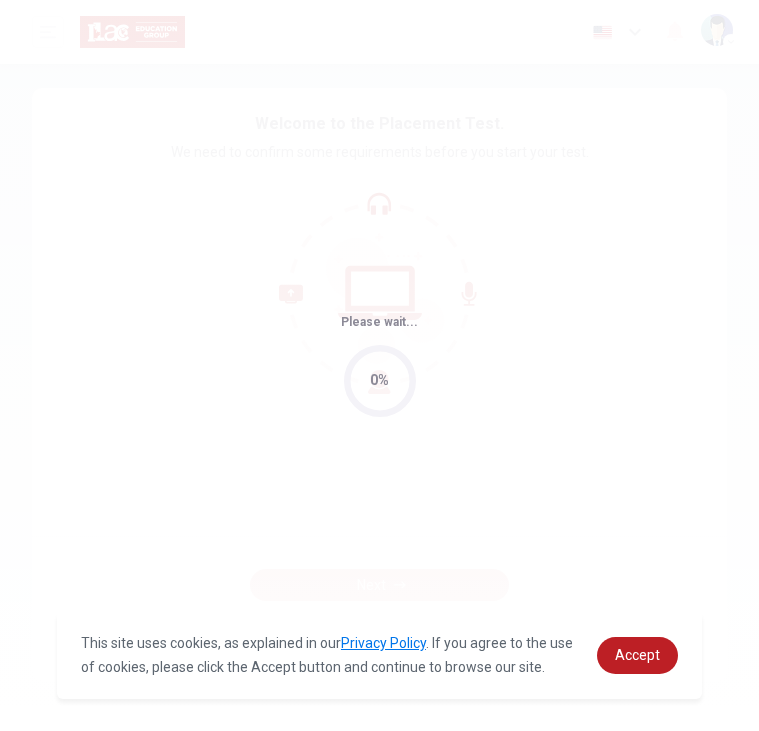 scroll, scrollTop: 0, scrollLeft: 0, axis: both 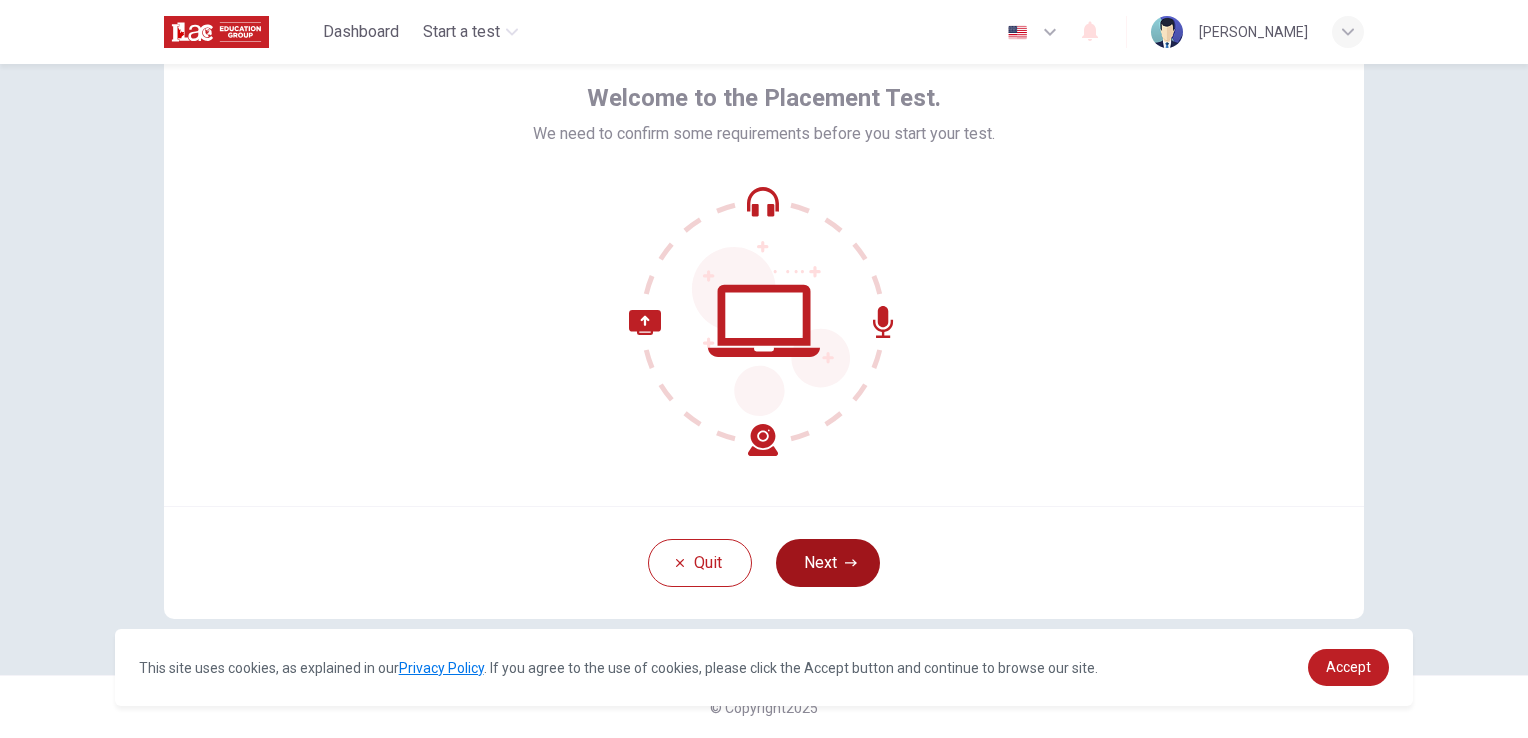 click on "Next" at bounding box center [828, 563] 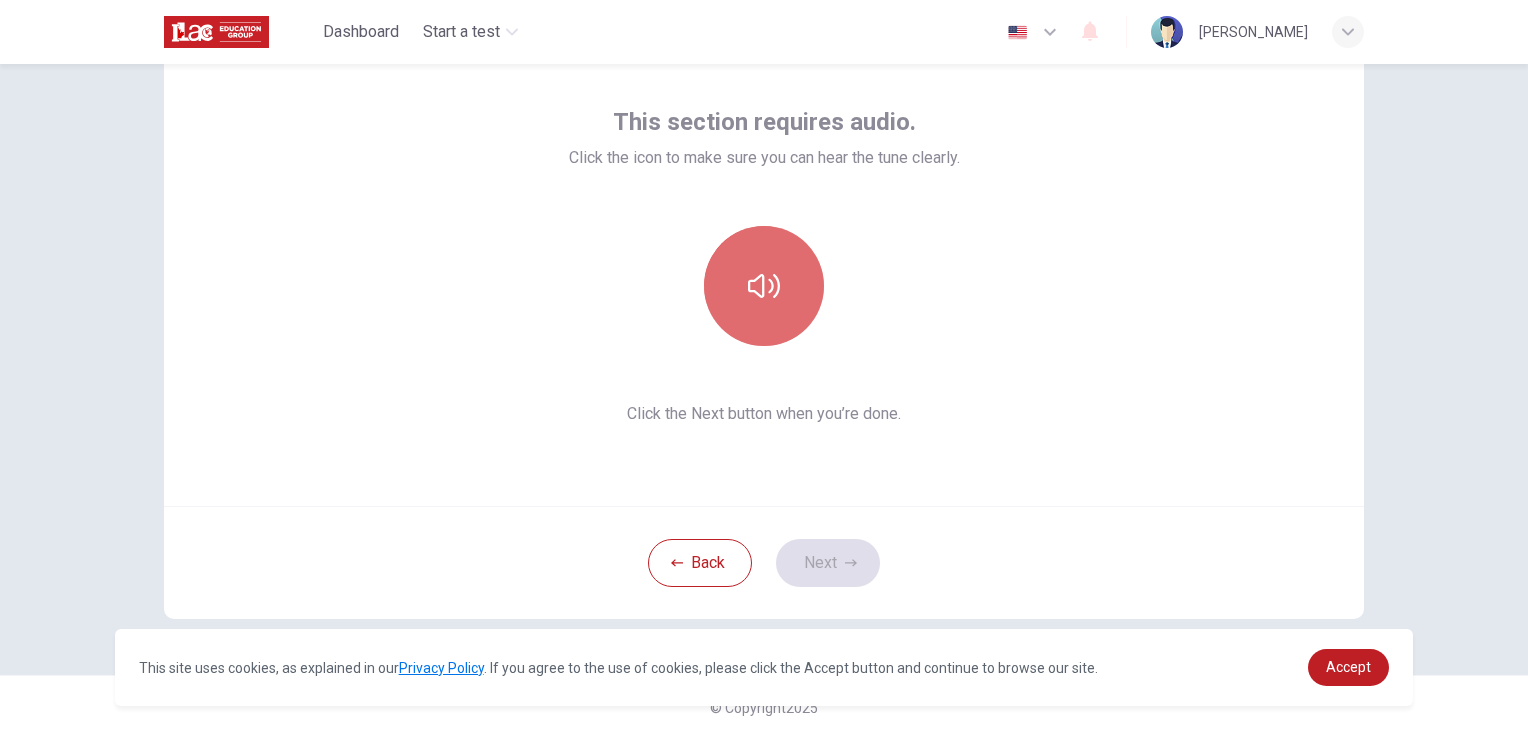 click at bounding box center [764, 286] 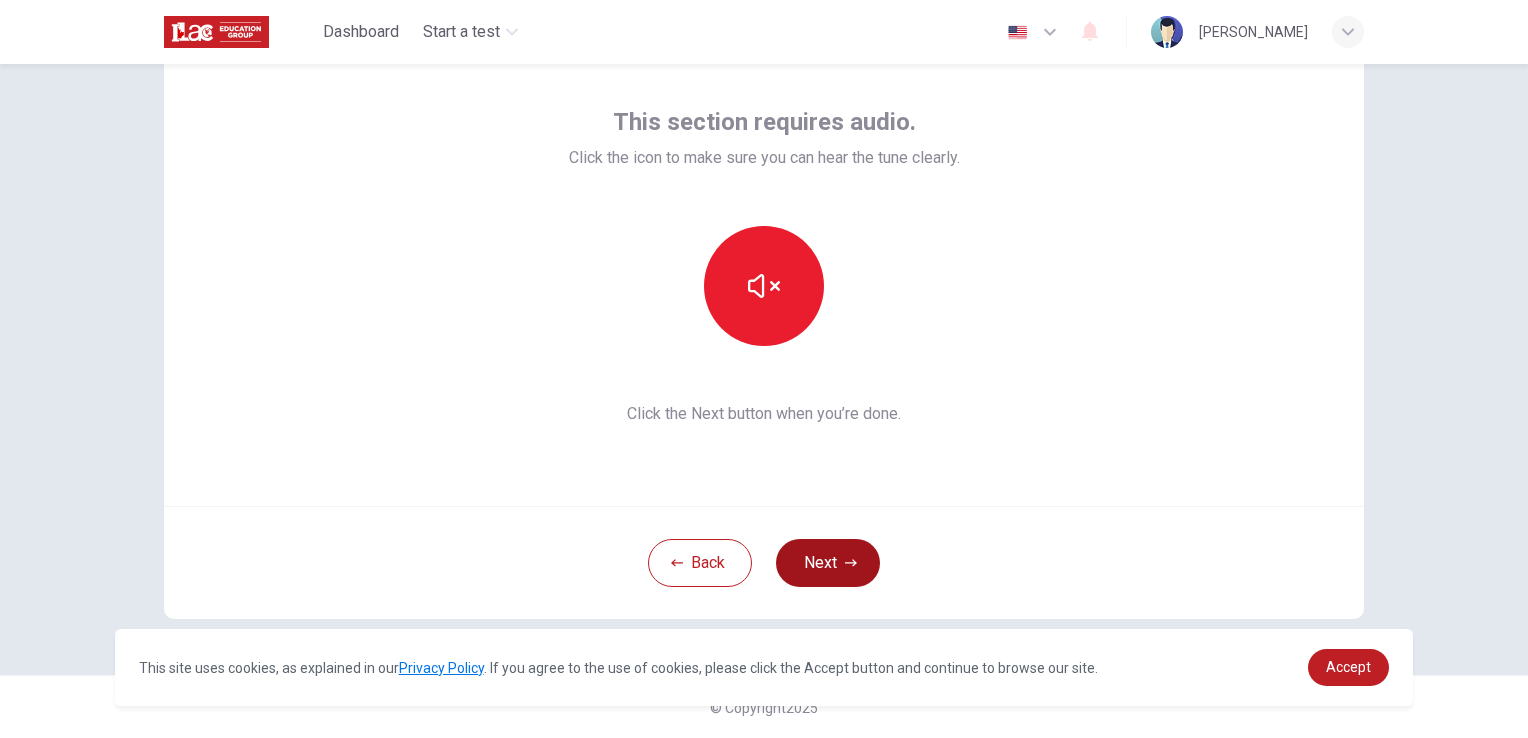 click on "Next" at bounding box center [828, 563] 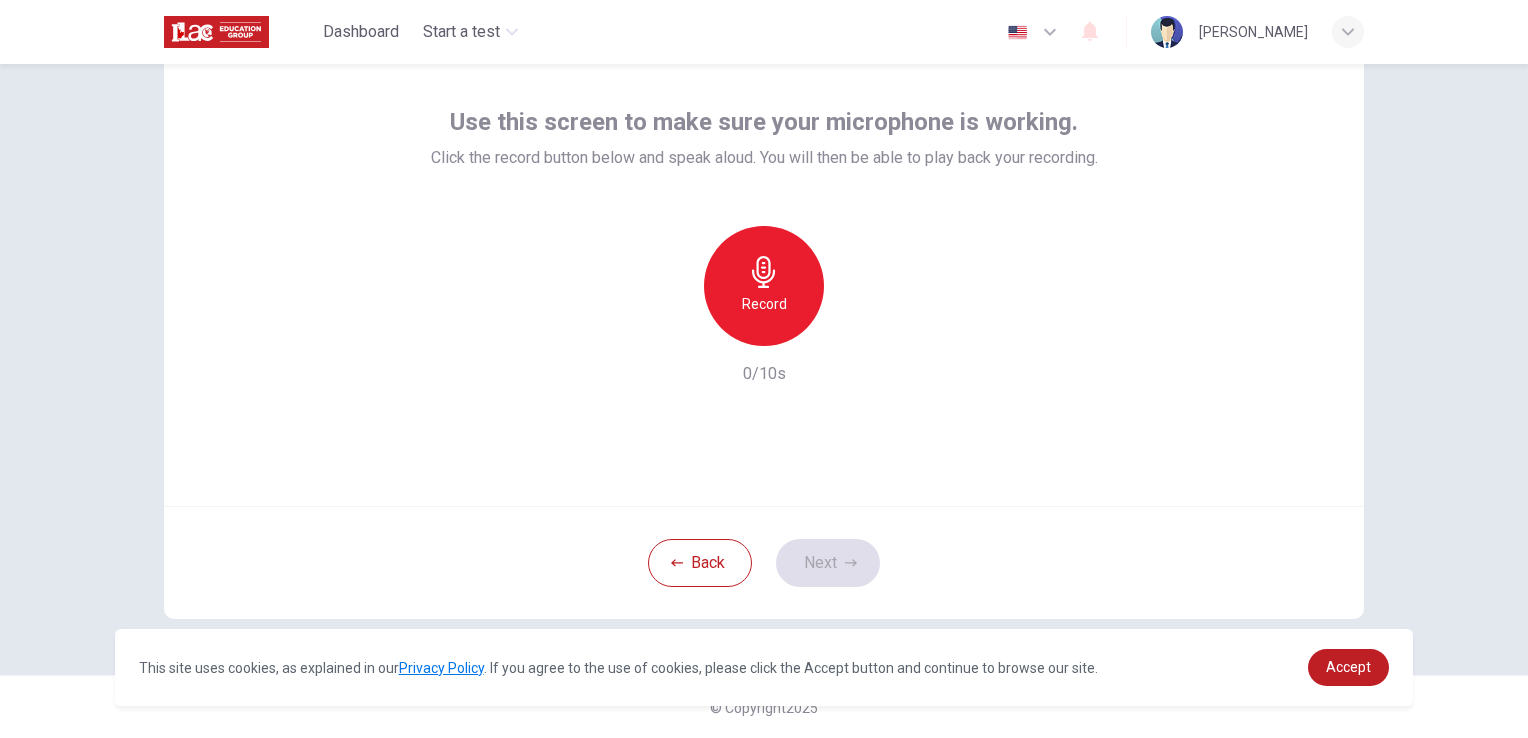 click on "Record" at bounding box center (764, 286) 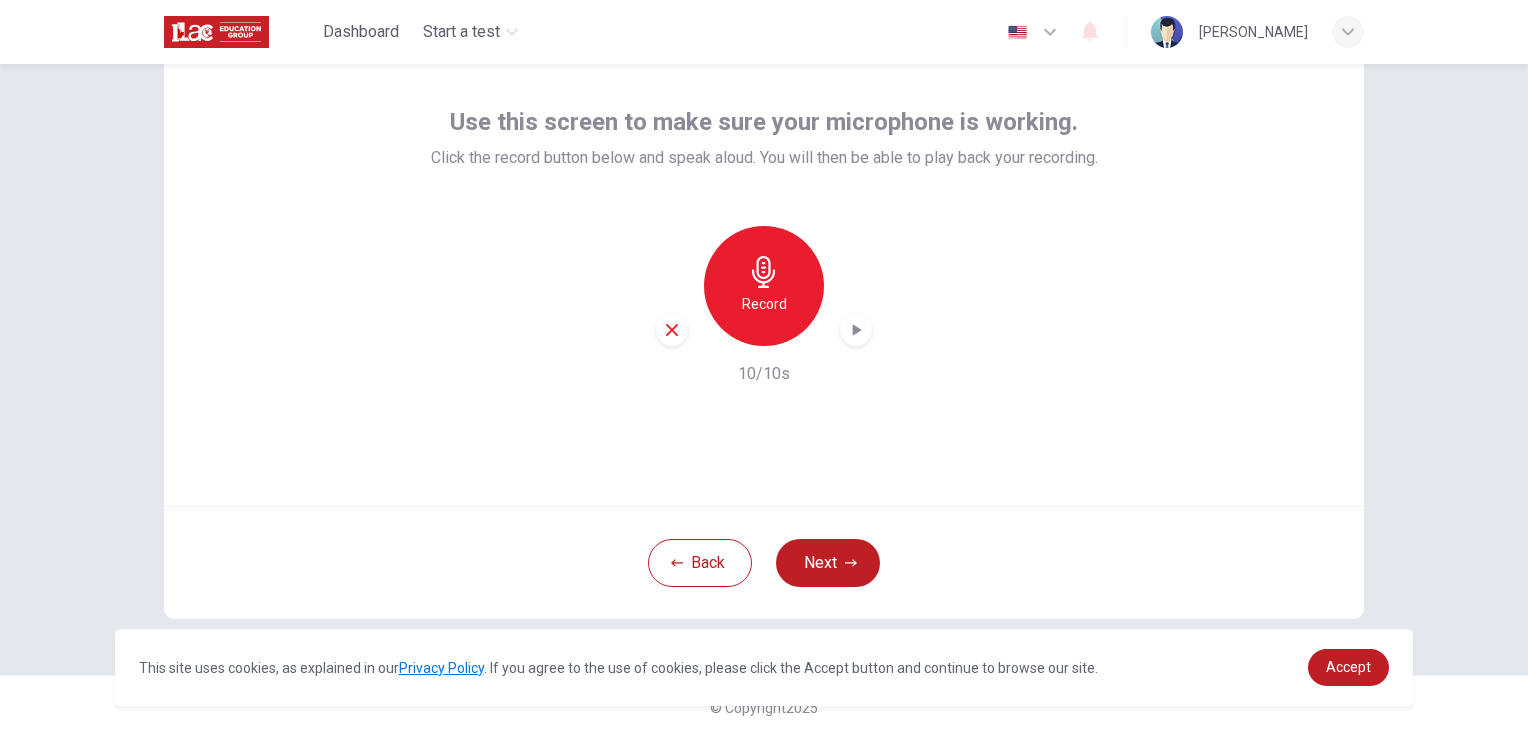 click 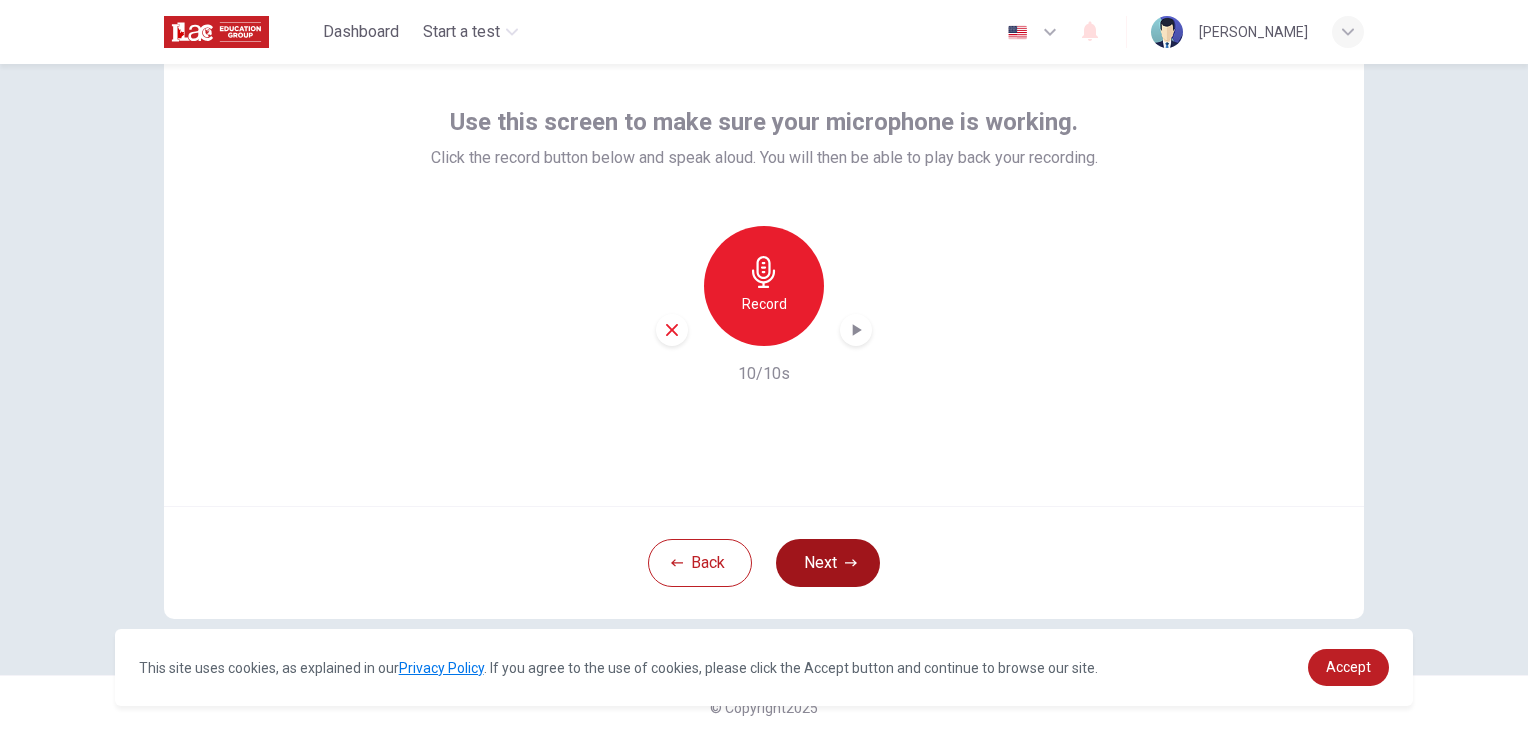 click 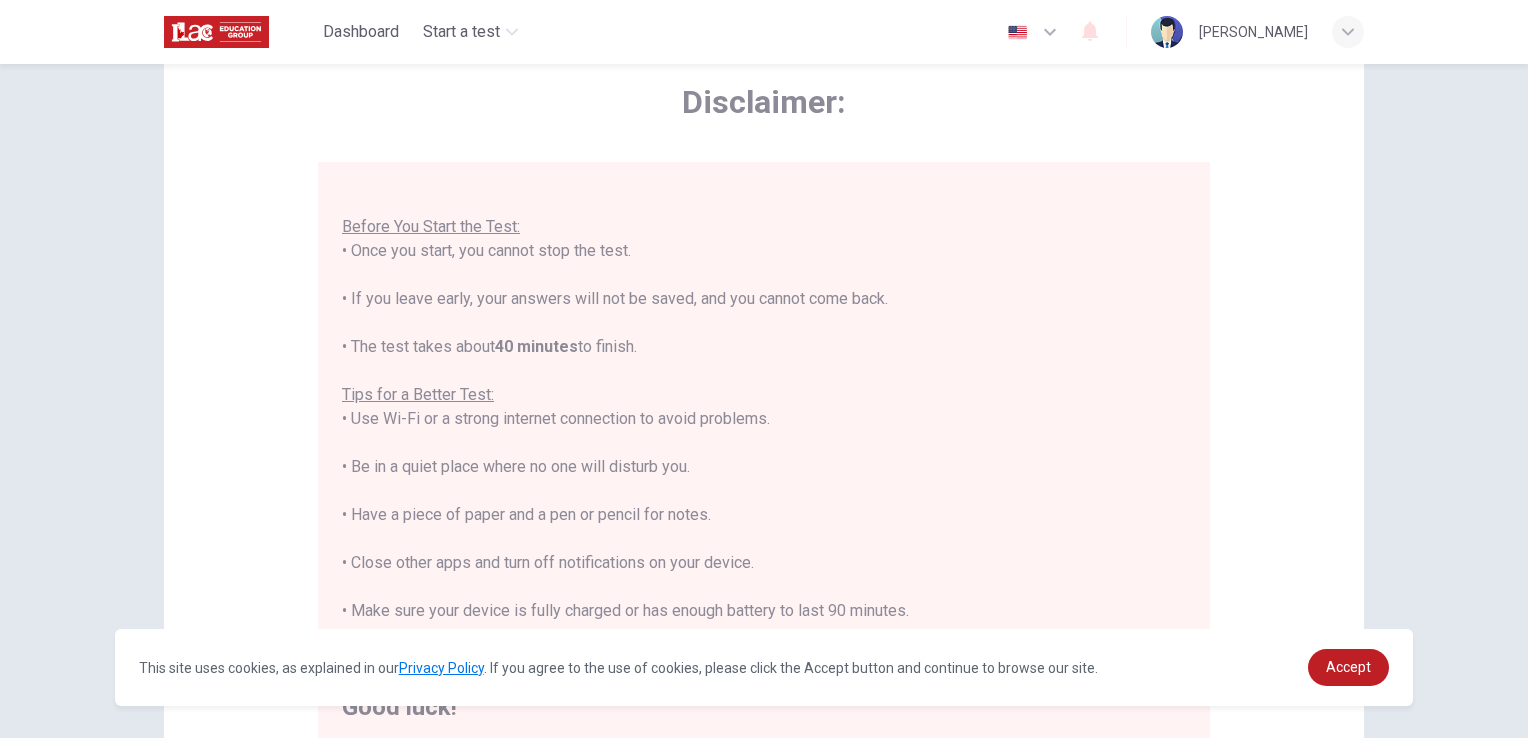 scroll, scrollTop: 23, scrollLeft: 0, axis: vertical 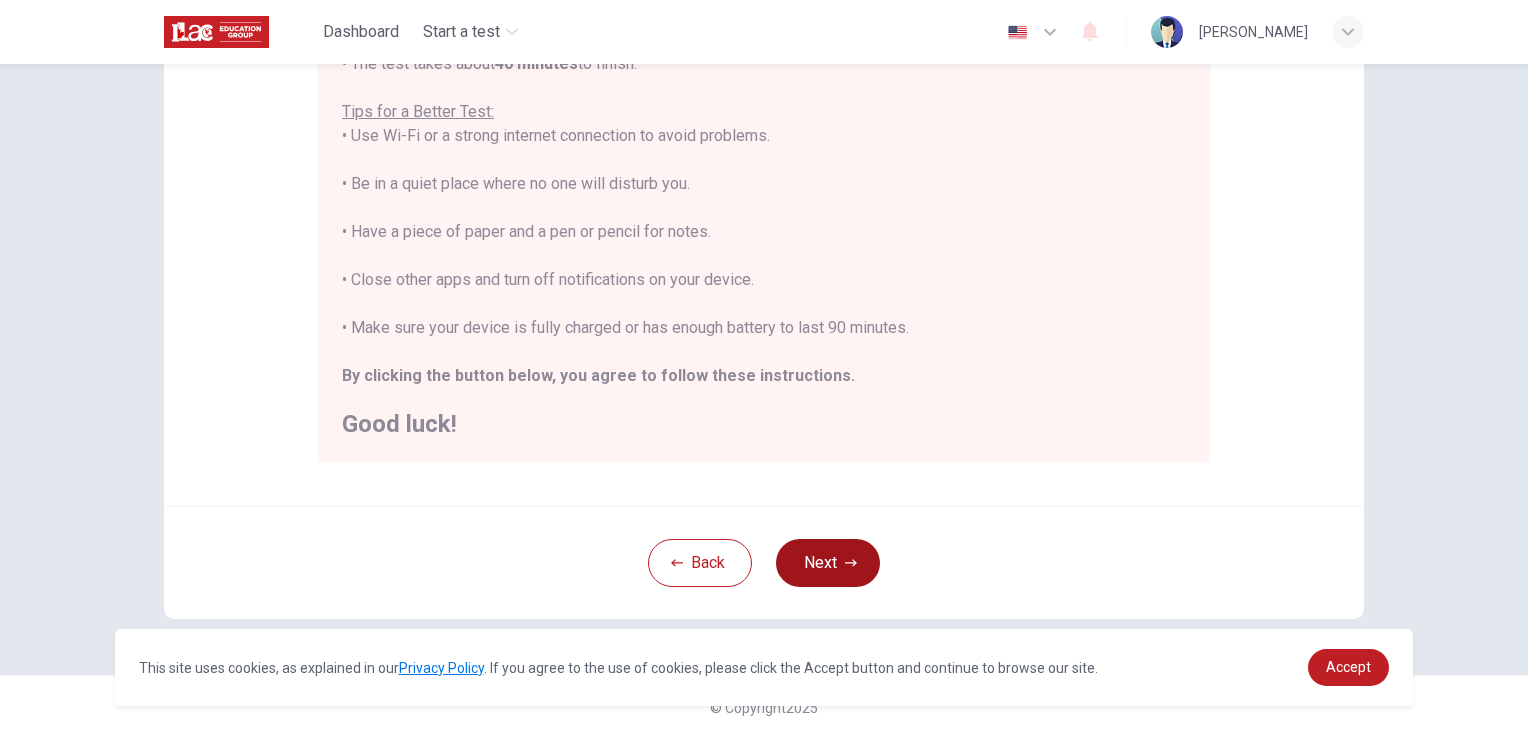 click 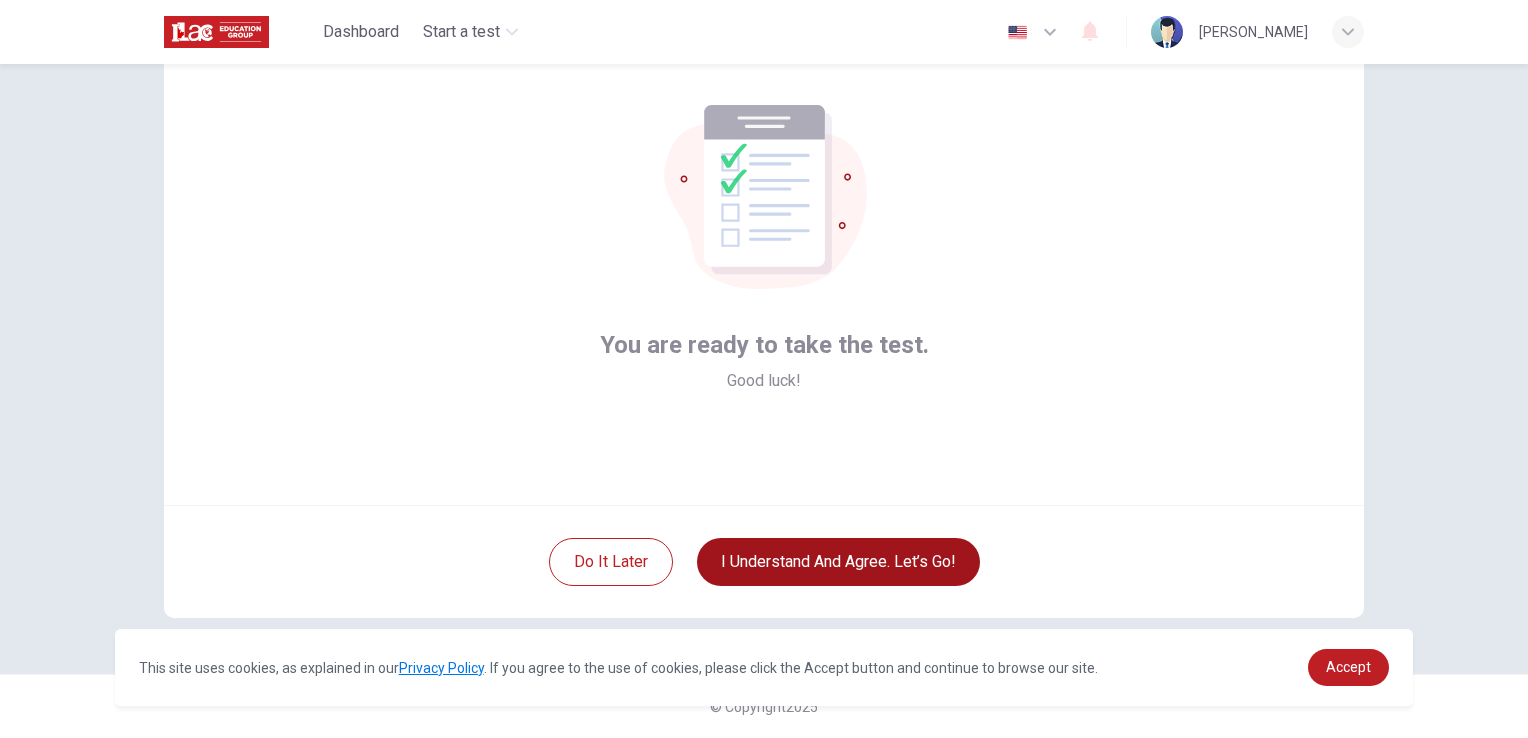 scroll, scrollTop: 94, scrollLeft: 0, axis: vertical 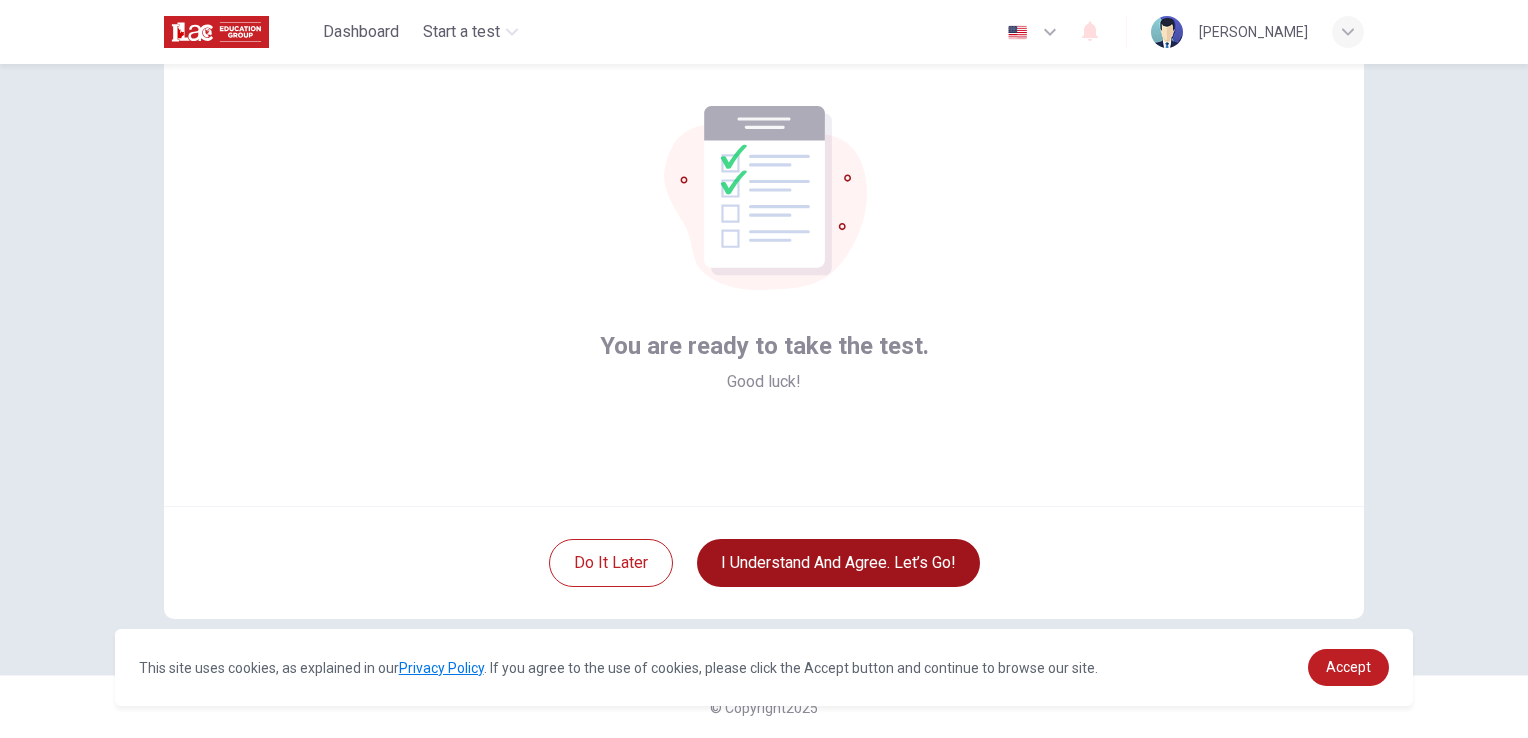click on "I understand and agree. Let’s go!" at bounding box center [838, 563] 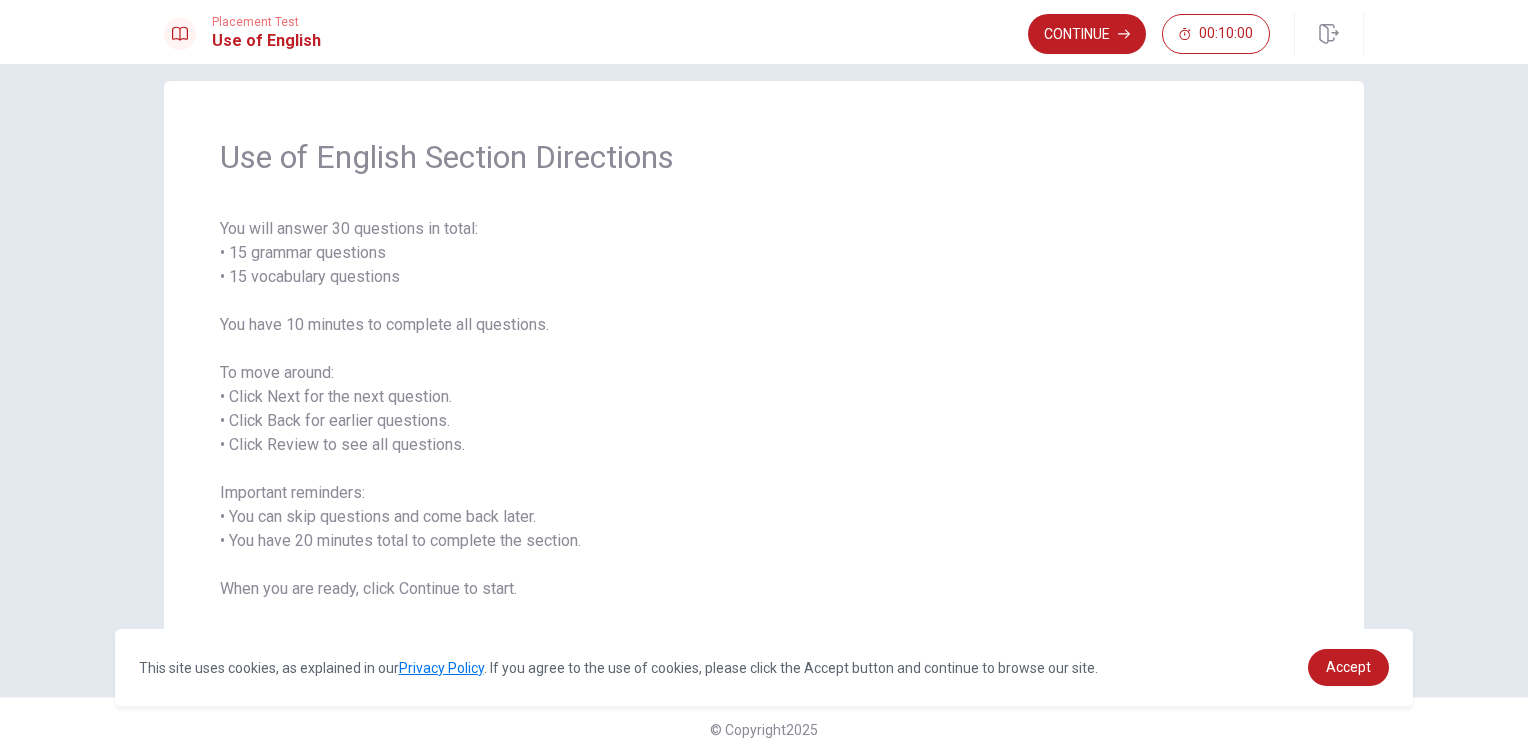 scroll, scrollTop: 45, scrollLeft: 0, axis: vertical 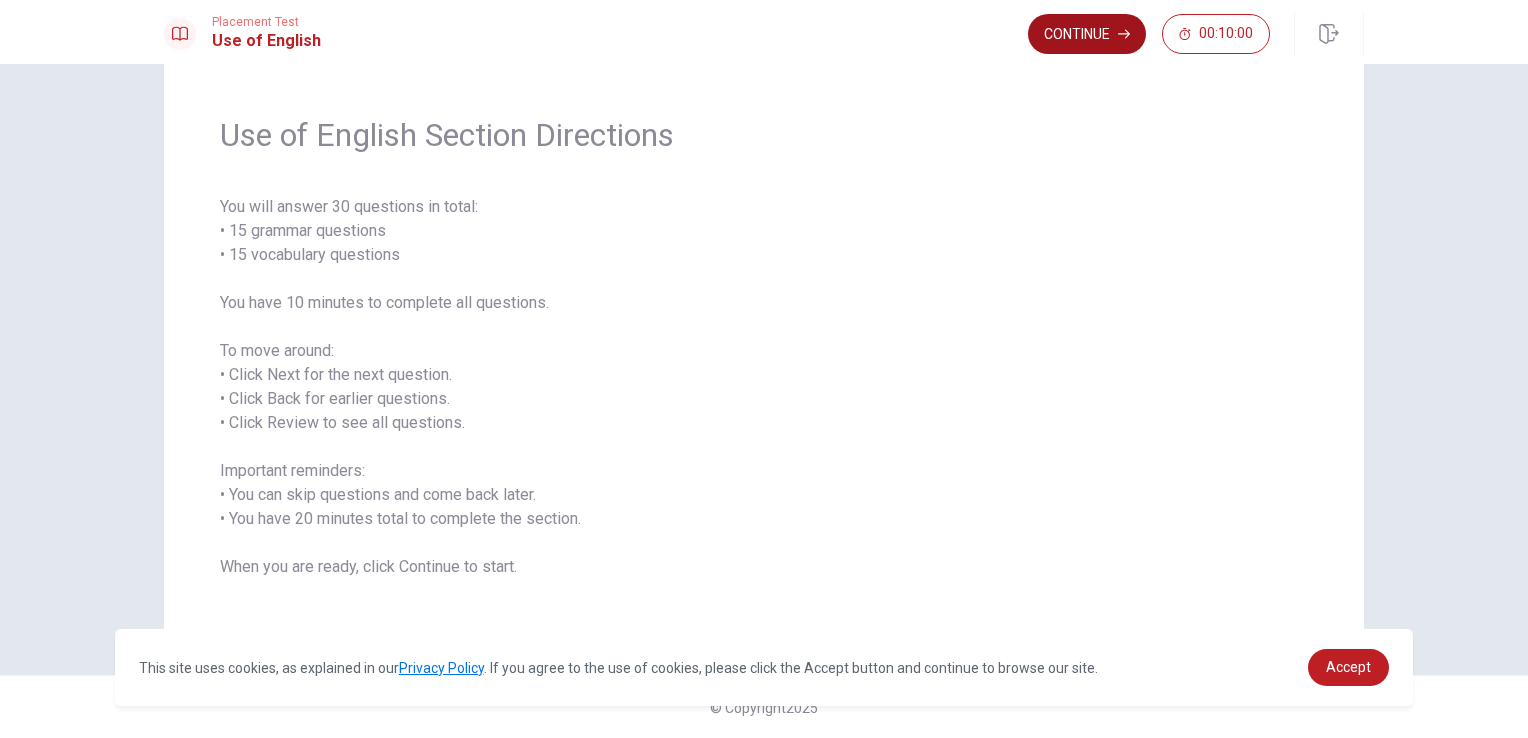 click on "Continue" at bounding box center (1087, 34) 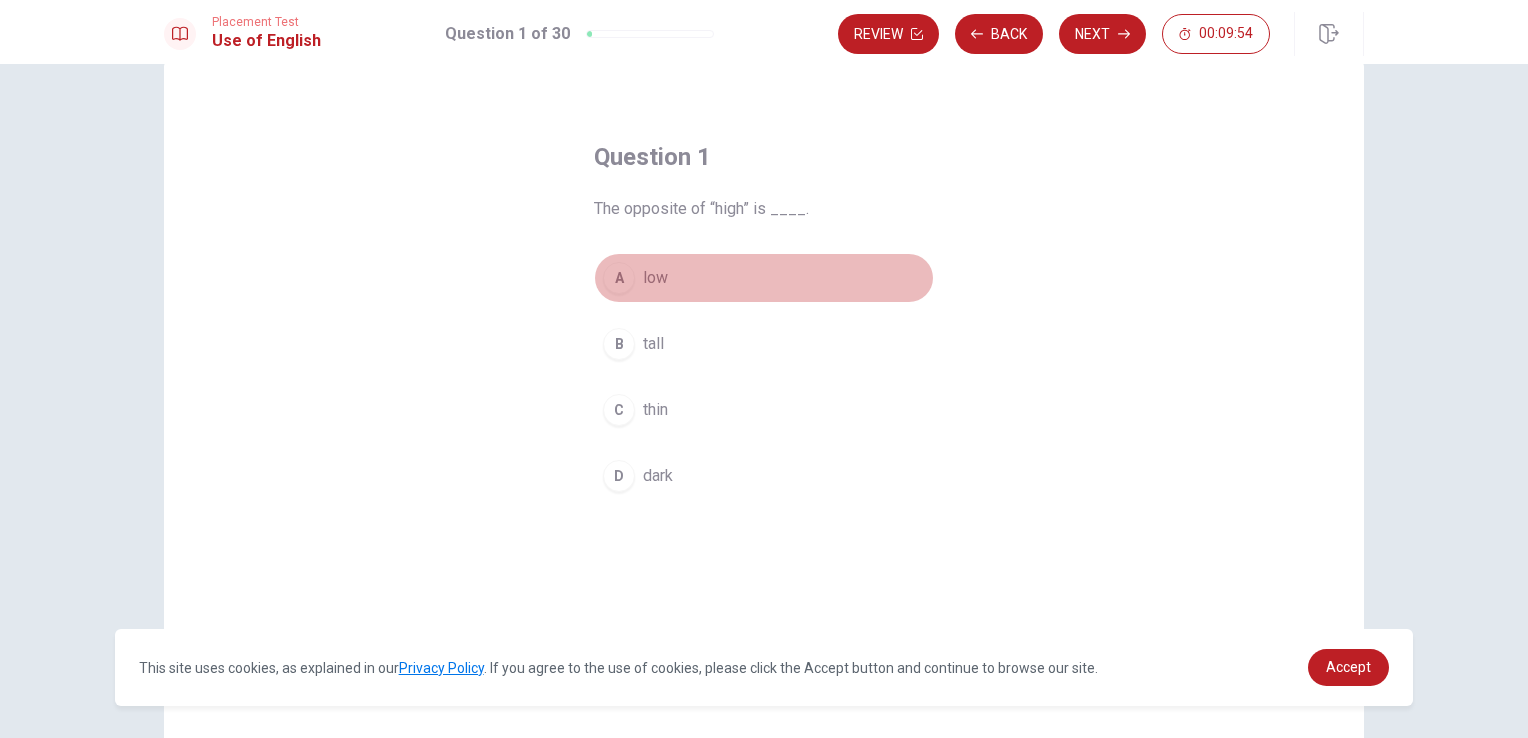 click on "A" at bounding box center (619, 278) 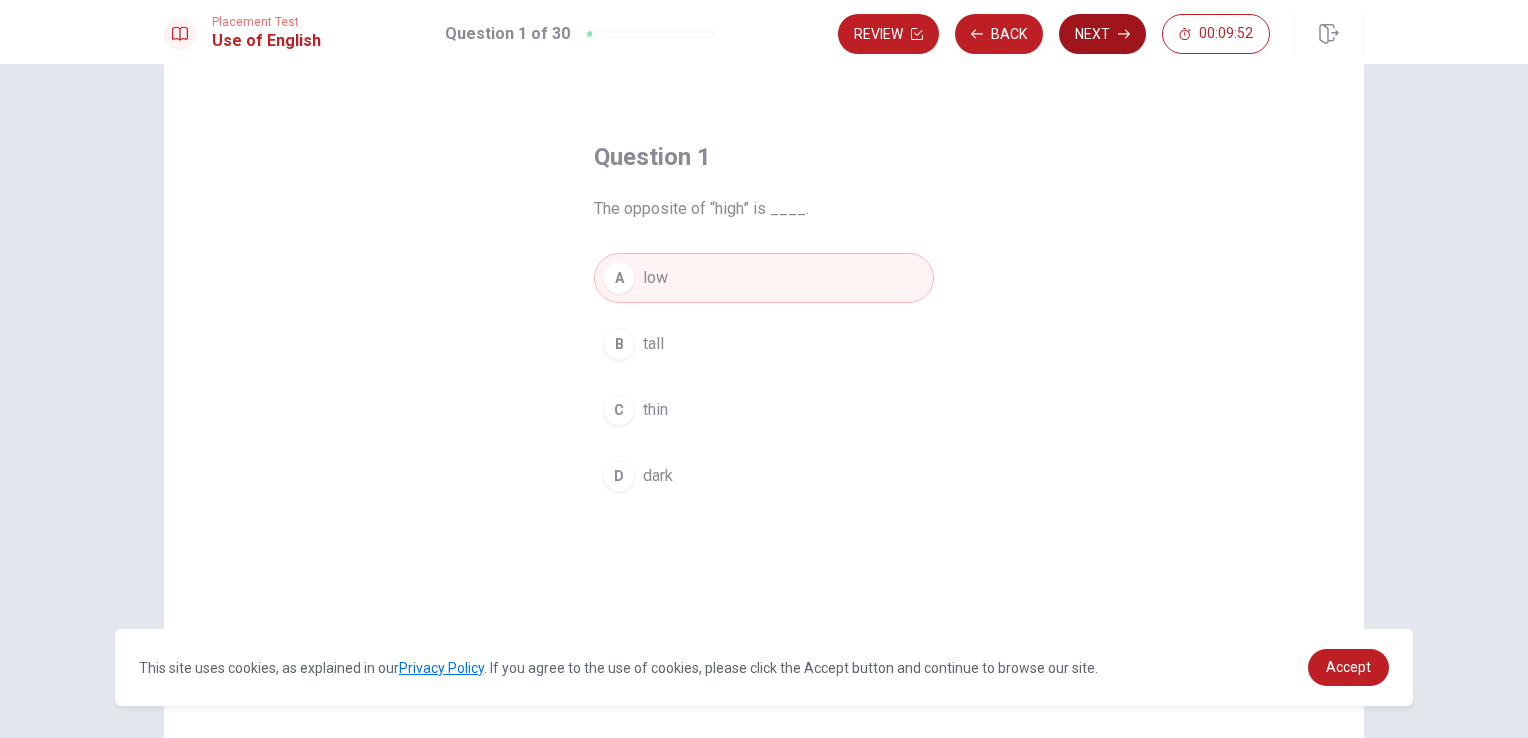 click on "Next" at bounding box center [1102, 34] 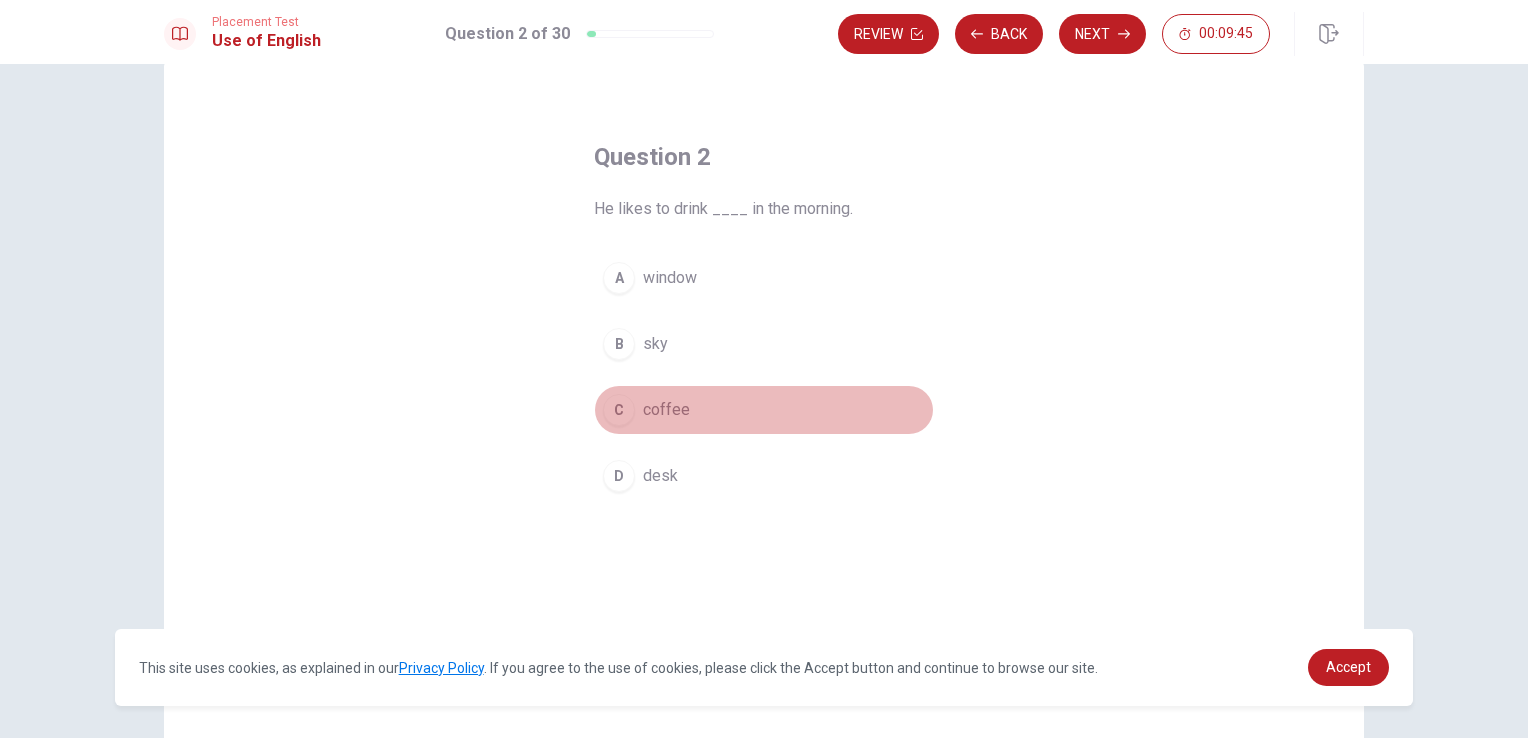 click on "C" at bounding box center (619, 410) 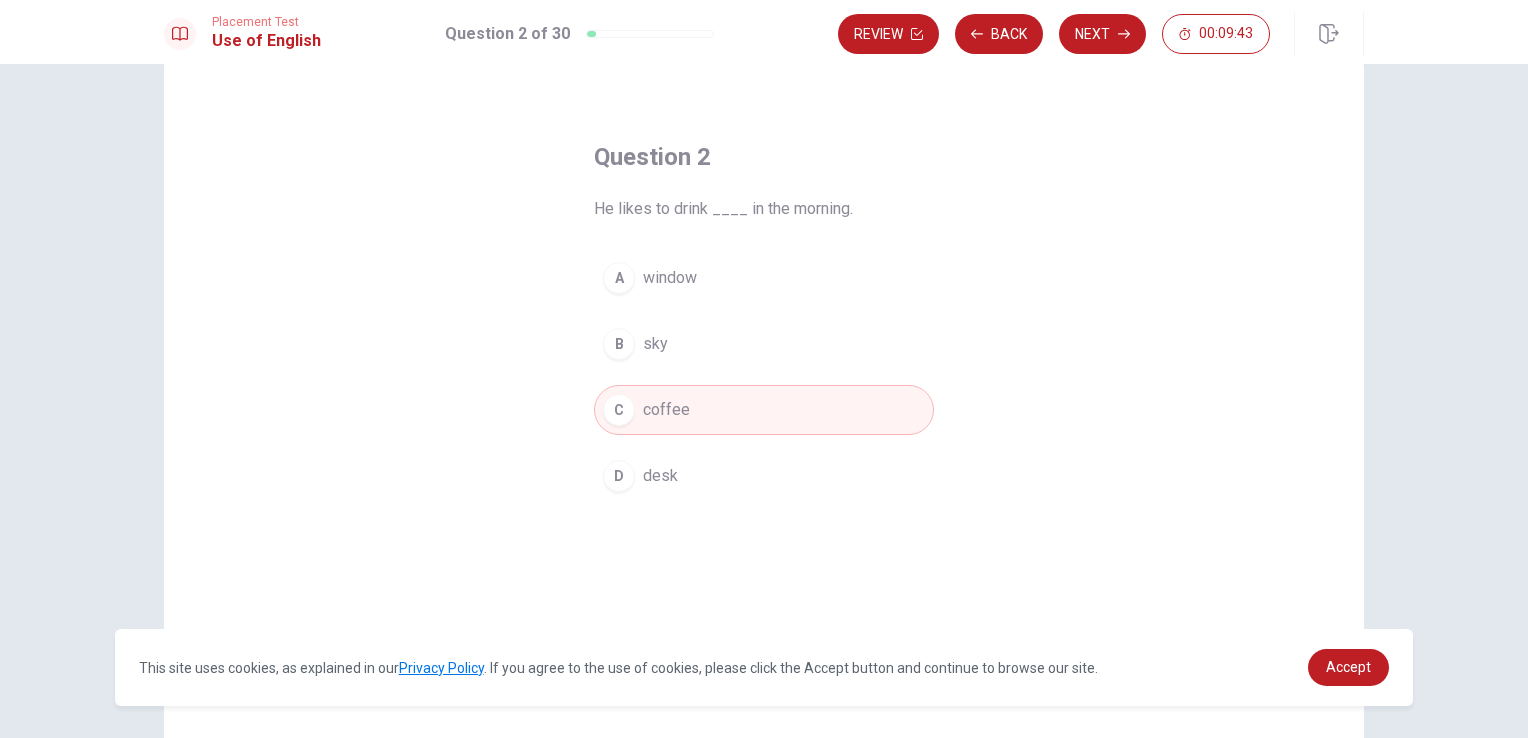 click on "Next" at bounding box center [1102, 34] 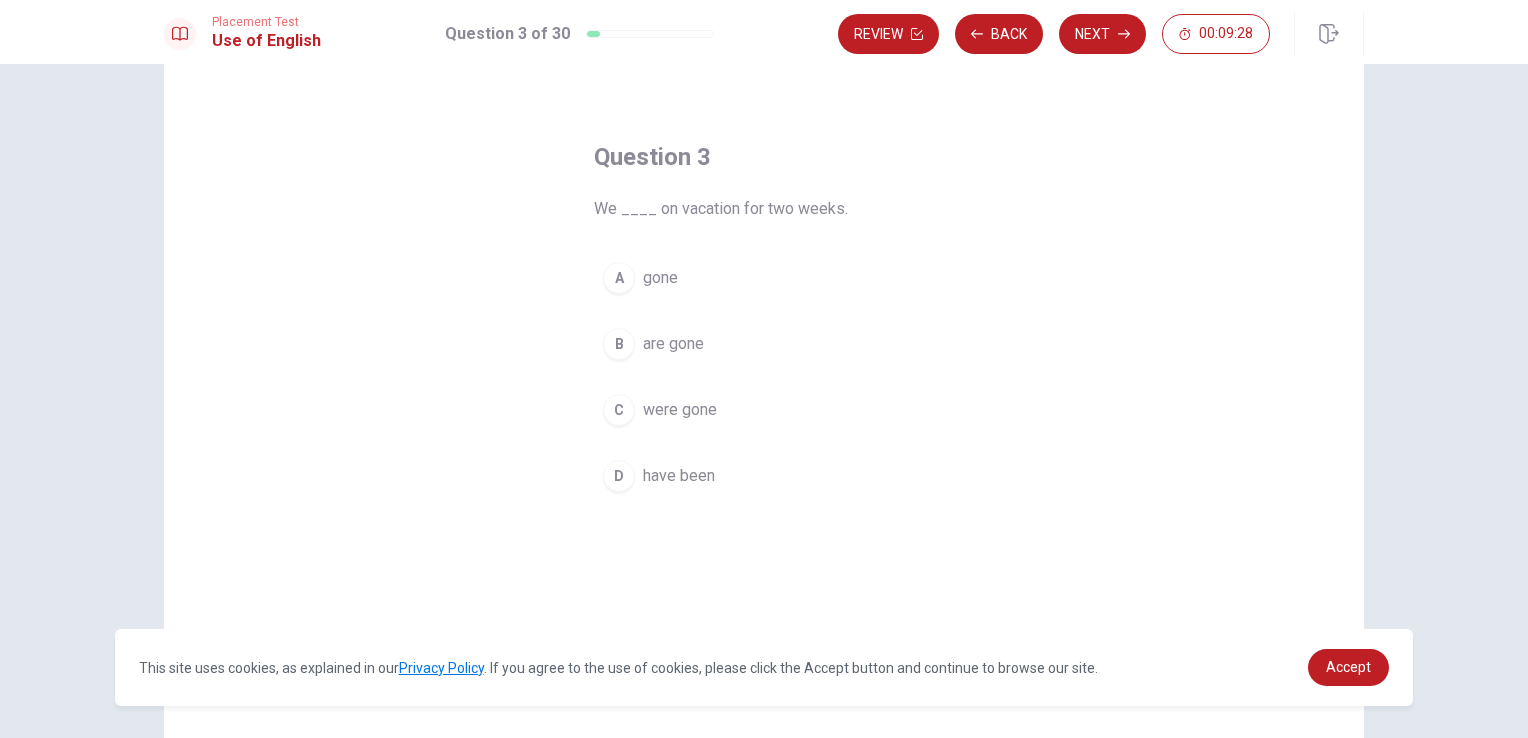 click on "have been" at bounding box center (679, 476) 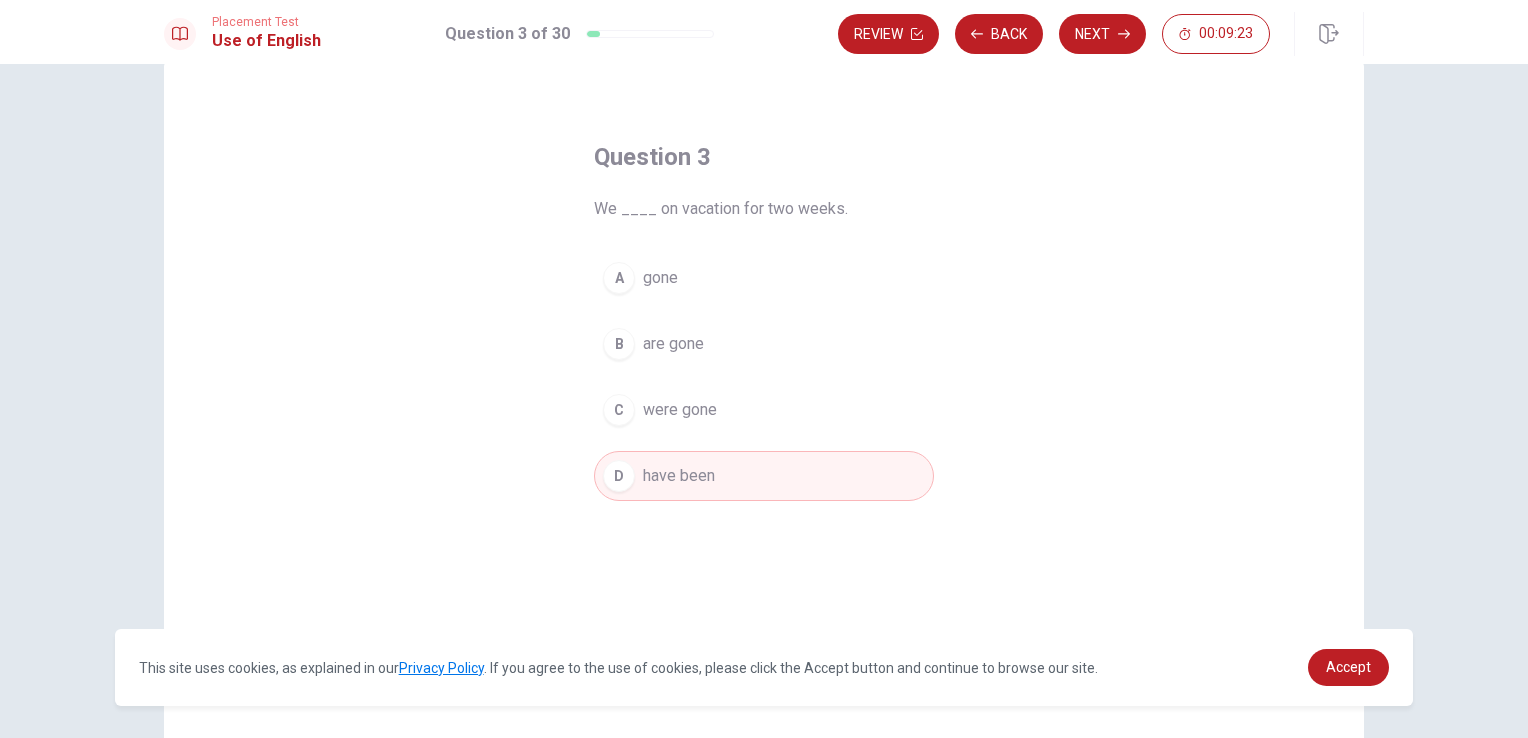 click on "are gone" at bounding box center [673, 344] 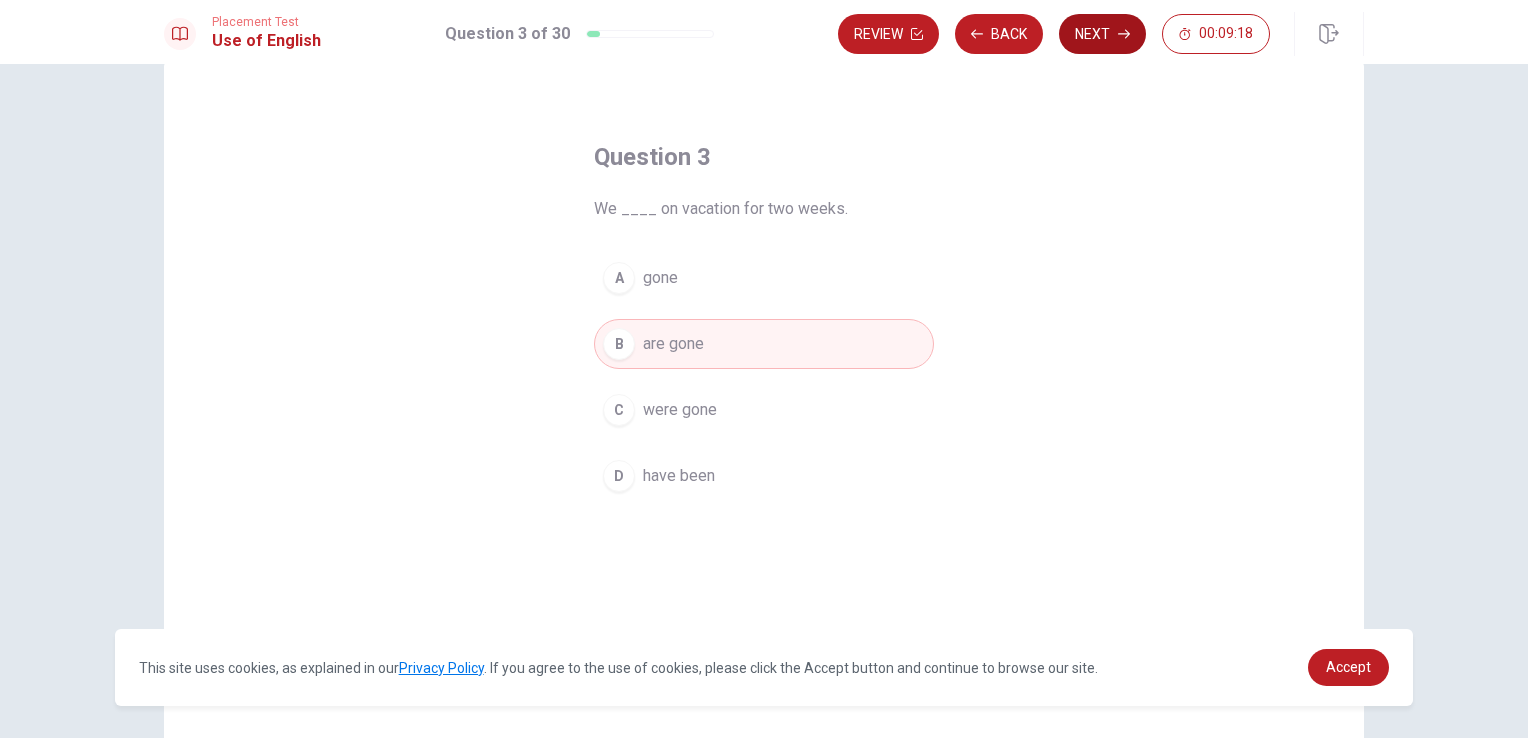 click on "Next" at bounding box center [1102, 34] 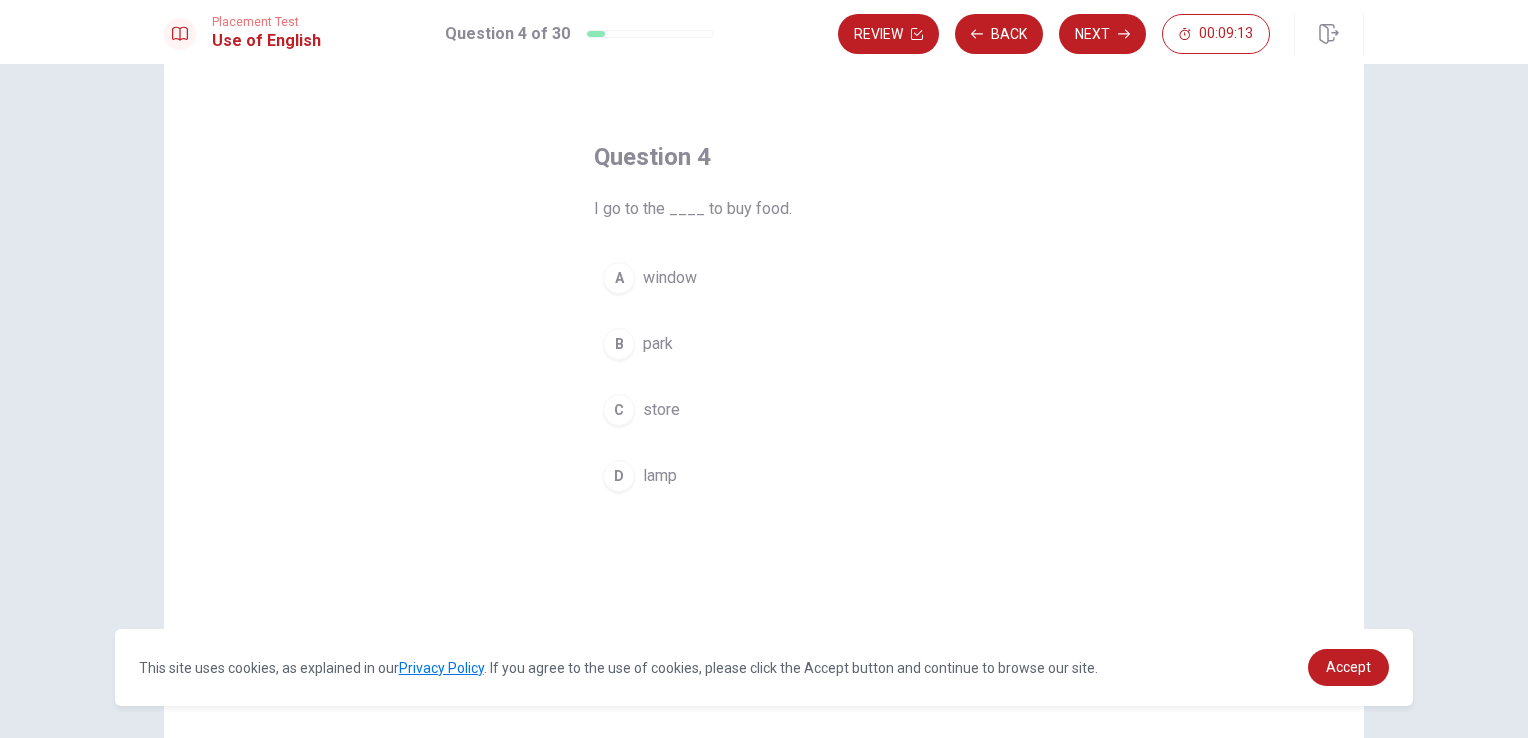 click on "C" at bounding box center [619, 410] 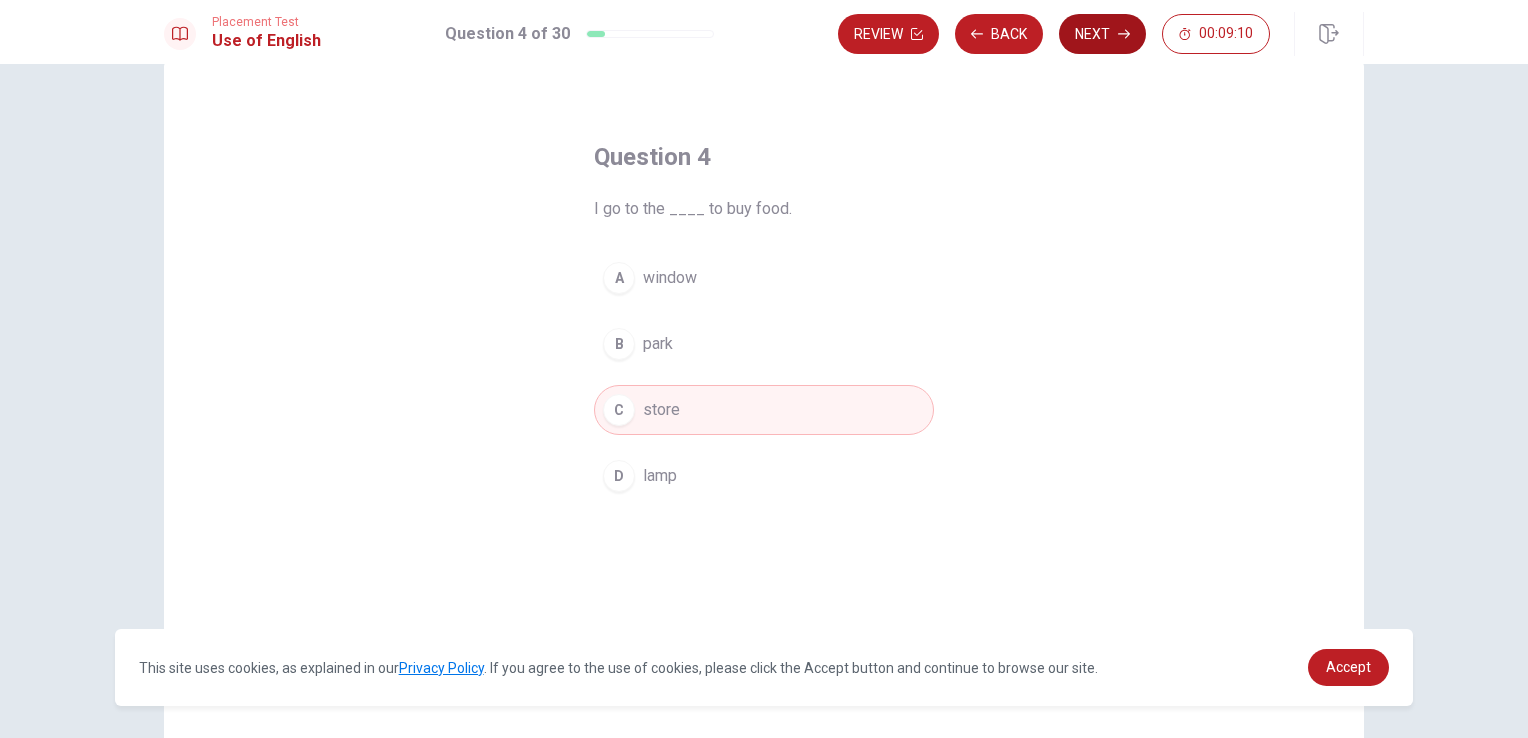 click on "Next" at bounding box center (1102, 34) 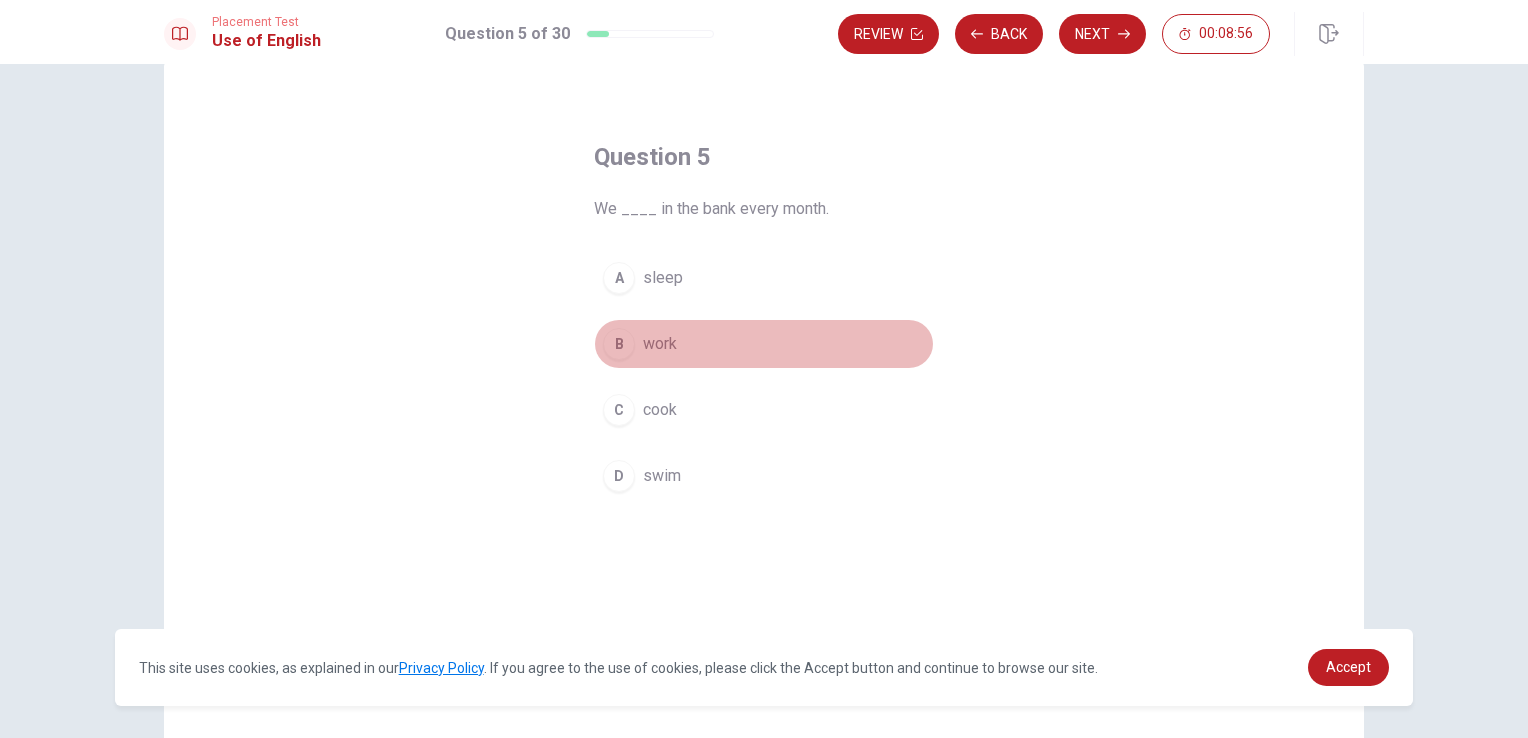 click on "work" at bounding box center [660, 344] 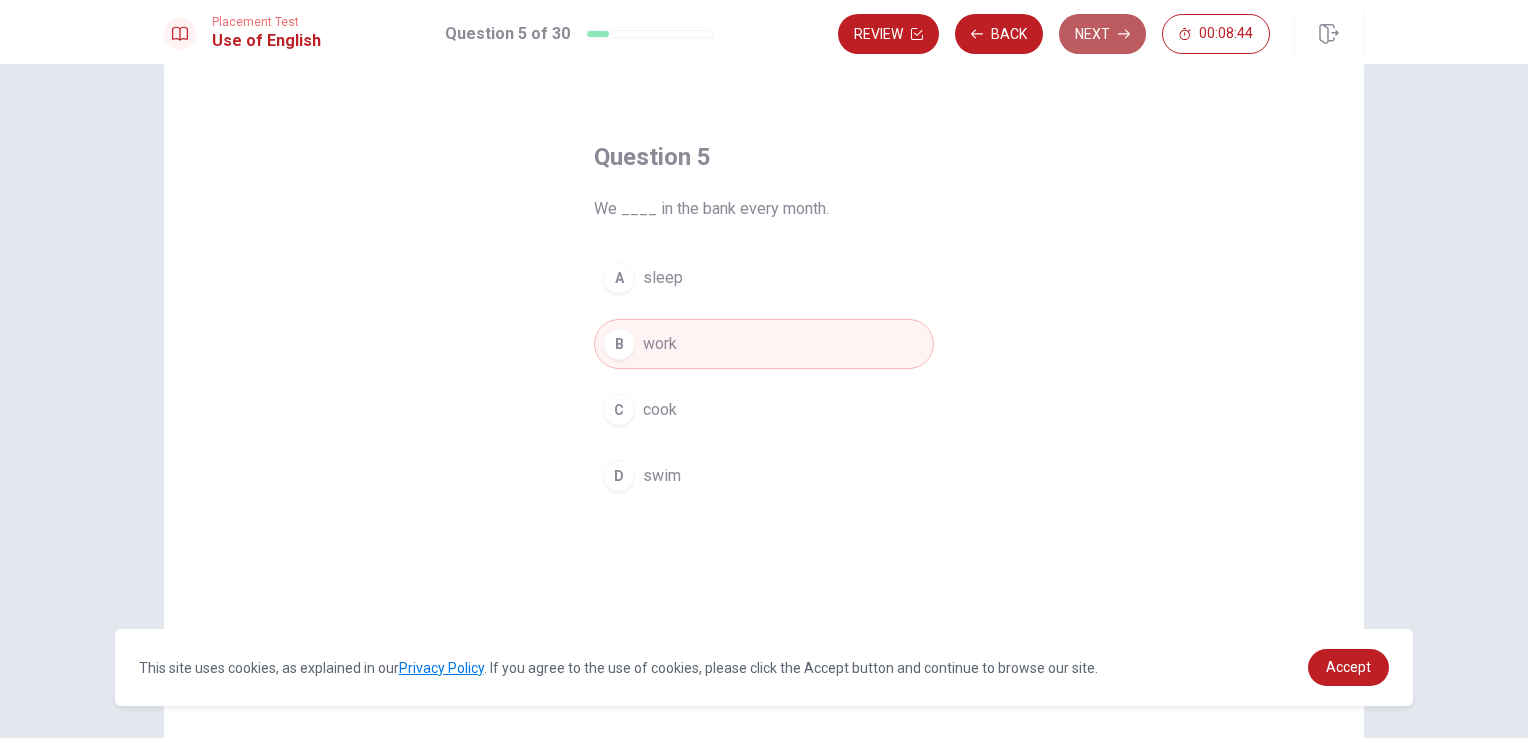 click on "Next" at bounding box center (1102, 34) 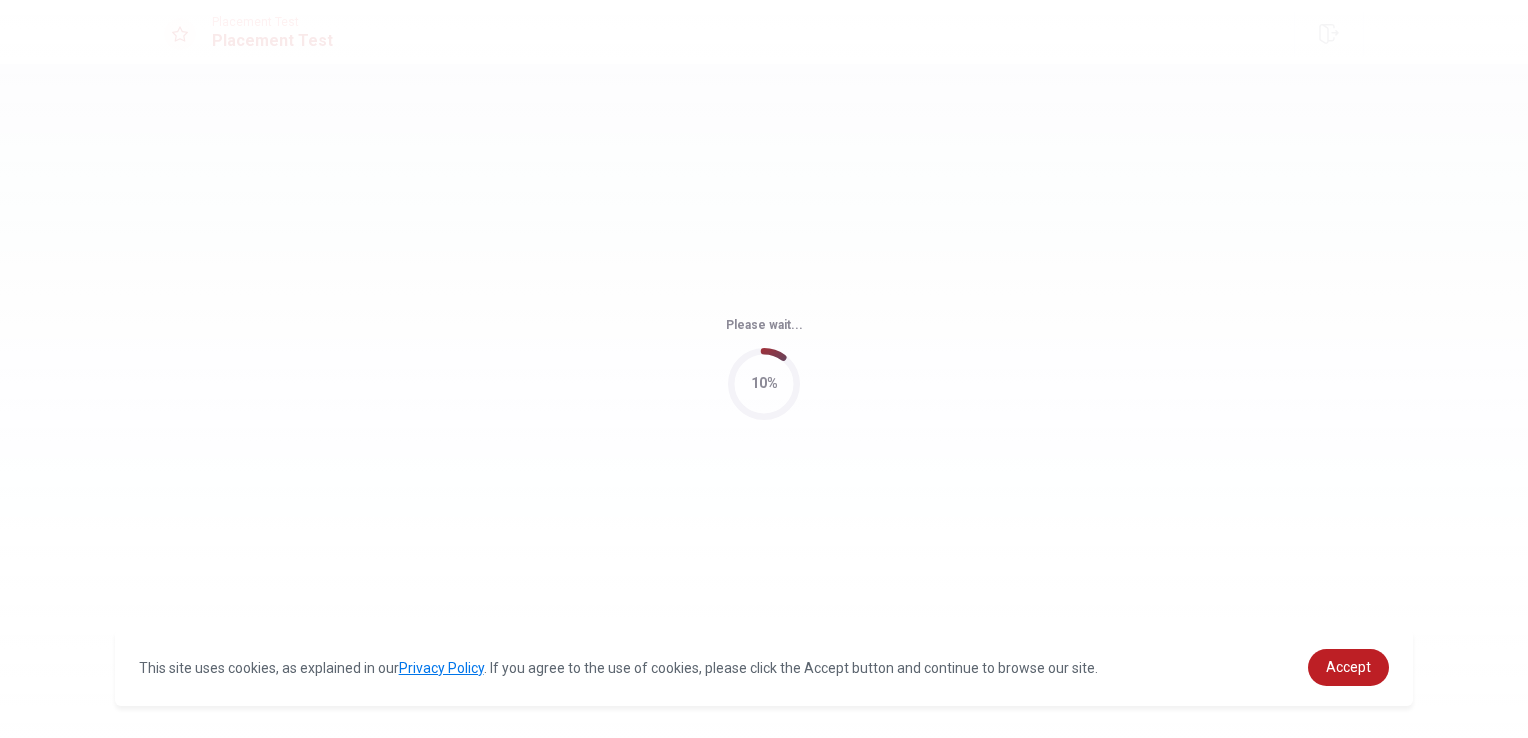 scroll, scrollTop: 0, scrollLeft: 0, axis: both 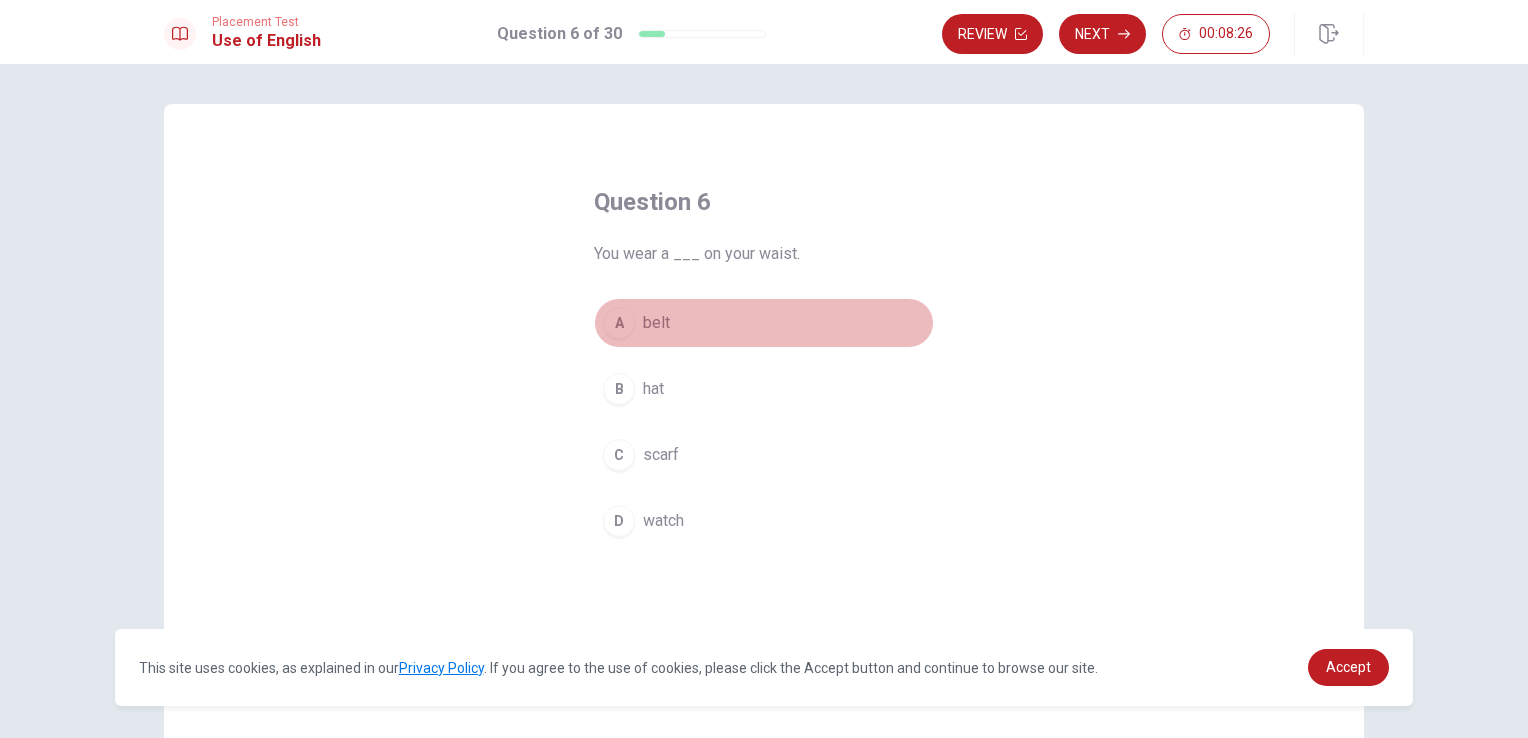 click on "belt" at bounding box center (656, 323) 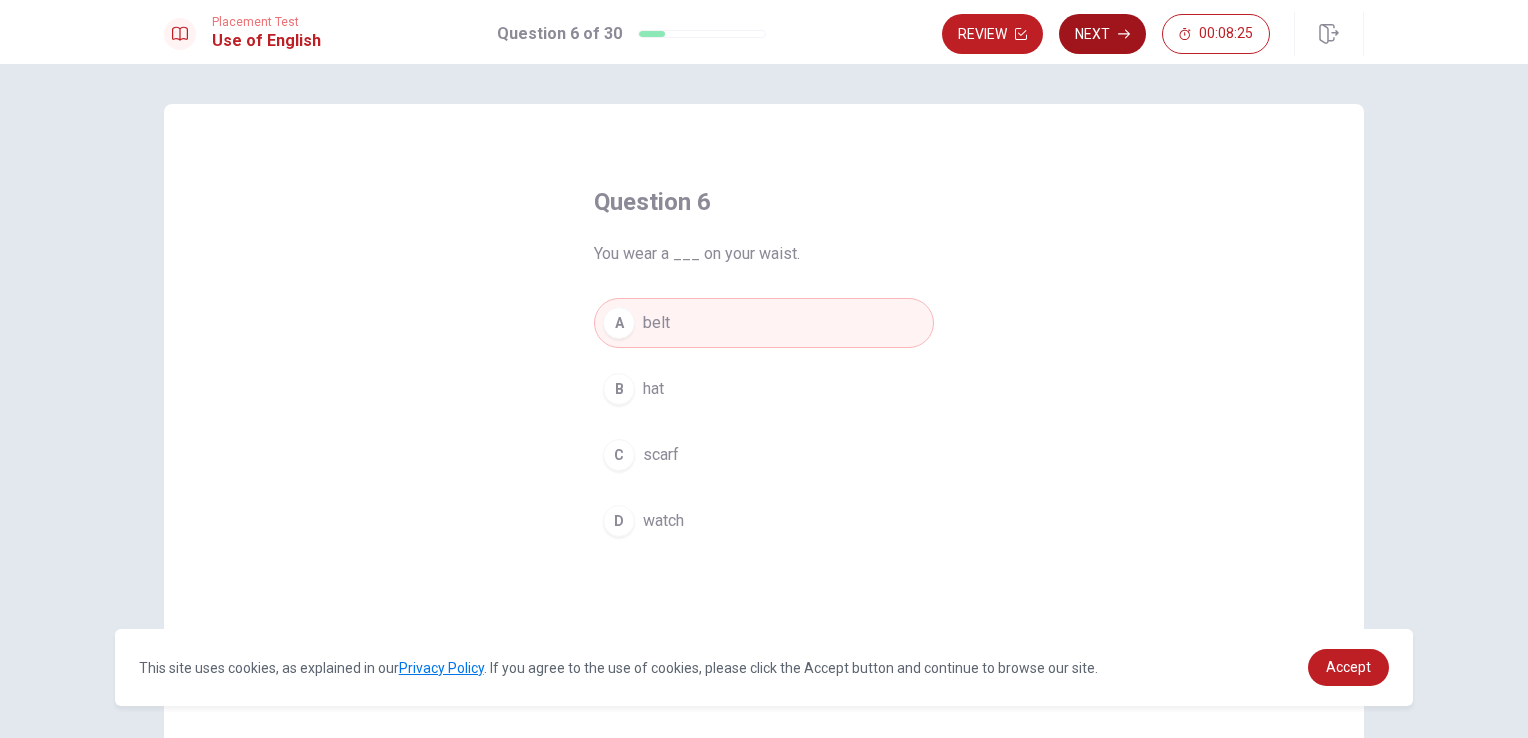 click on "Next" at bounding box center (1102, 34) 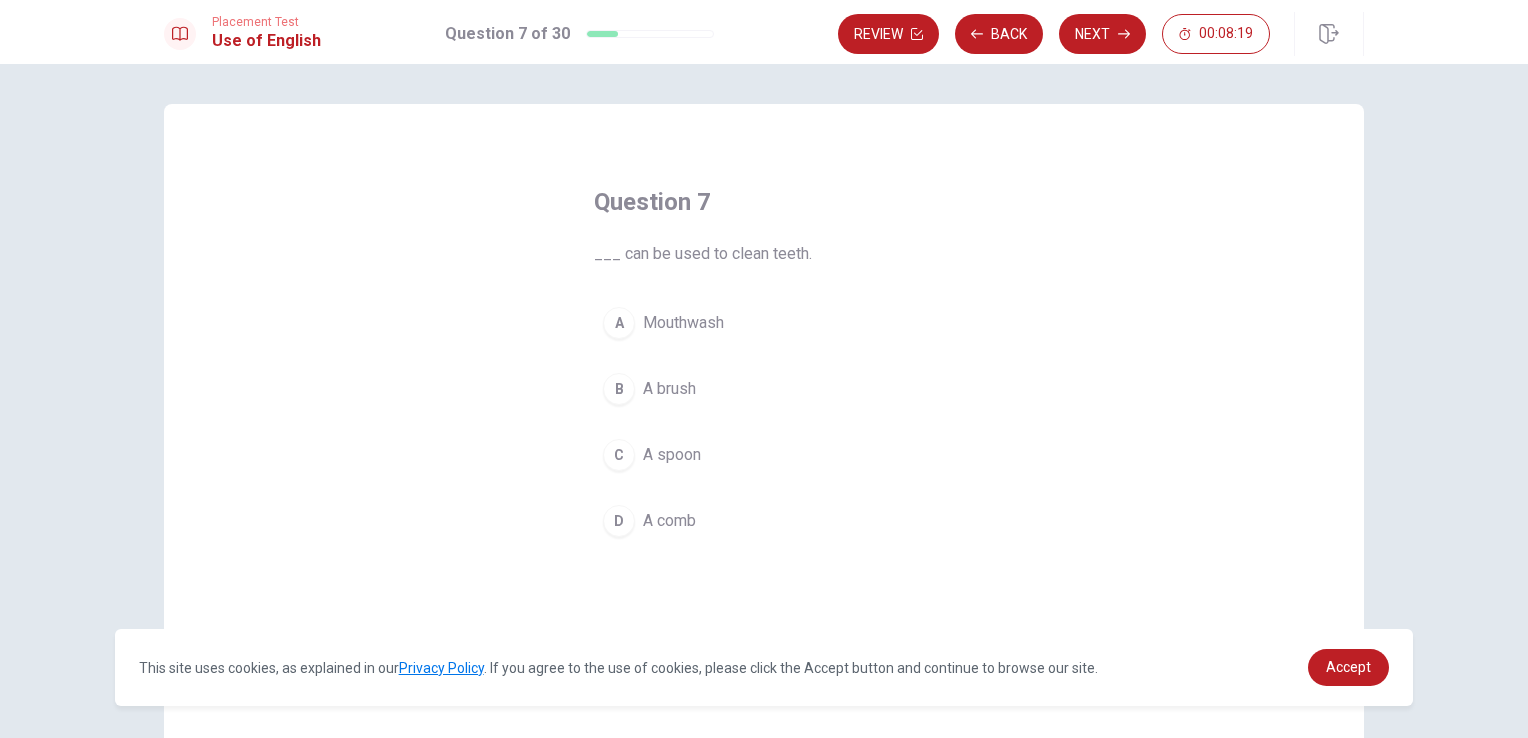click on "Mouthwash" at bounding box center (683, 323) 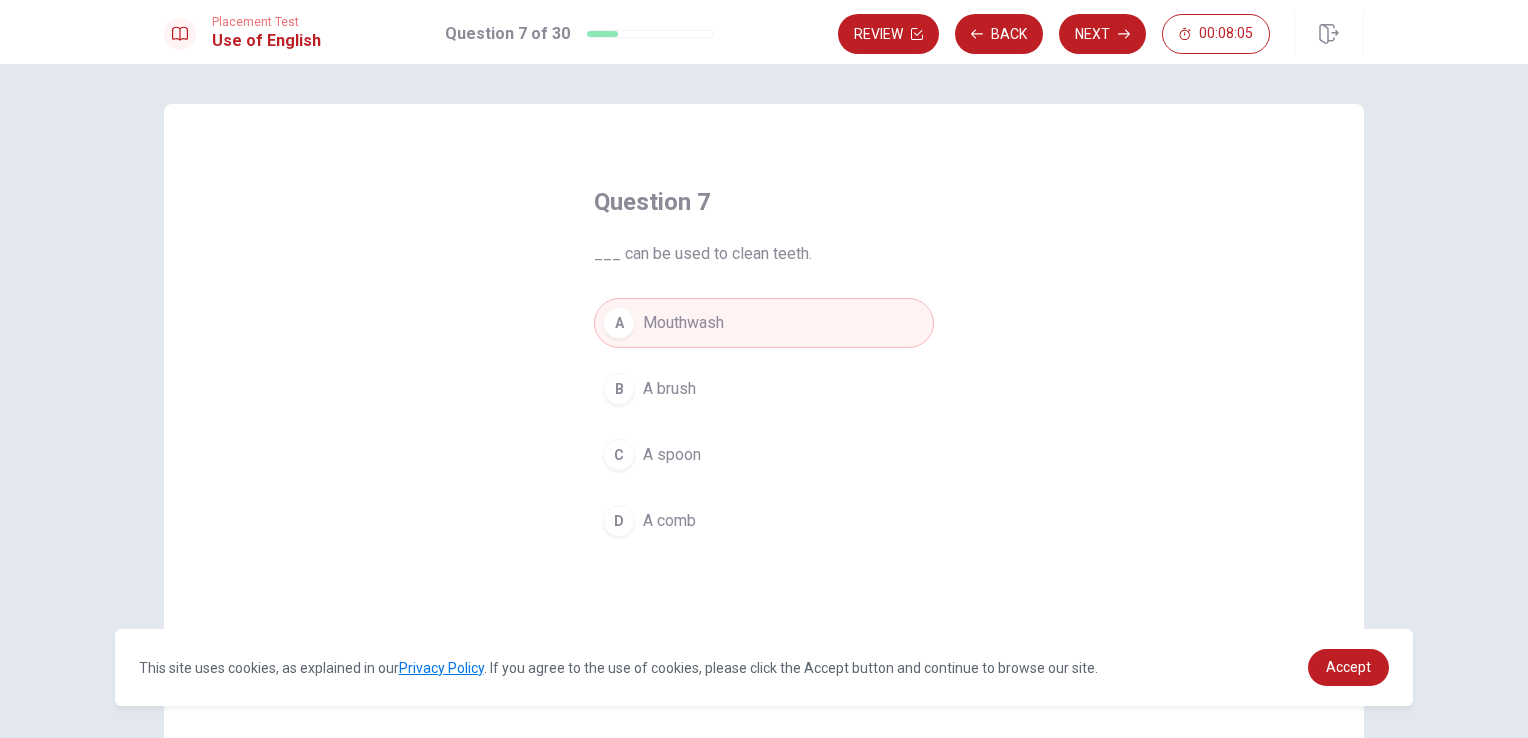 click on "A brush" at bounding box center (669, 389) 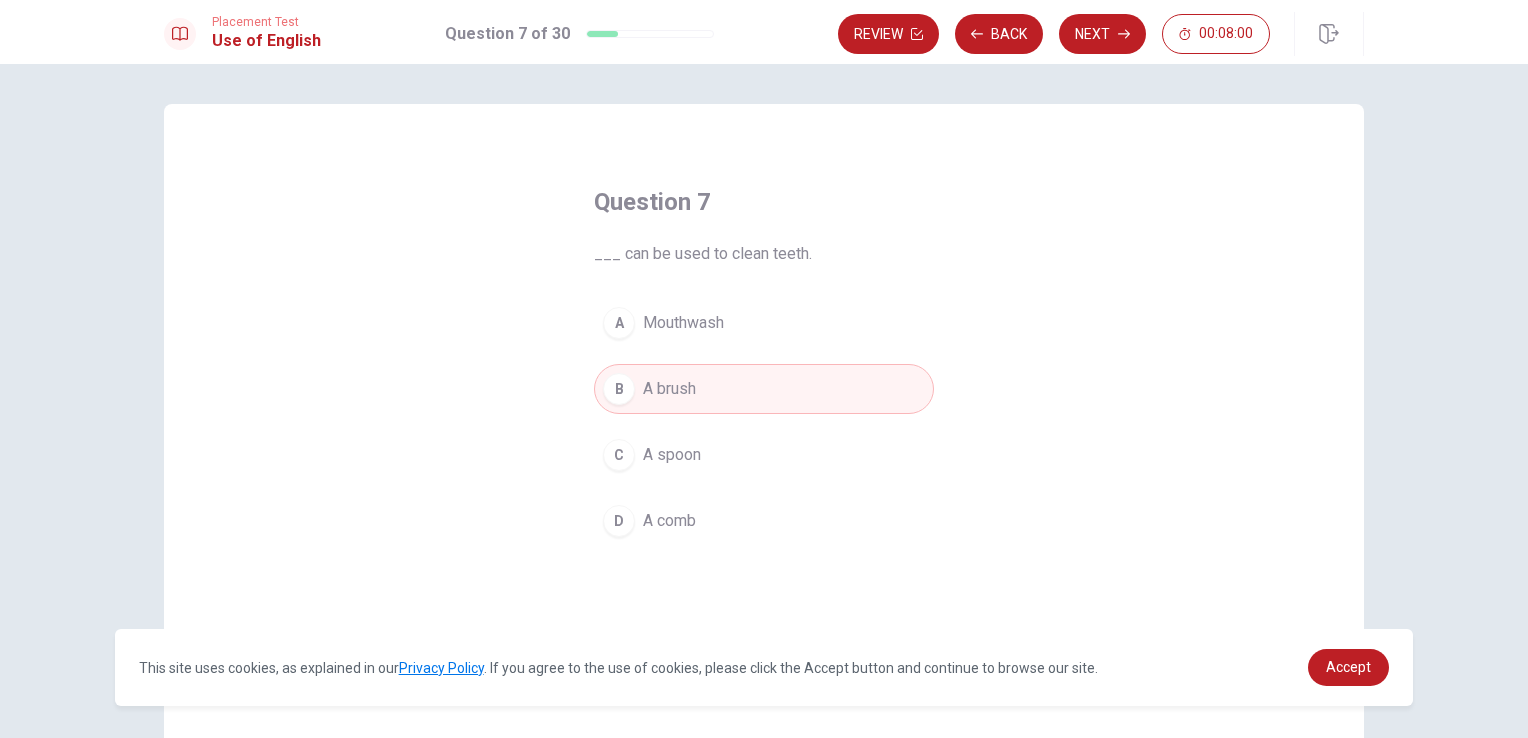 click on "A Mouthwash" at bounding box center [764, 323] 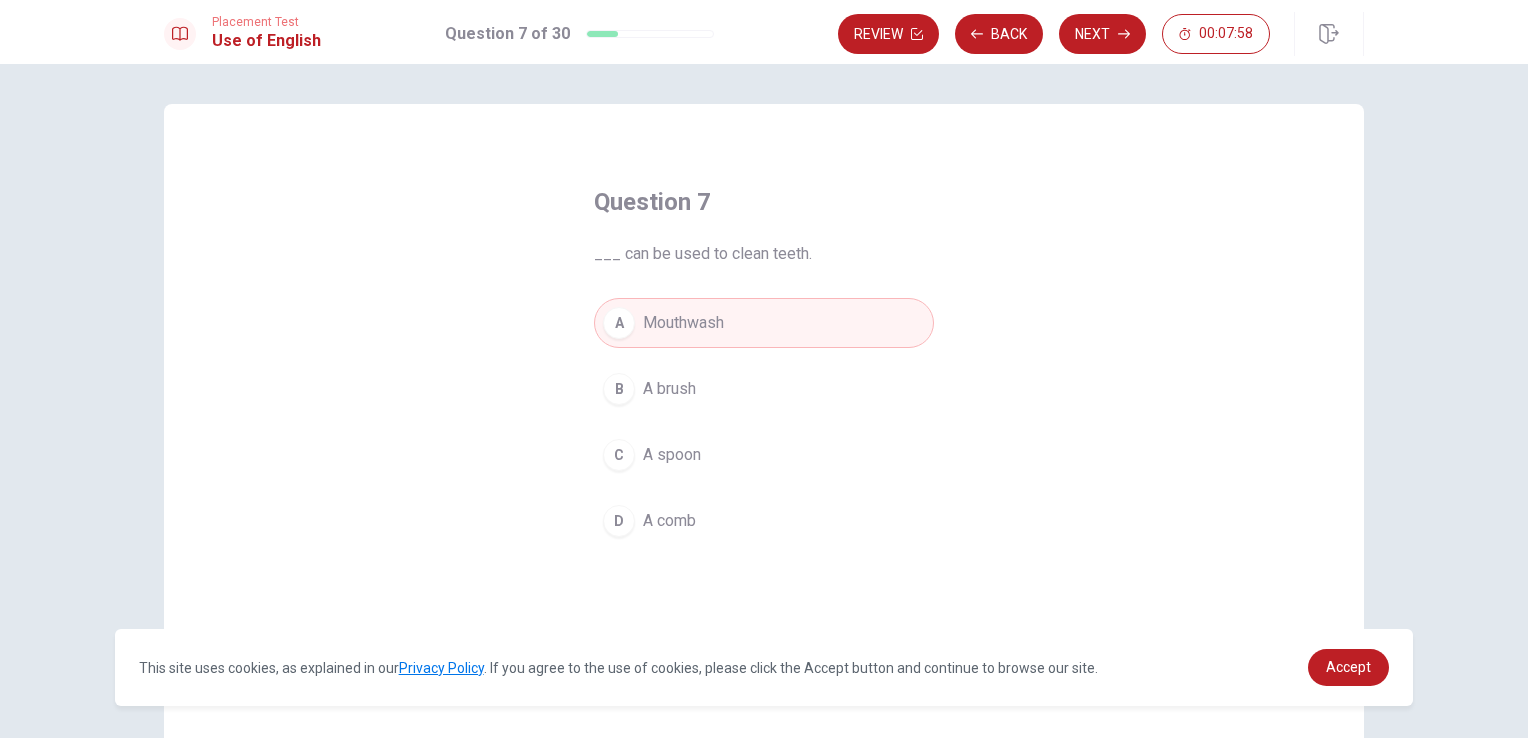 click on "Next" at bounding box center (1102, 34) 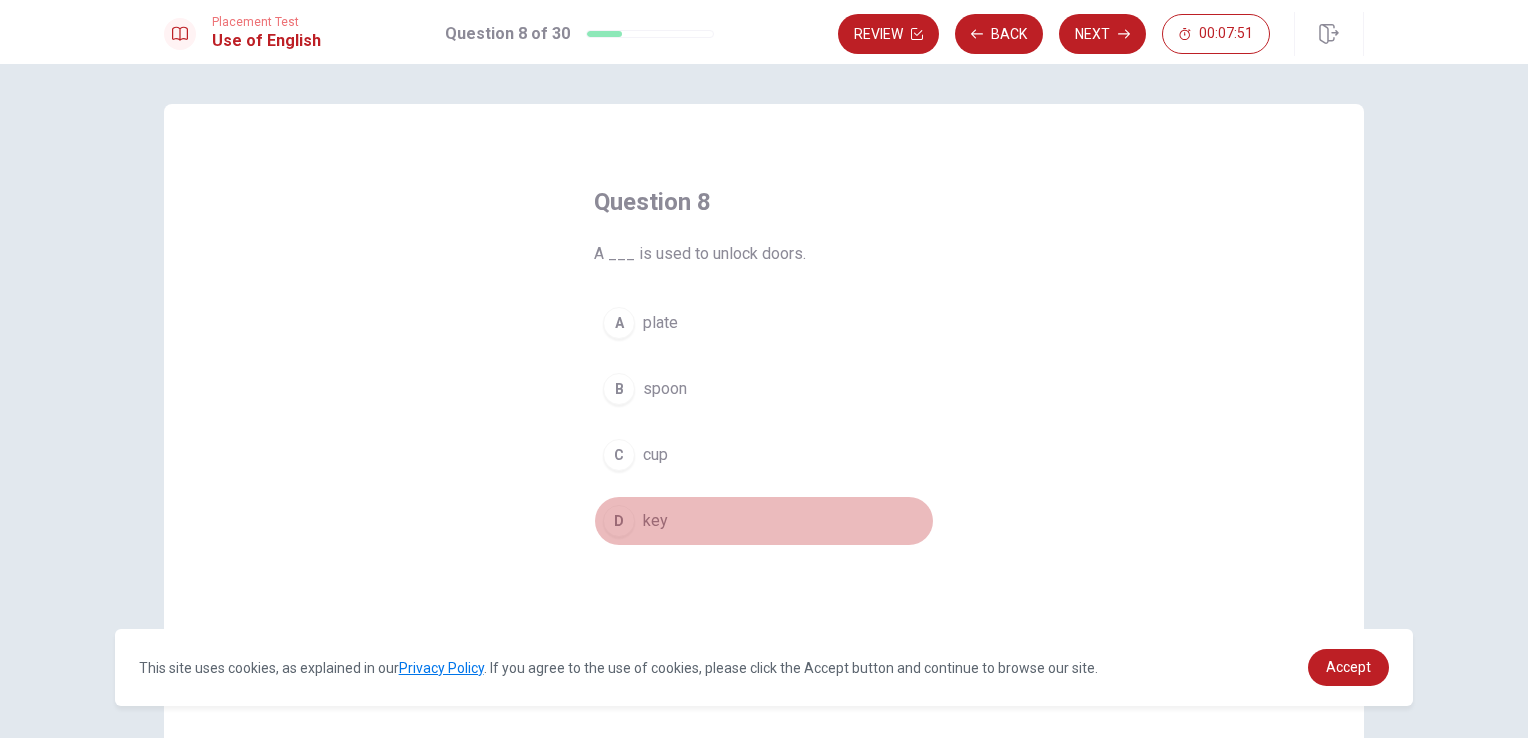 click on "key" at bounding box center [655, 521] 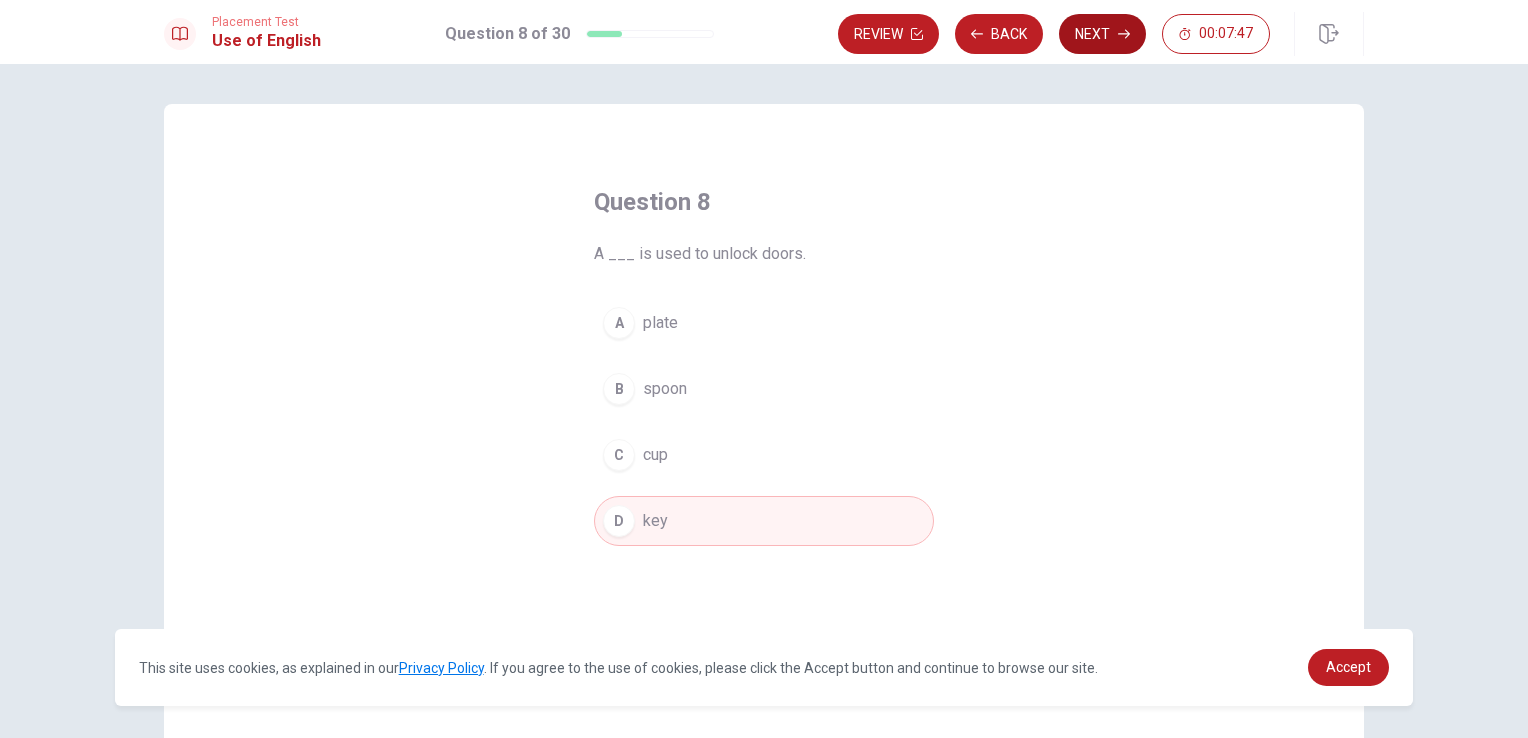 click on "Next" at bounding box center [1102, 34] 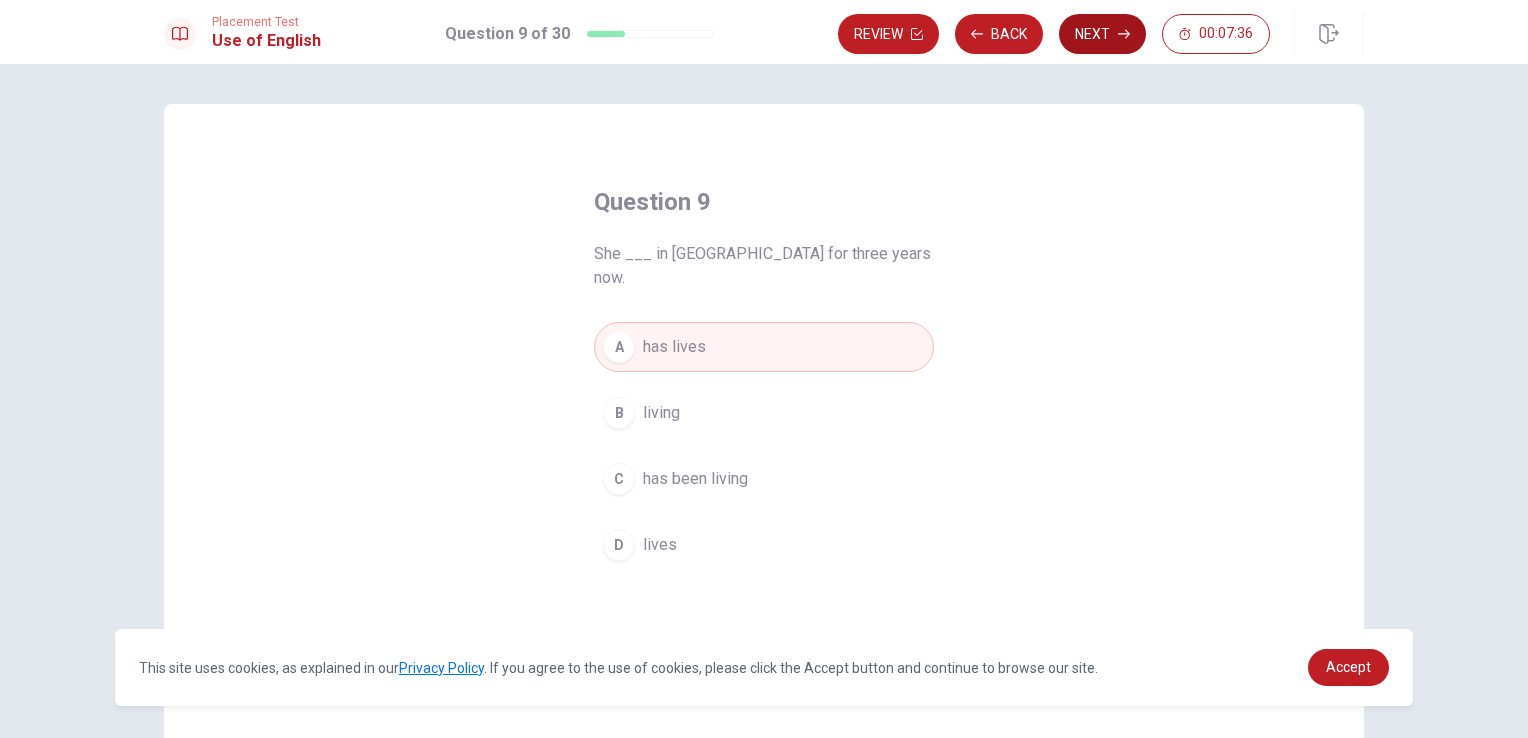click on "Next" at bounding box center [1102, 34] 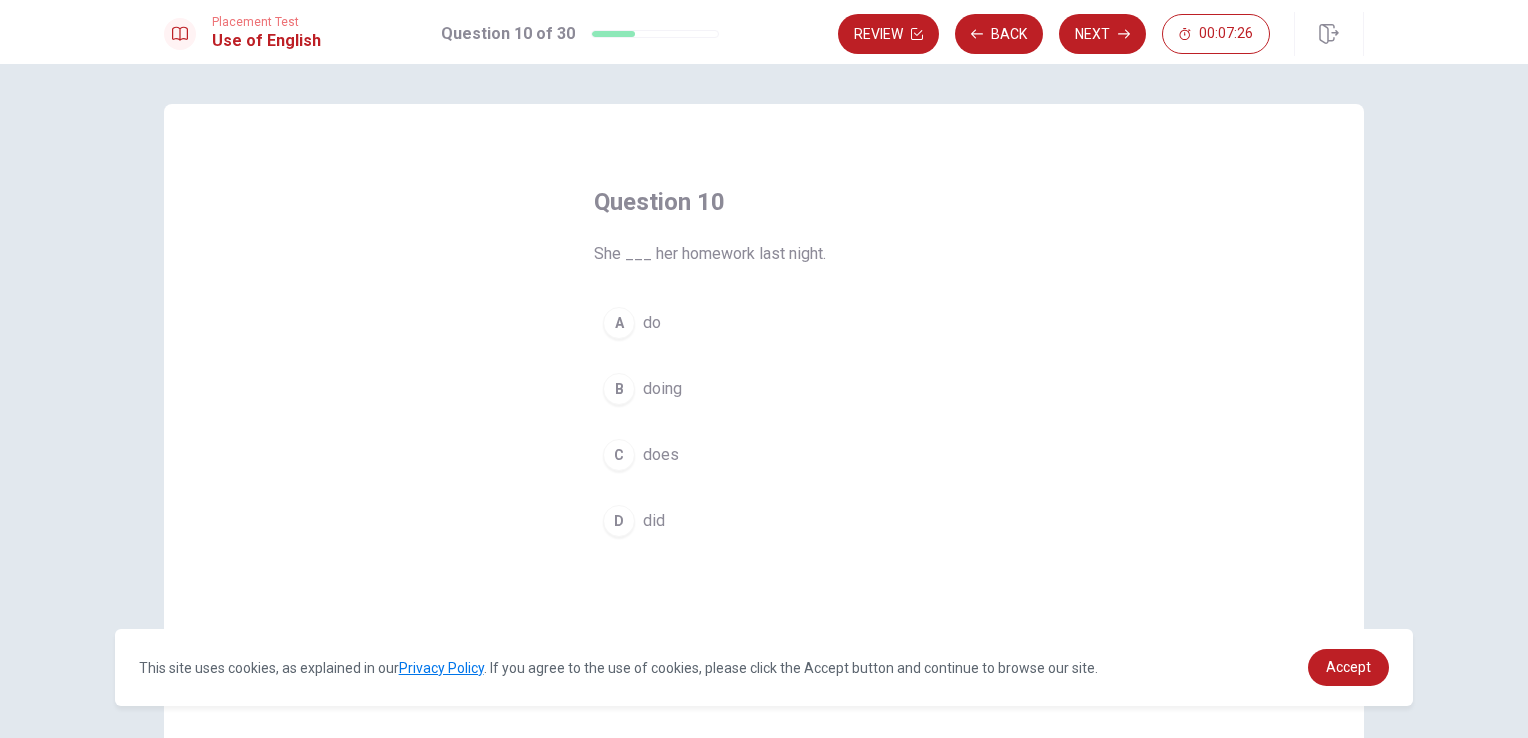 click on "did" at bounding box center [654, 521] 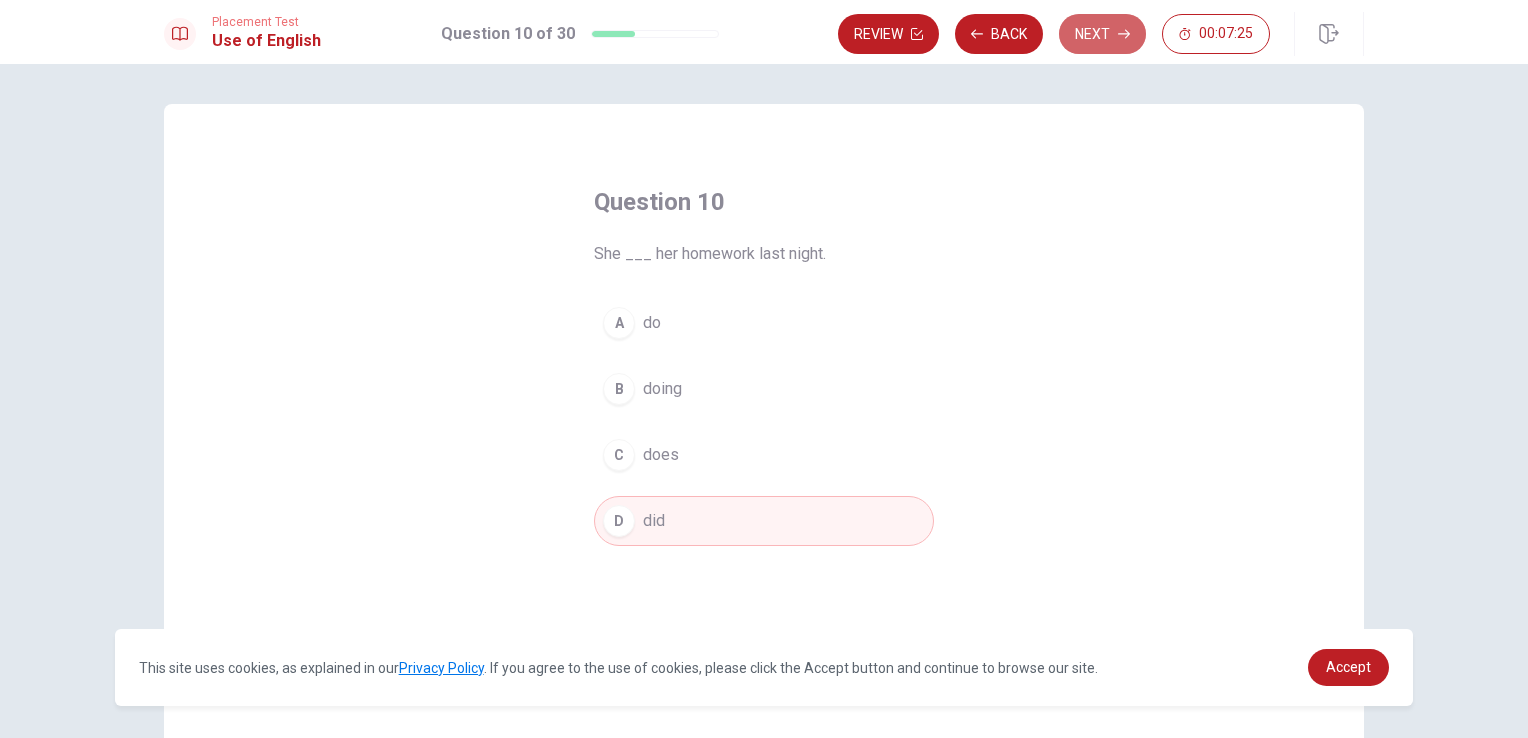click on "Next" at bounding box center (1102, 34) 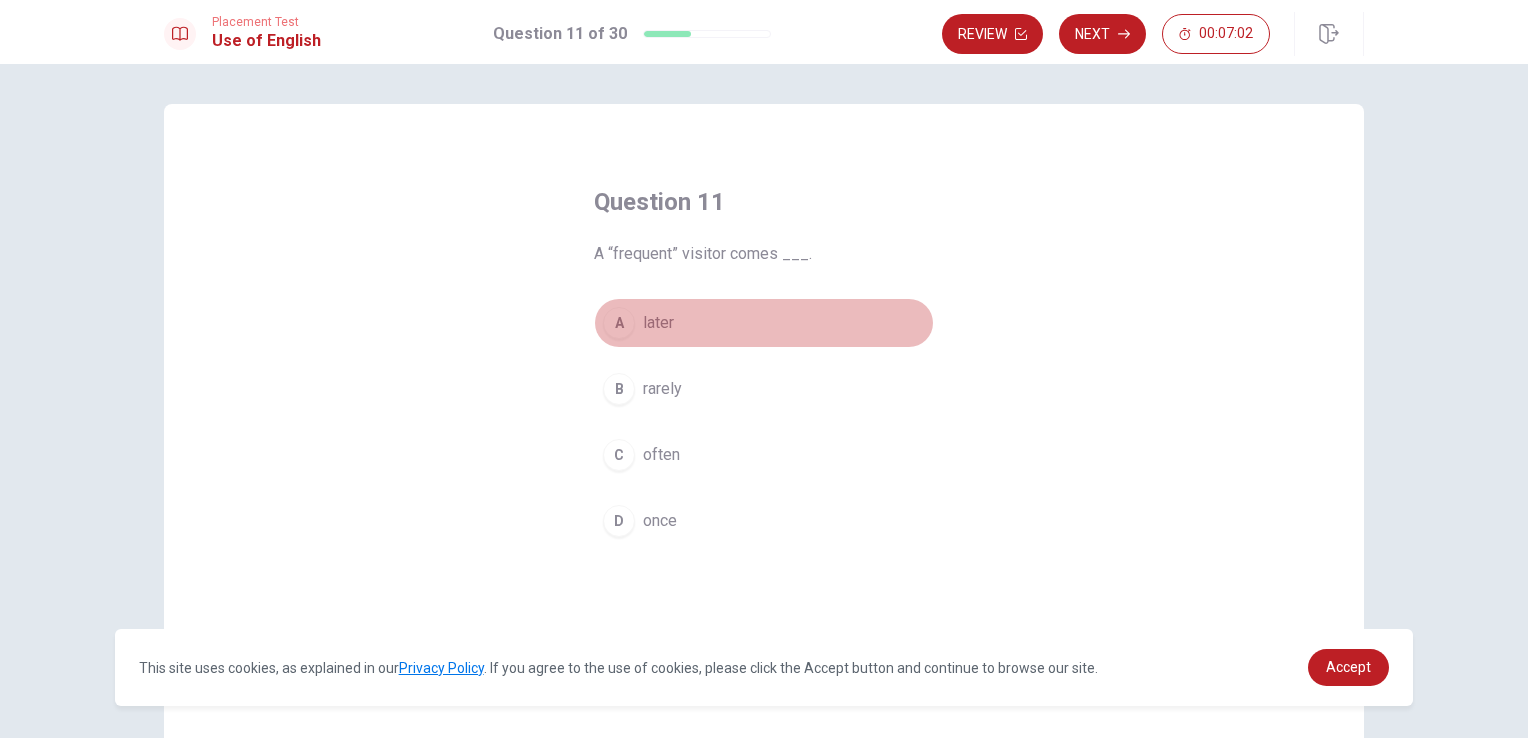 click on "A later" at bounding box center (764, 323) 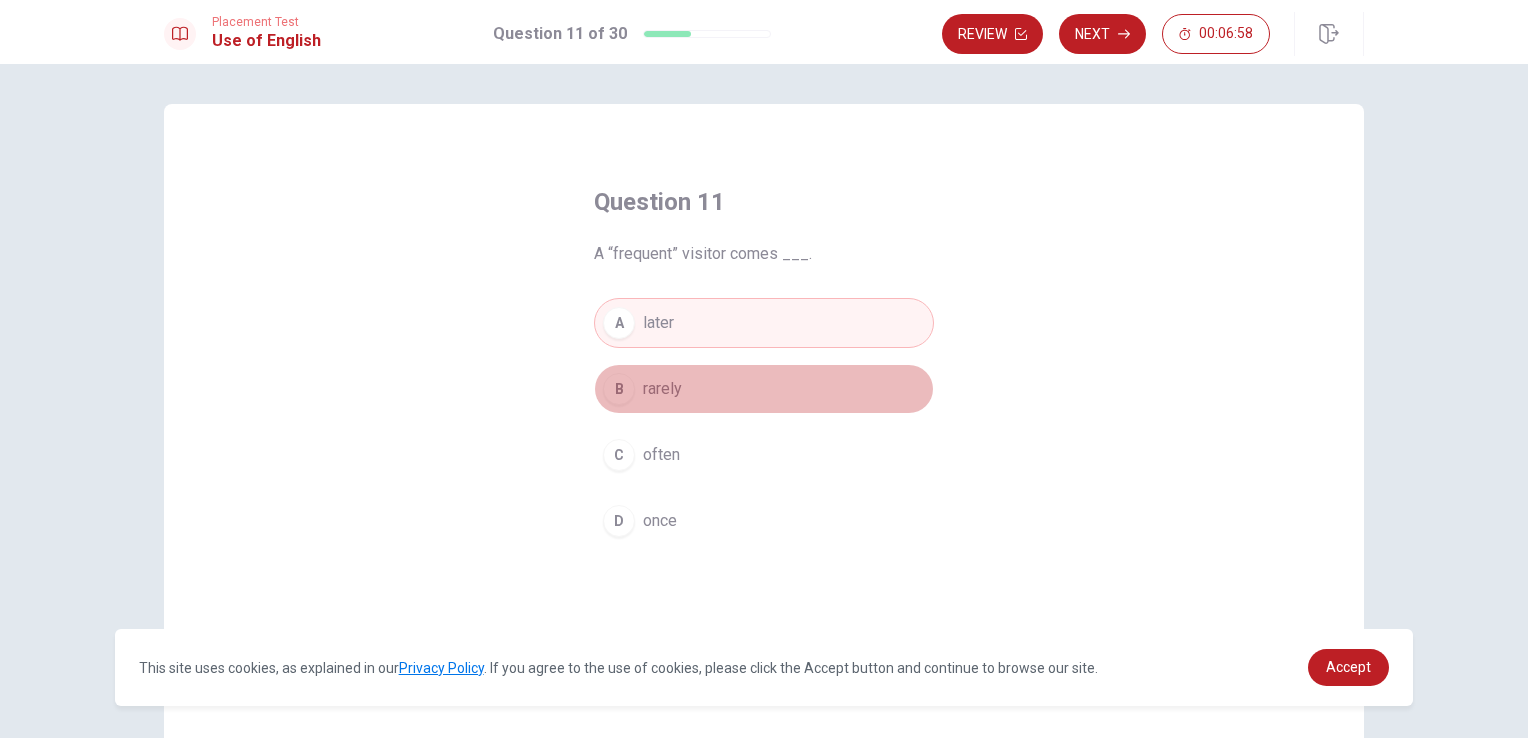 click on "B rarely" at bounding box center [764, 389] 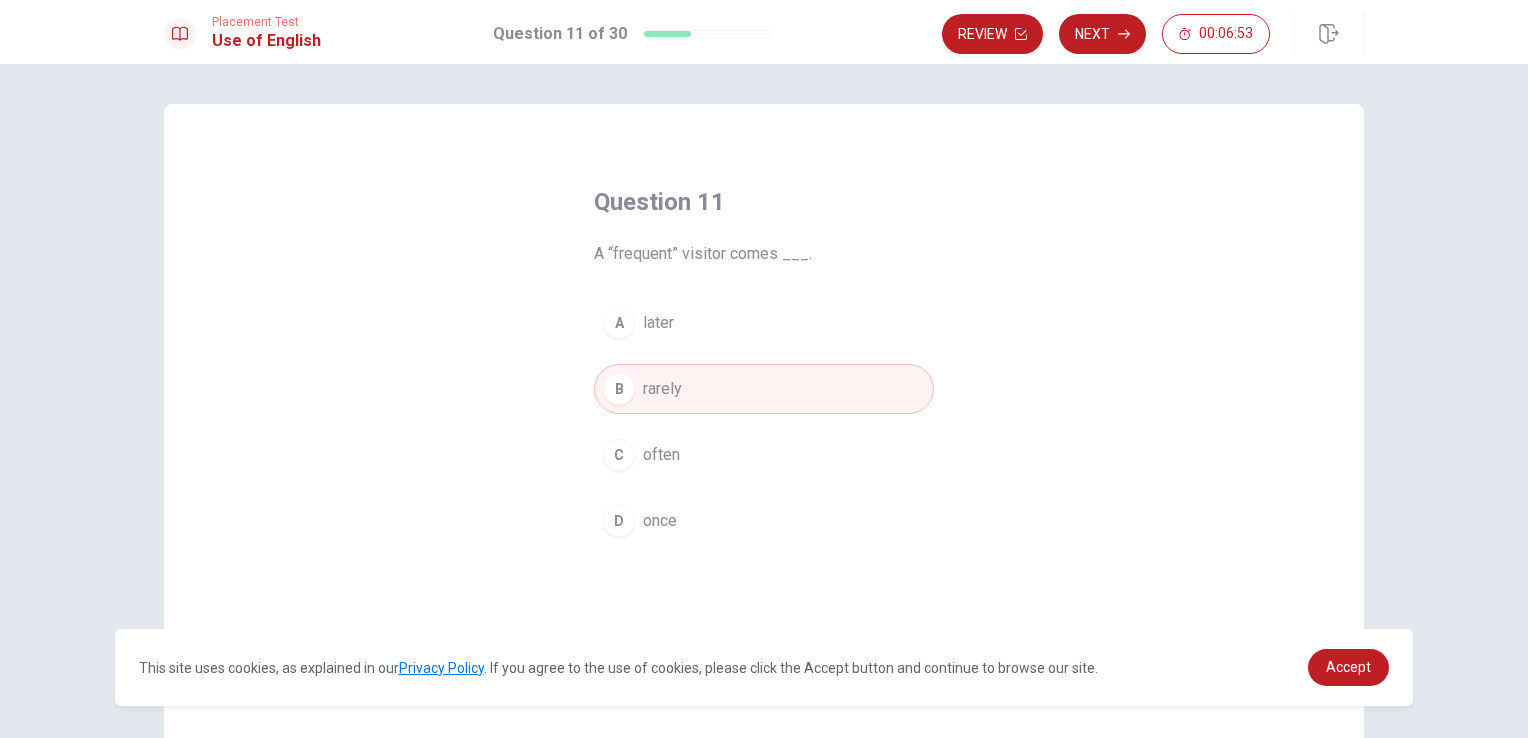 click on "C often" at bounding box center (764, 455) 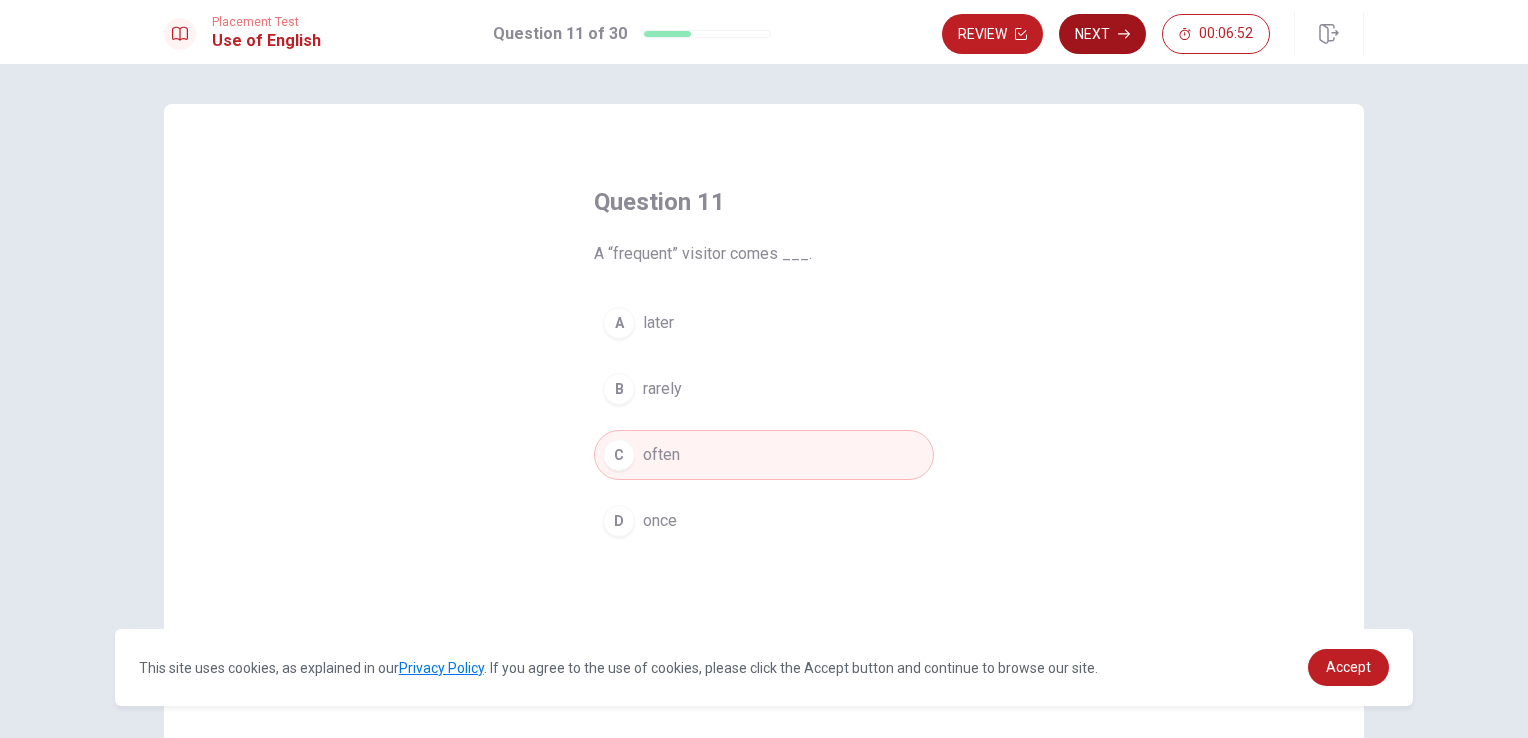 click on "Next" at bounding box center (1102, 34) 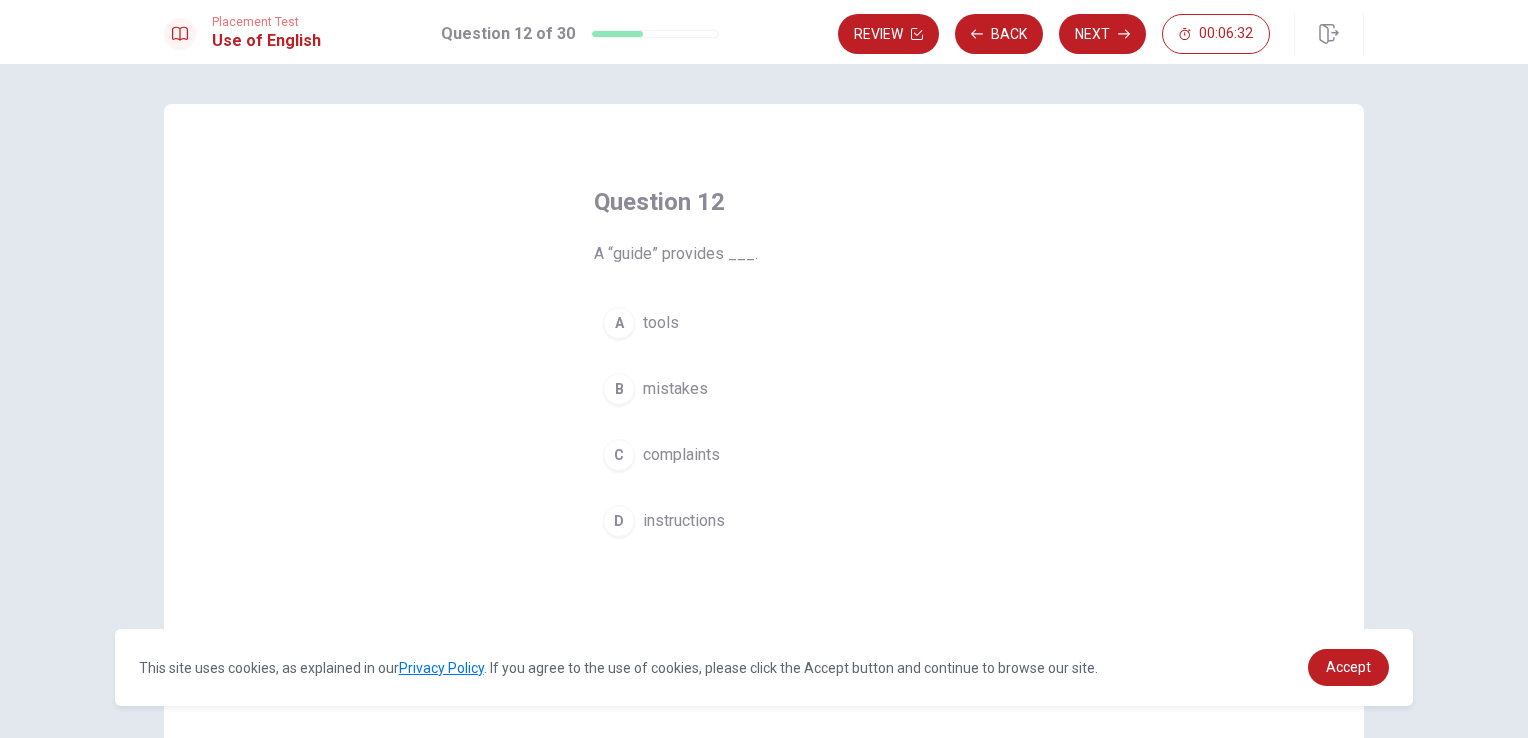 click on "instructions" at bounding box center (684, 521) 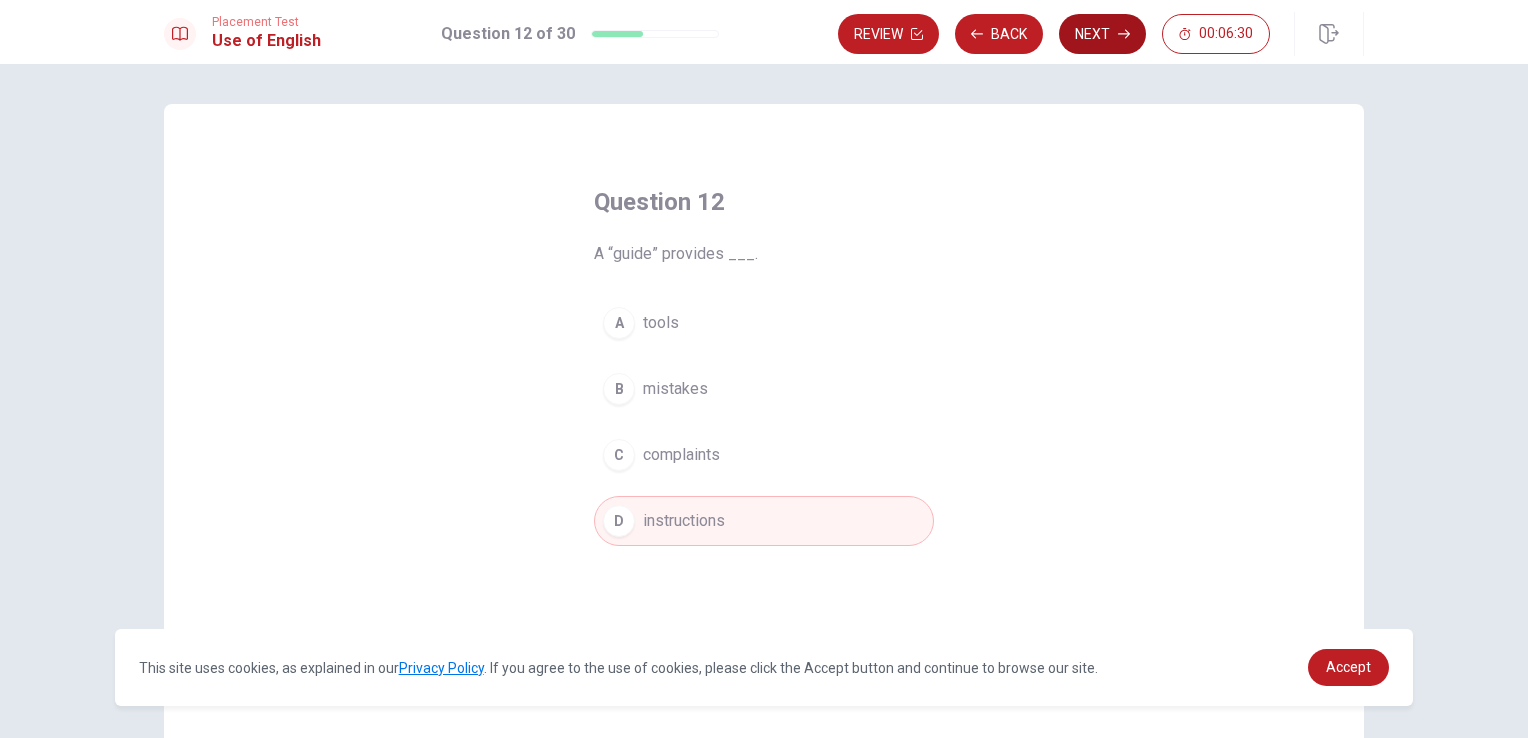 click 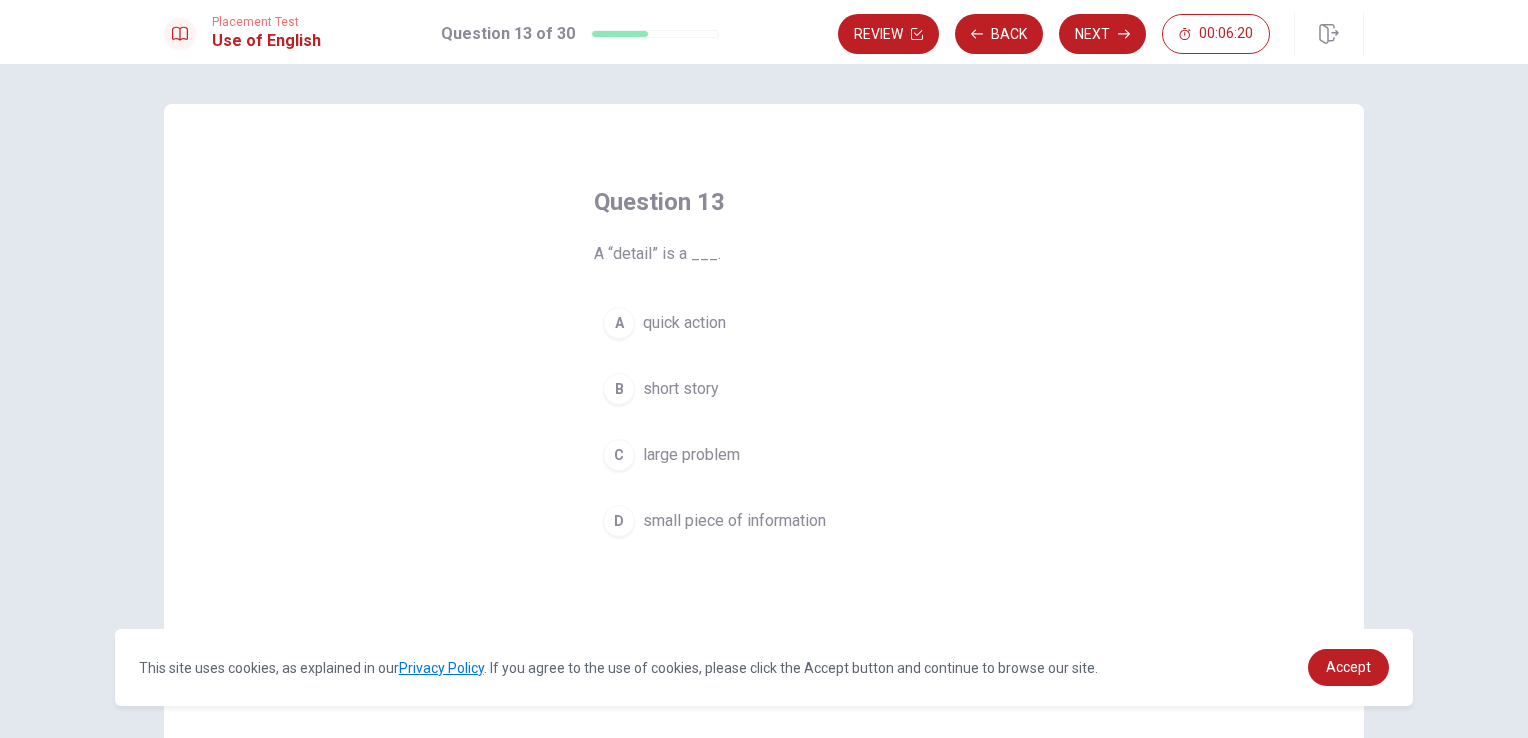 click on "small piece of information" at bounding box center (734, 521) 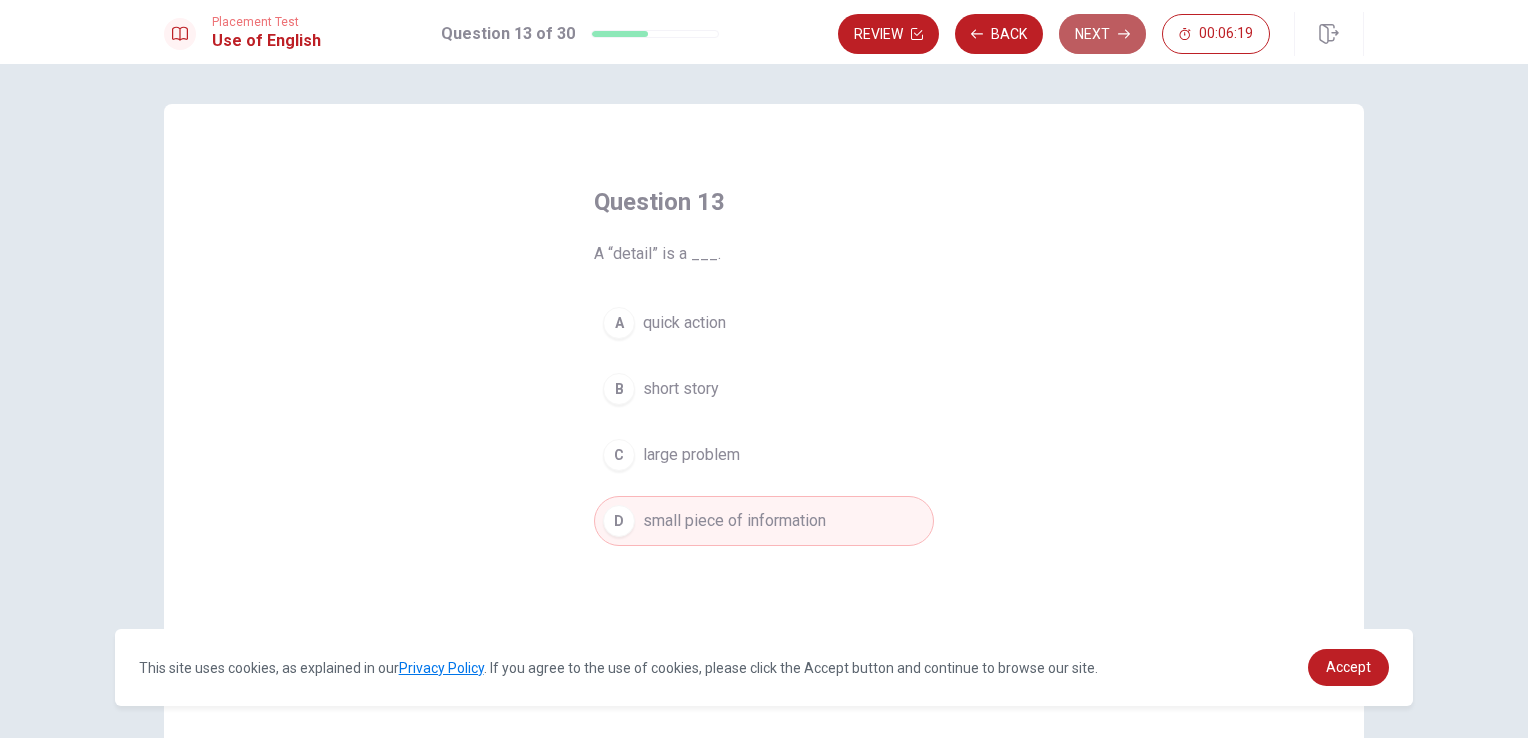 click 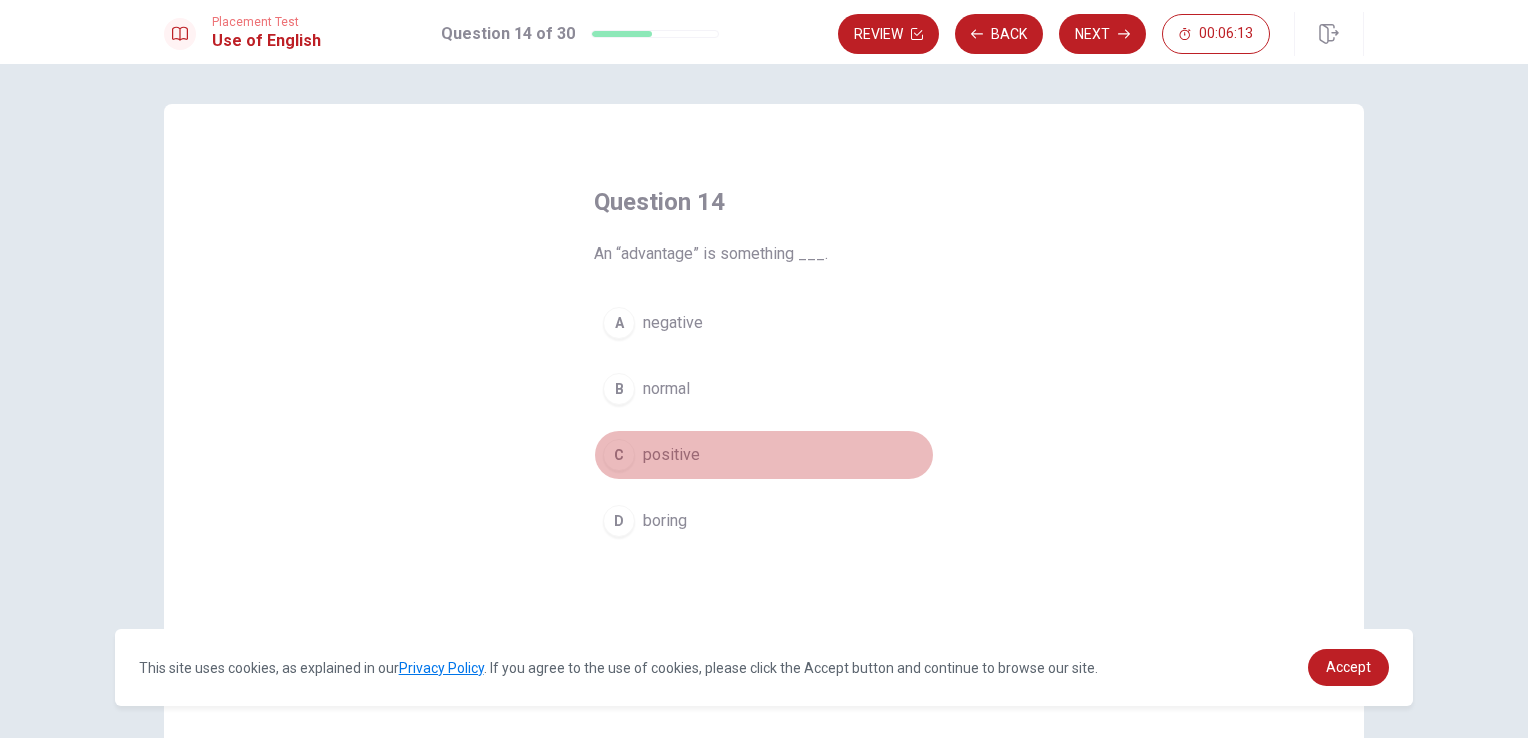 click on "positive" at bounding box center [671, 455] 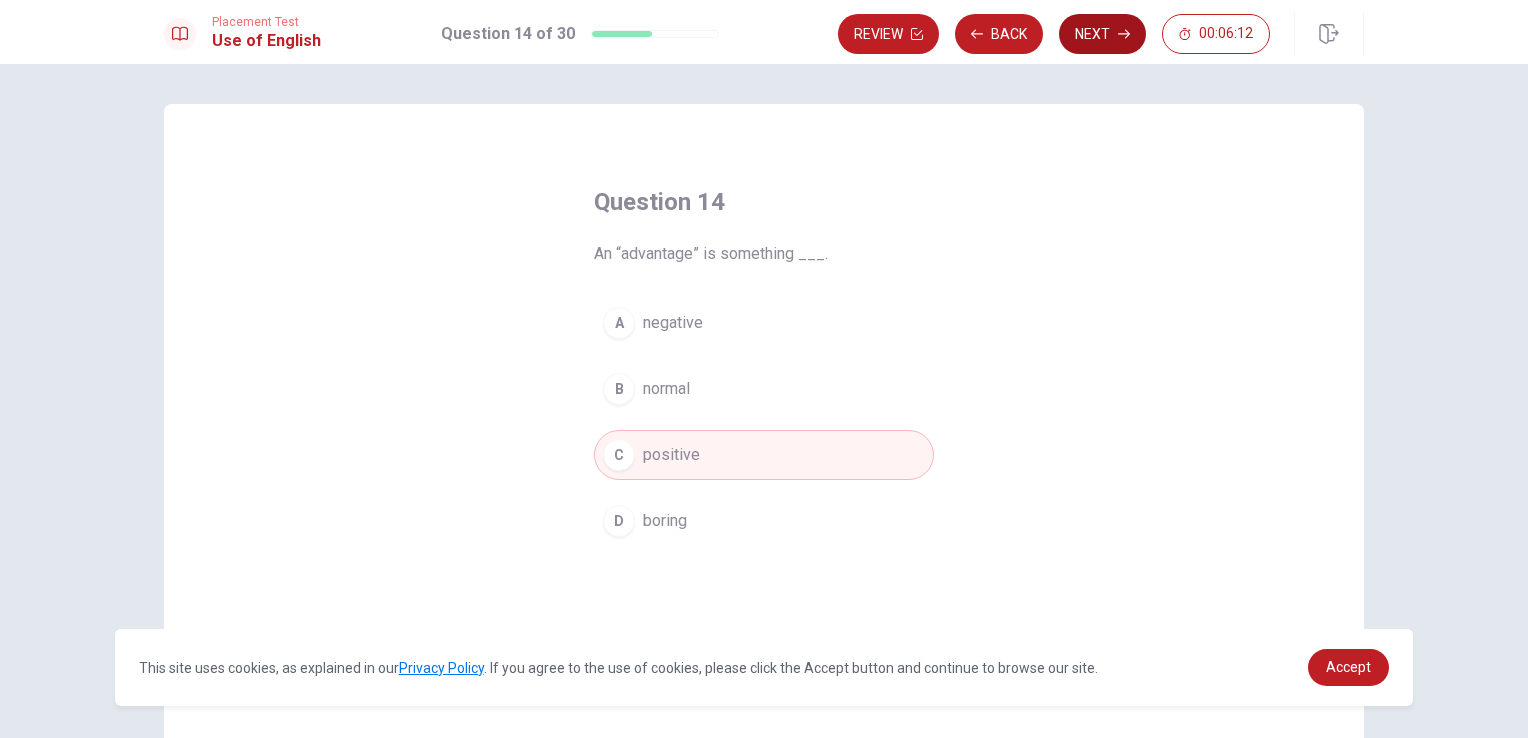 click on "Next" at bounding box center [1102, 34] 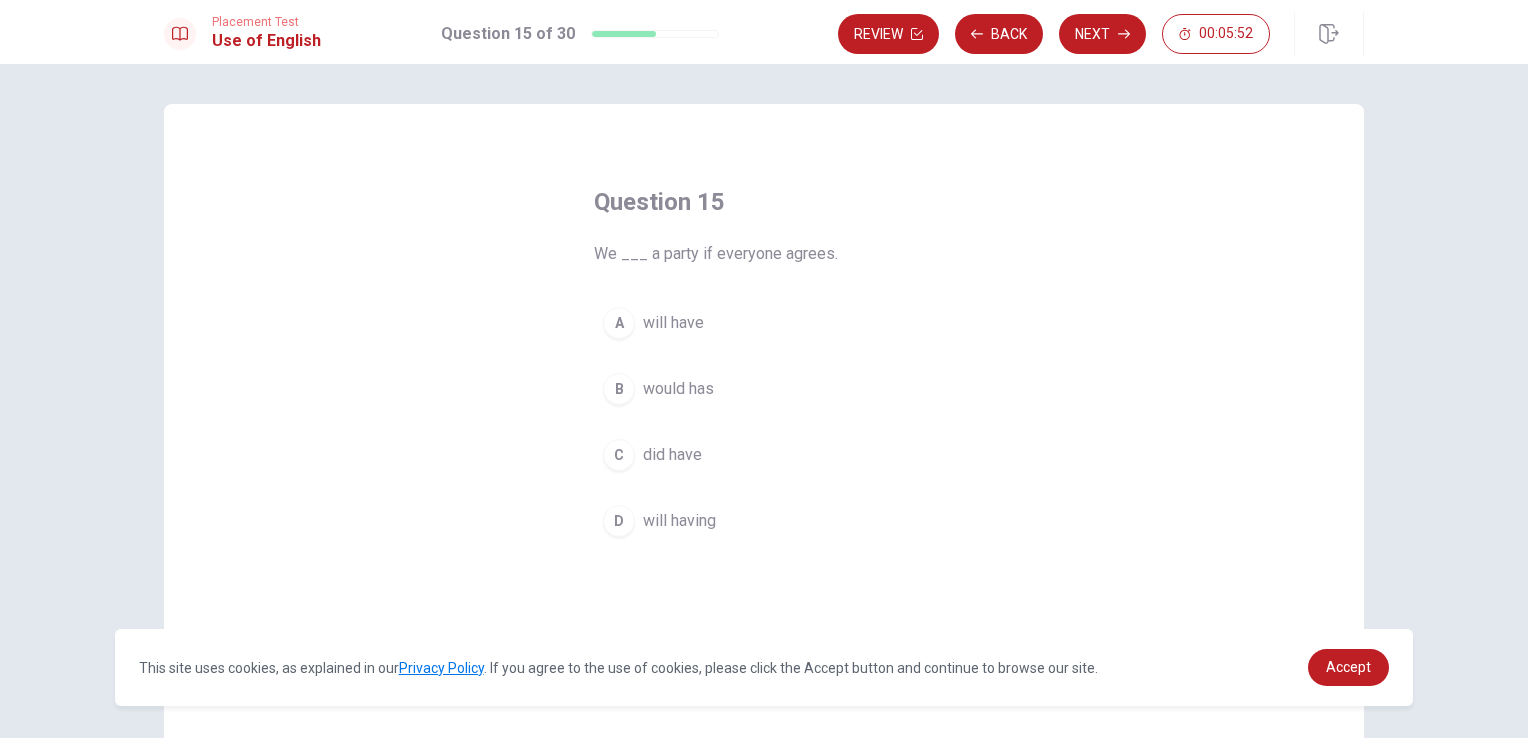 click on "will have" at bounding box center (673, 323) 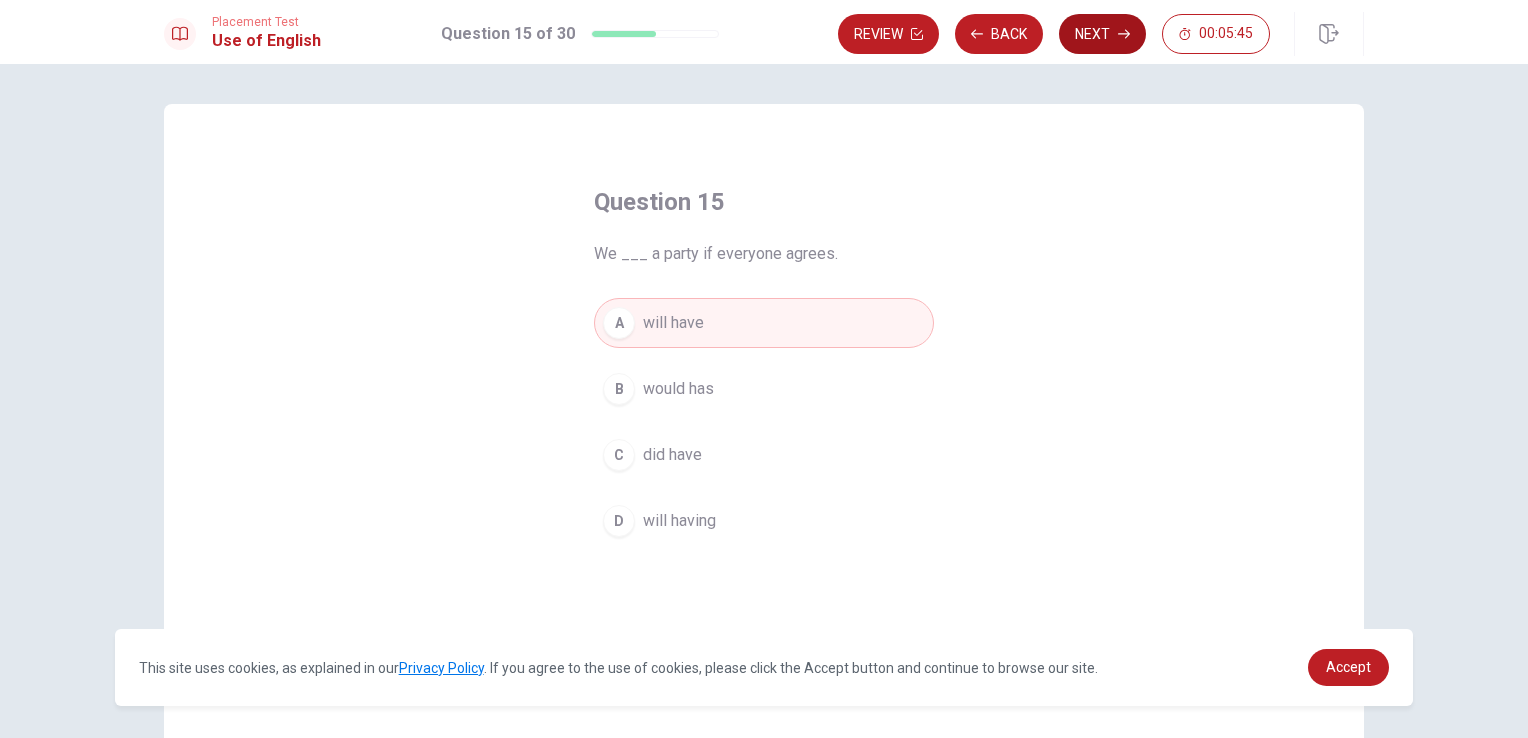 click on "Next" at bounding box center [1102, 34] 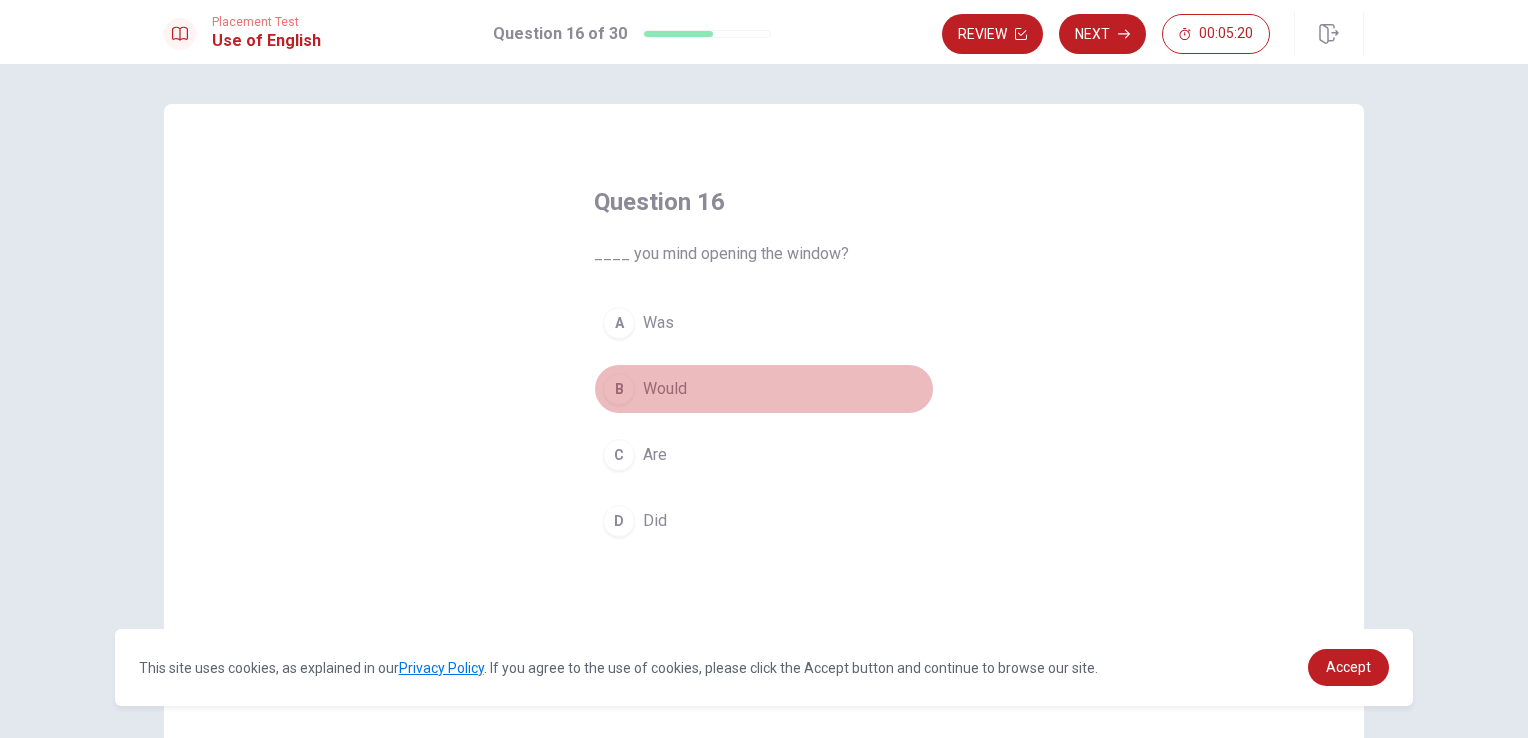 click on "Would" at bounding box center (665, 389) 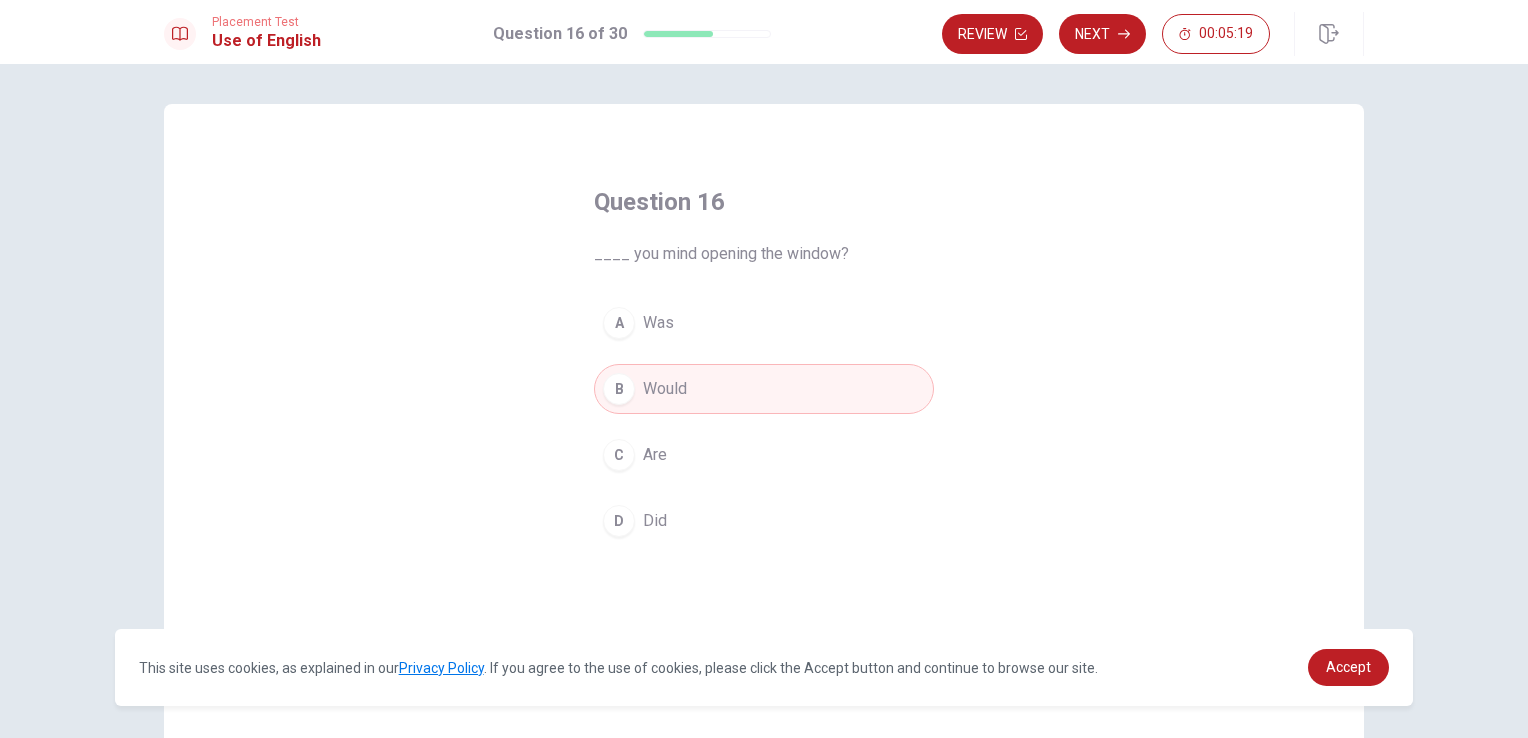 click on "Next" at bounding box center [1102, 34] 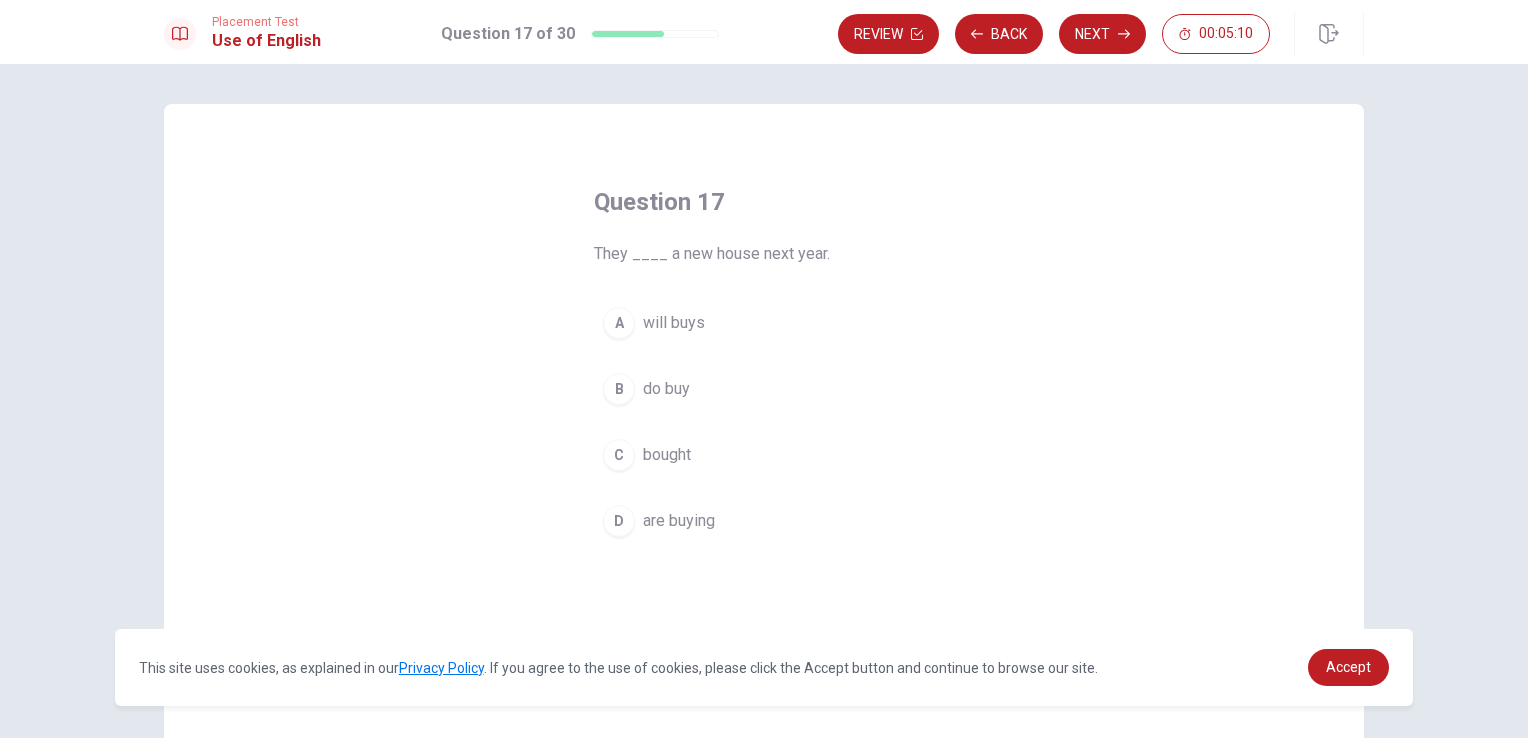 click on "A will buys" at bounding box center [764, 323] 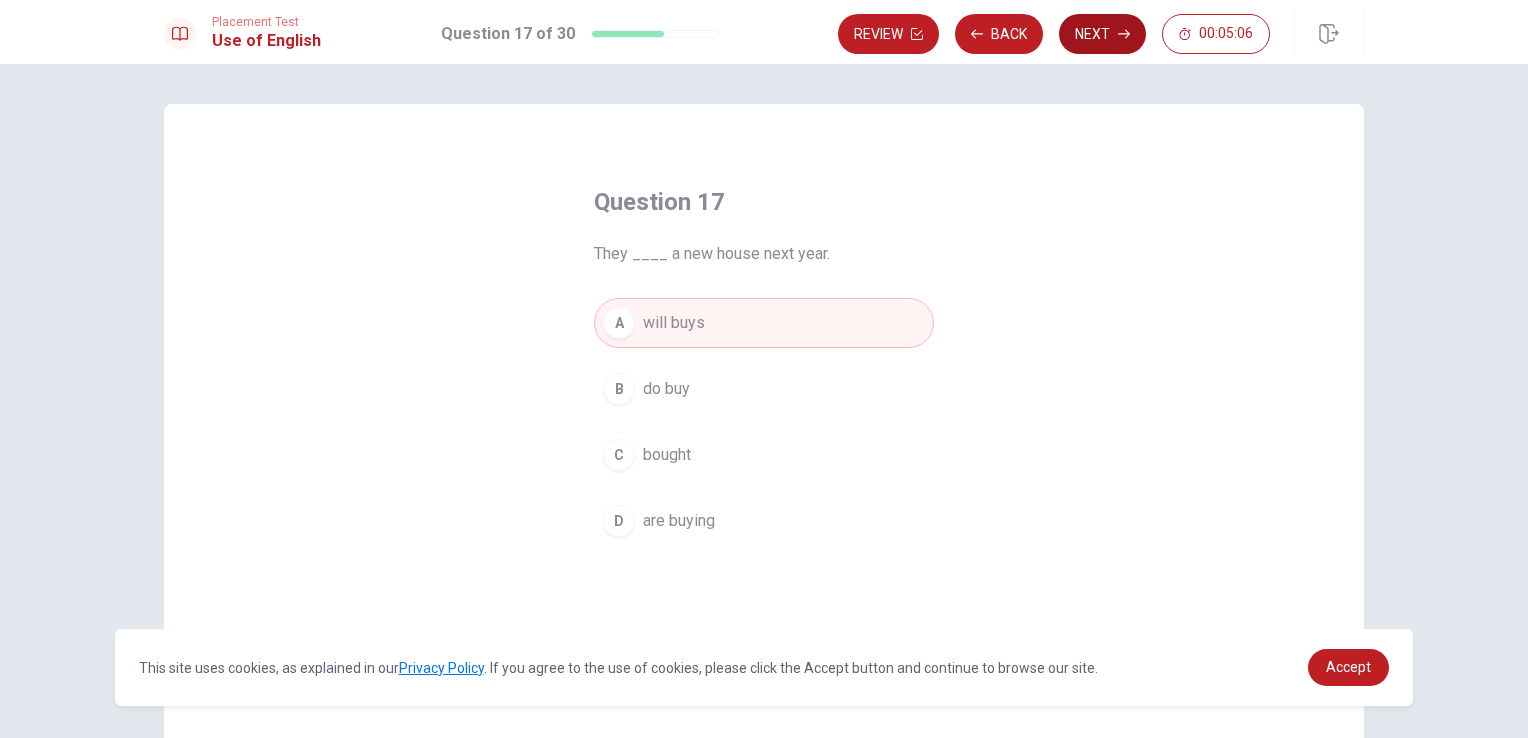 click on "Next" at bounding box center (1102, 34) 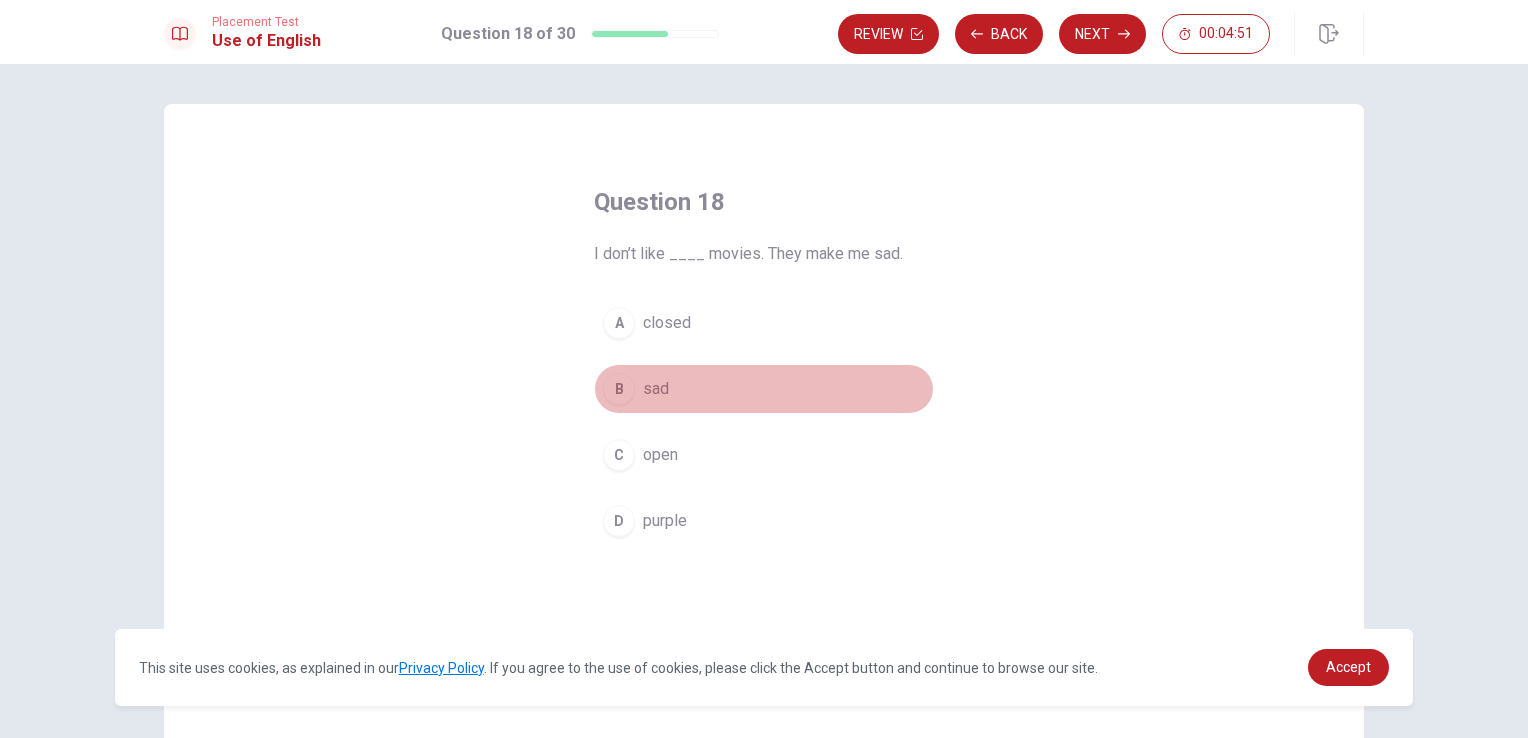 click on "sad" at bounding box center (656, 389) 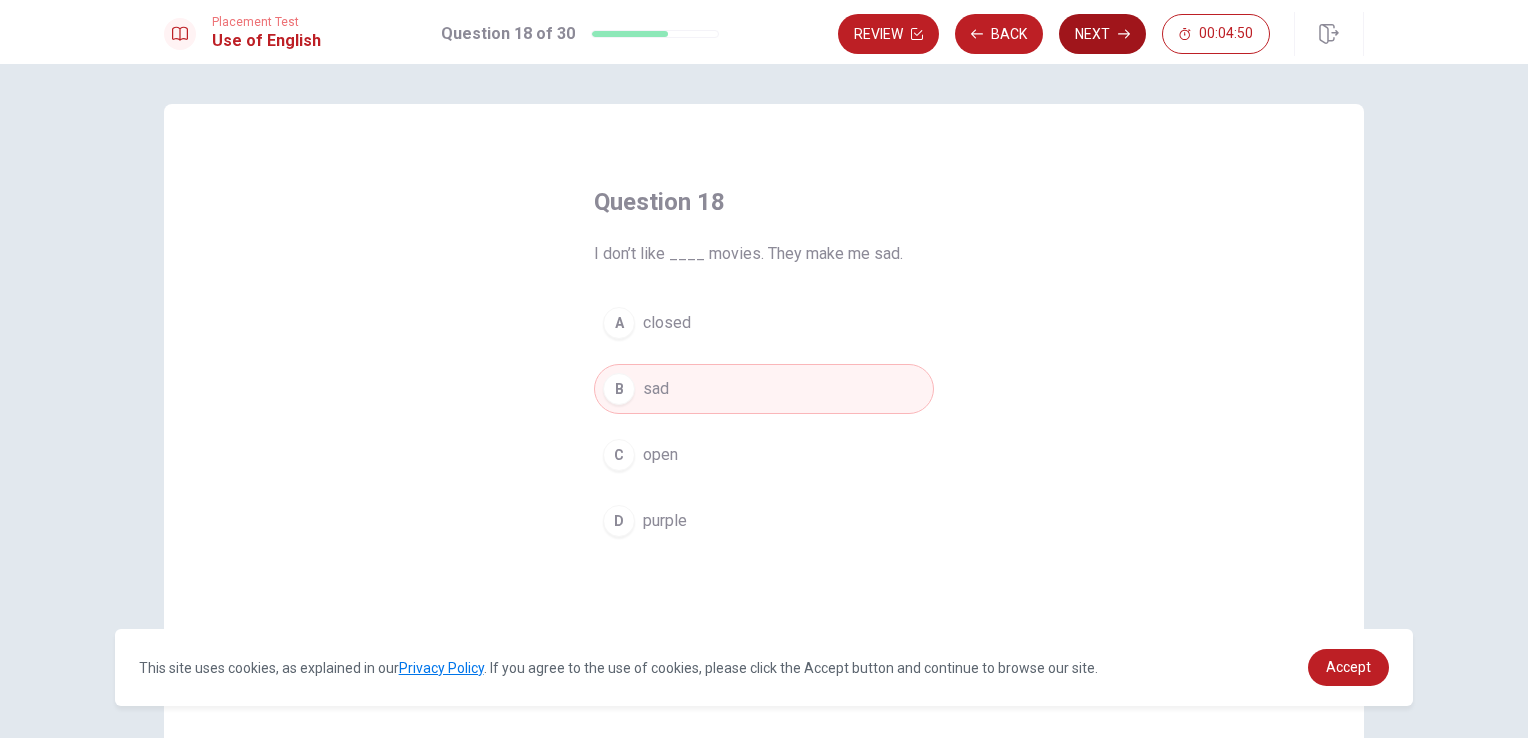 click on "Next" at bounding box center (1102, 34) 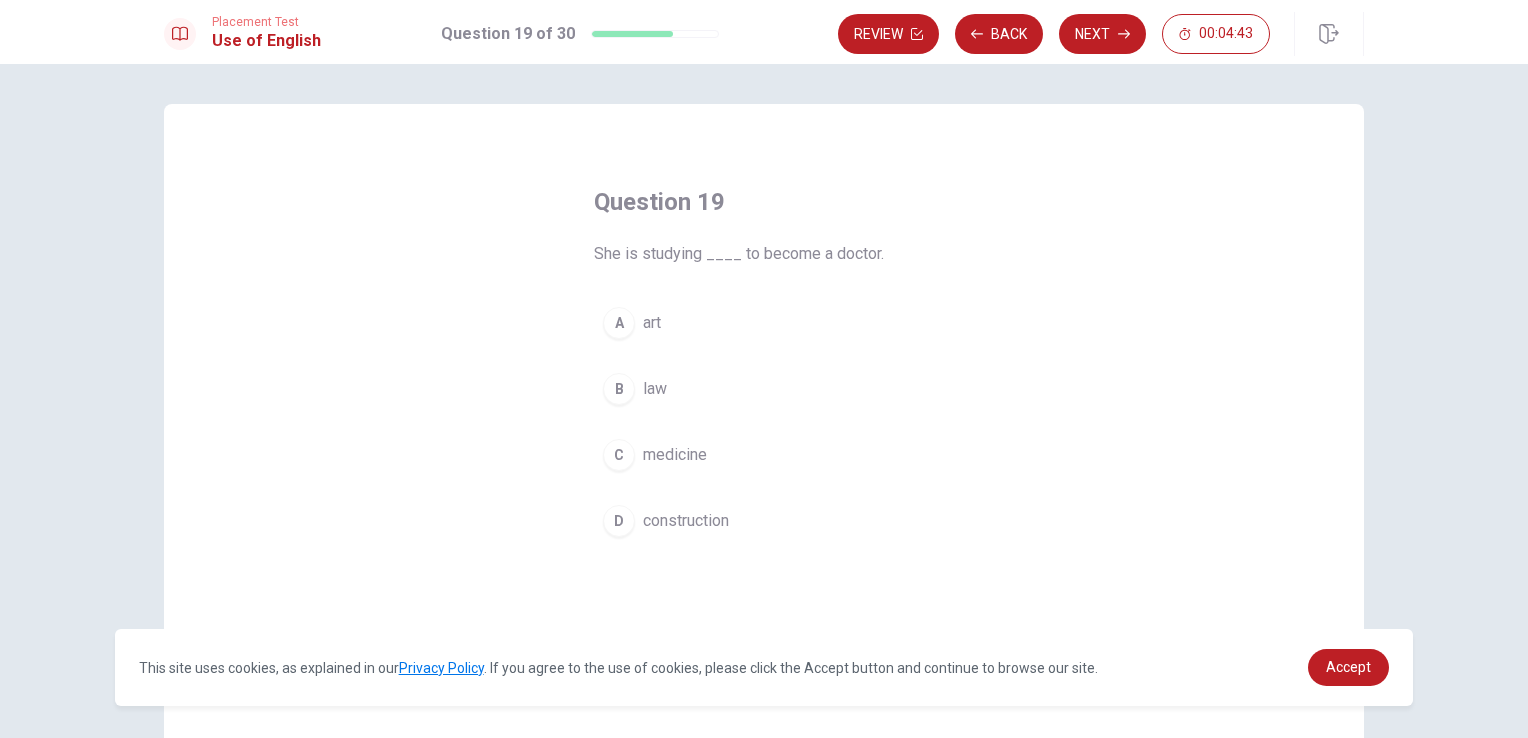 click on "medicine" at bounding box center (675, 455) 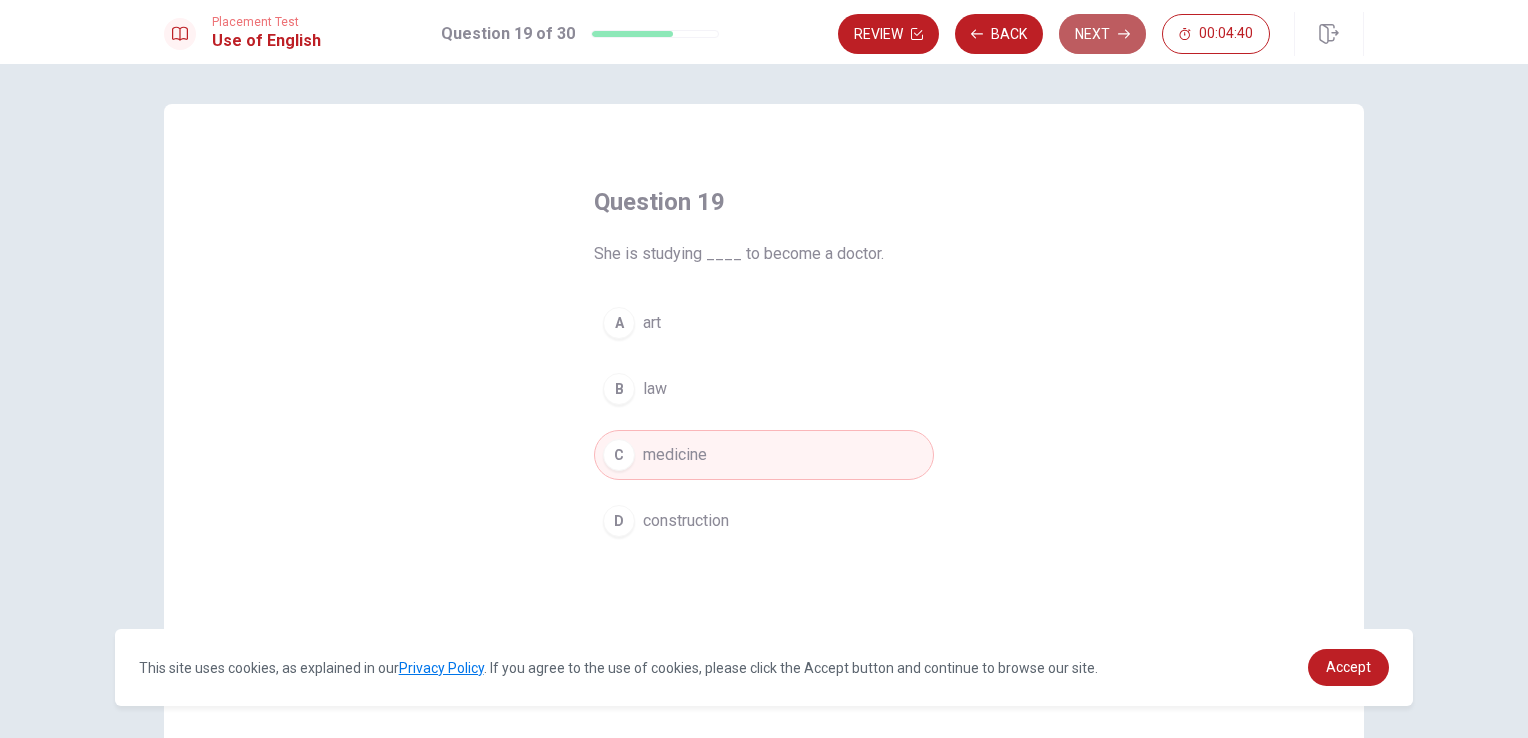 click on "Next" at bounding box center (1102, 34) 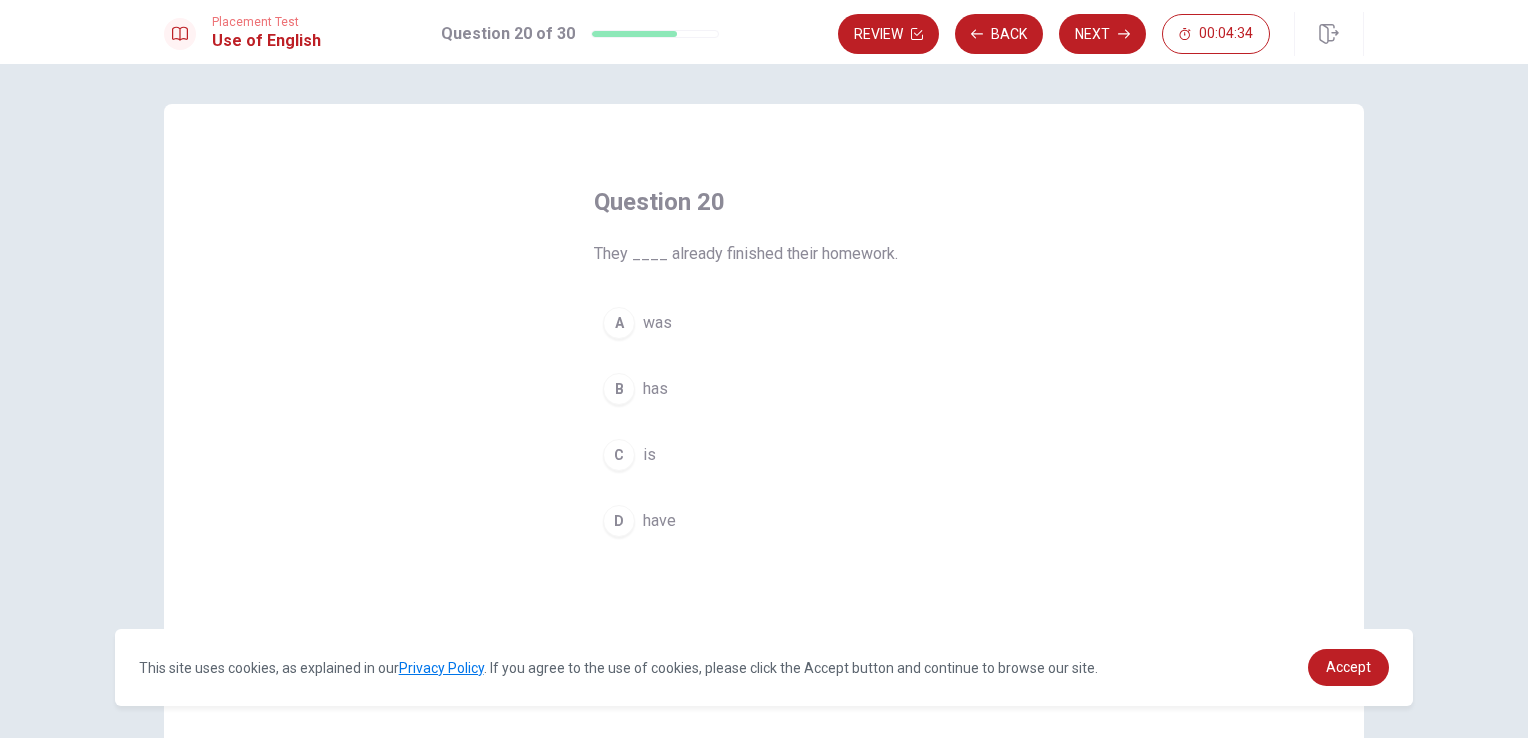 click on "have" at bounding box center [659, 521] 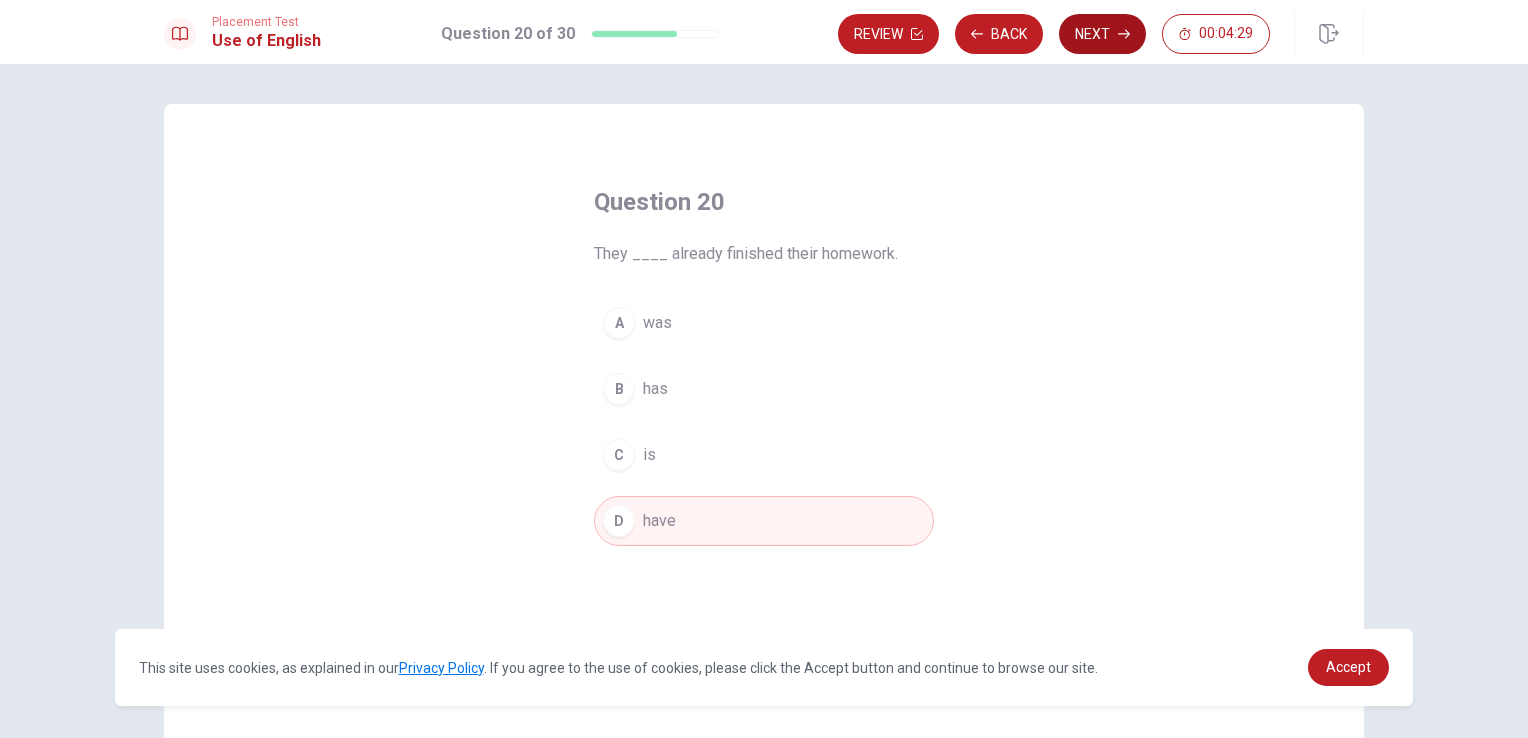 click on "Next" at bounding box center (1102, 34) 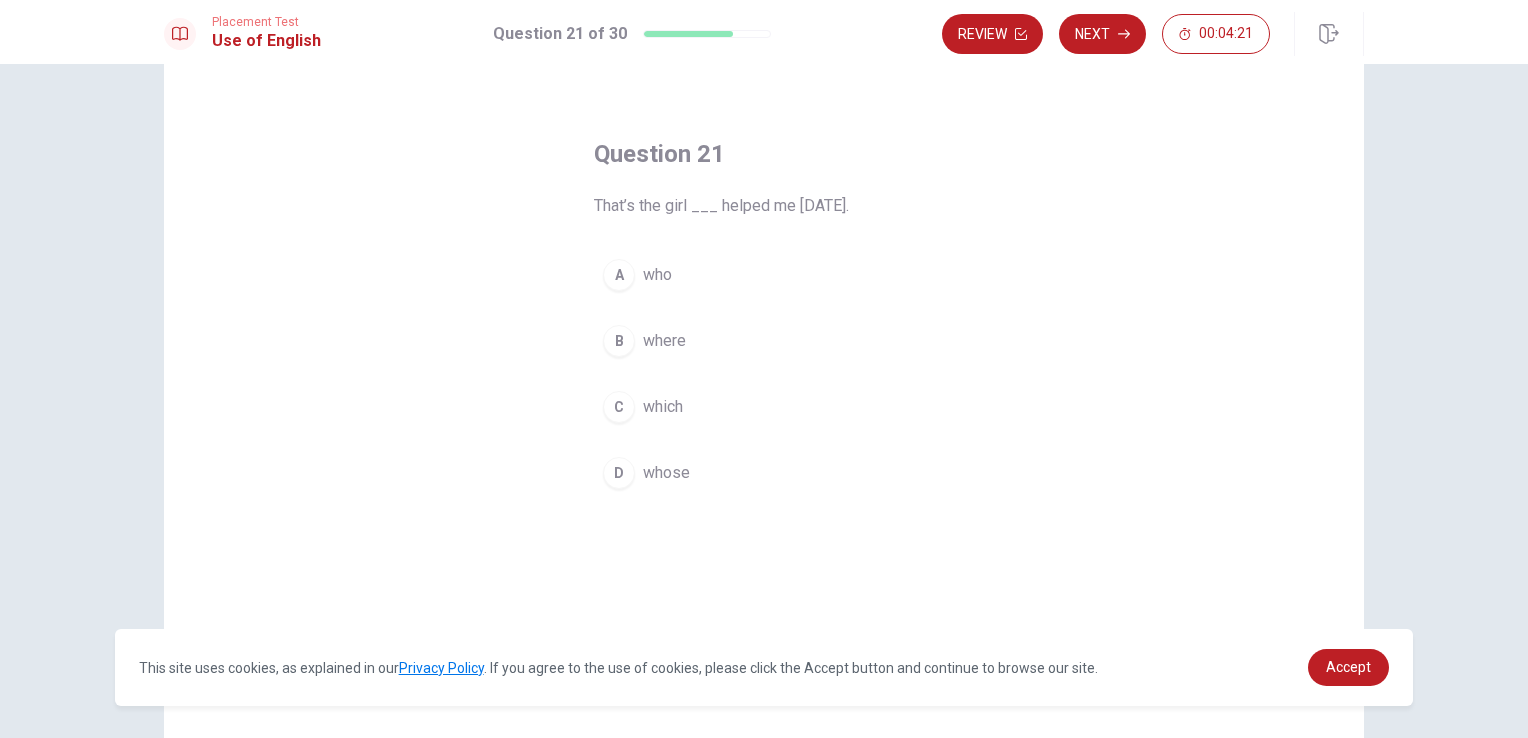 scroll, scrollTop: 0, scrollLeft: 0, axis: both 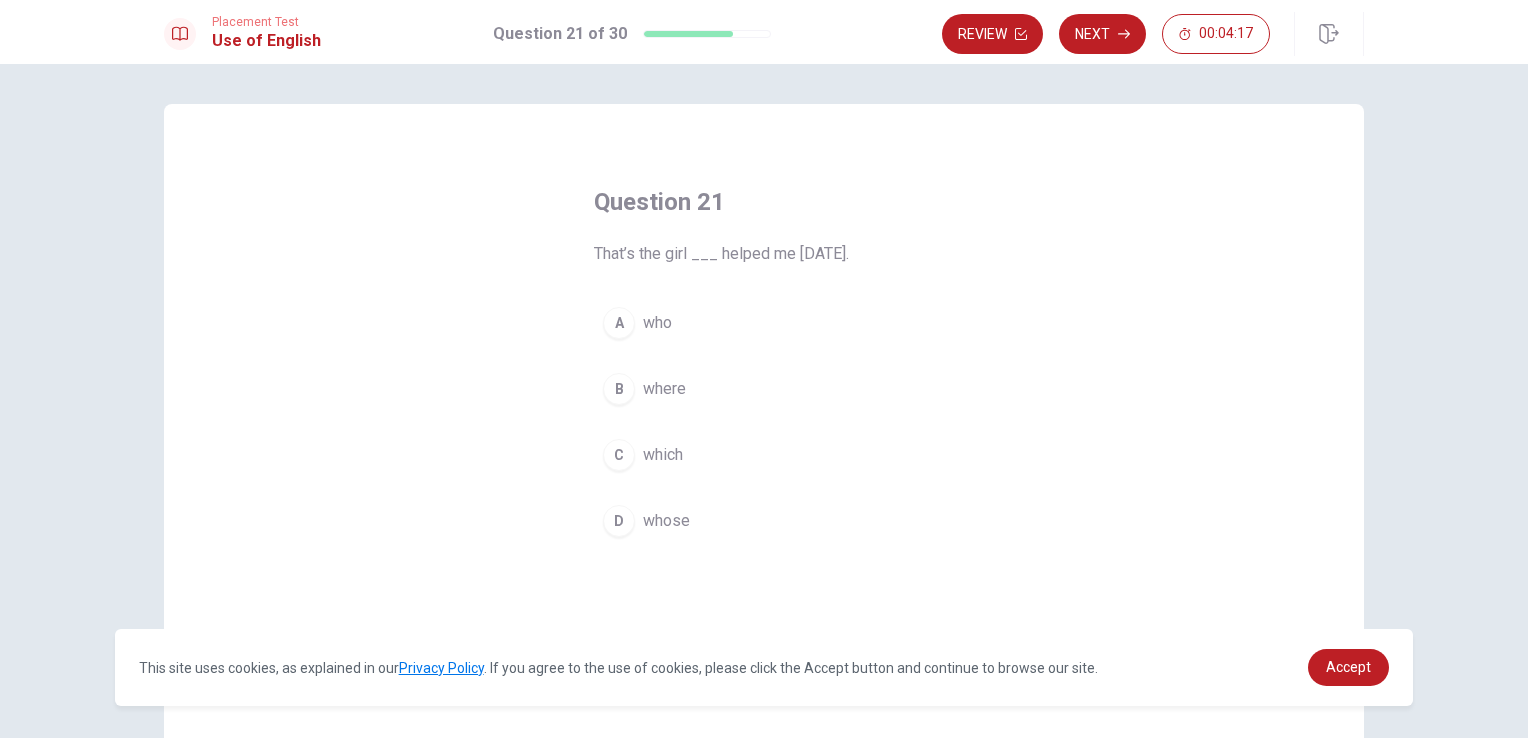 click on "who" at bounding box center (657, 323) 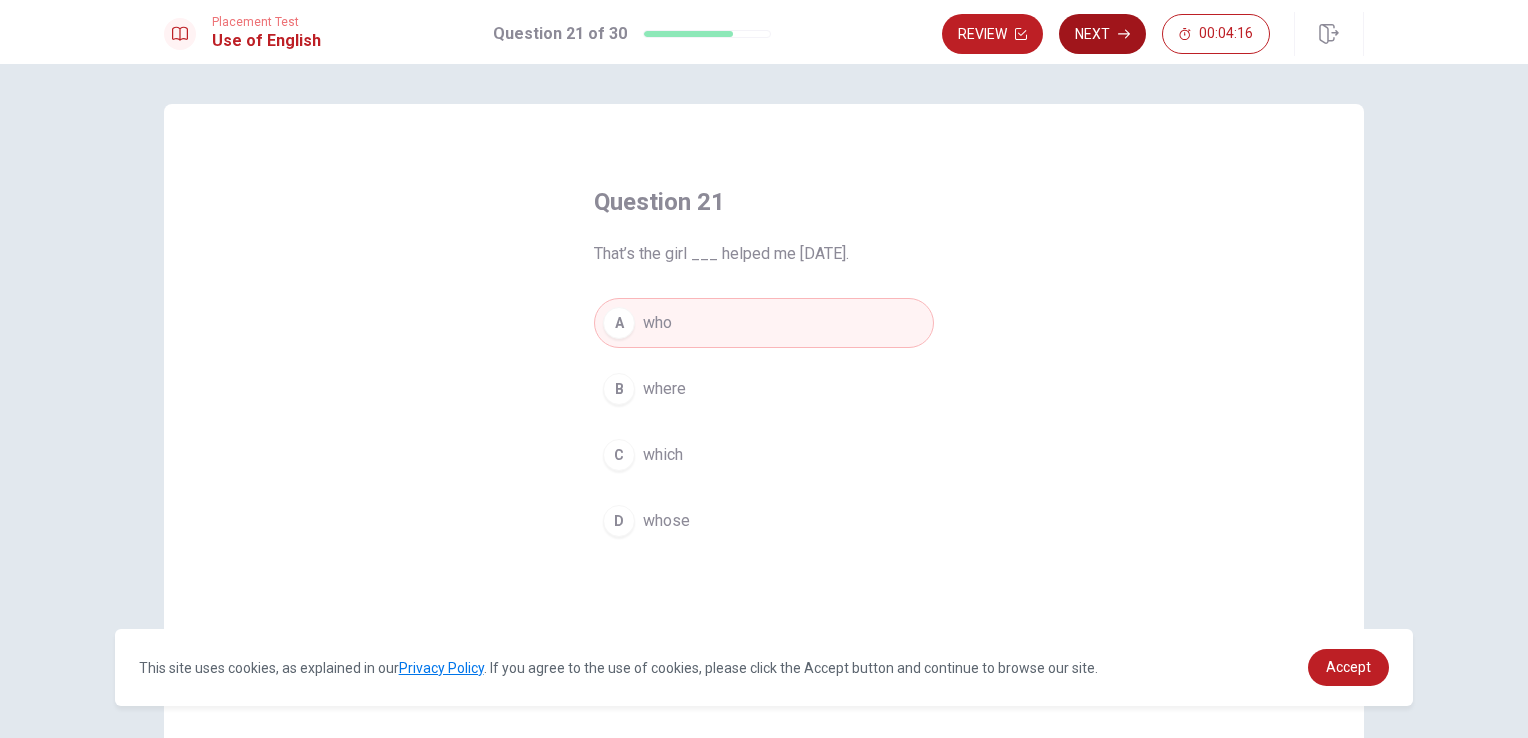 click on "Next" at bounding box center [1102, 34] 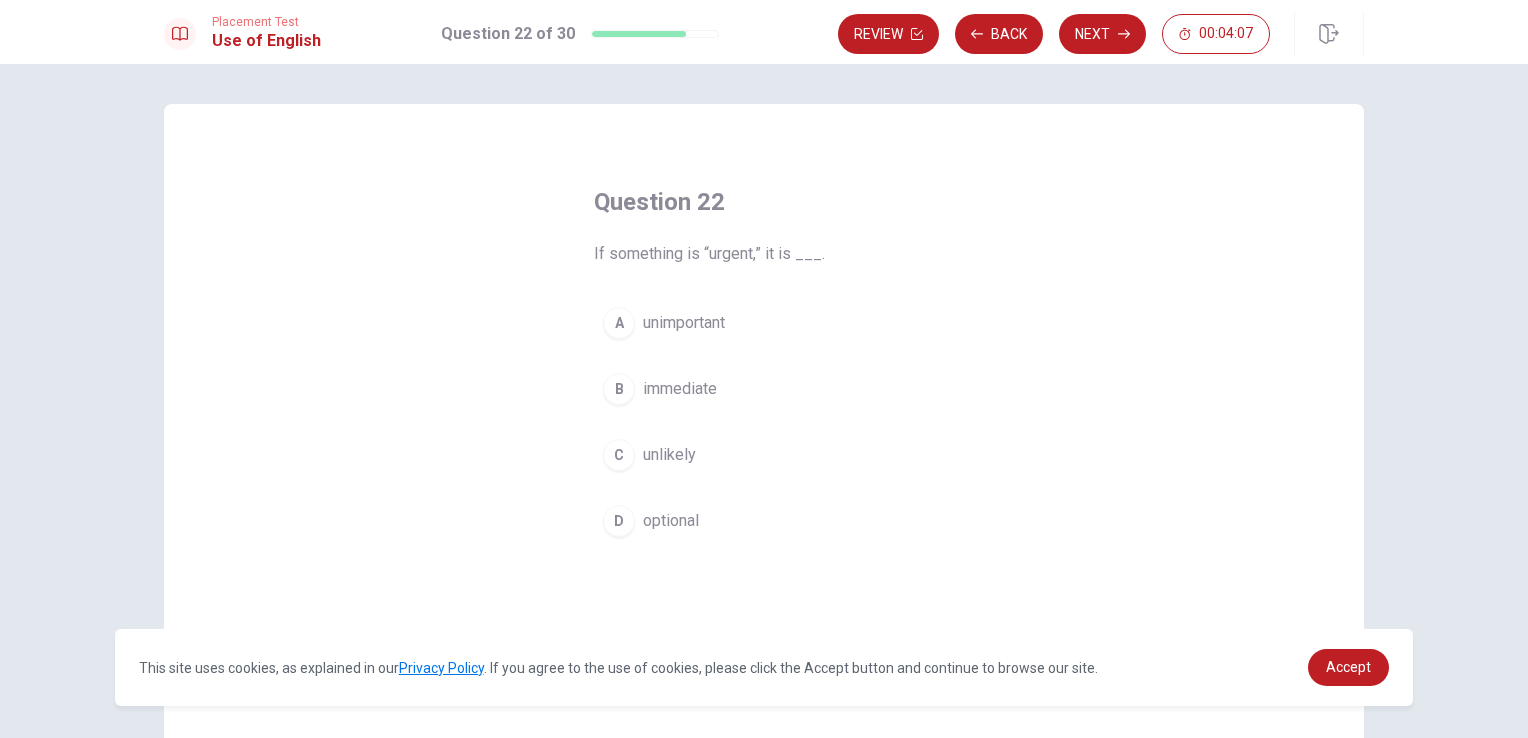 click on "unlikely" at bounding box center [669, 455] 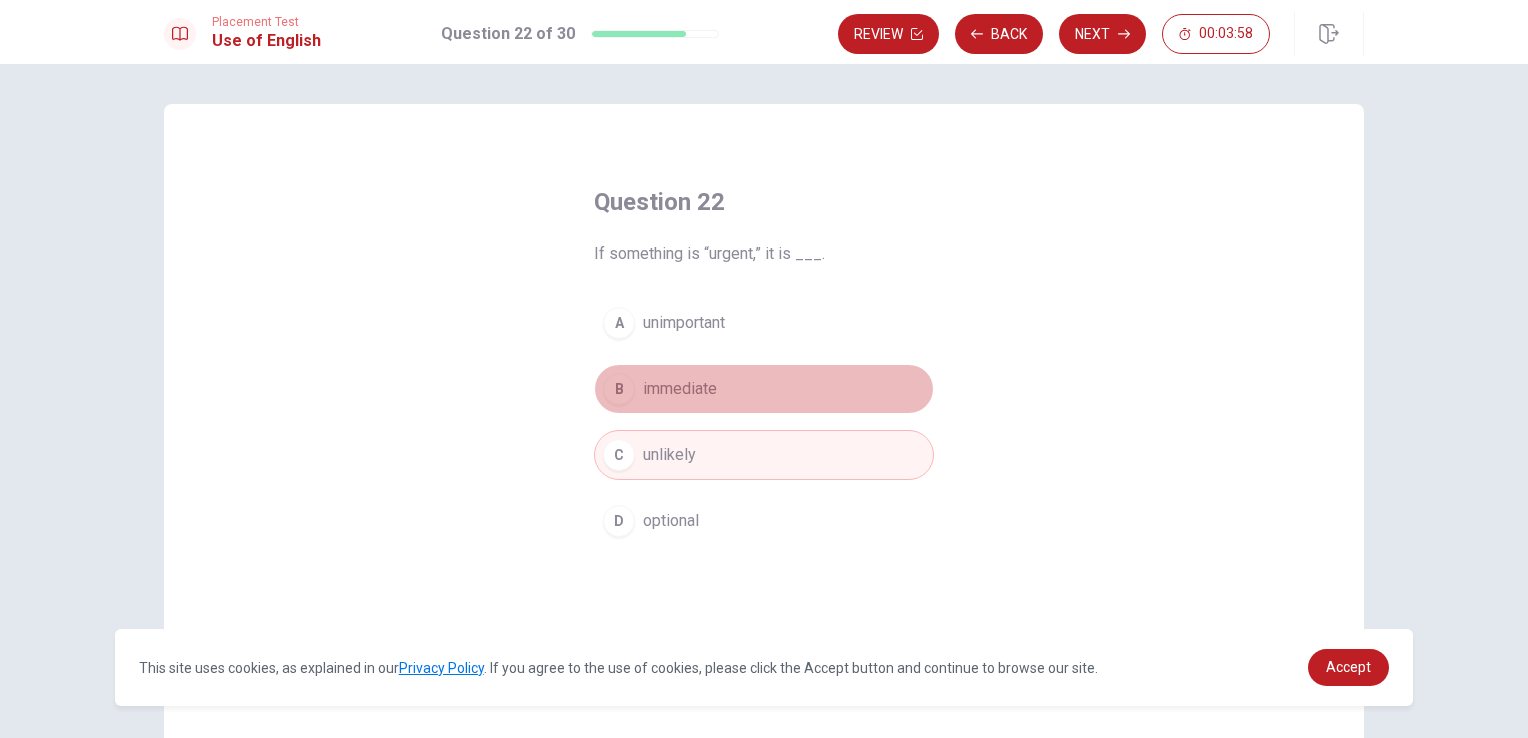 click on "immediate" at bounding box center (680, 389) 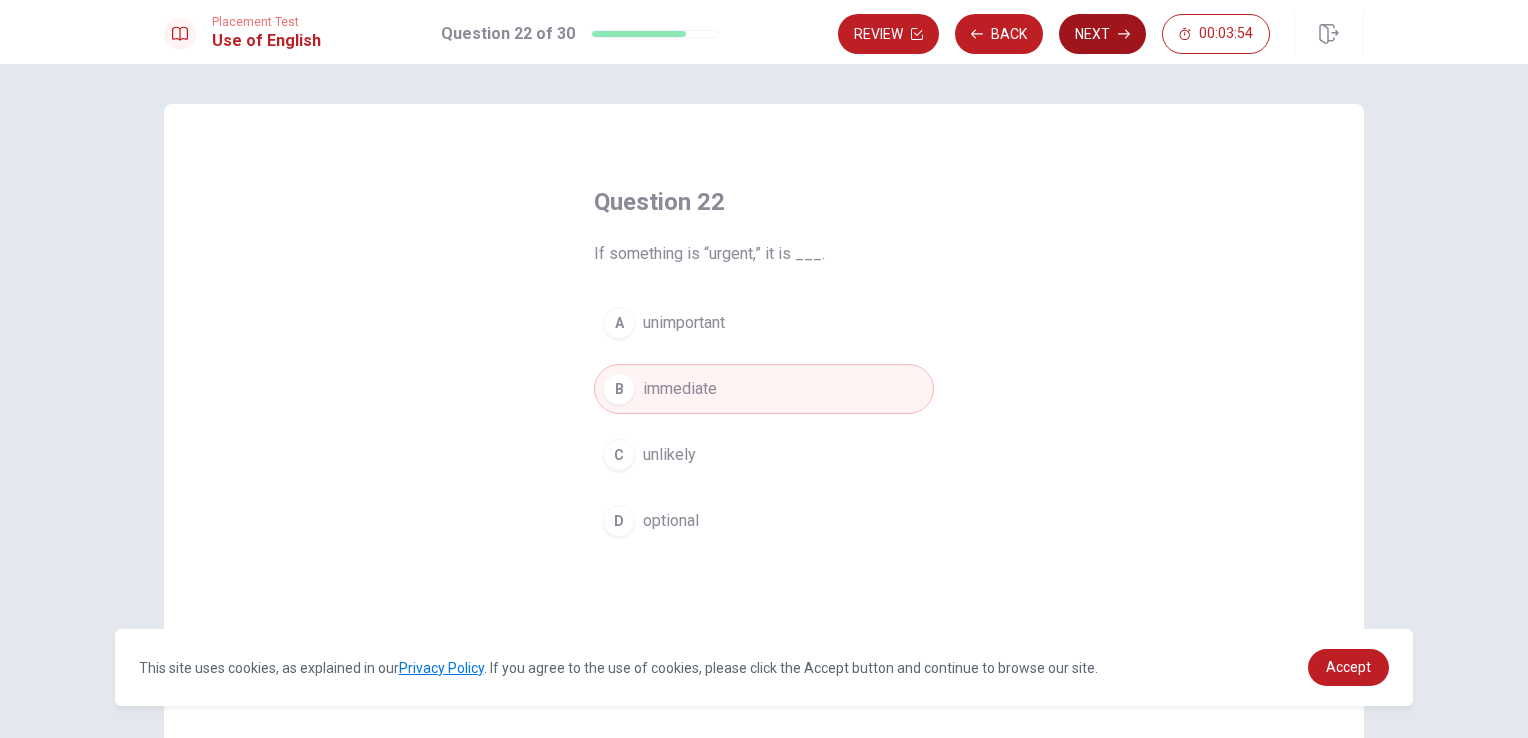 click on "Next" at bounding box center [1102, 34] 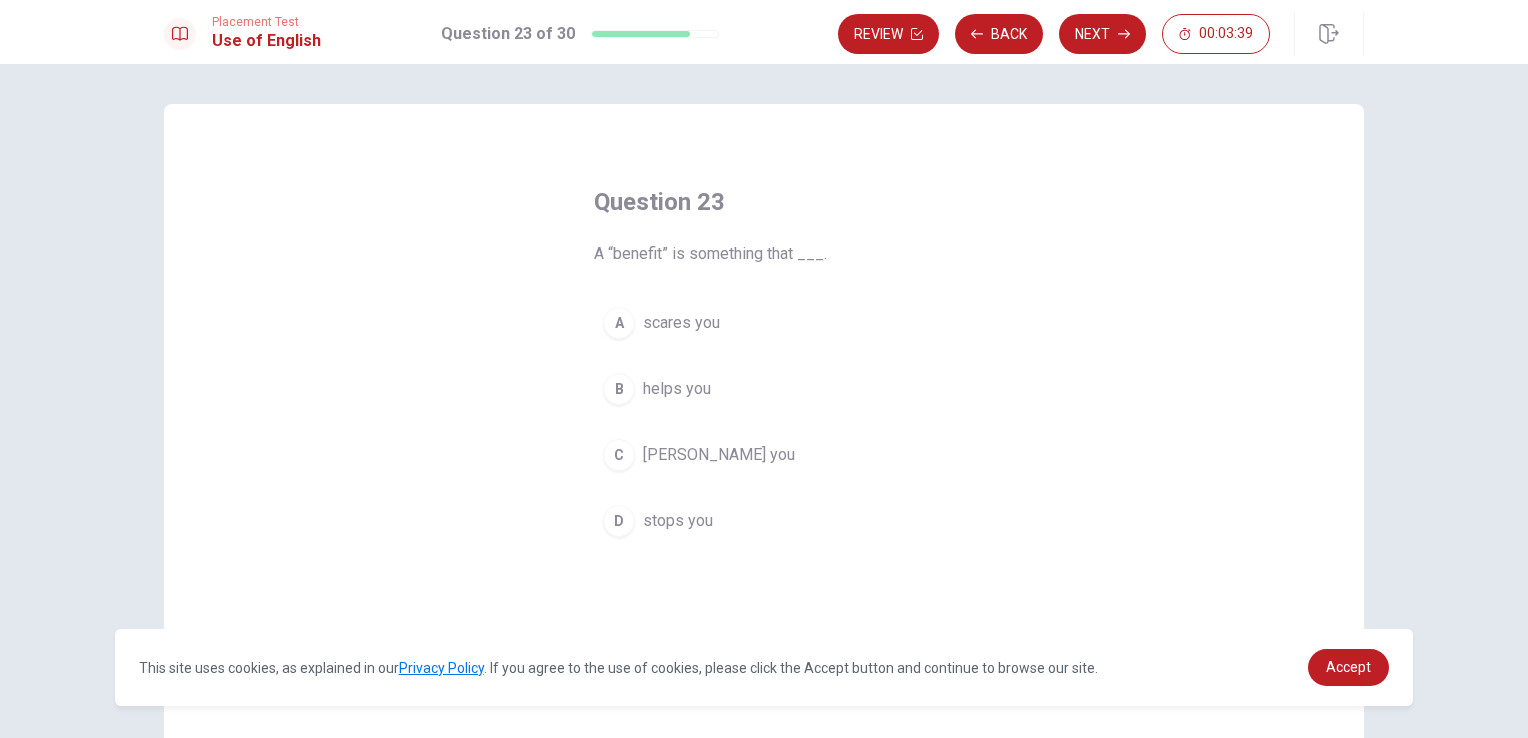 click on "helps you" at bounding box center [677, 389] 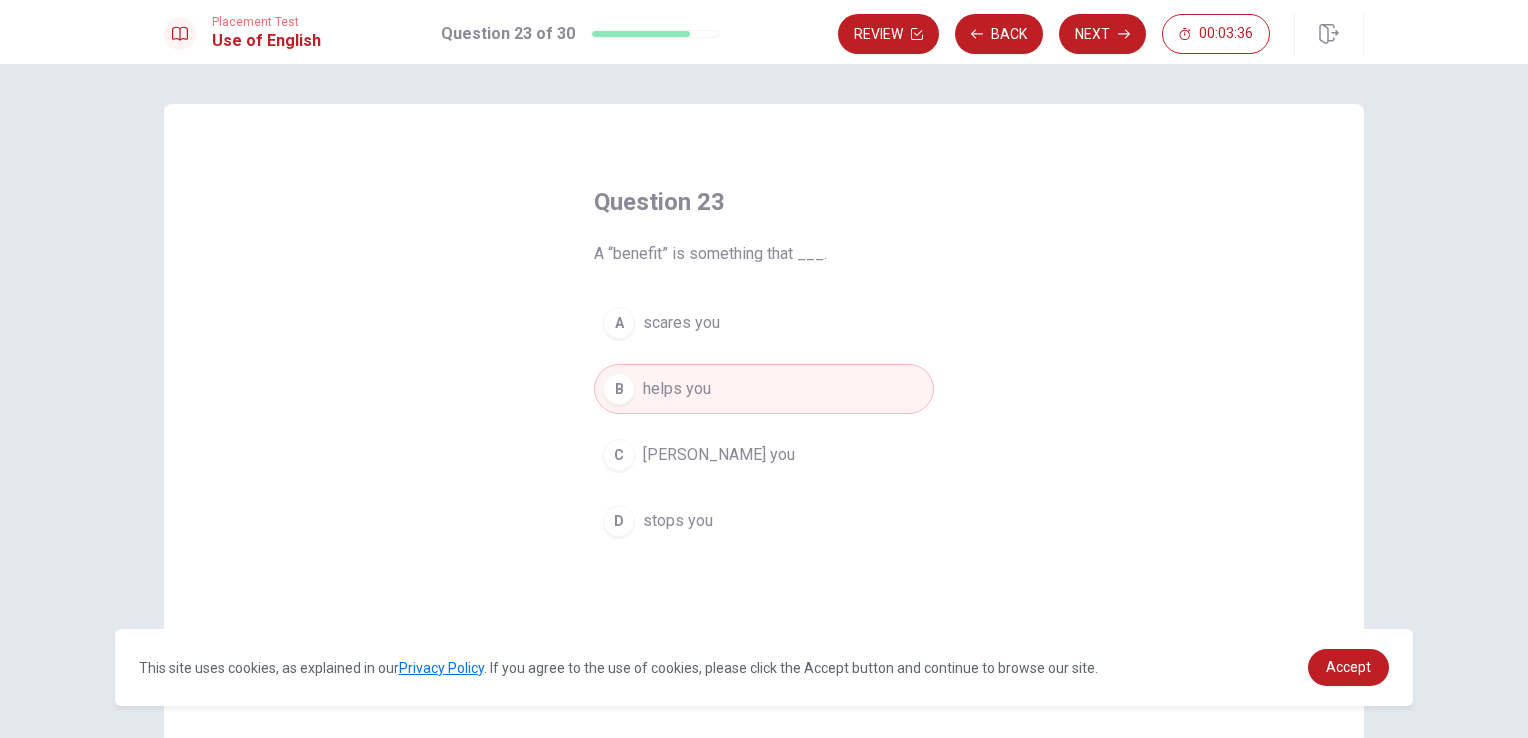 click on "Next" at bounding box center [1102, 34] 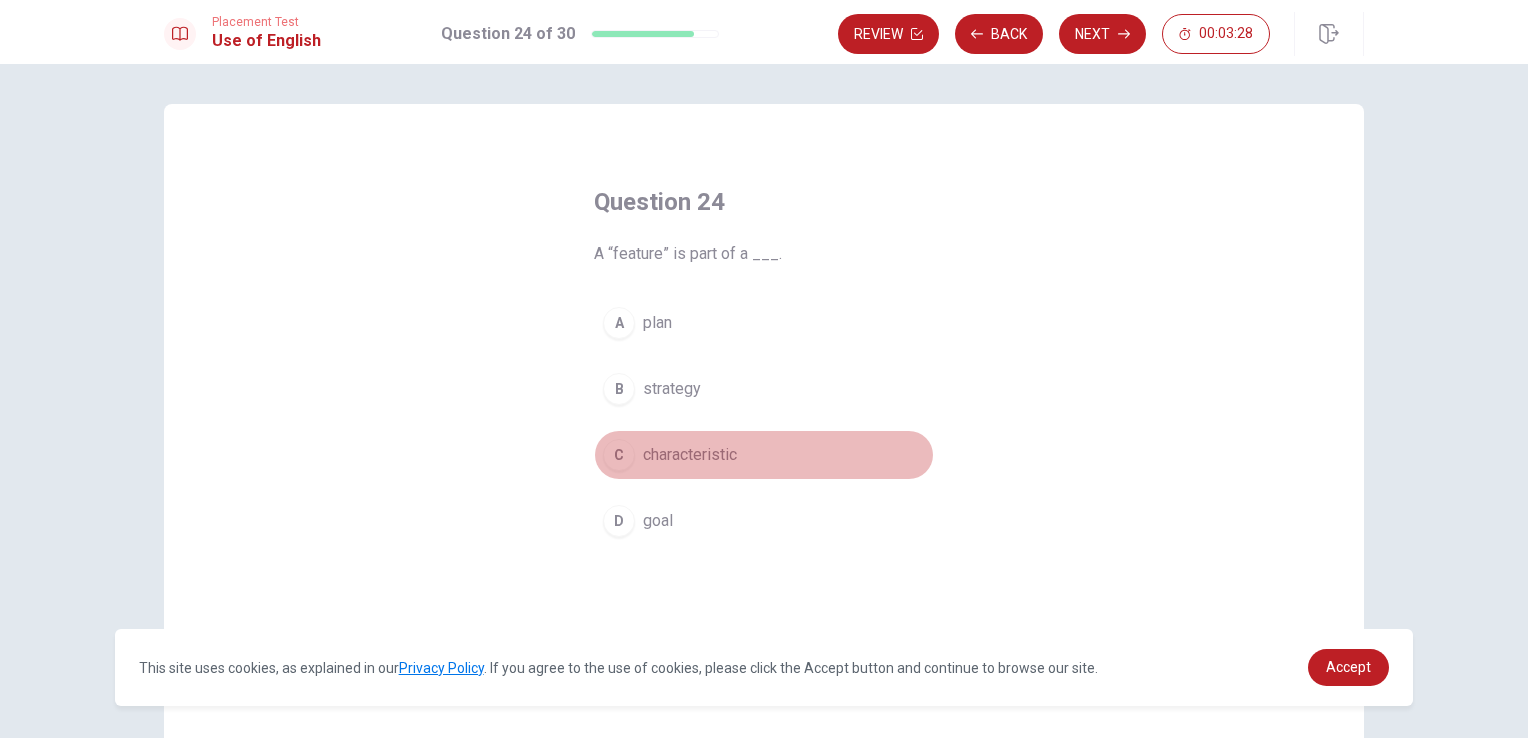 click on "characteristic" at bounding box center (690, 455) 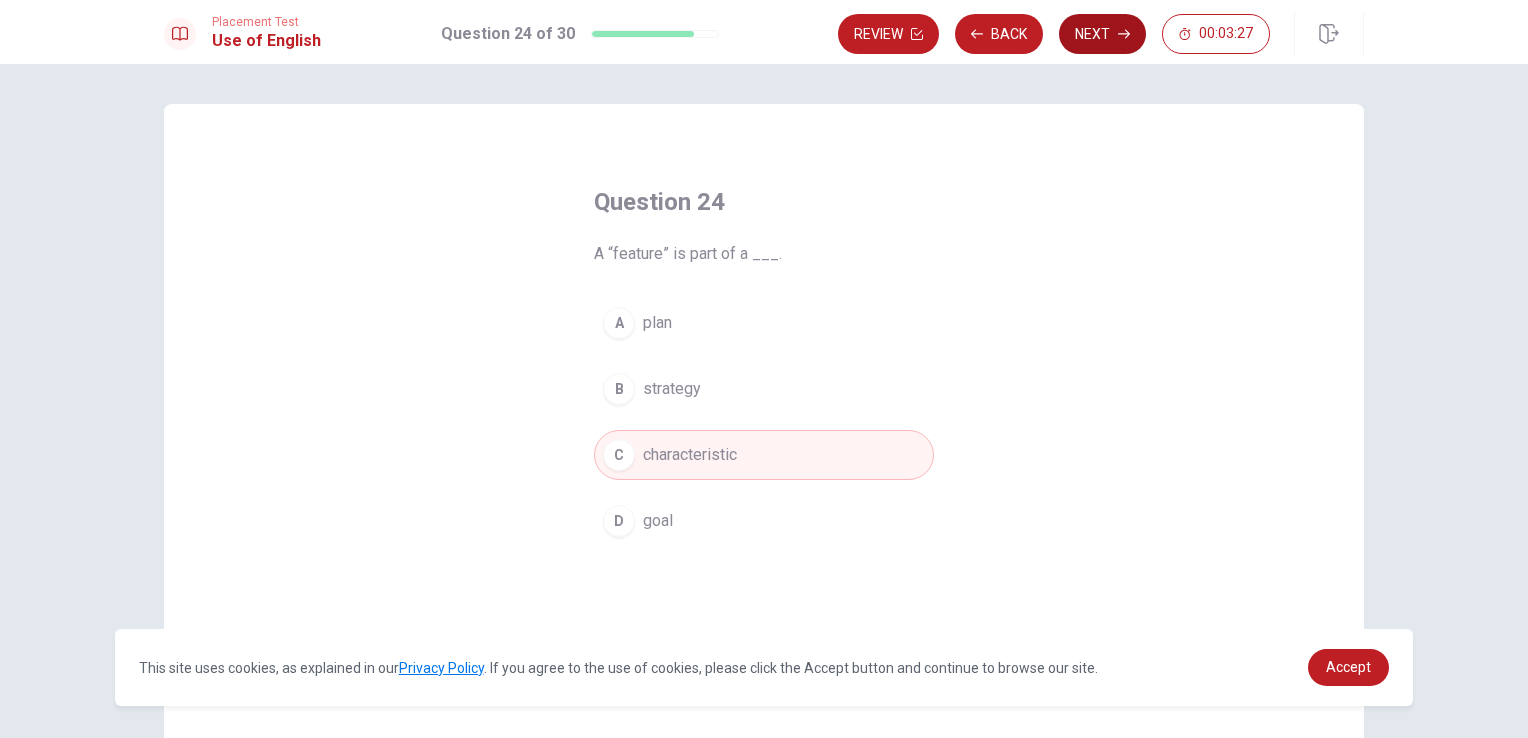 click on "Next" at bounding box center [1102, 34] 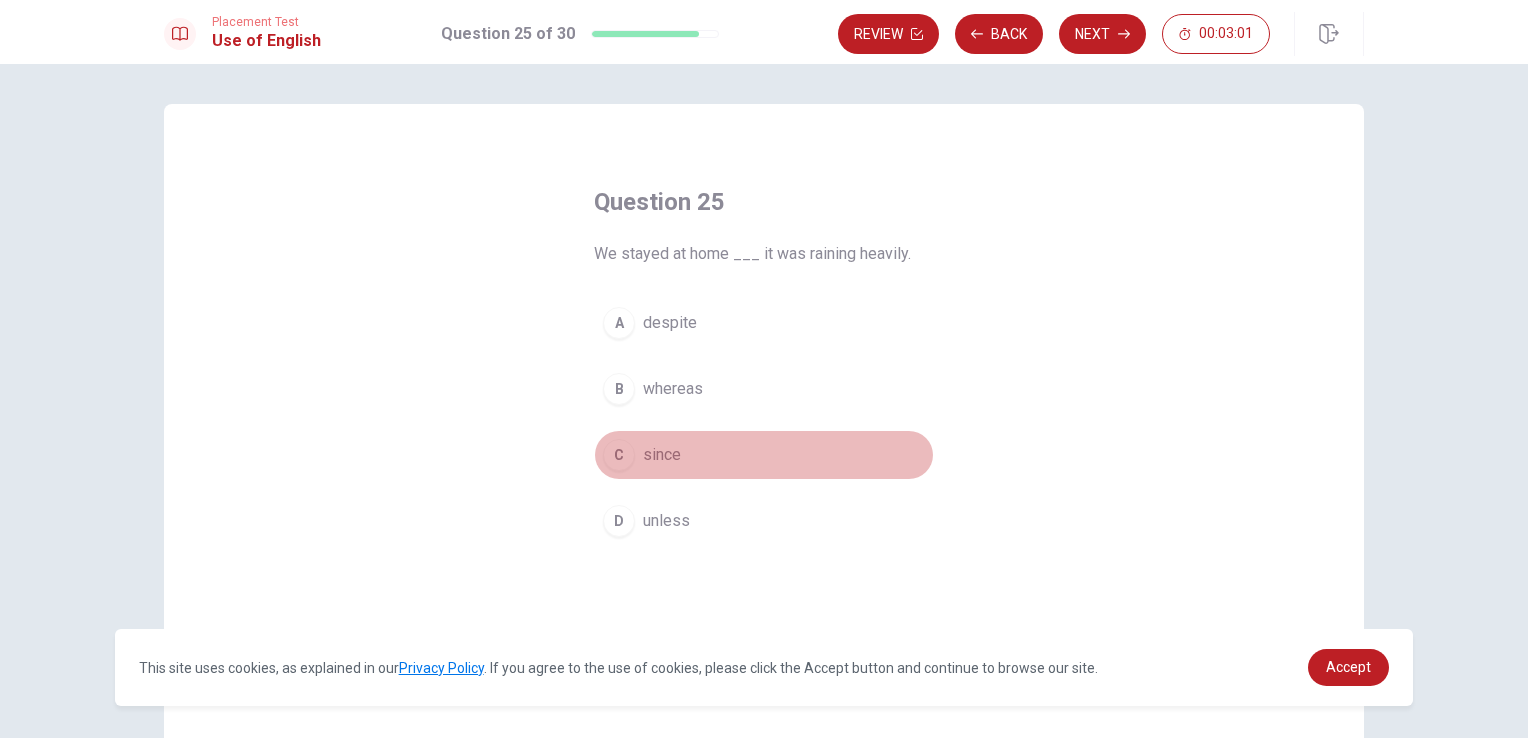 click on "C since" at bounding box center (764, 455) 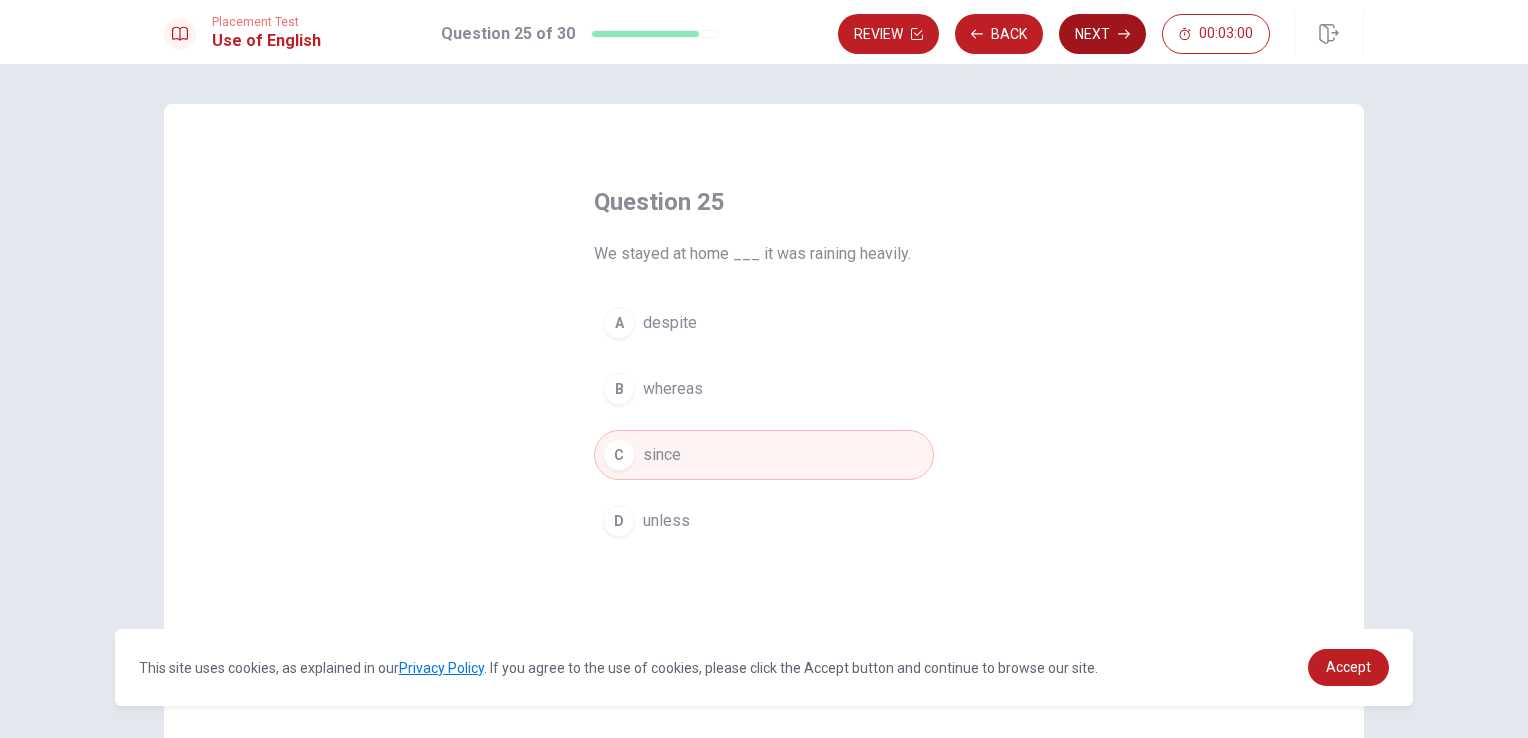 click on "Next" at bounding box center (1102, 34) 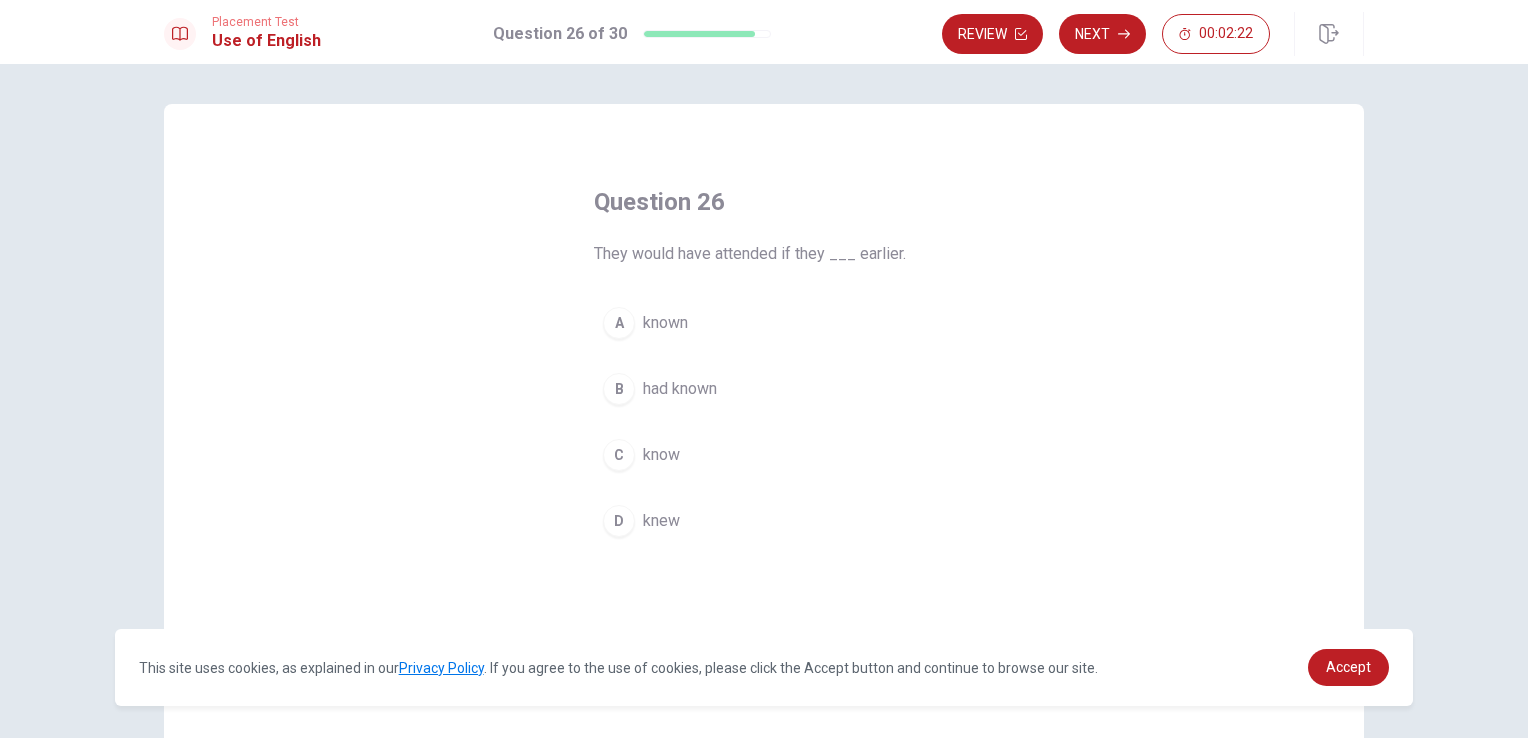 drag, startPoint x: 669, startPoint y: 395, endPoint x: 676, endPoint y: 386, distance: 11.401754 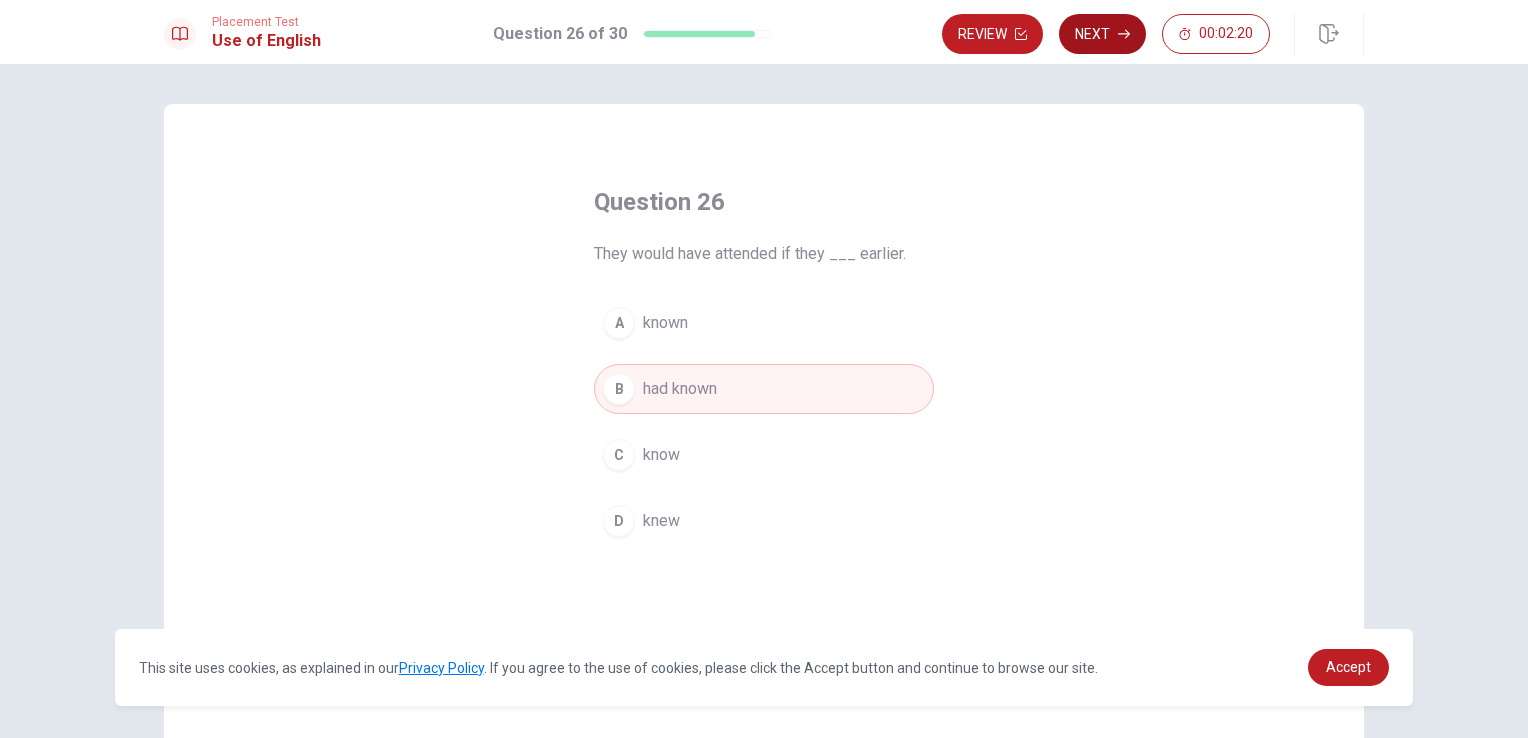 click on "Next" at bounding box center [1102, 34] 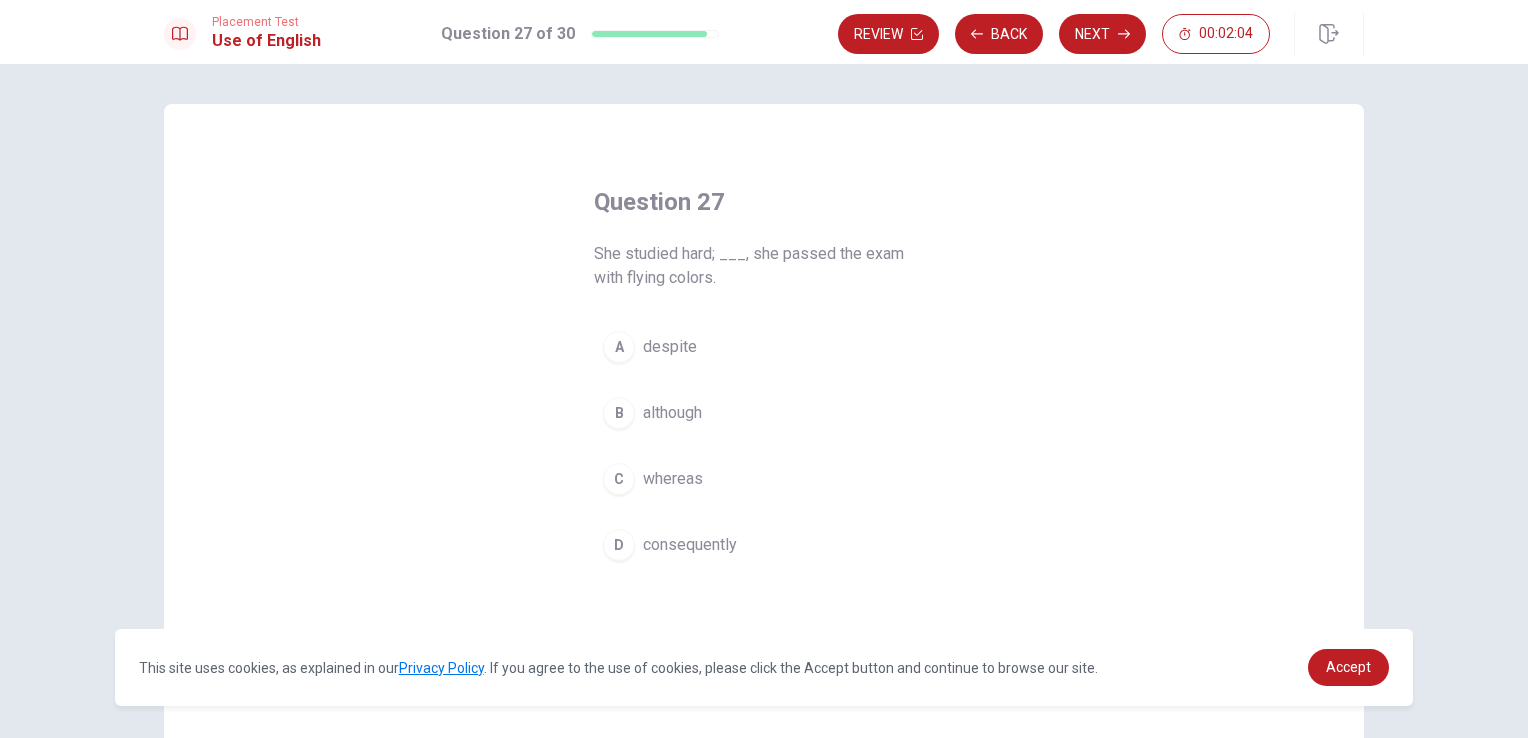 click on "consequently" at bounding box center [690, 545] 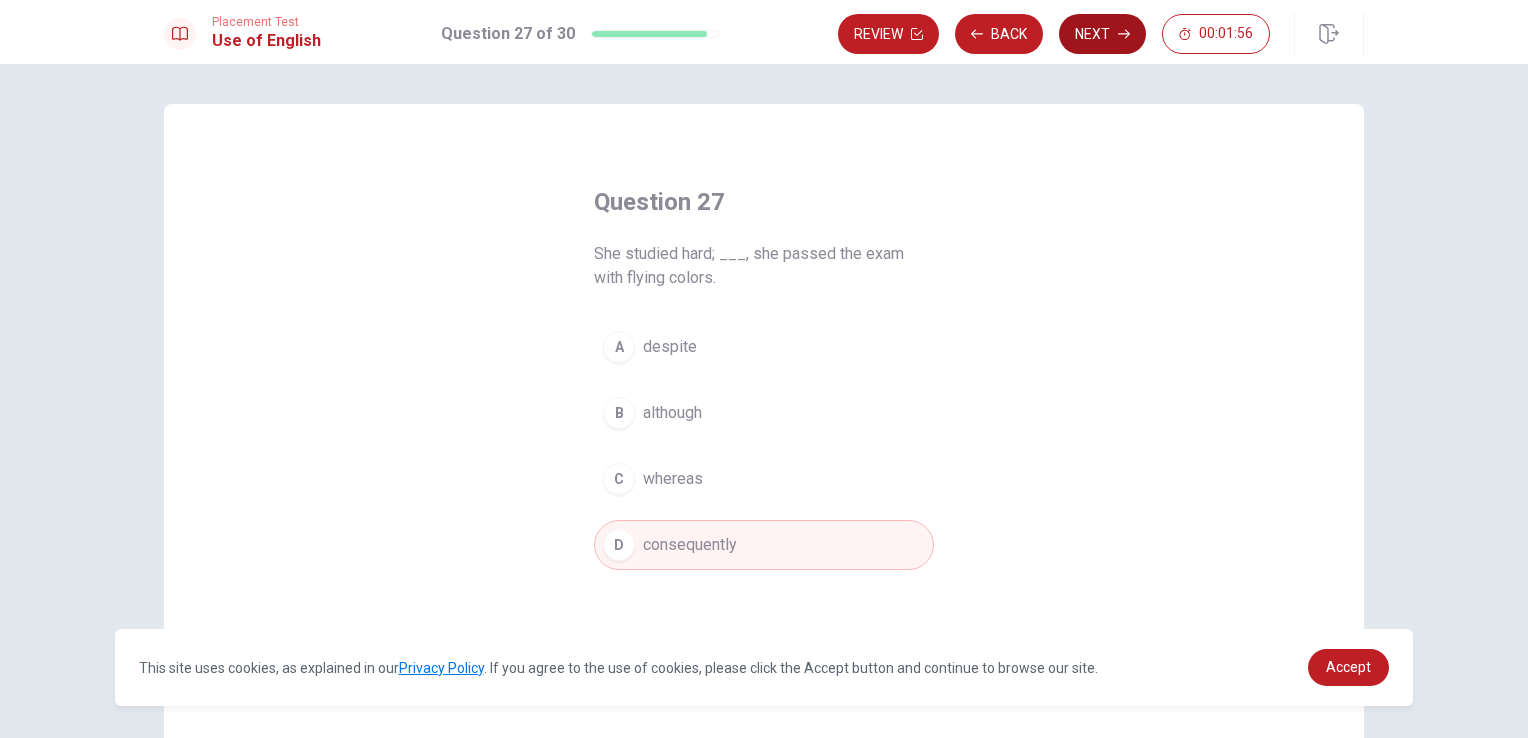 click on "Next" at bounding box center (1102, 34) 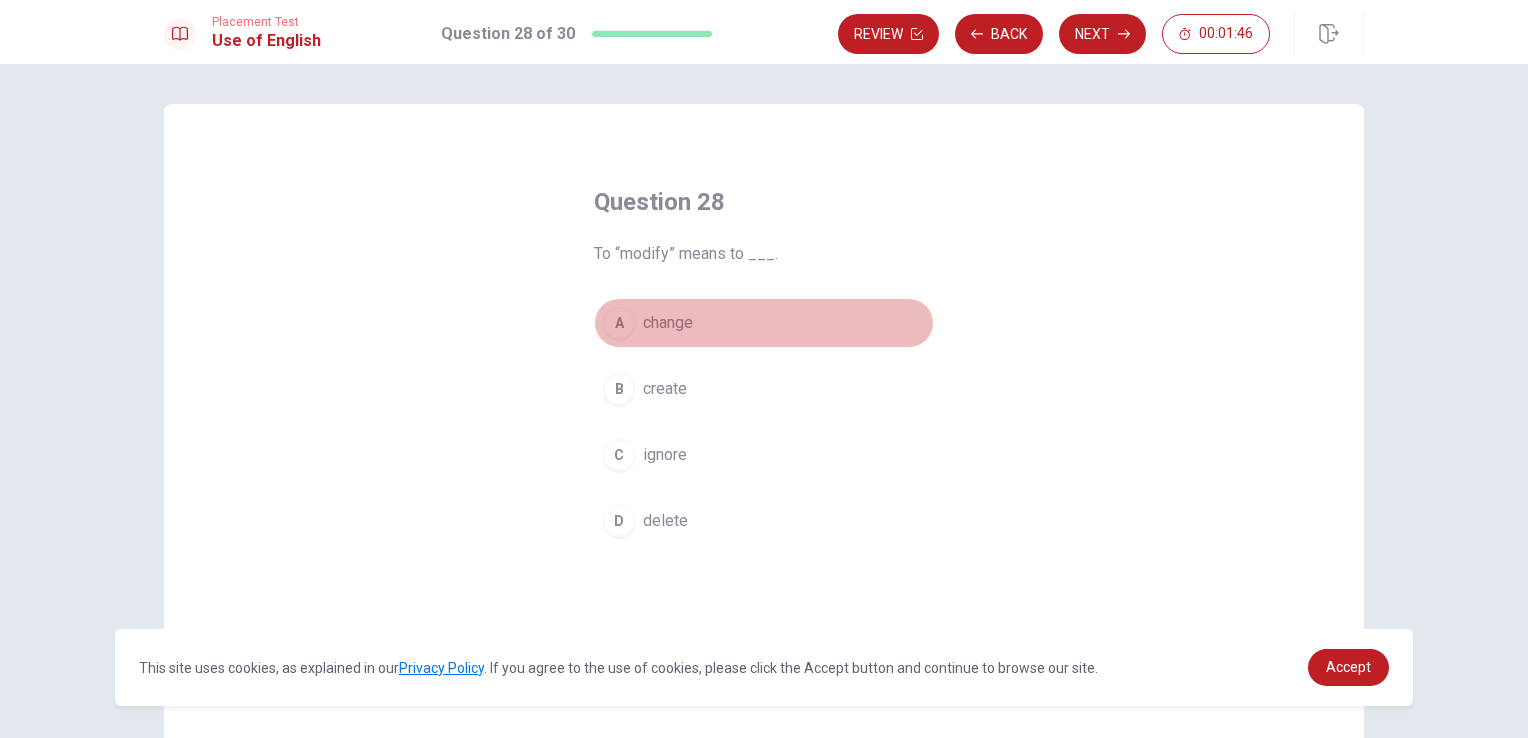 click on "change" at bounding box center (668, 323) 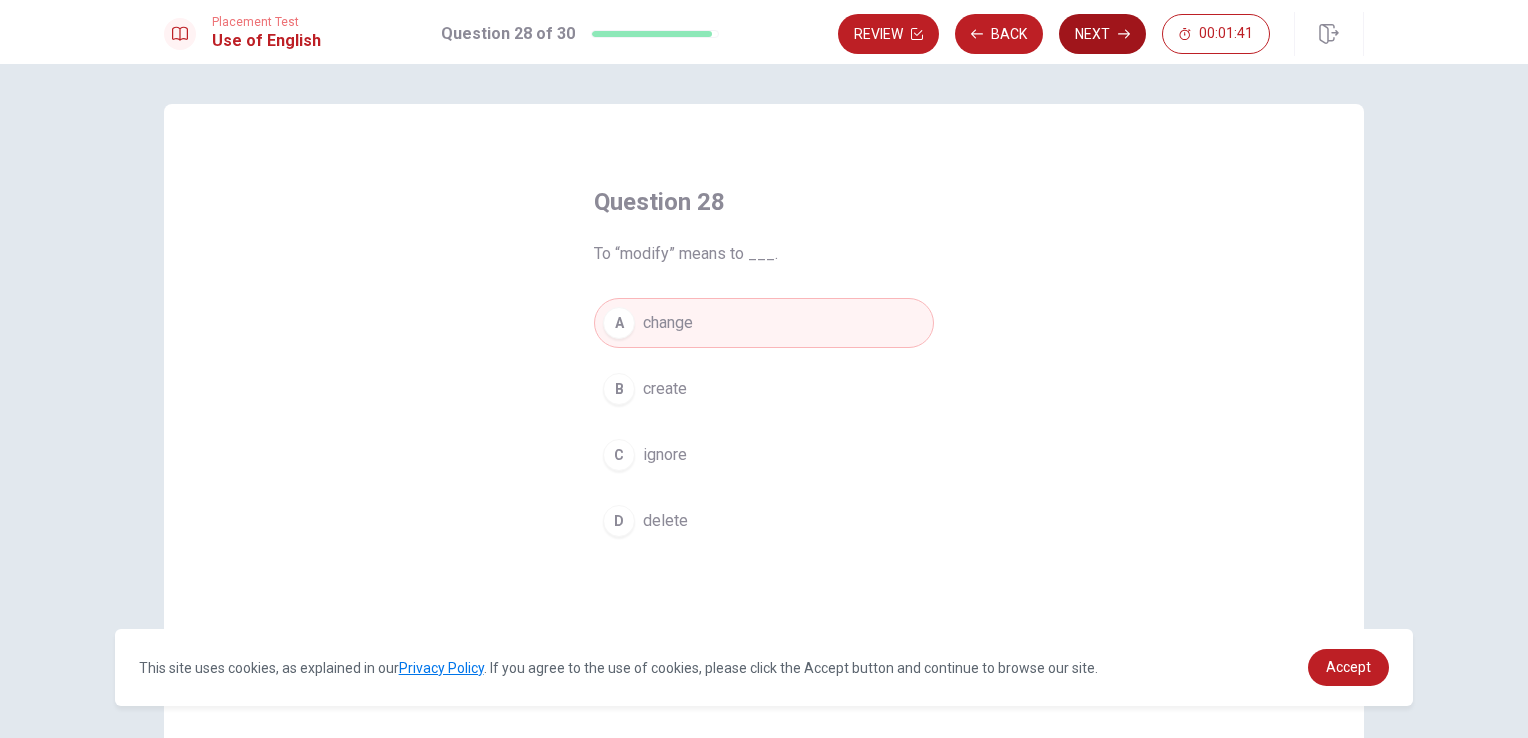 click on "Next" at bounding box center [1102, 34] 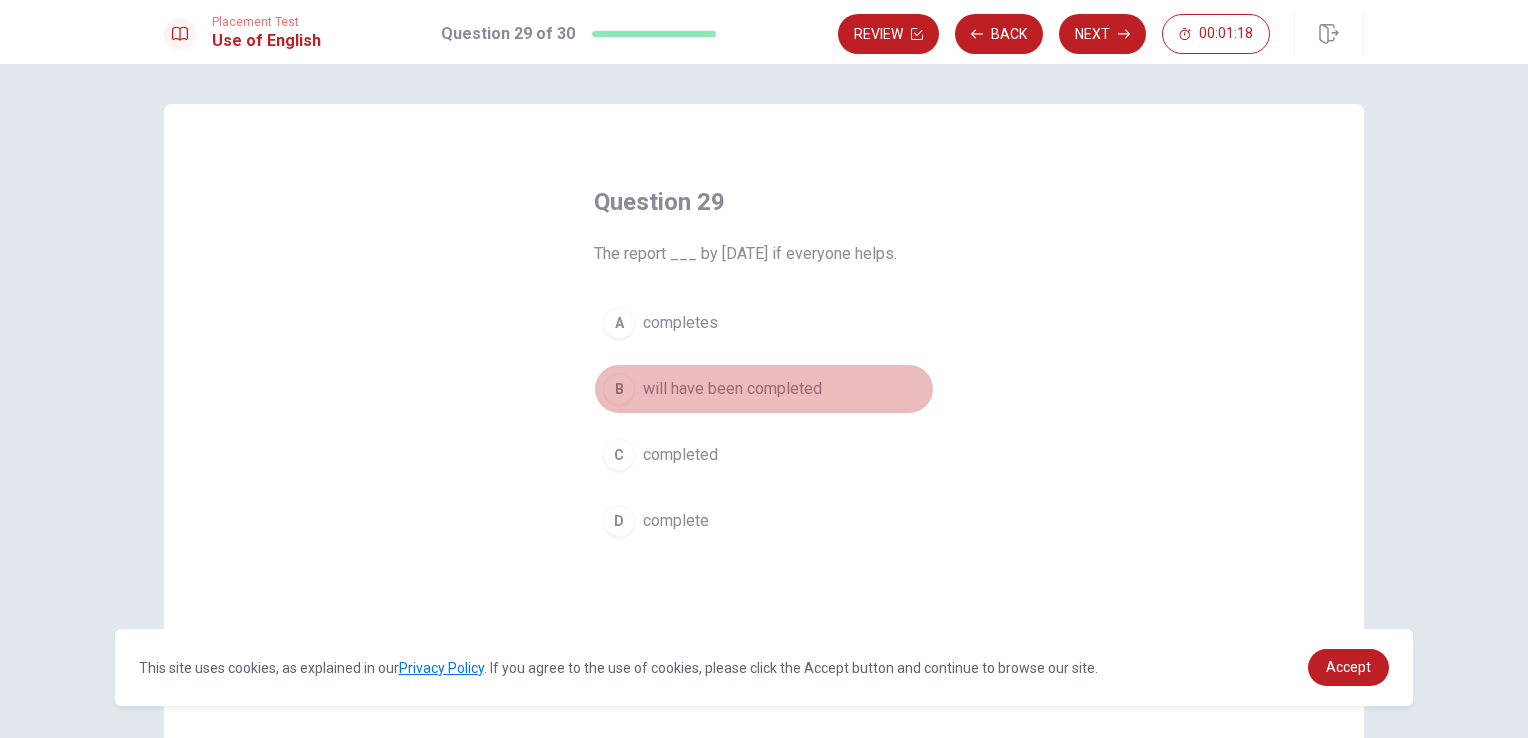 click on "will have been completed" at bounding box center [732, 389] 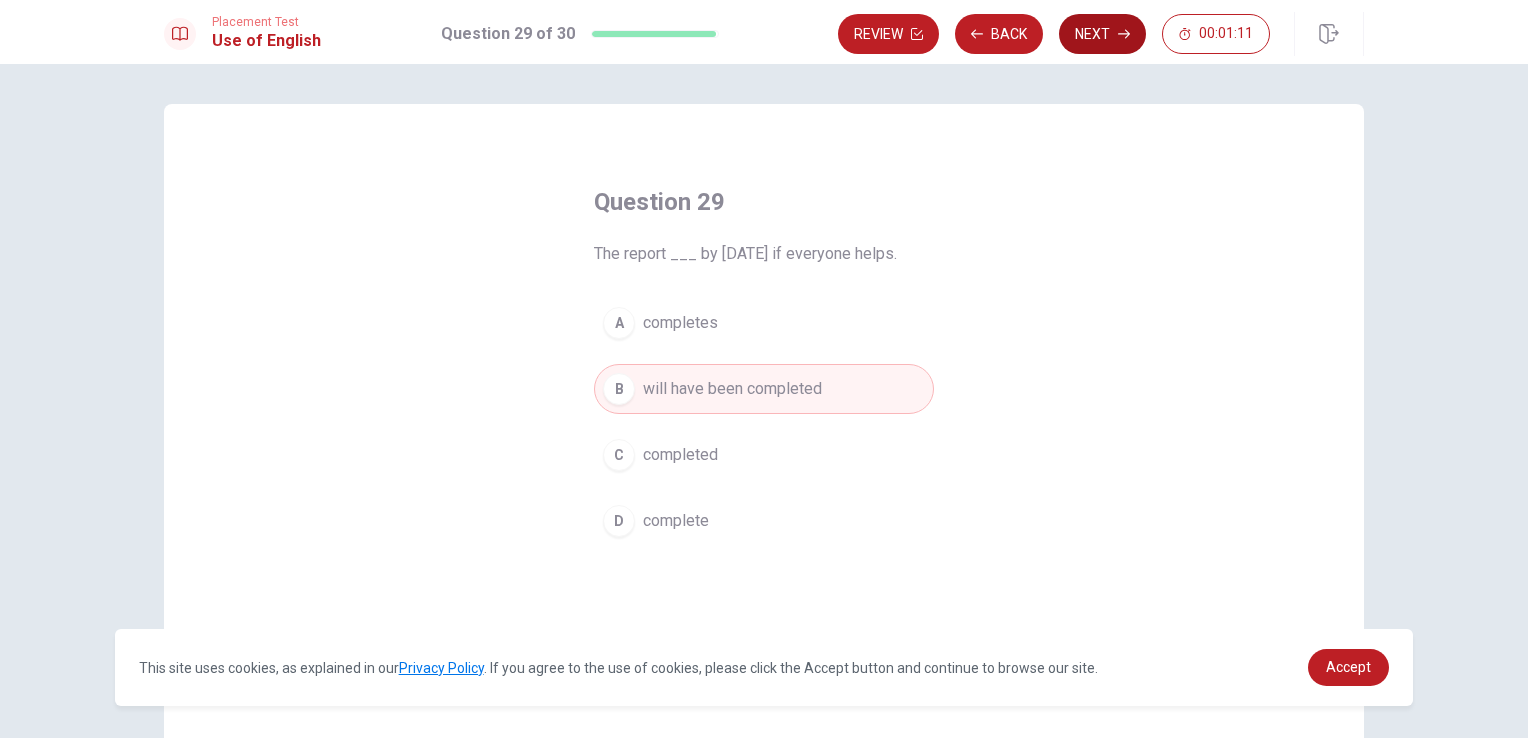 click on "Next" at bounding box center (1102, 34) 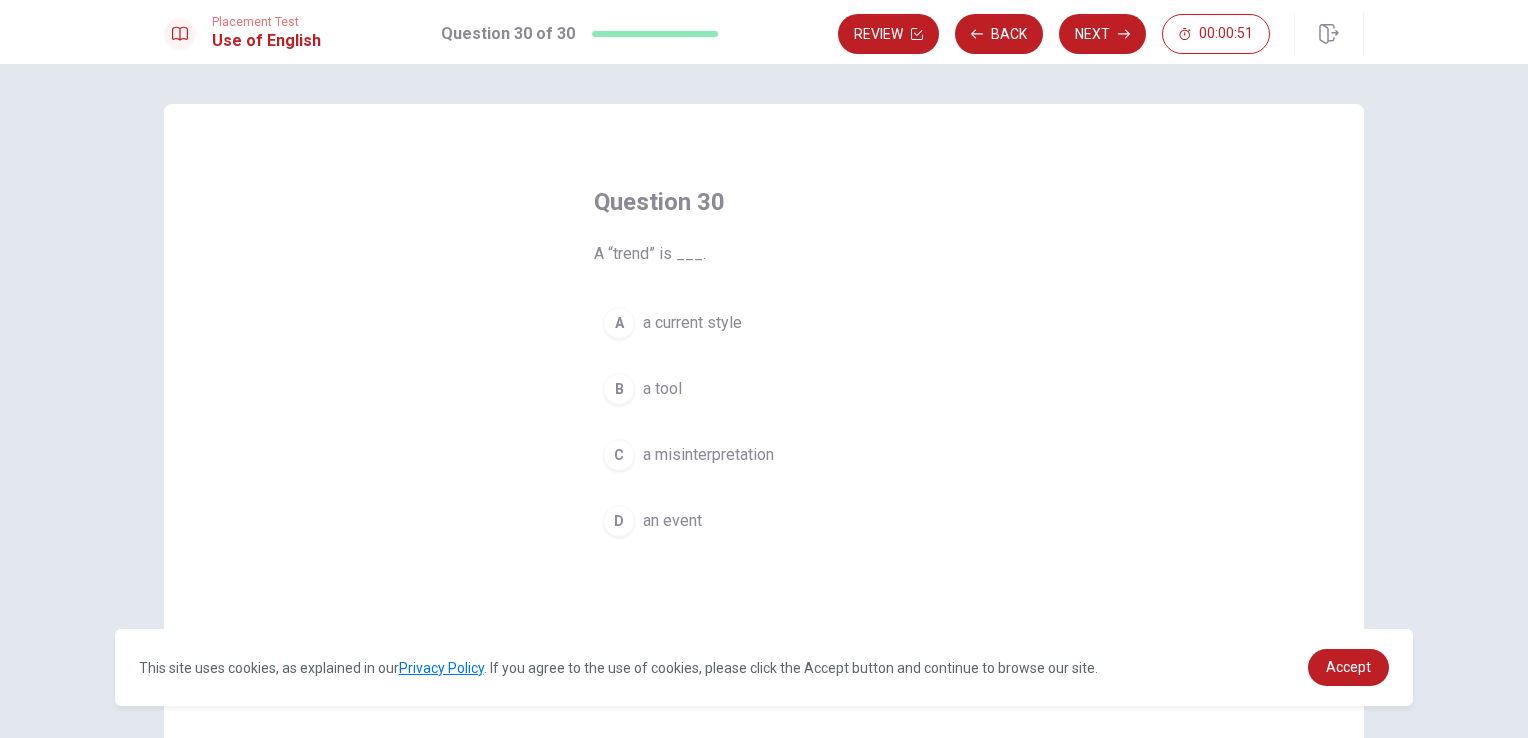 click on "a current style" at bounding box center (692, 323) 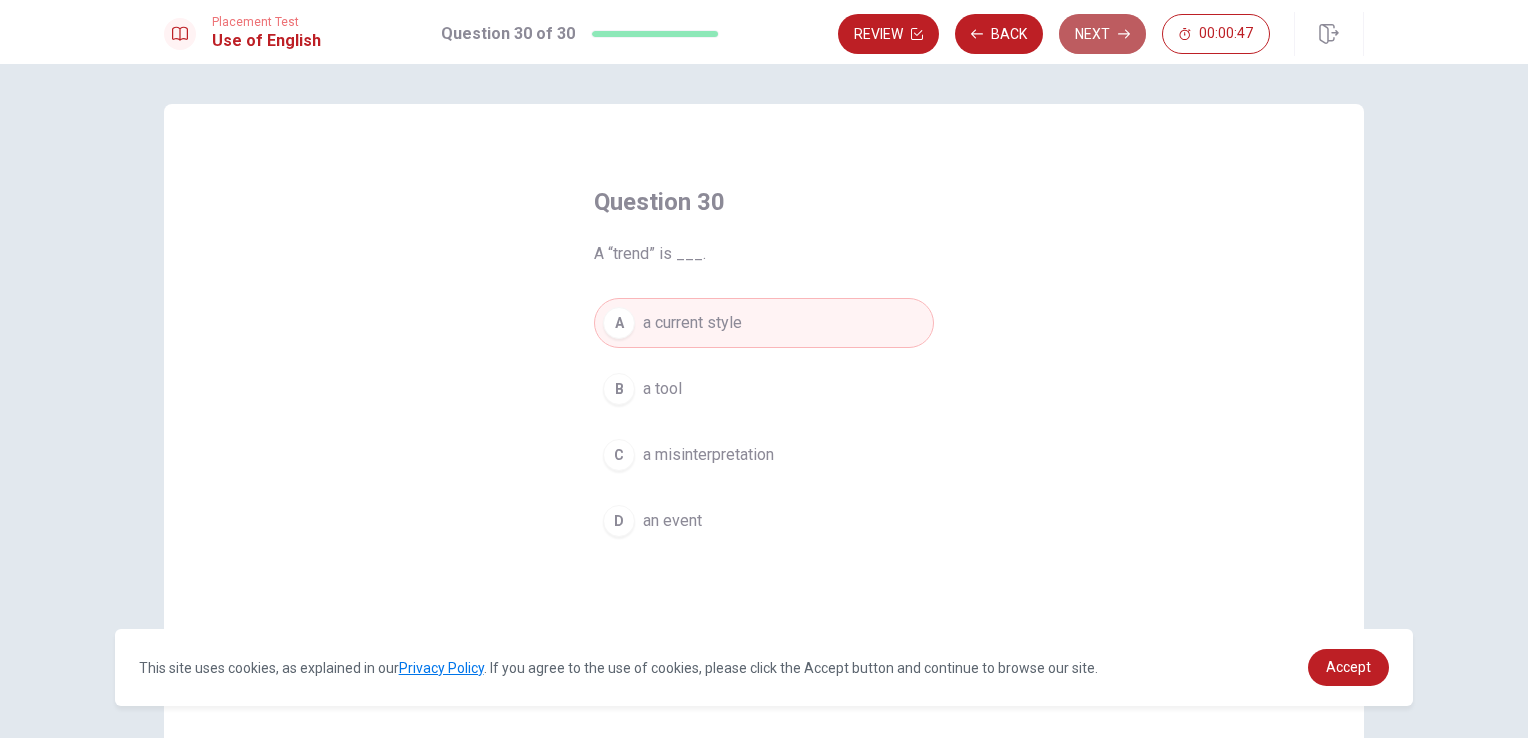 click on "Next" at bounding box center (1102, 34) 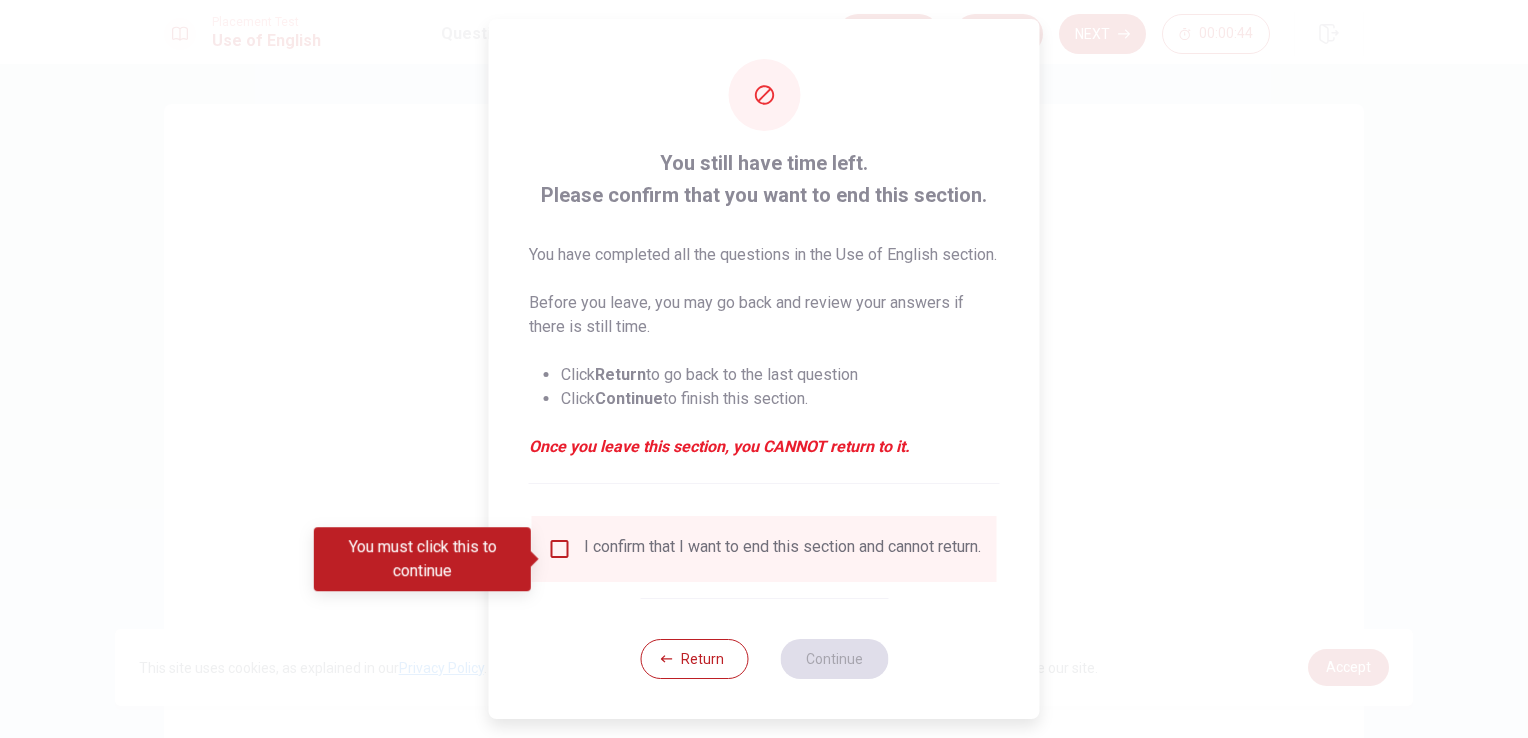 scroll, scrollTop: 31, scrollLeft: 0, axis: vertical 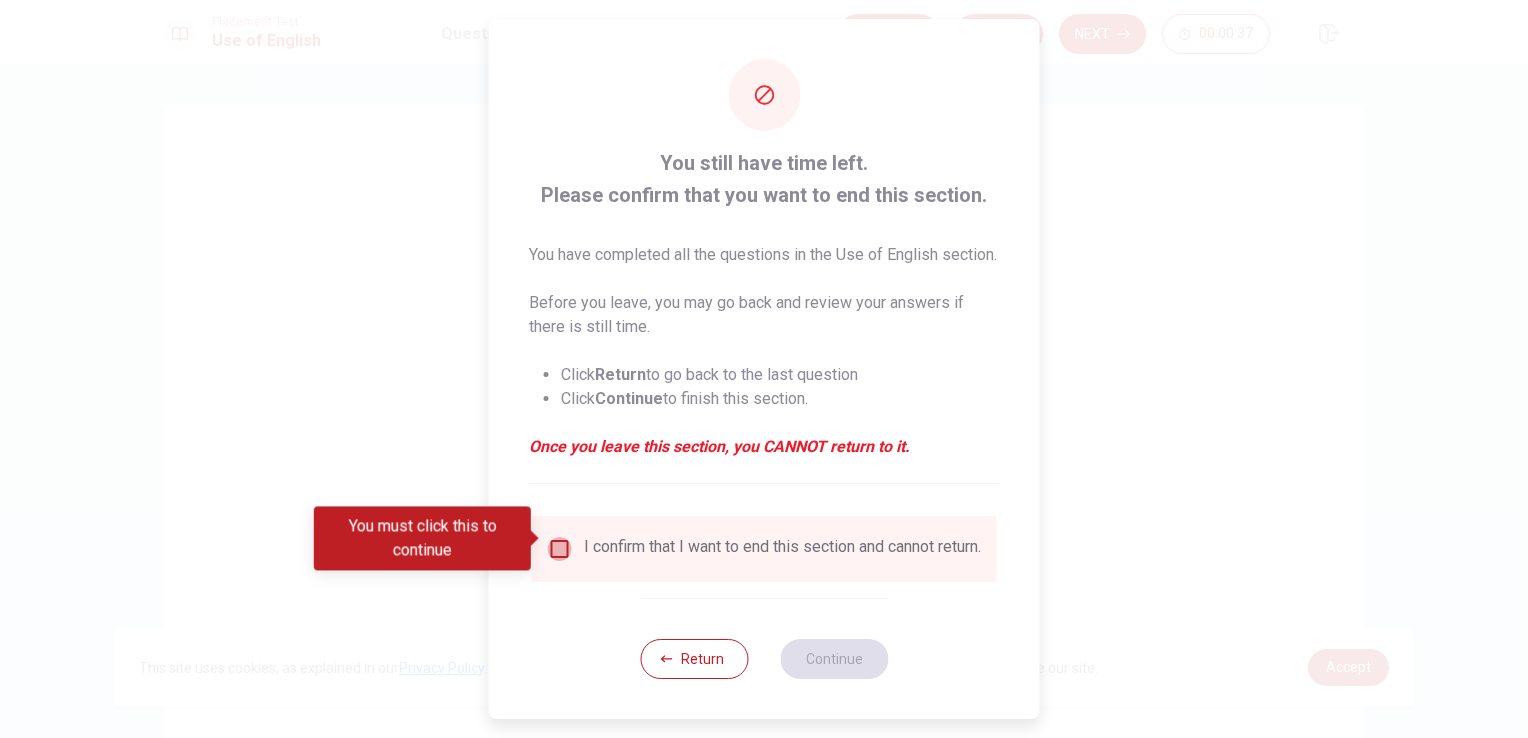 click at bounding box center (560, 549) 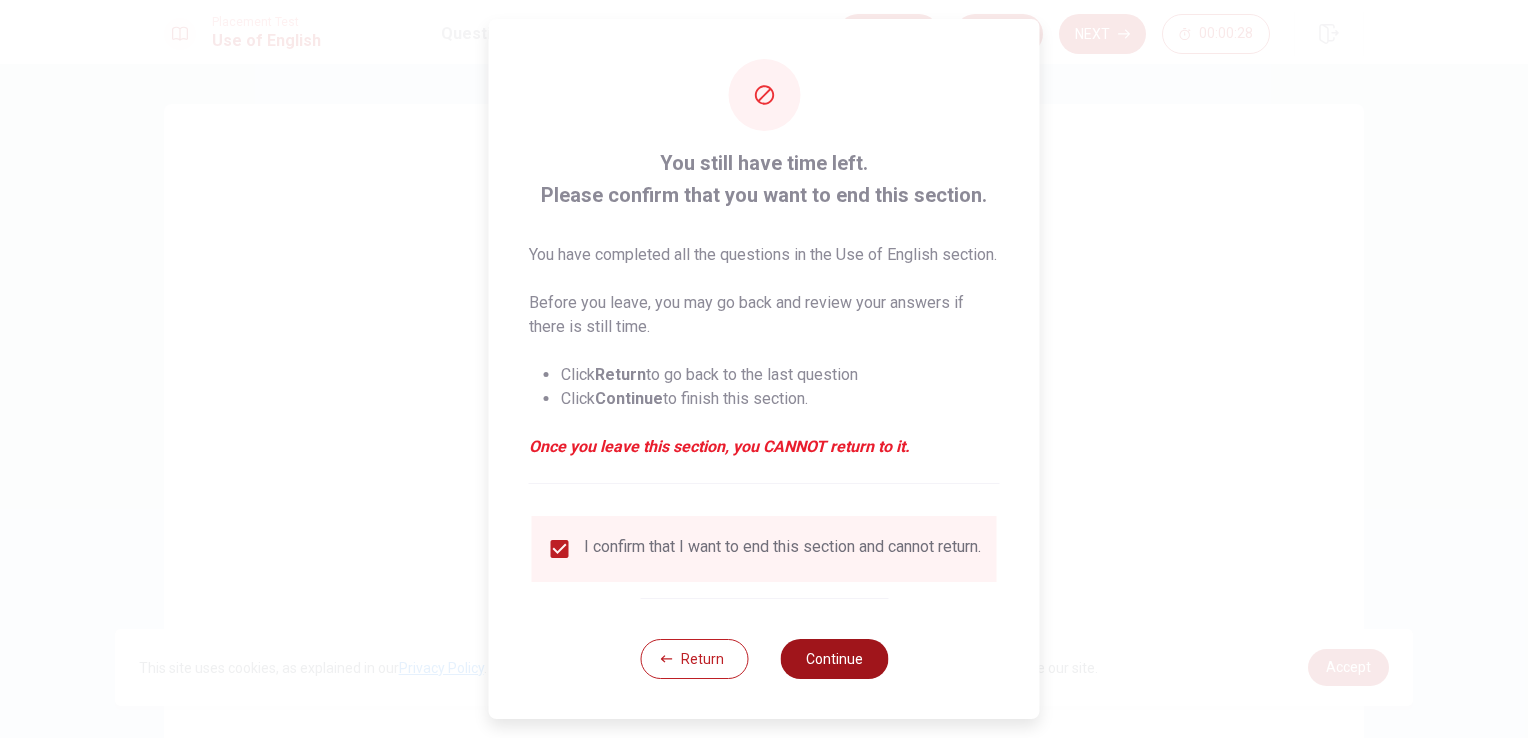 click on "Continue" at bounding box center [834, 659] 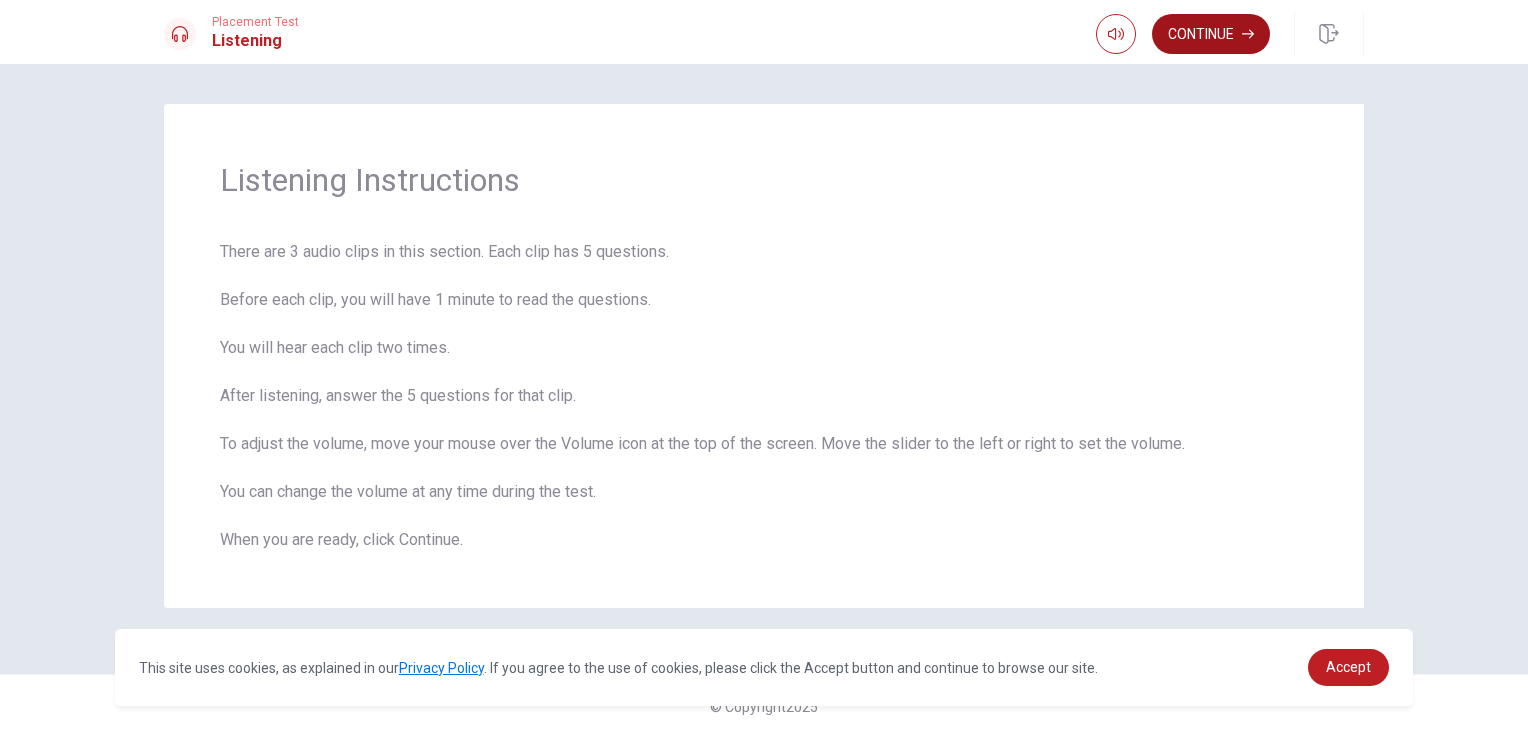 click on "Continue" at bounding box center (1211, 34) 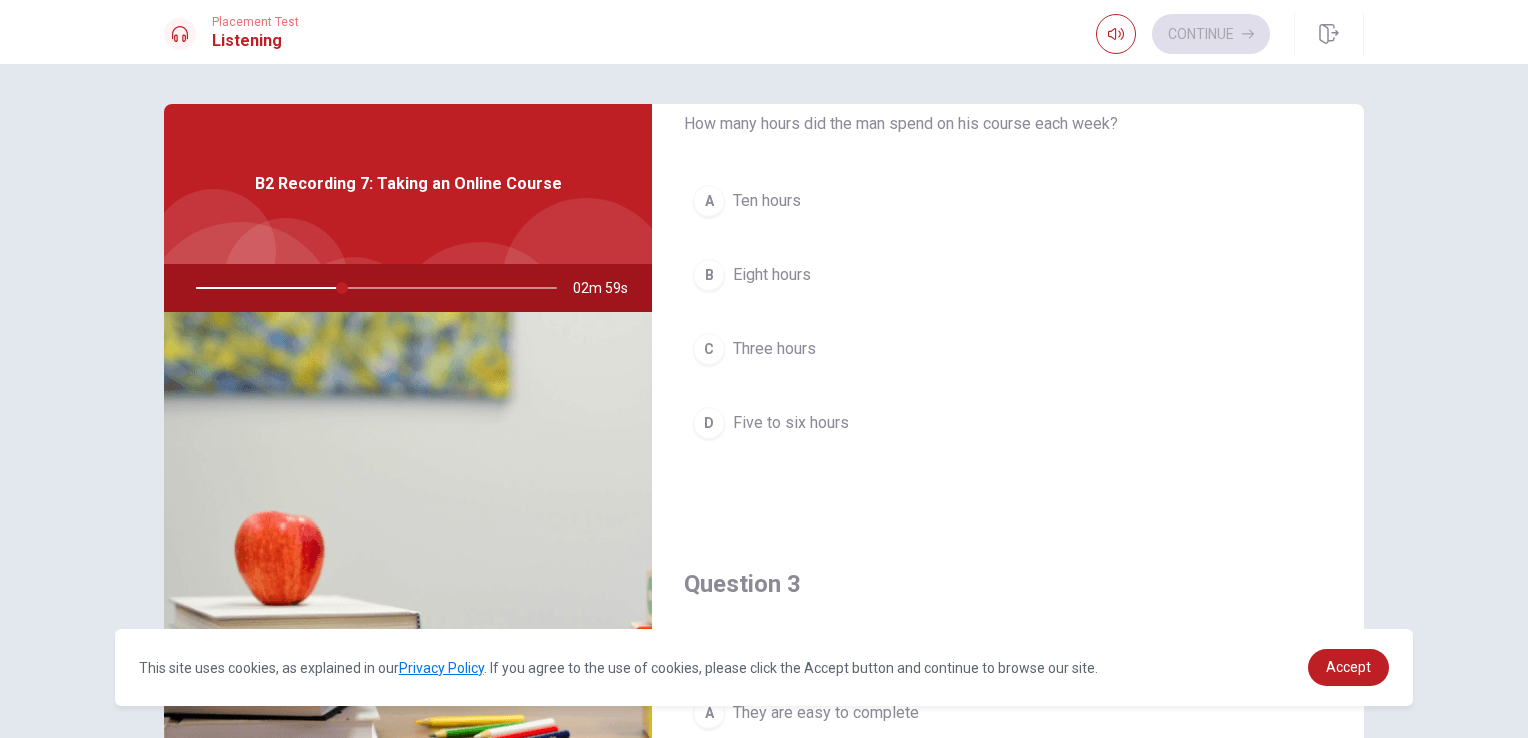 scroll, scrollTop: 500, scrollLeft: 0, axis: vertical 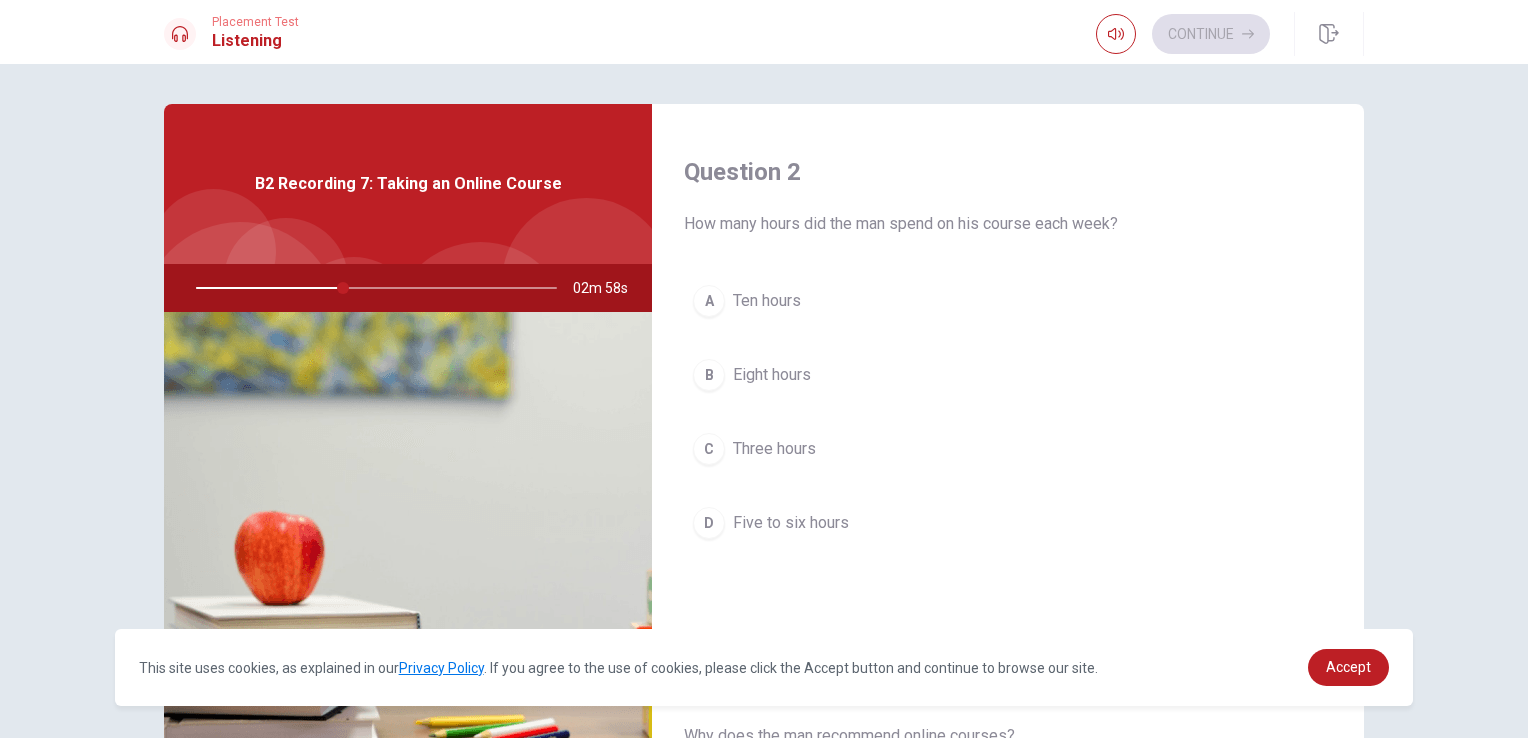 click on "Five to six hours" at bounding box center (791, 523) 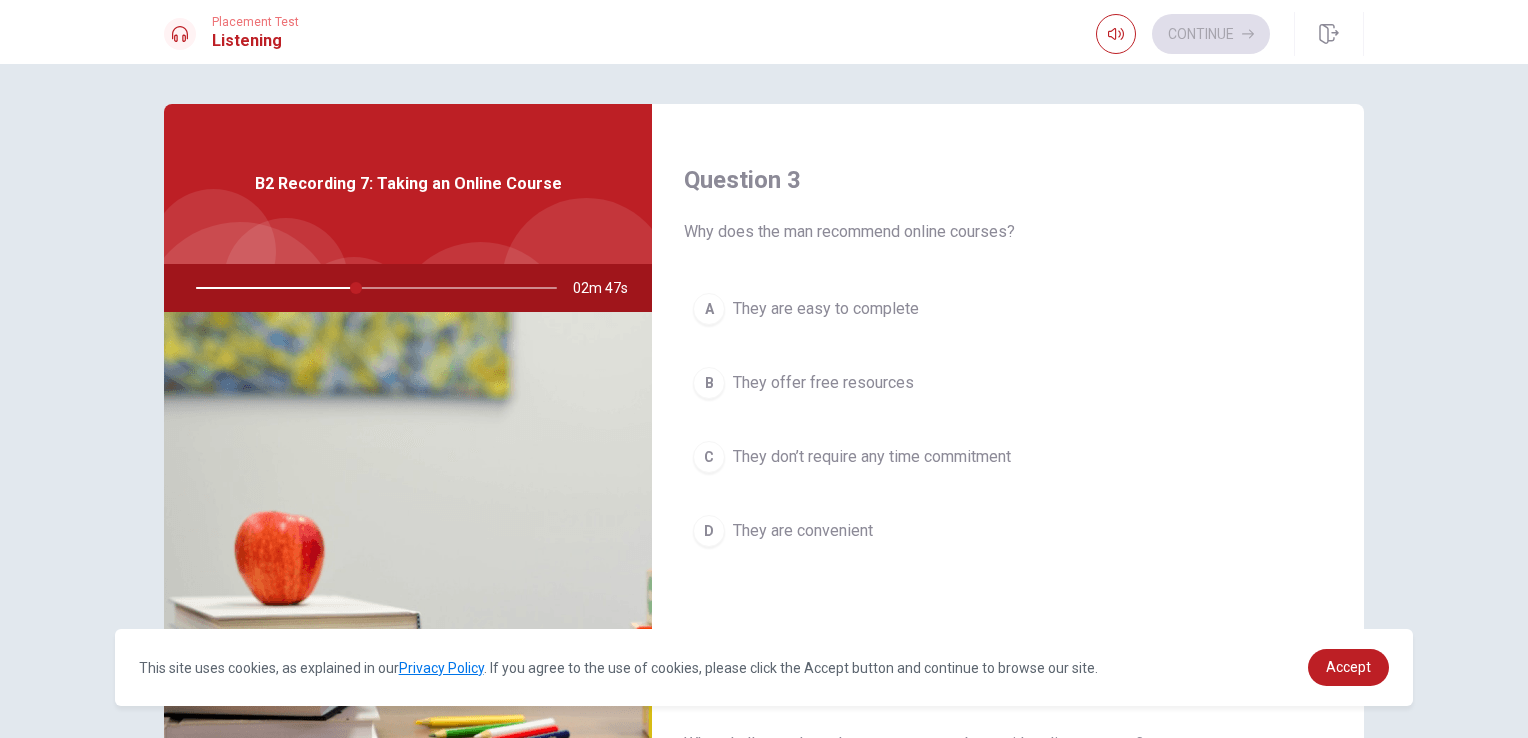 scroll, scrollTop: 1000, scrollLeft: 0, axis: vertical 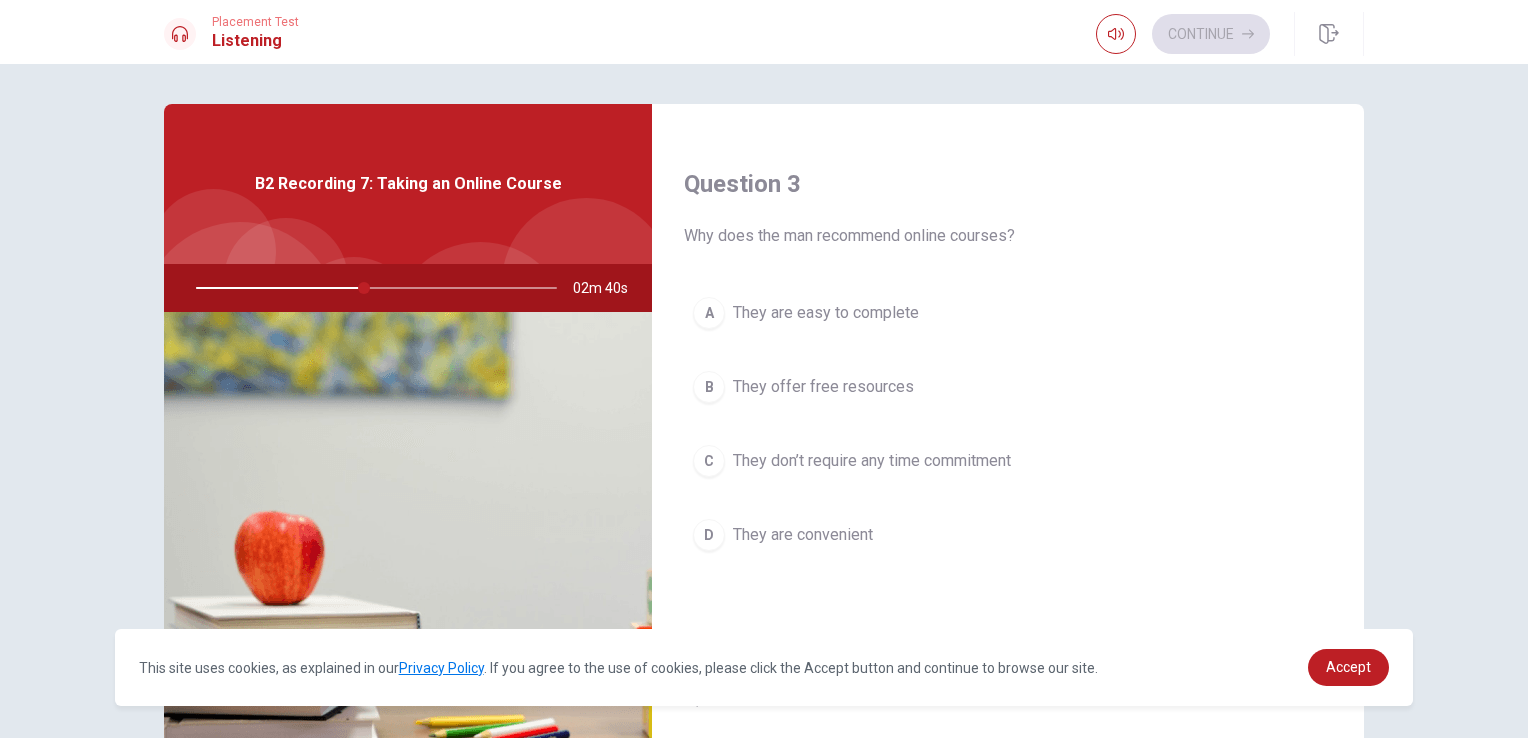 click on "They are convenient" at bounding box center [803, 535] 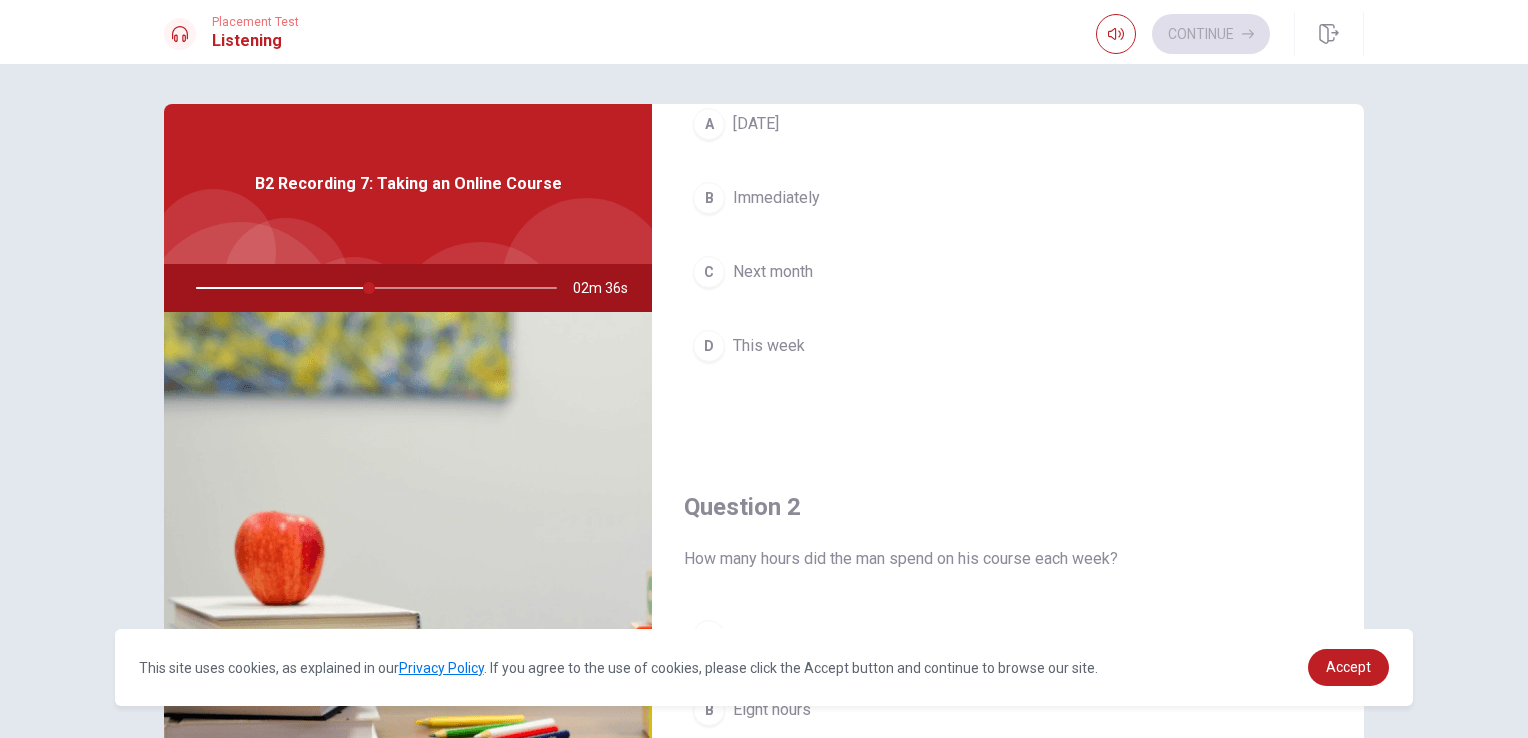 scroll, scrollTop: 0, scrollLeft: 0, axis: both 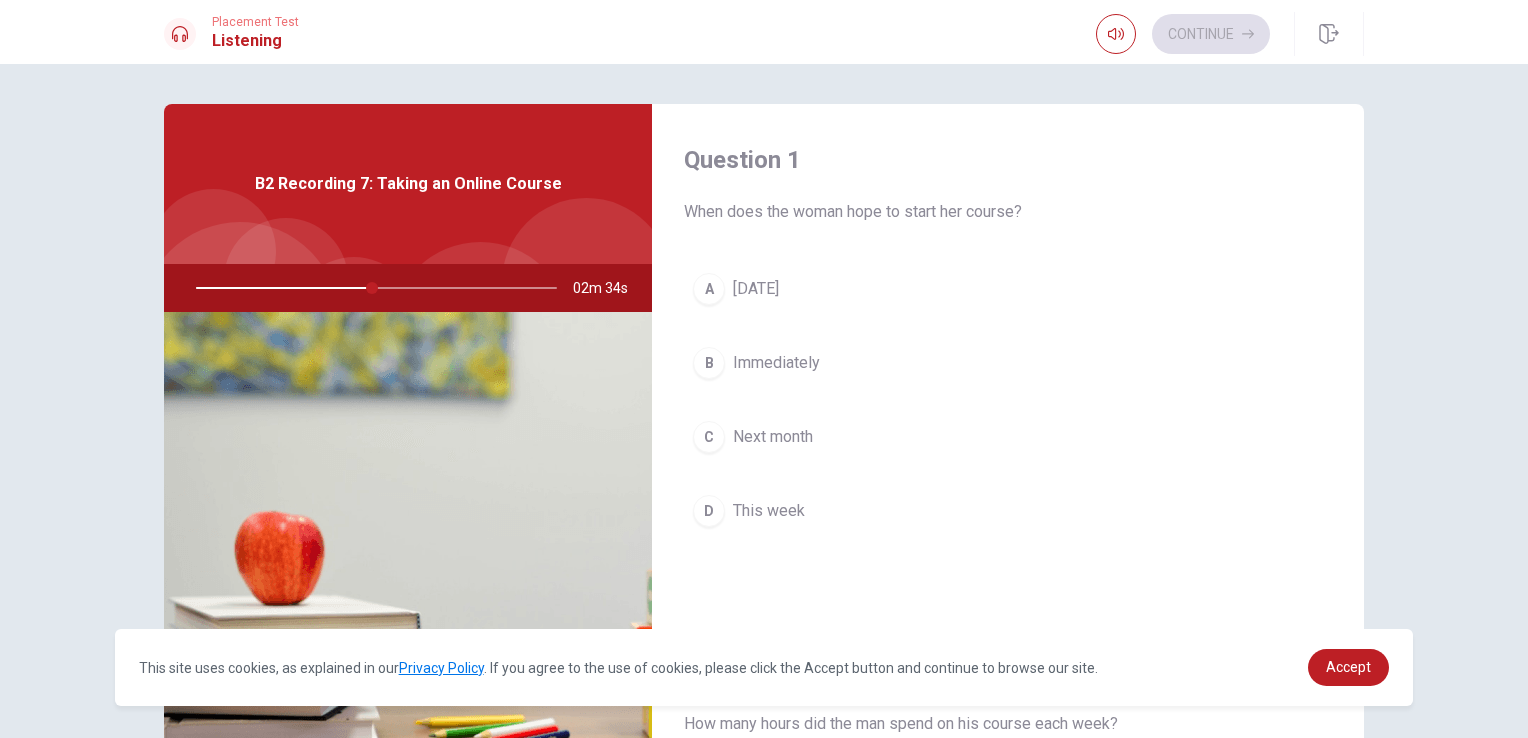 click on "Next month" at bounding box center (773, 437) 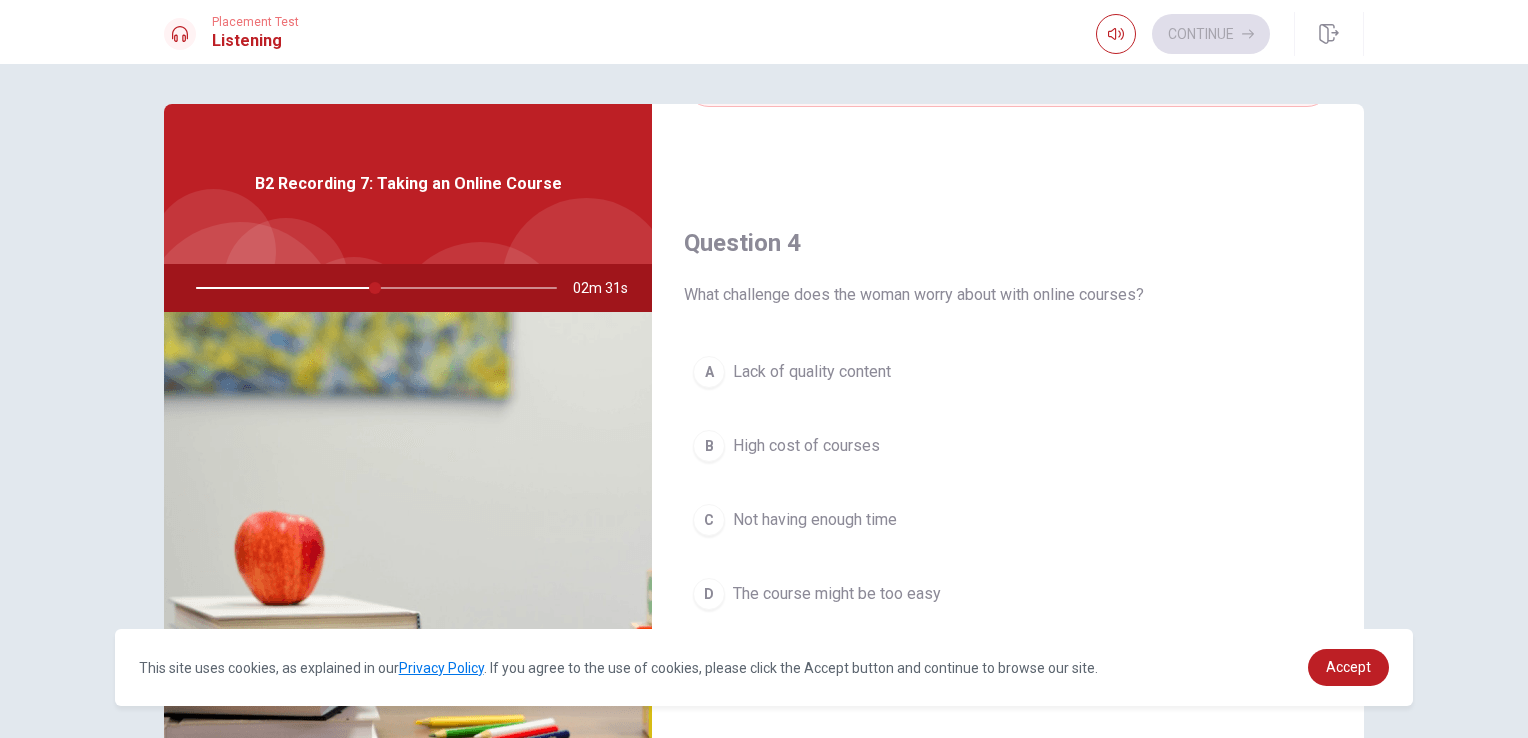scroll, scrollTop: 1500, scrollLeft: 0, axis: vertical 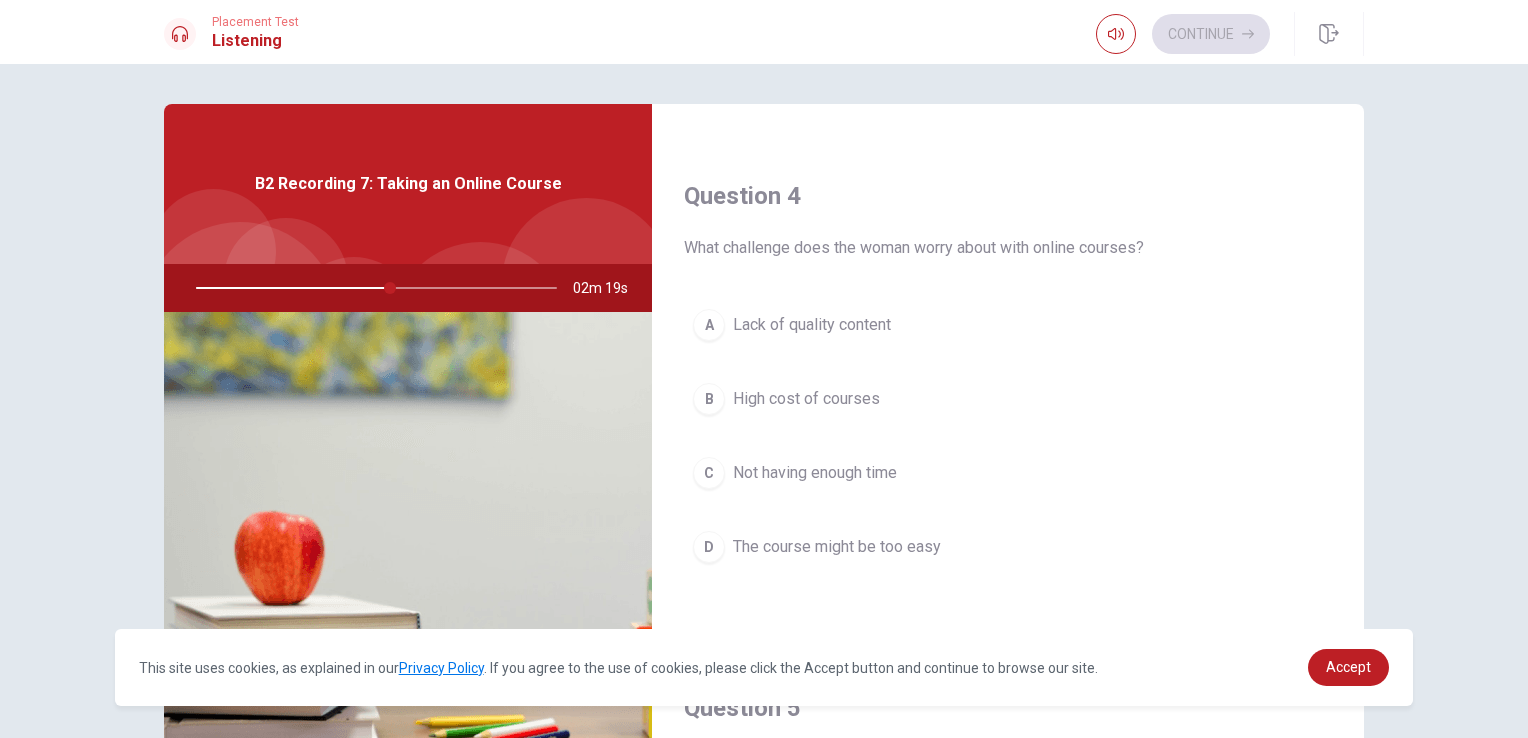 click on "Not having enough time" at bounding box center [815, 473] 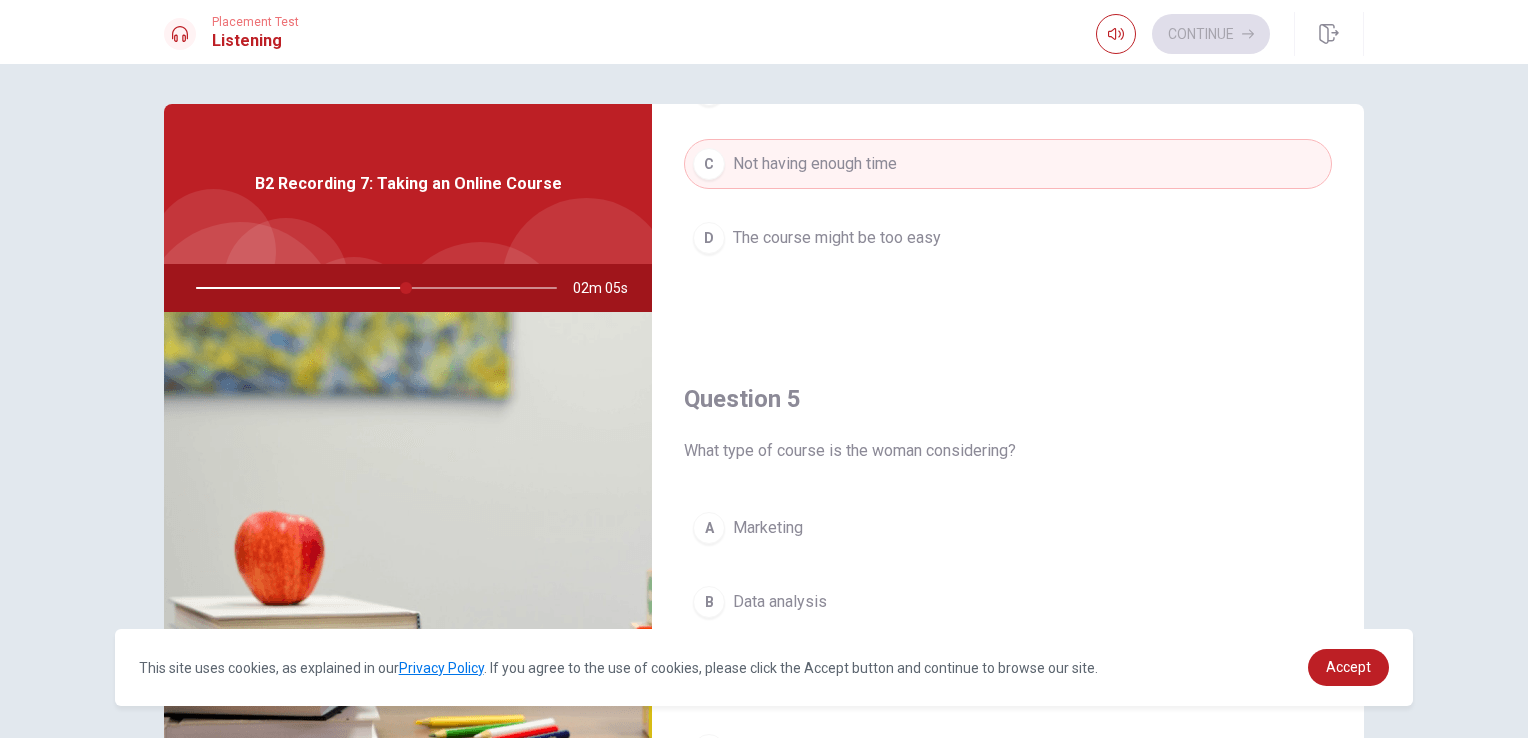 scroll, scrollTop: 1856, scrollLeft: 0, axis: vertical 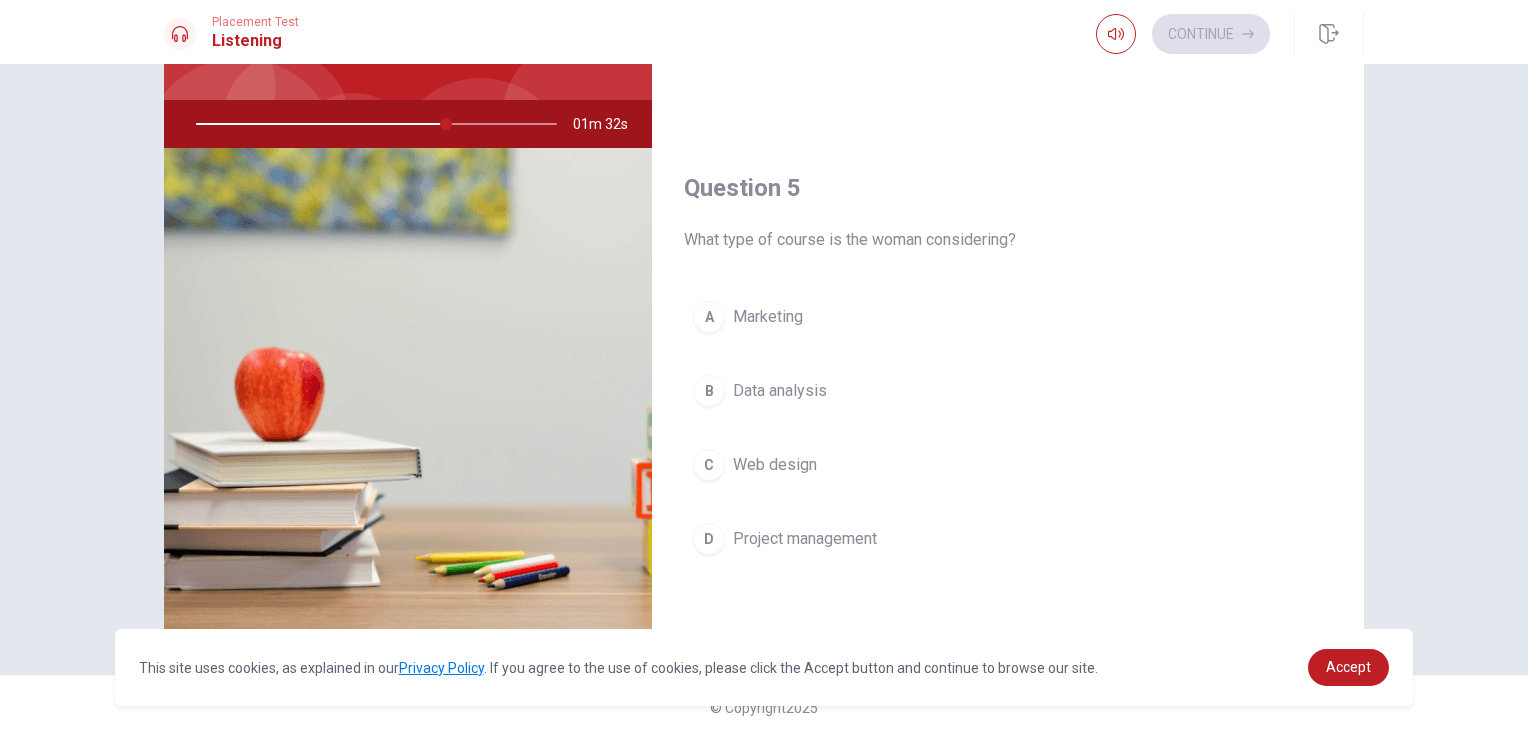 click on "Data analysis" at bounding box center [780, 391] 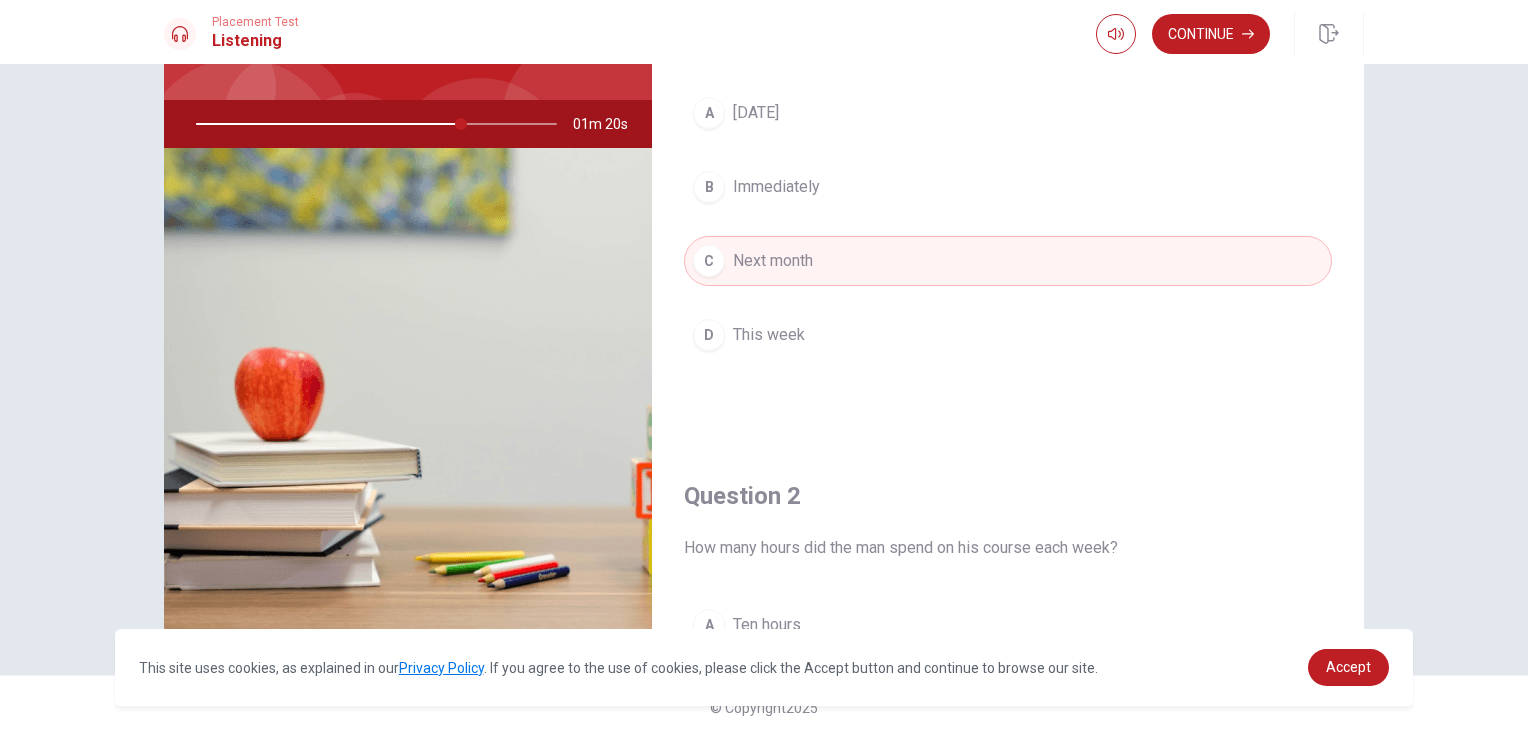 scroll, scrollTop: 0, scrollLeft: 0, axis: both 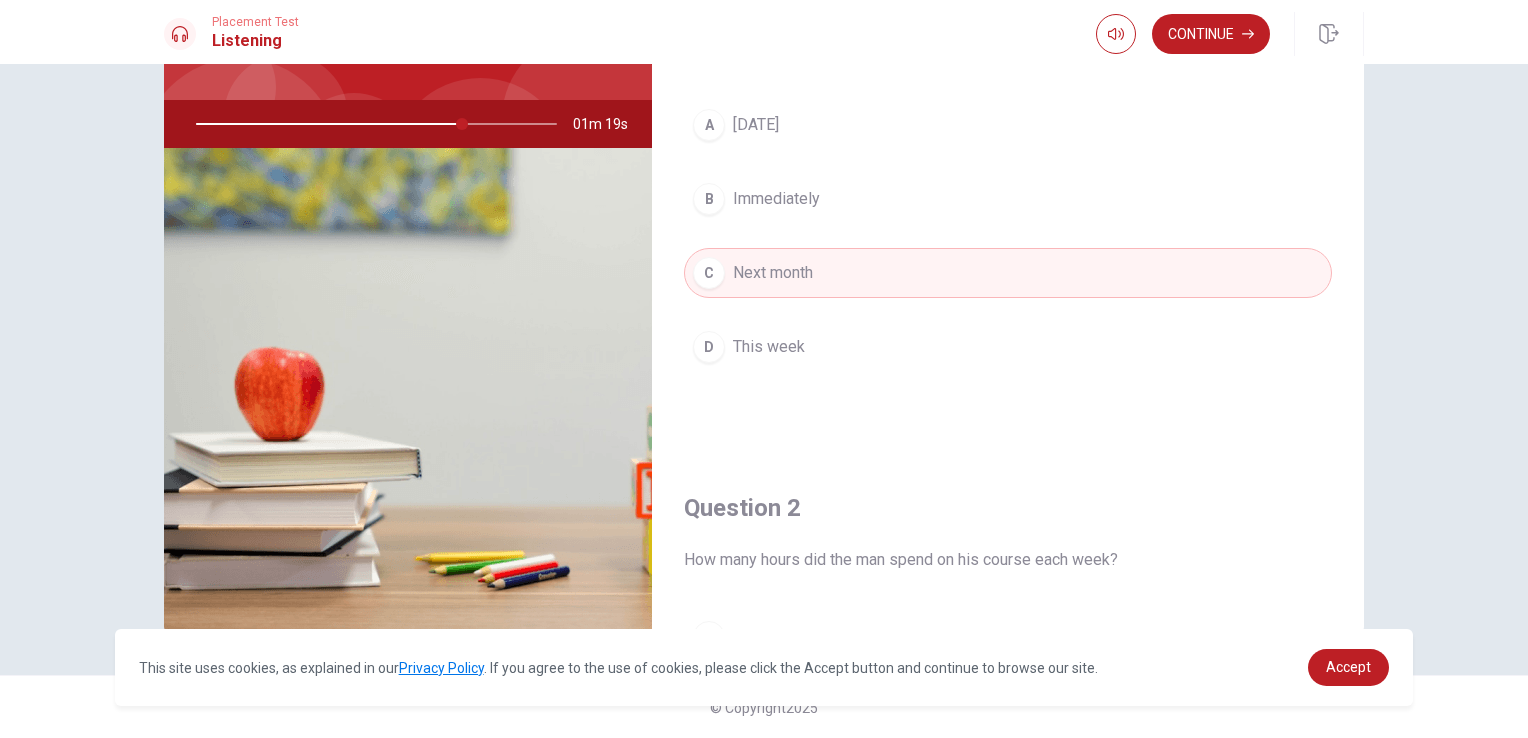 click at bounding box center [372, 124] 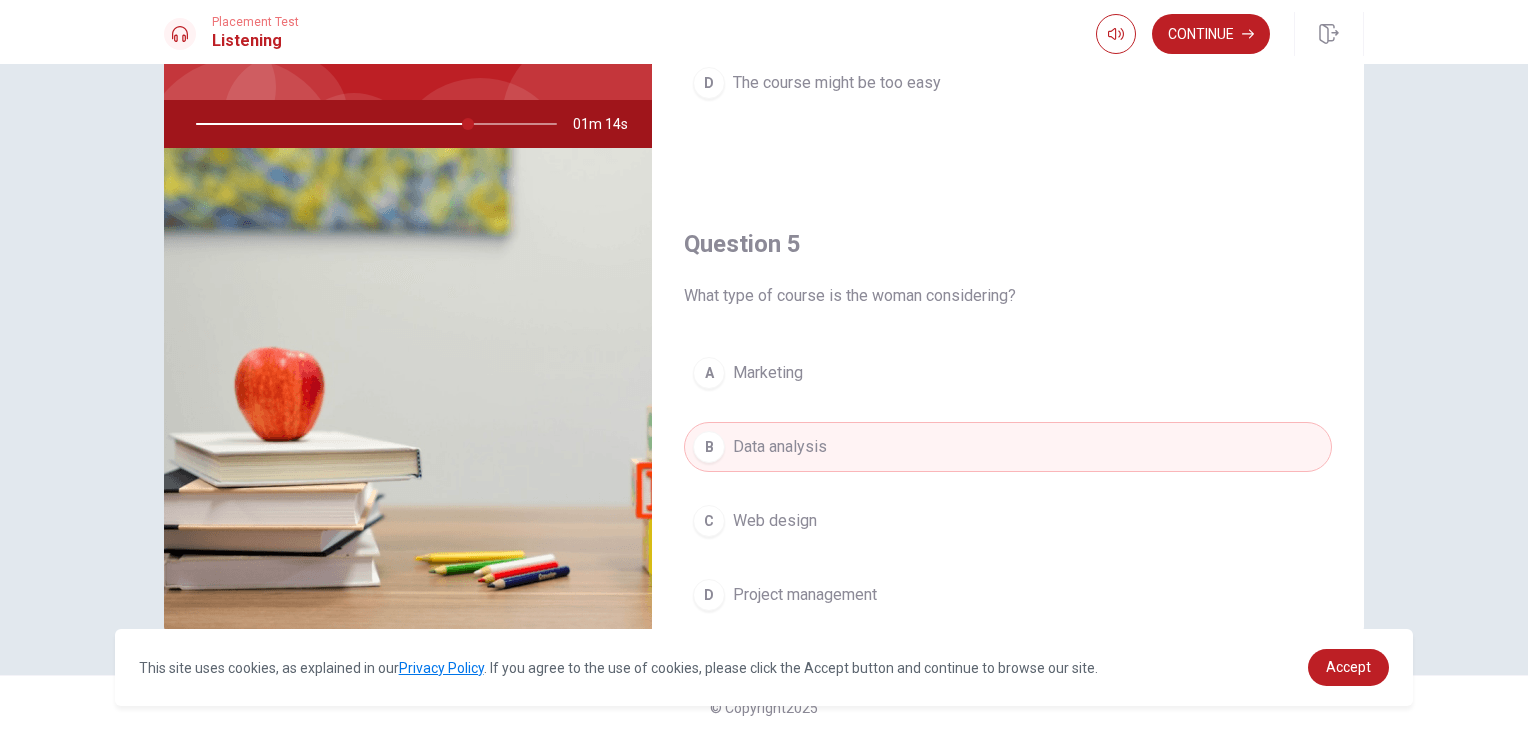 scroll, scrollTop: 1856, scrollLeft: 0, axis: vertical 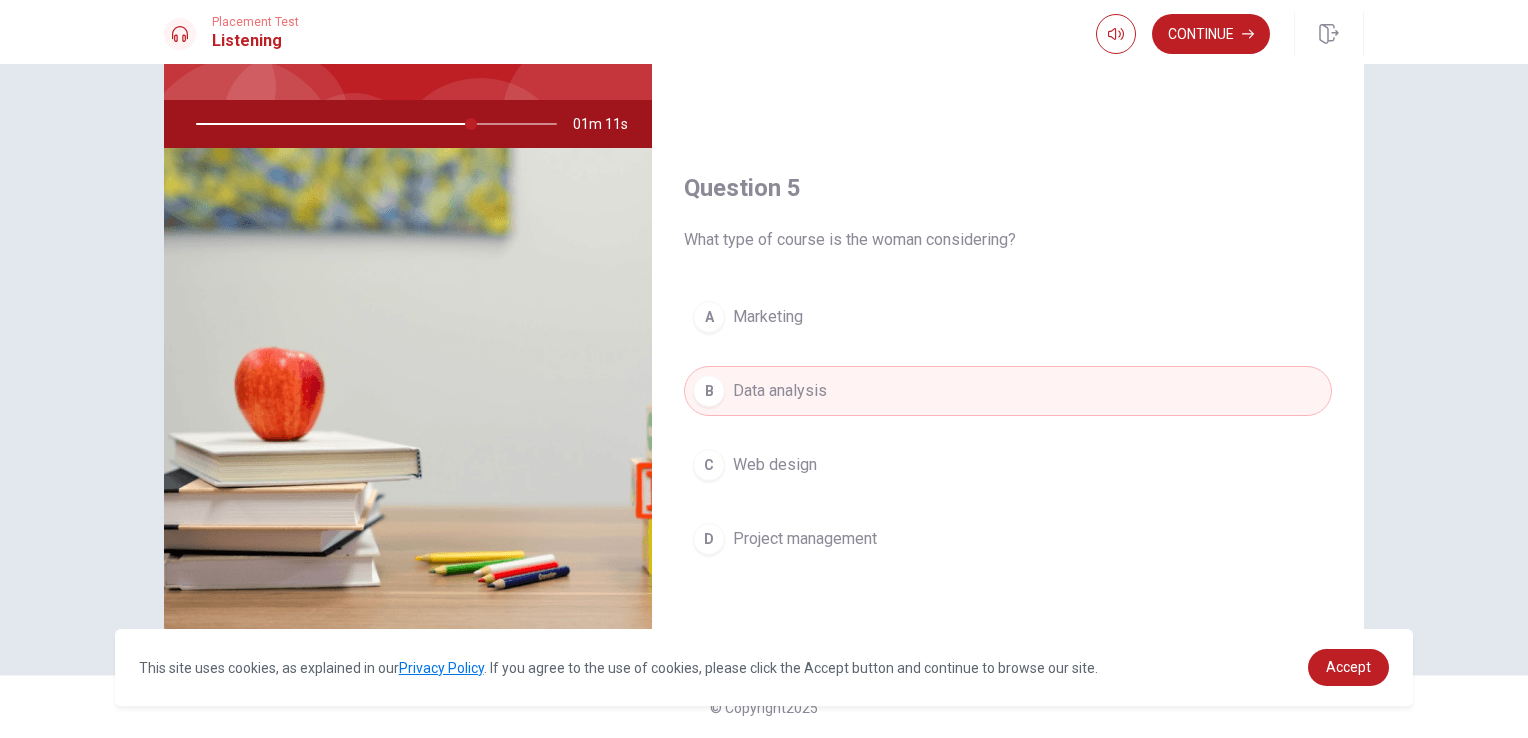 click at bounding box center [372, 124] 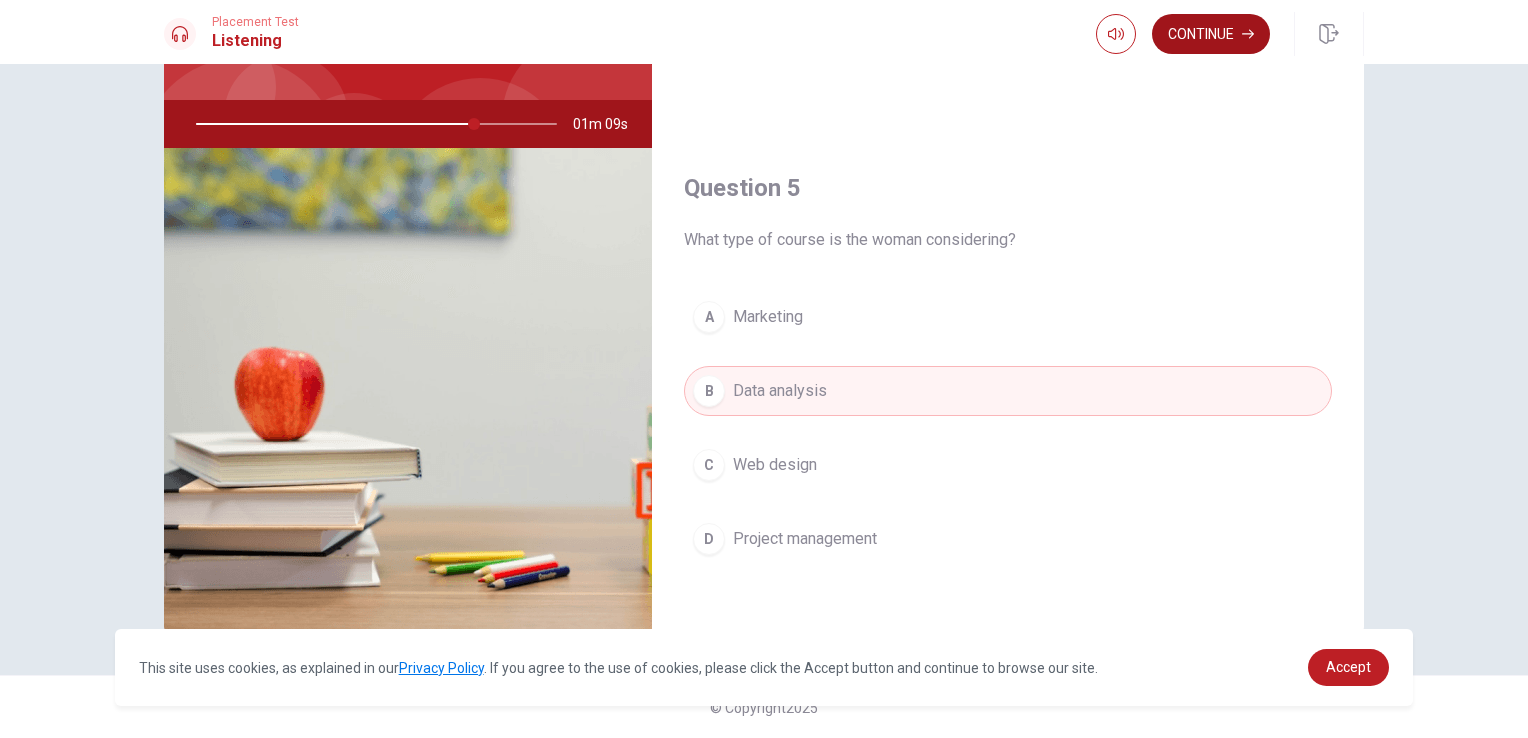 click on "Continue" at bounding box center [1211, 34] 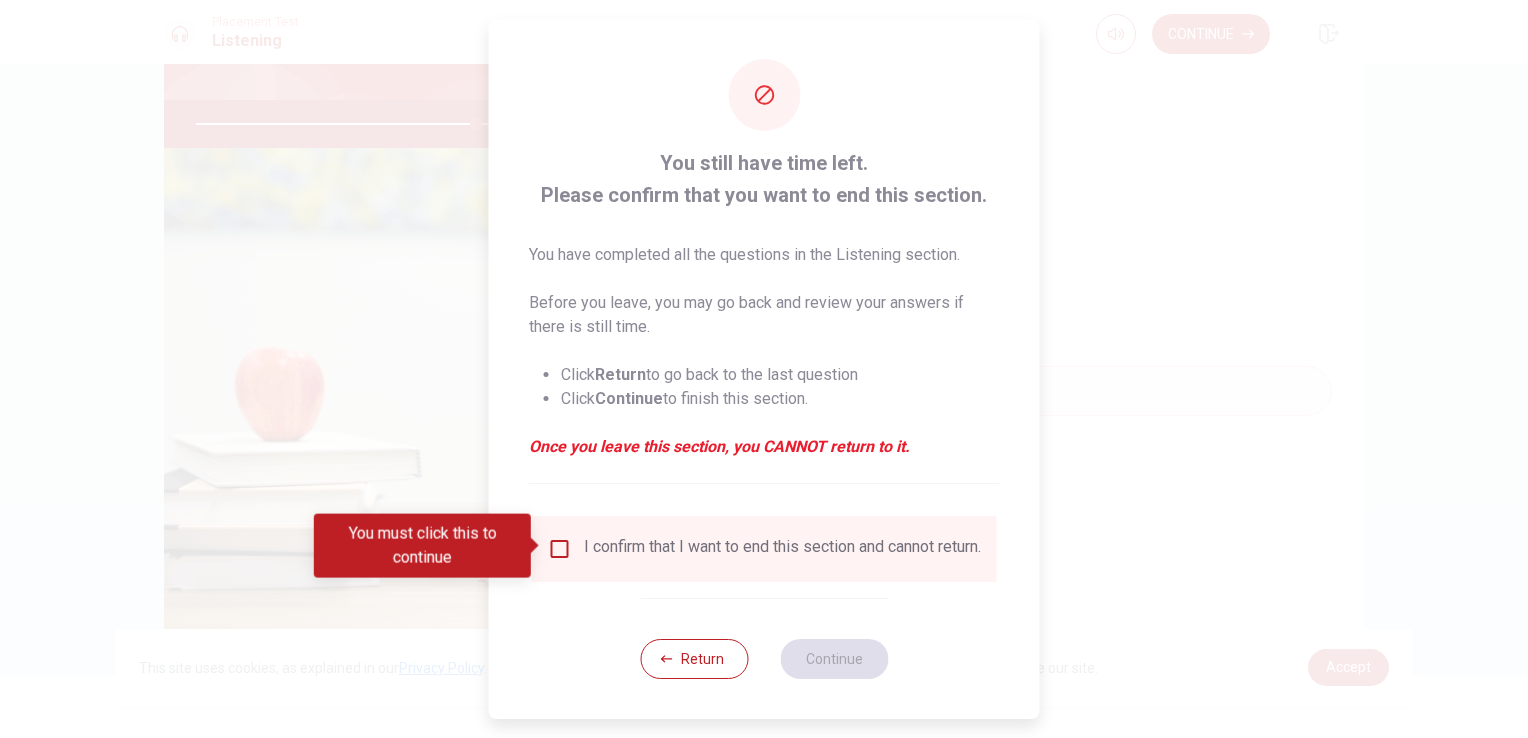 click on "I confirm that I want to end this section and cannot return." at bounding box center [782, 549] 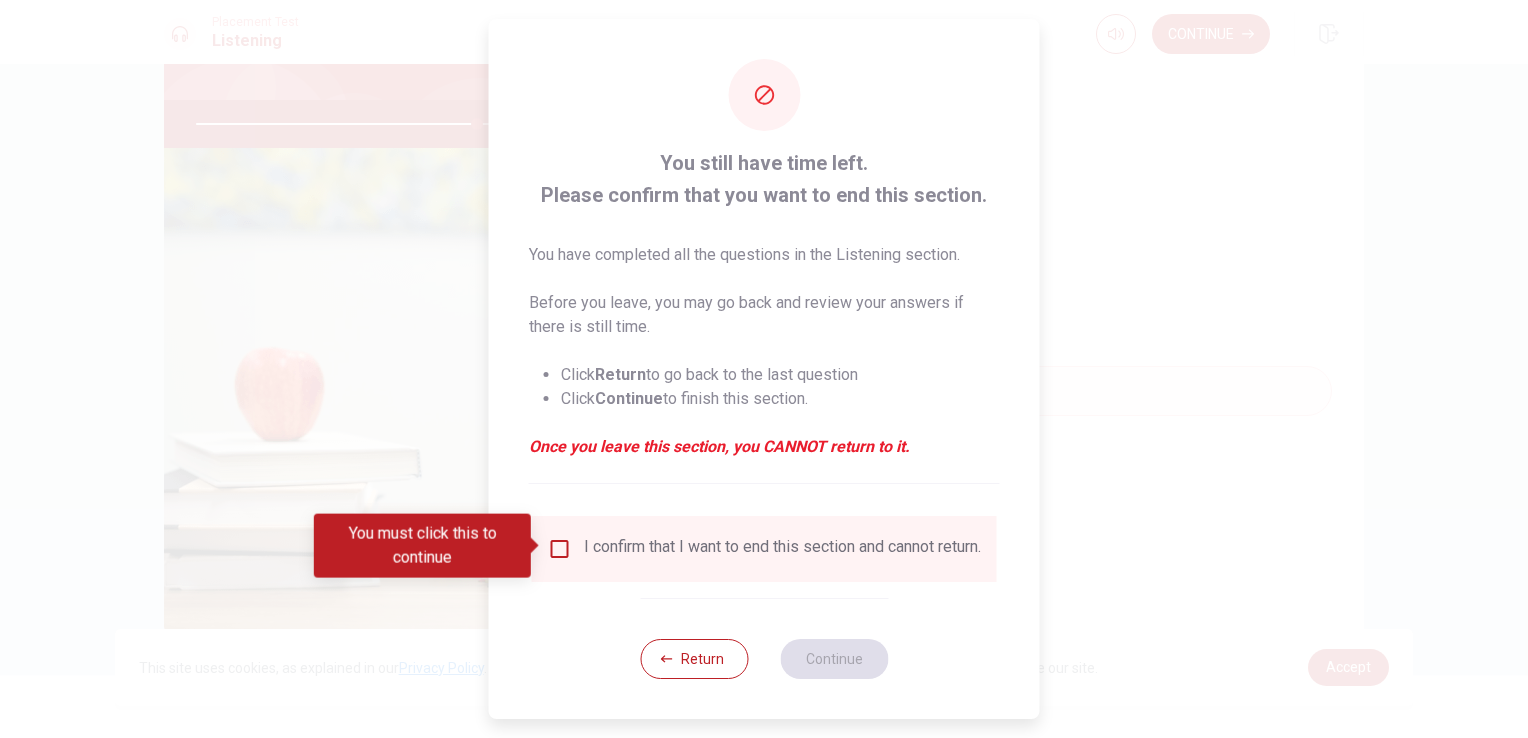 click on "I confirm that I want to end this section and cannot return." at bounding box center [764, 549] 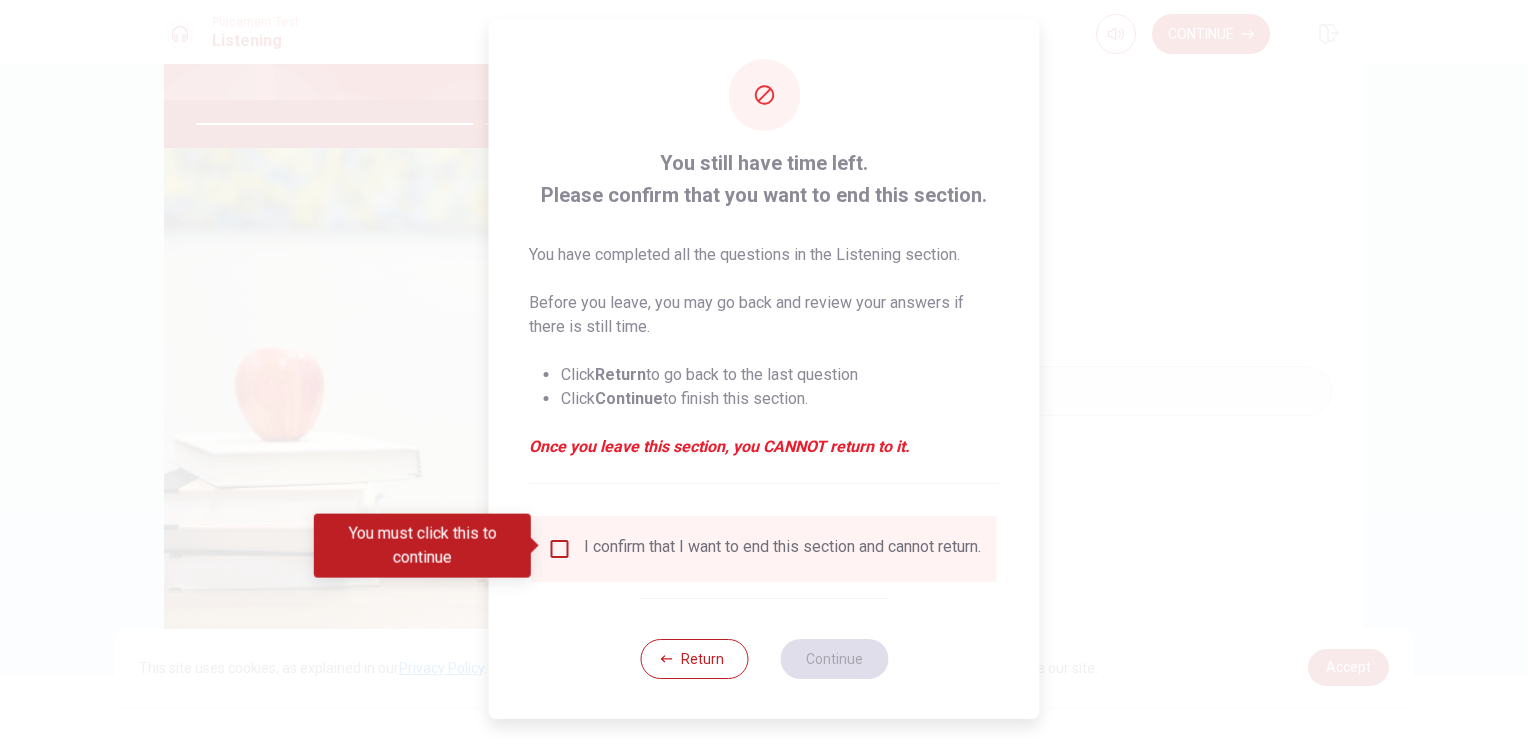 click at bounding box center [560, 549] 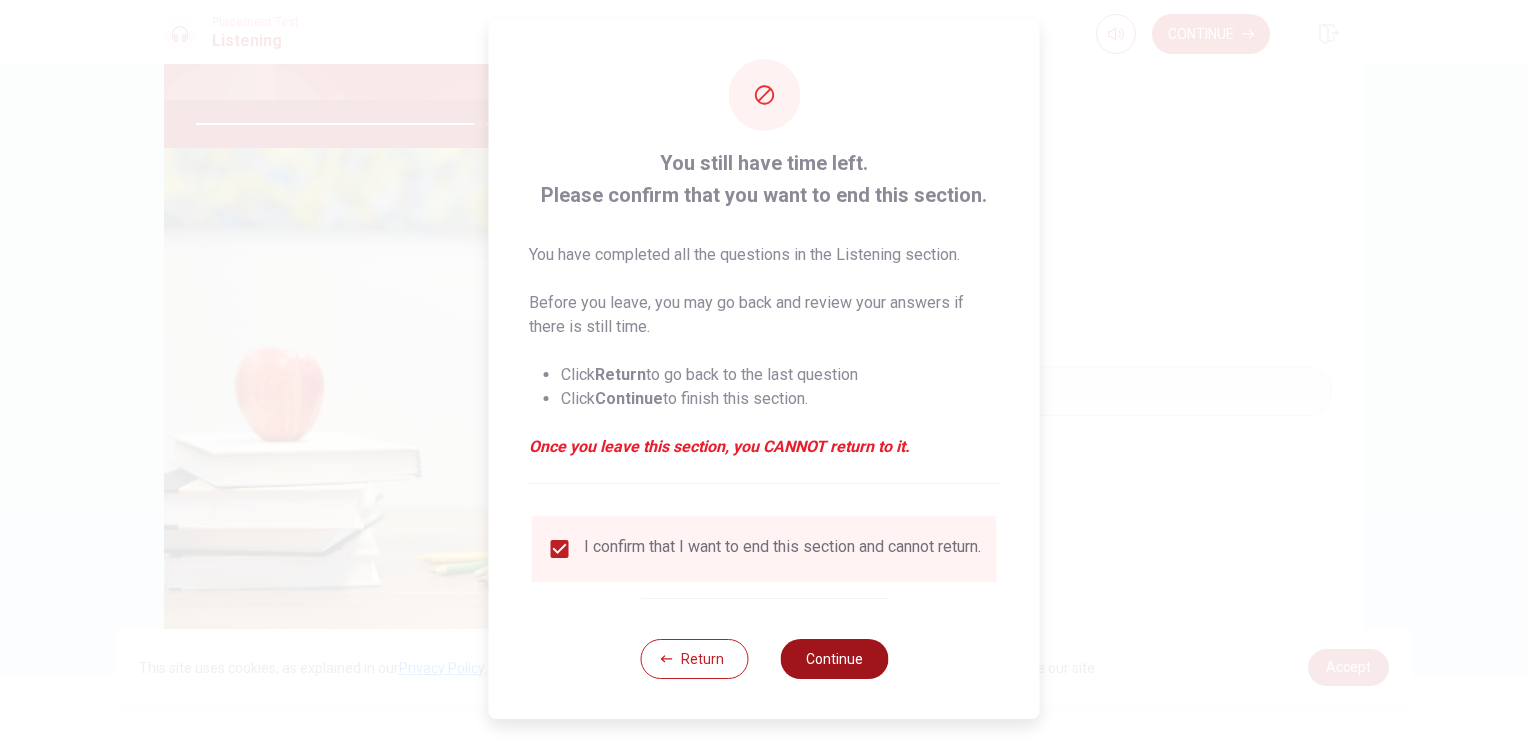 click on "Continue" at bounding box center (834, 659) 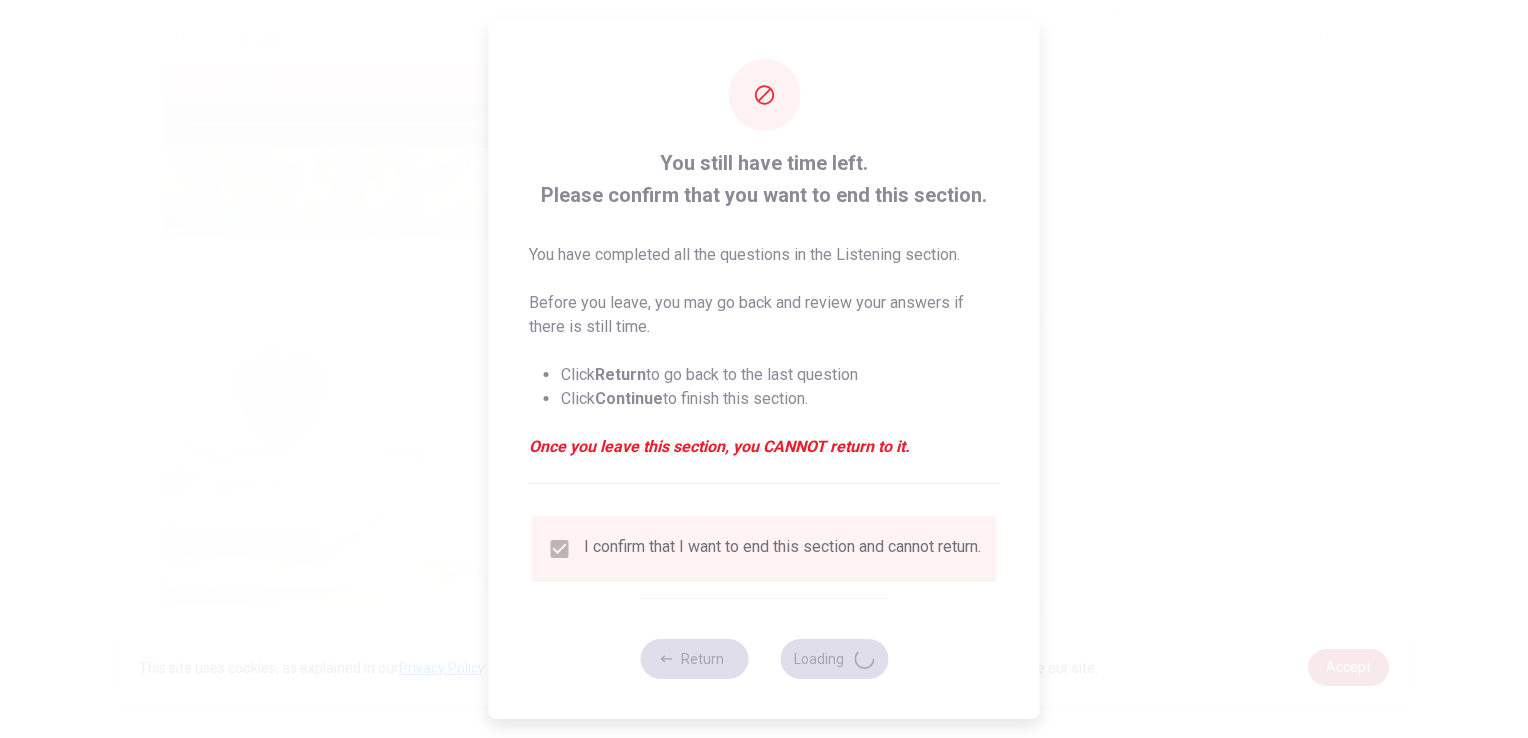 type on "79" 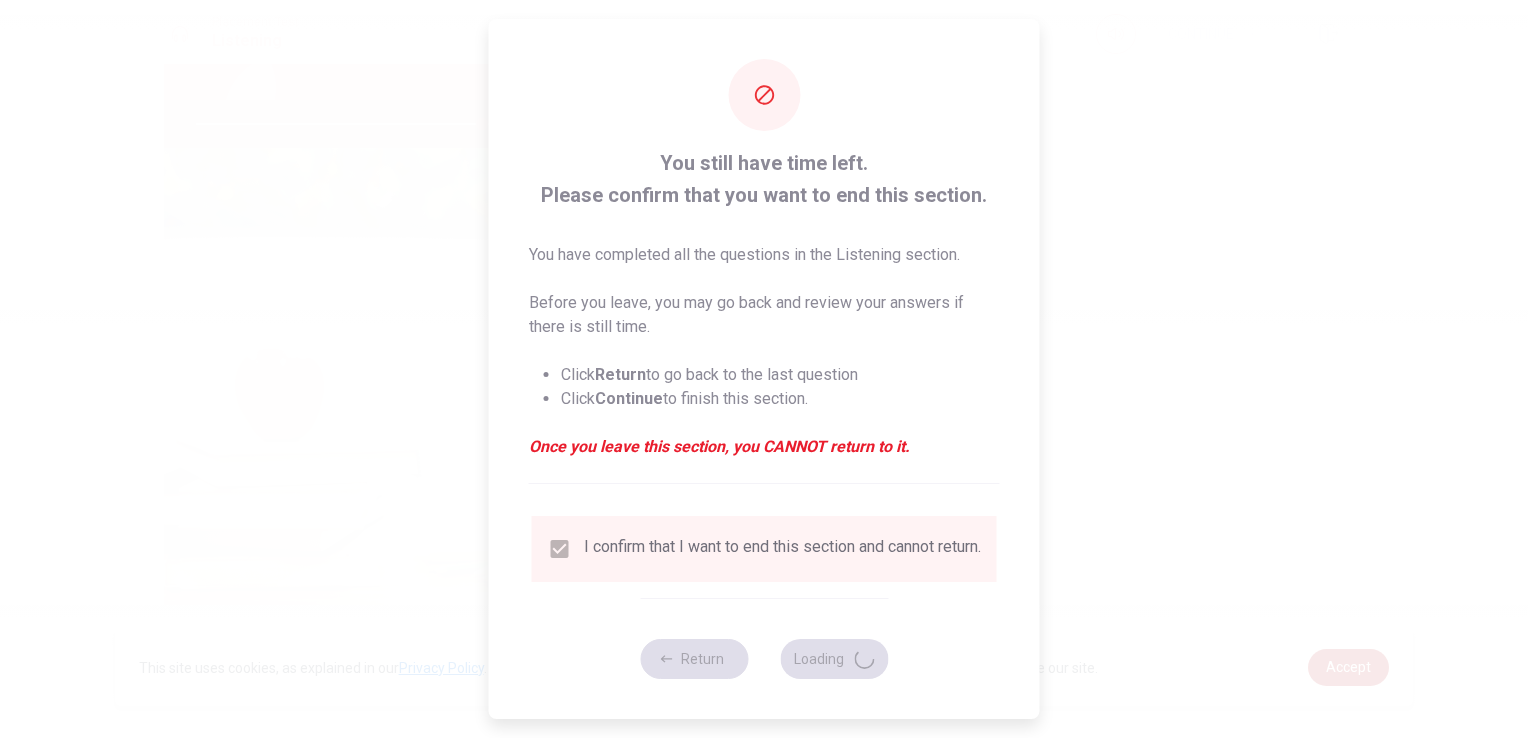 scroll, scrollTop: 0, scrollLeft: 0, axis: both 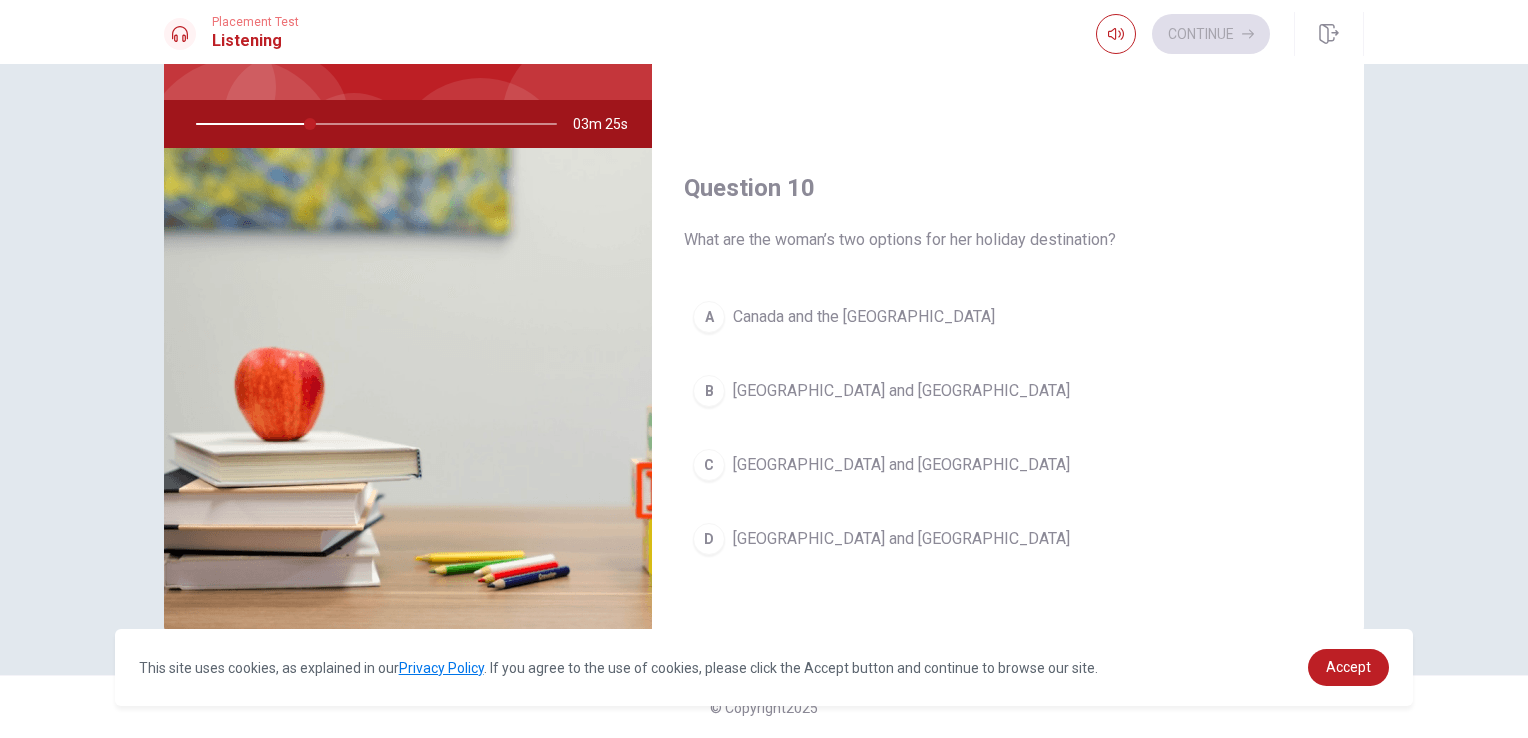 click on "[GEOGRAPHIC_DATA] and [GEOGRAPHIC_DATA]" at bounding box center [901, 391] 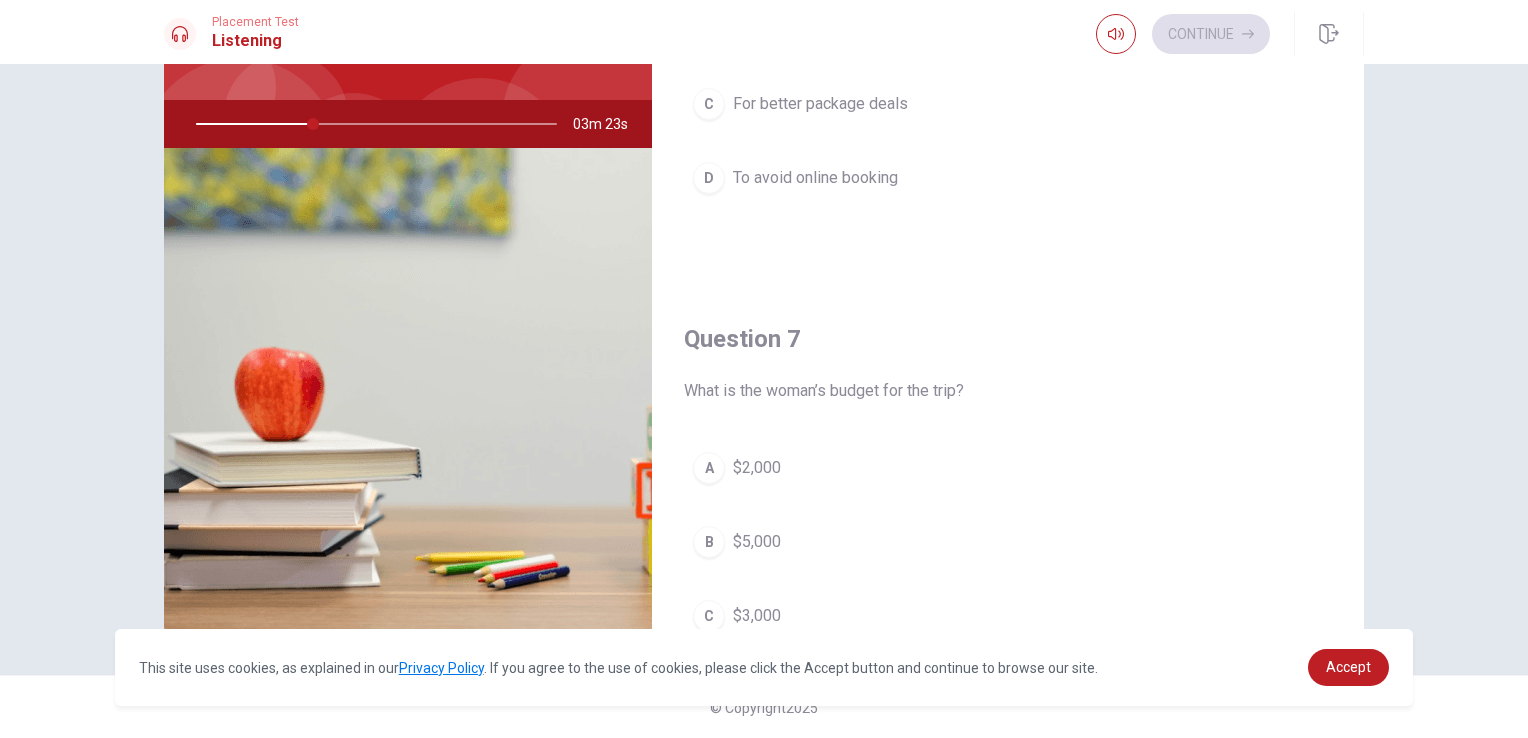 scroll, scrollTop: 0, scrollLeft: 0, axis: both 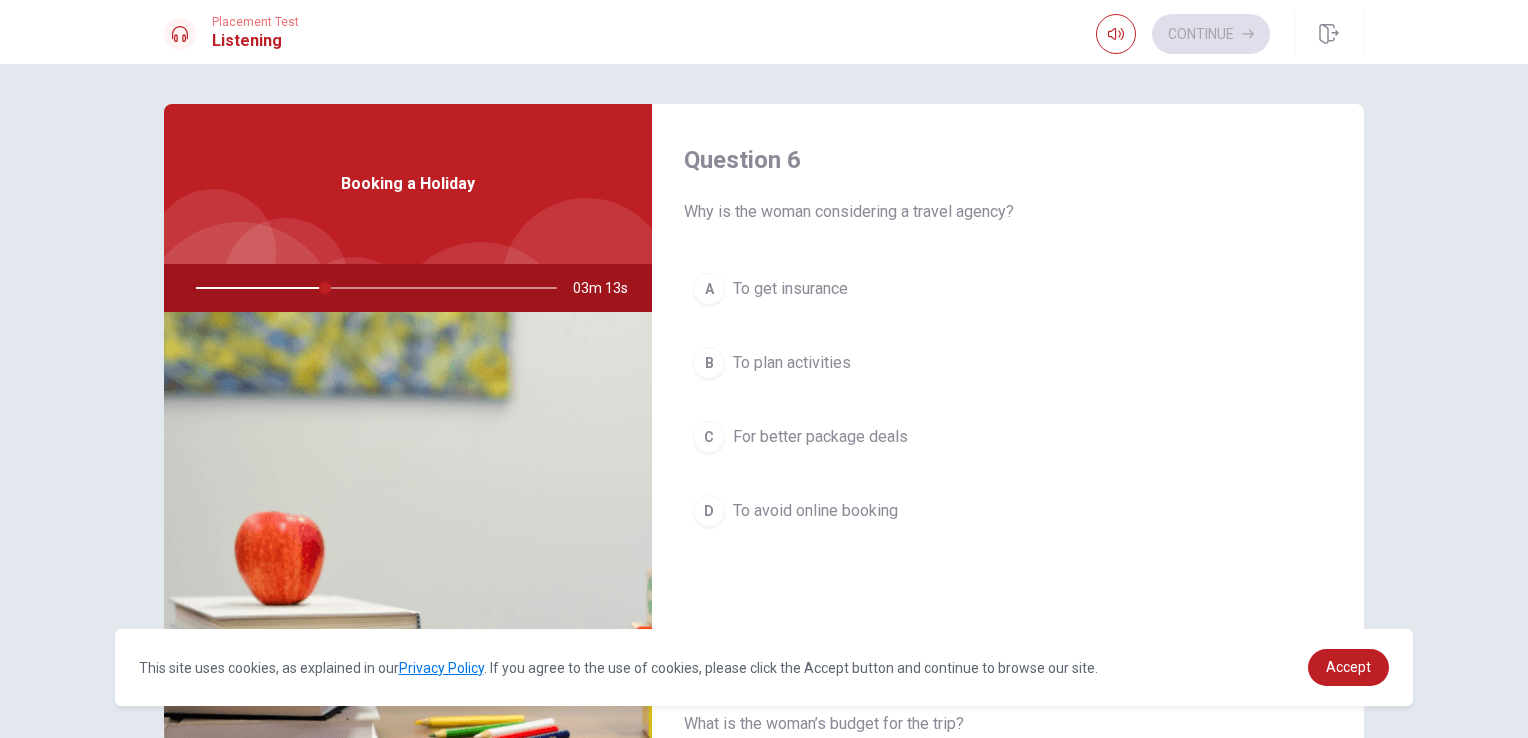 click on "For better package deals" at bounding box center [820, 437] 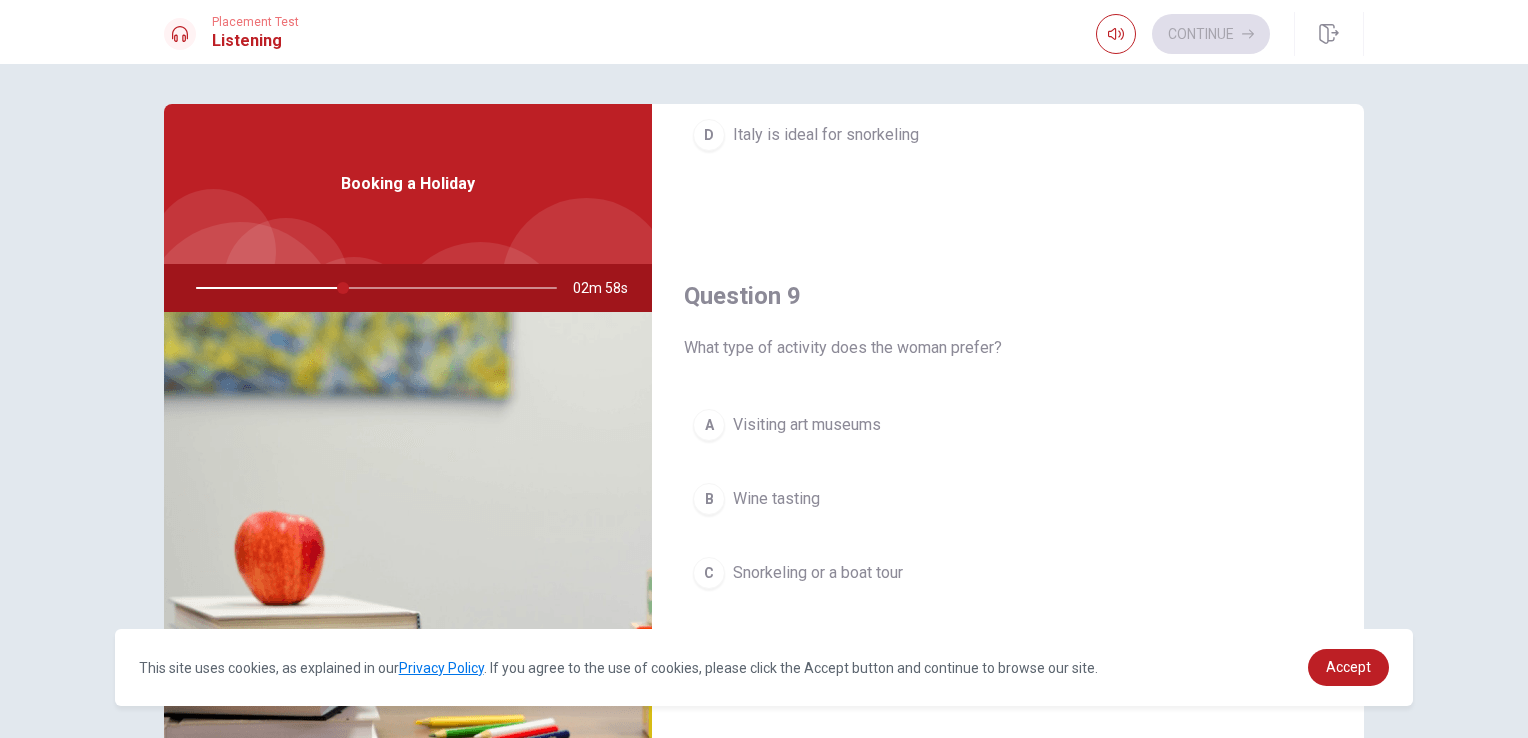 scroll, scrollTop: 1500, scrollLeft: 0, axis: vertical 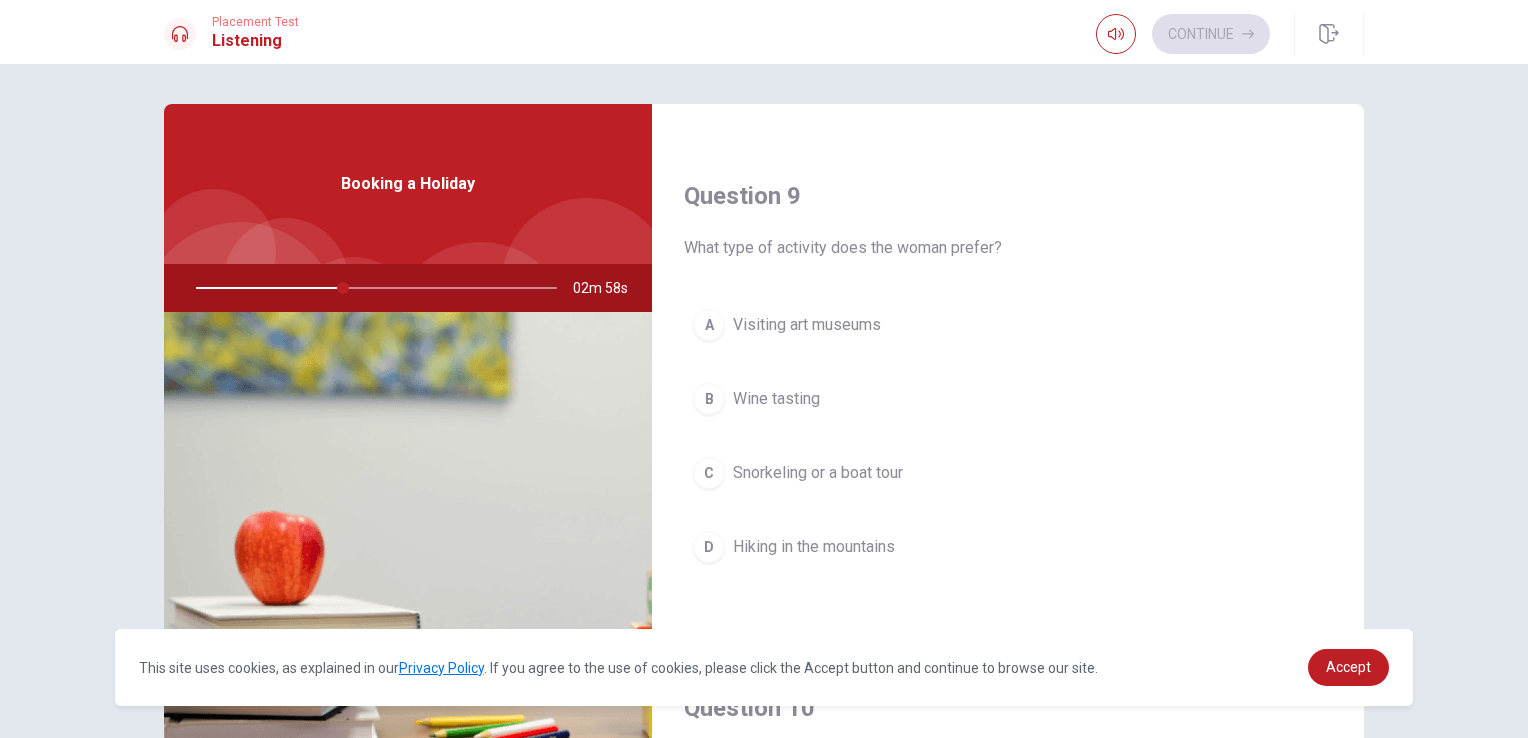 click on "Snorkeling or a boat tour" at bounding box center (818, 473) 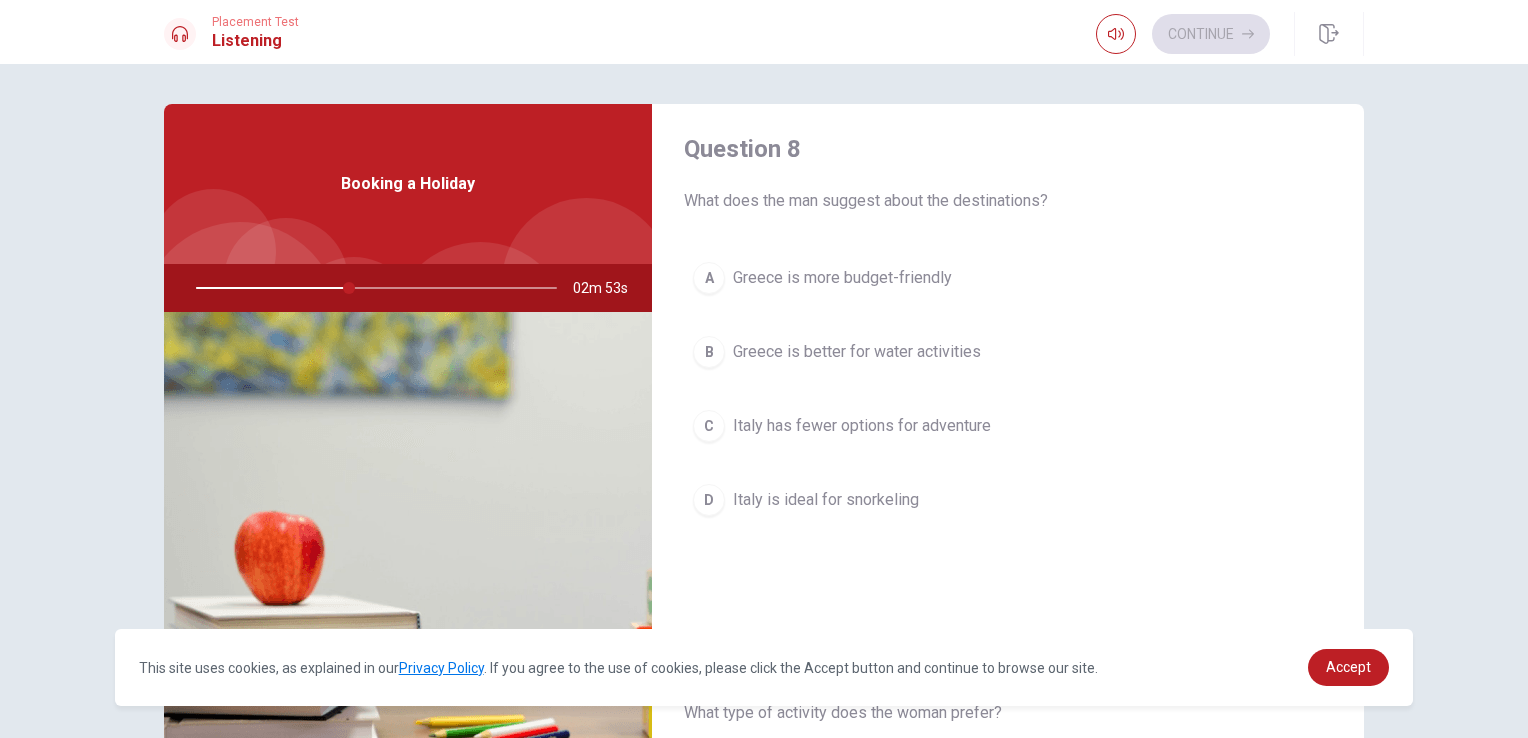 scroll, scrollTop: 1000, scrollLeft: 0, axis: vertical 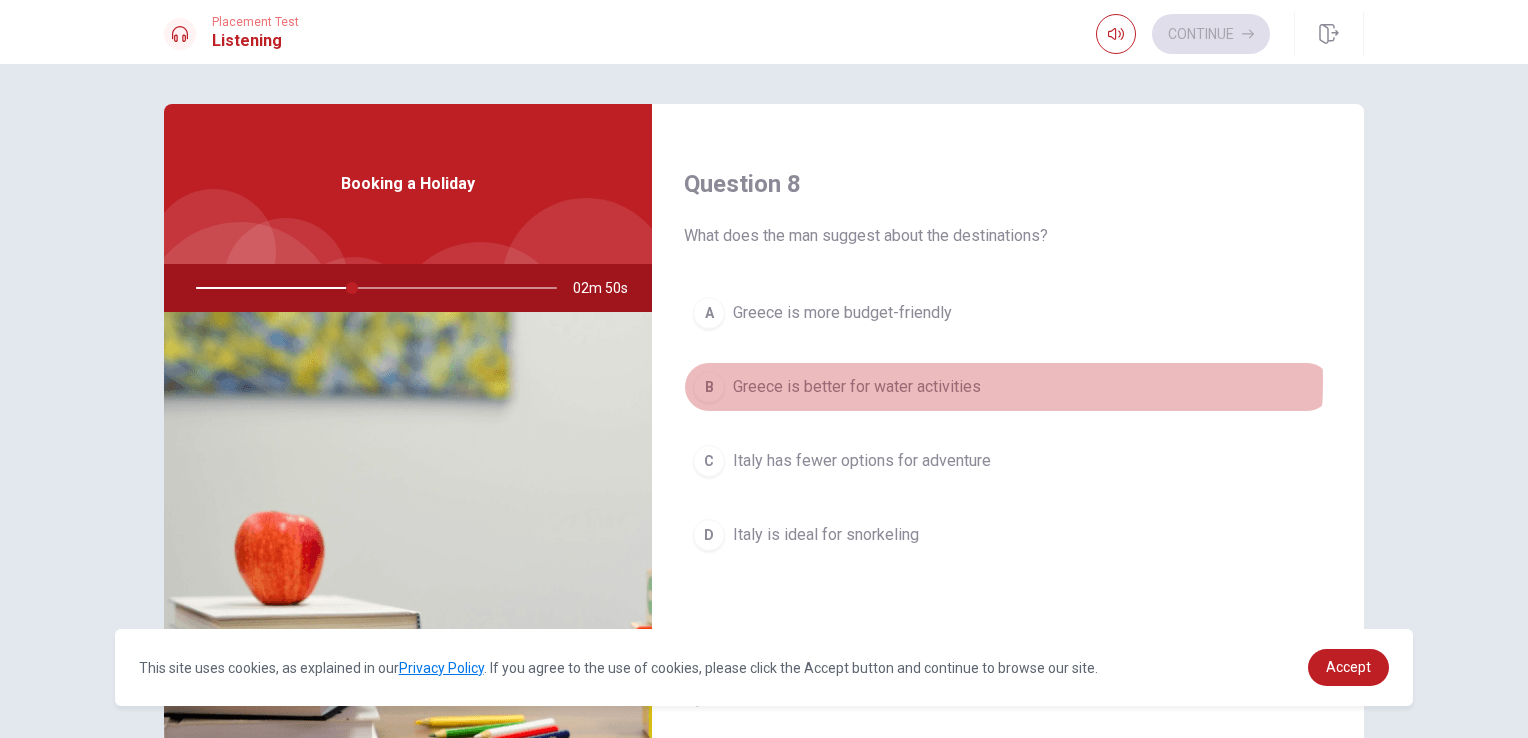 click on "Greece is better for water activities" at bounding box center [857, 387] 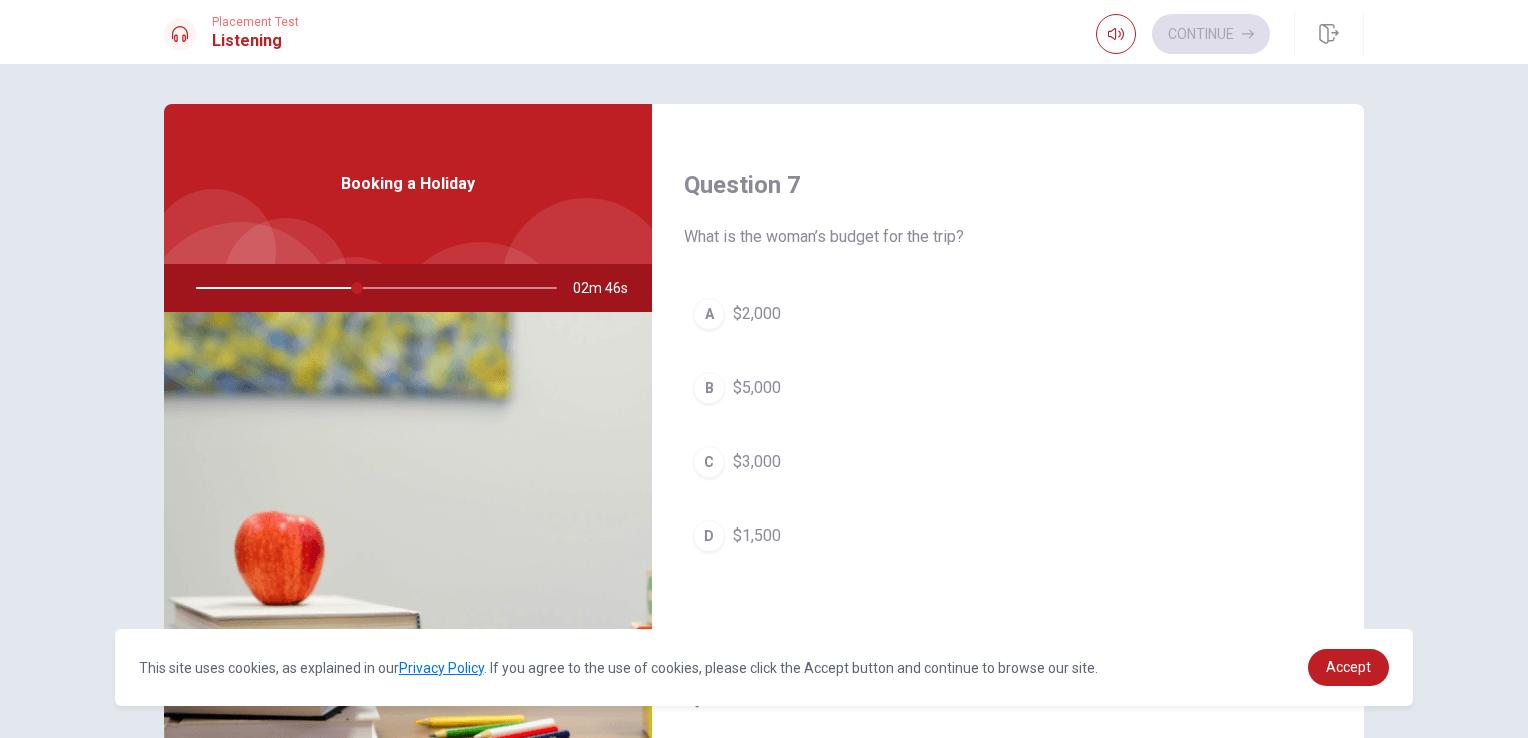 scroll, scrollTop: 400, scrollLeft: 0, axis: vertical 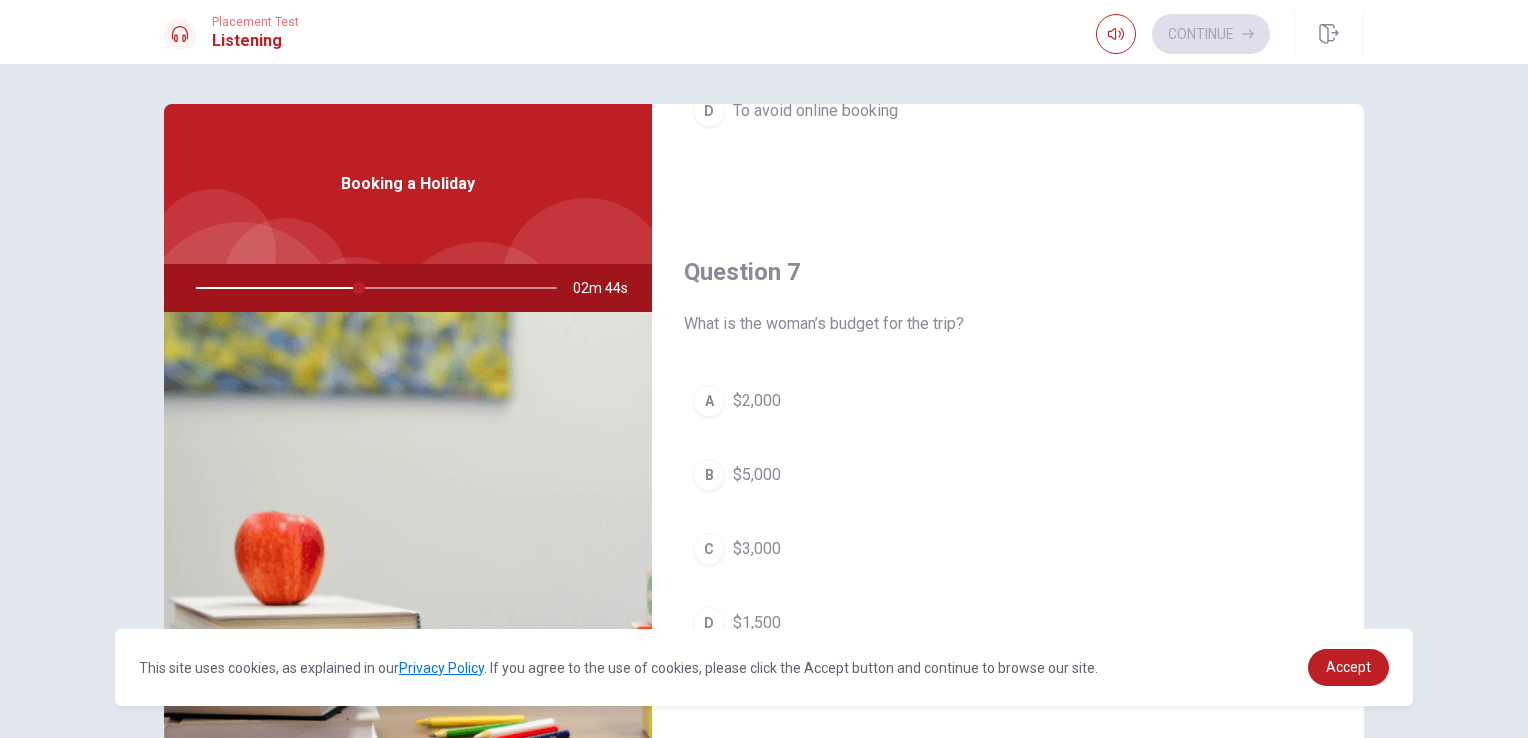 click on "$2,000" at bounding box center (757, 401) 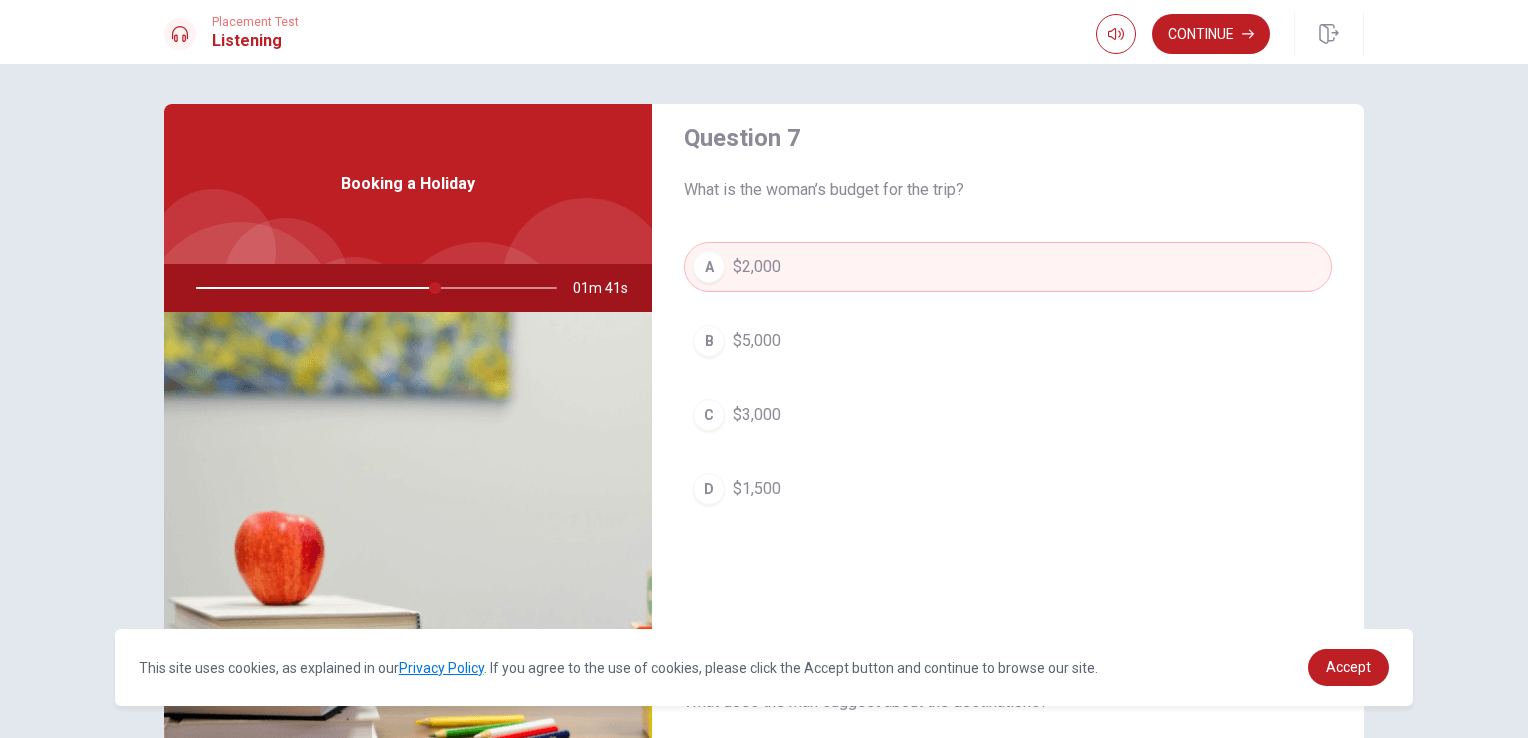 scroll, scrollTop: 400, scrollLeft: 0, axis: vertical 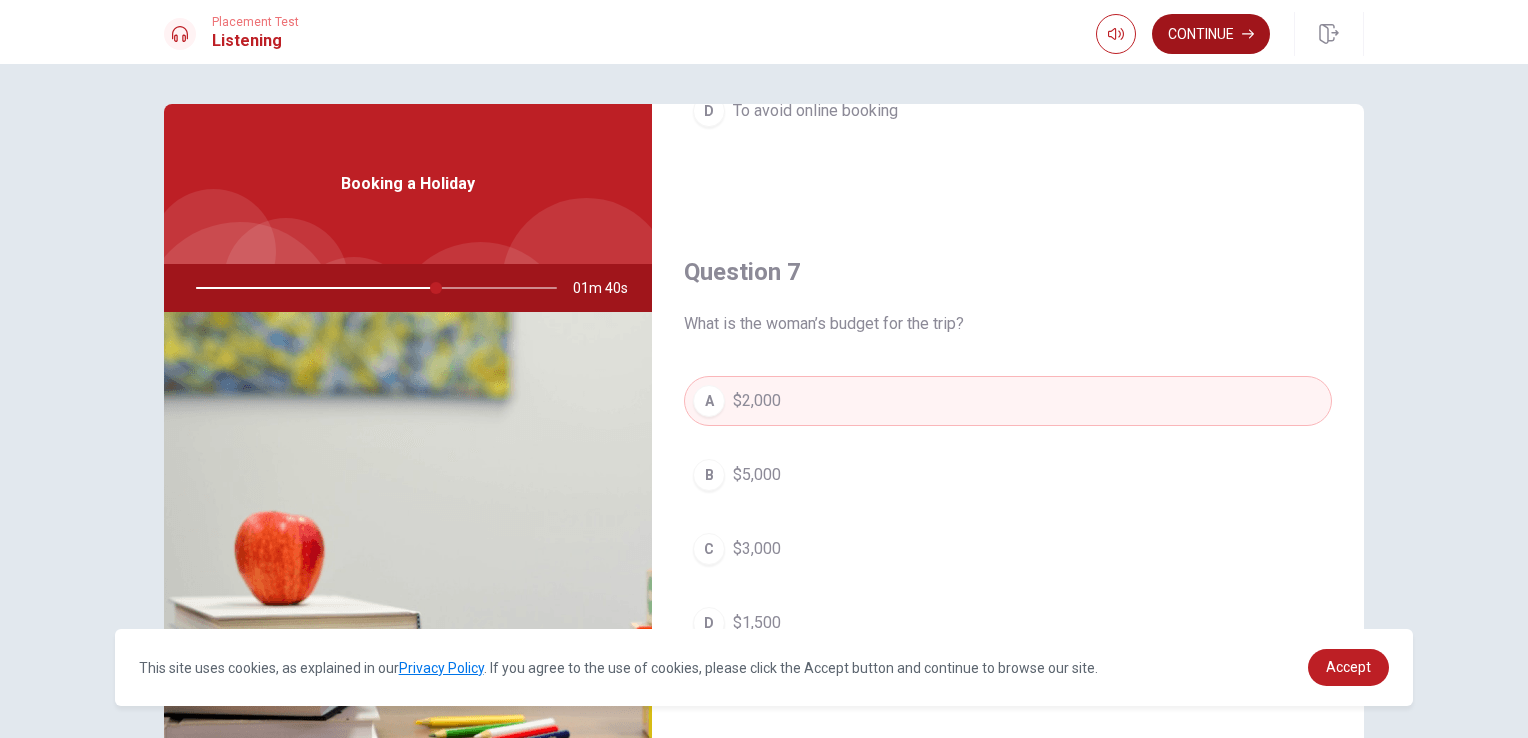 click on "Continue" at bounding box center [1211, 34] 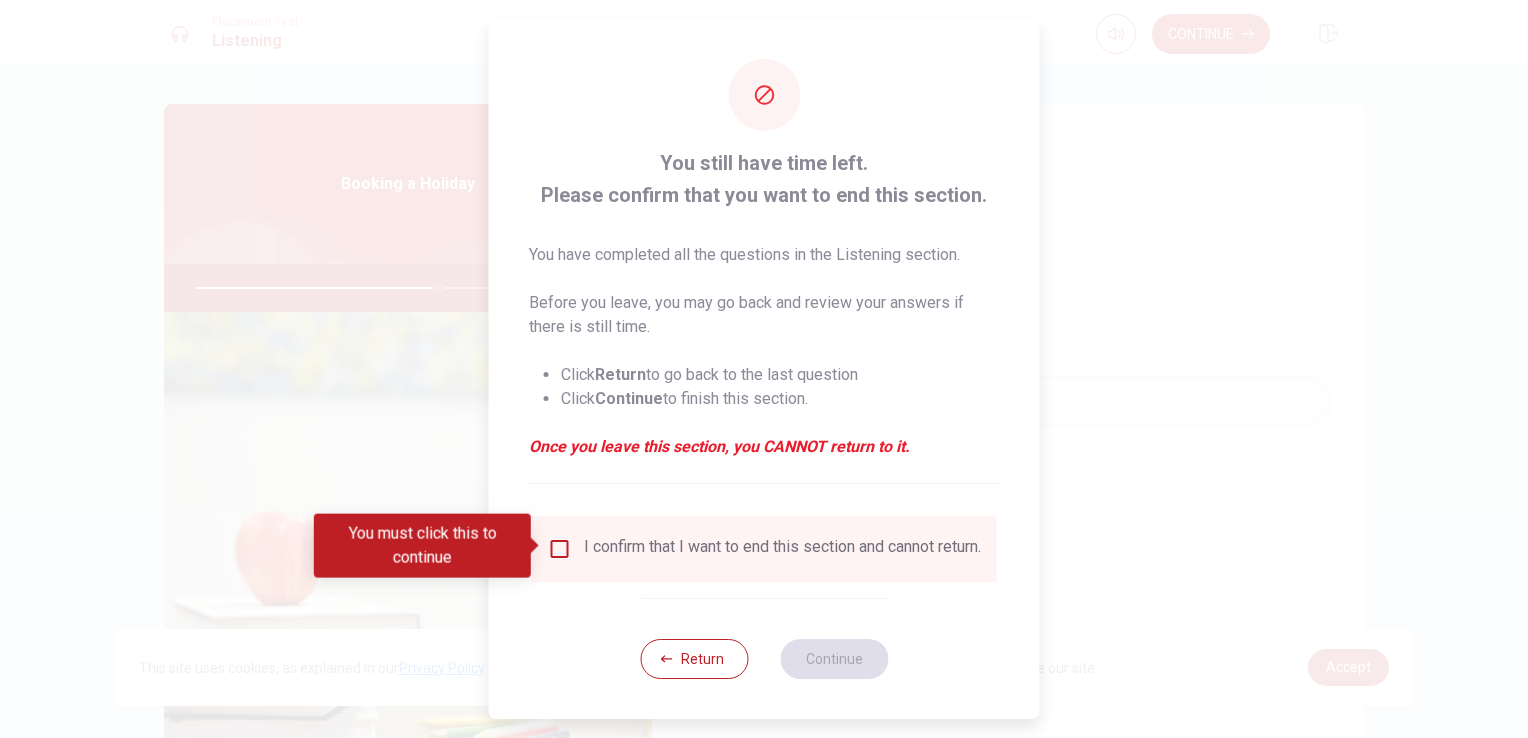 click at bounding box center [560, 549] 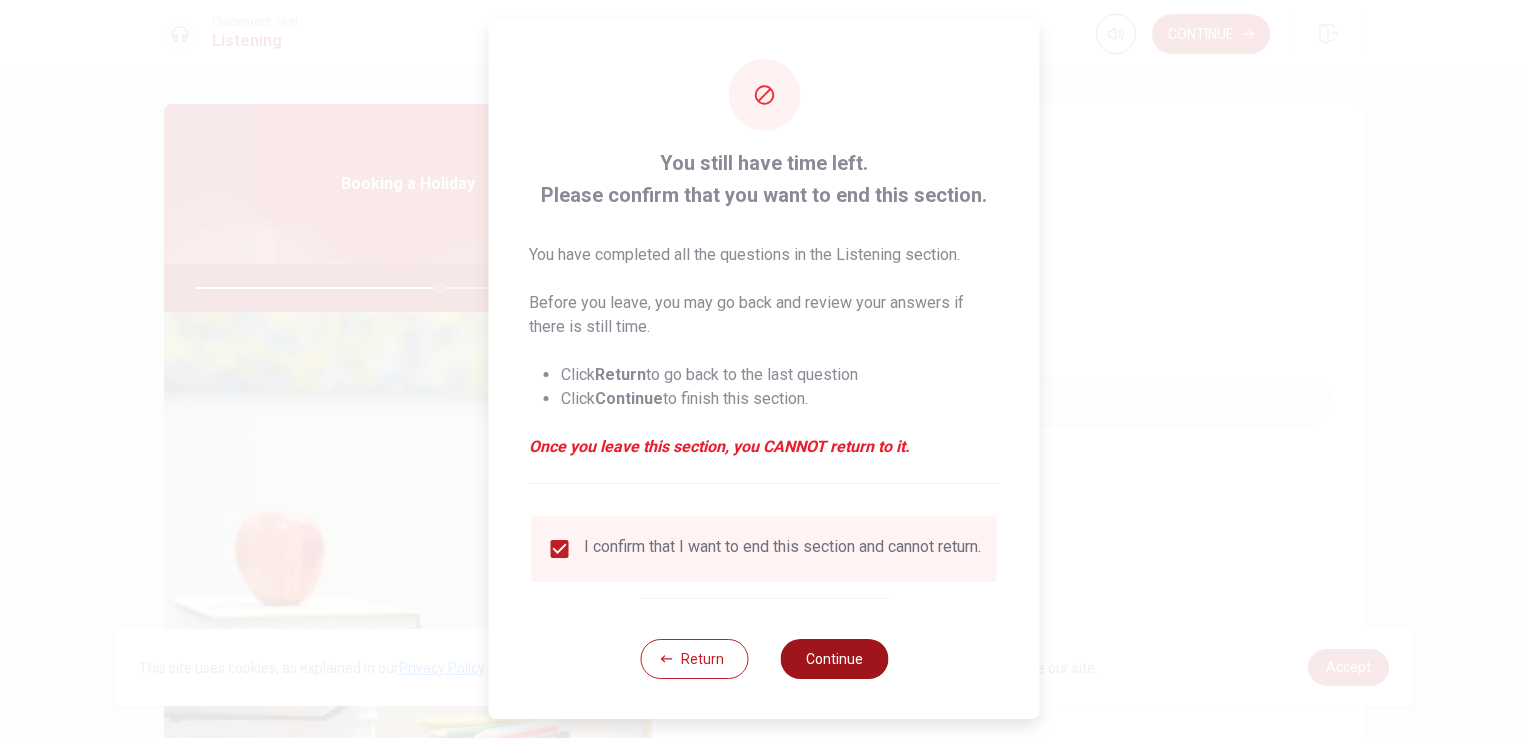 click on "Continue" at bounding box center (834, 659) 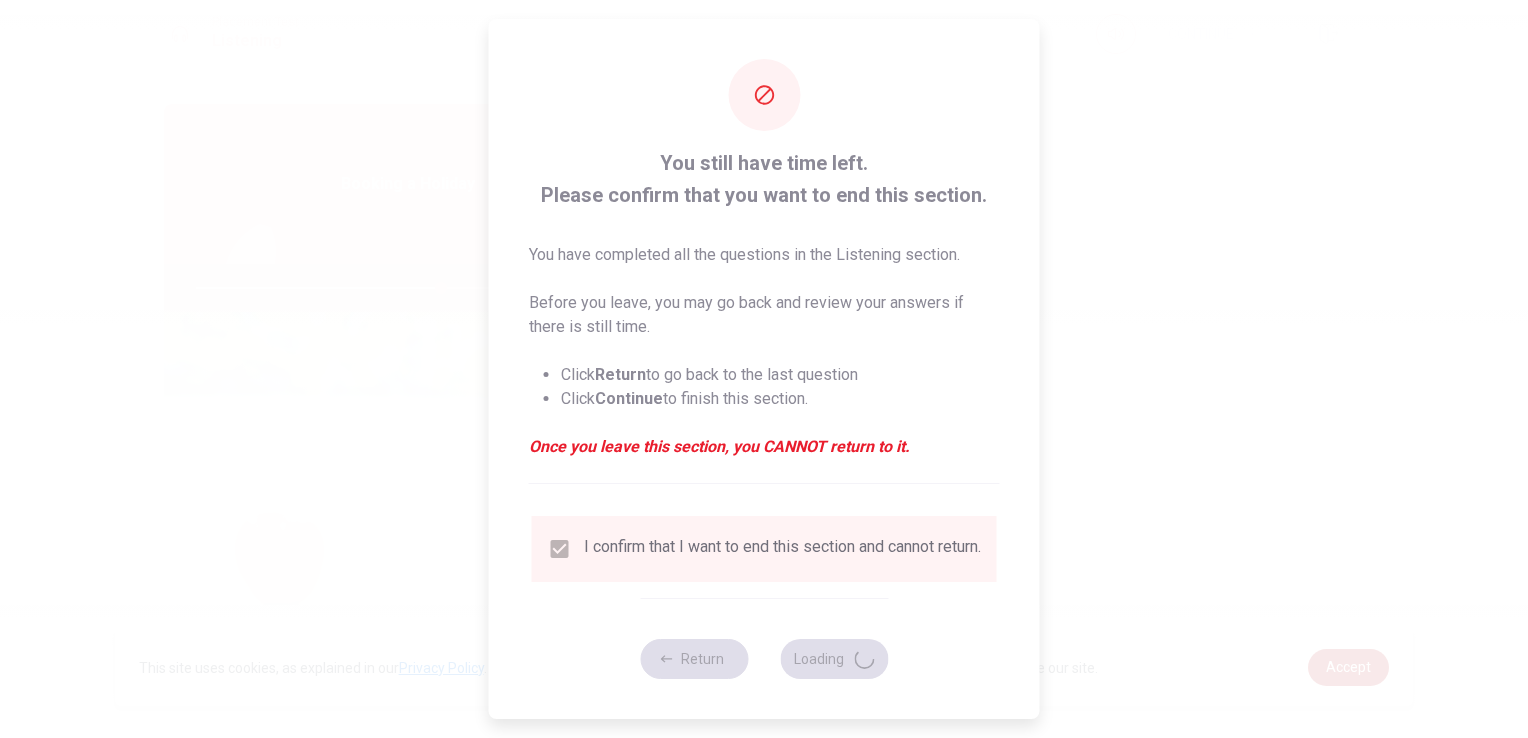 type on "68" 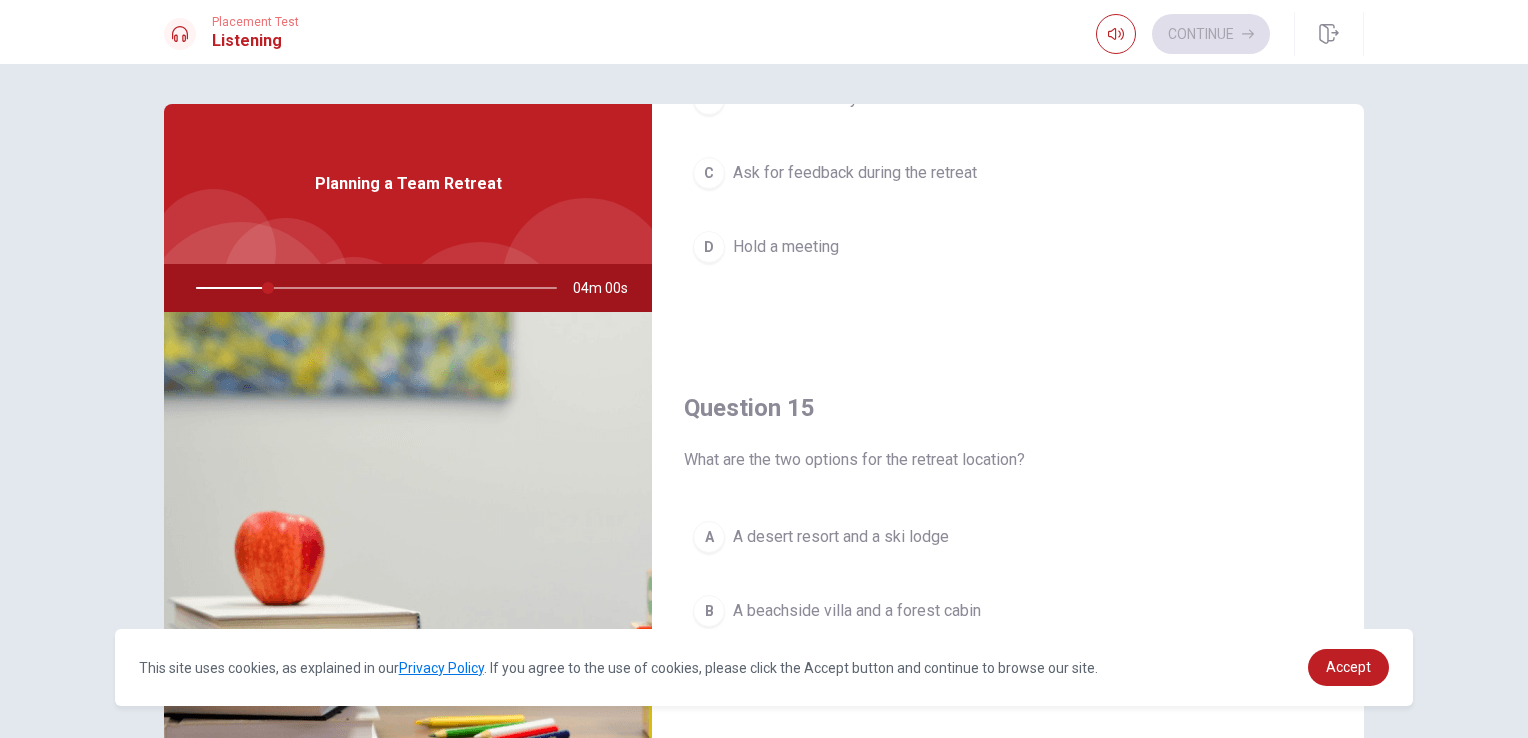 scroll, scrollTop: 1856, scrollLeft: 0, axis: vertical 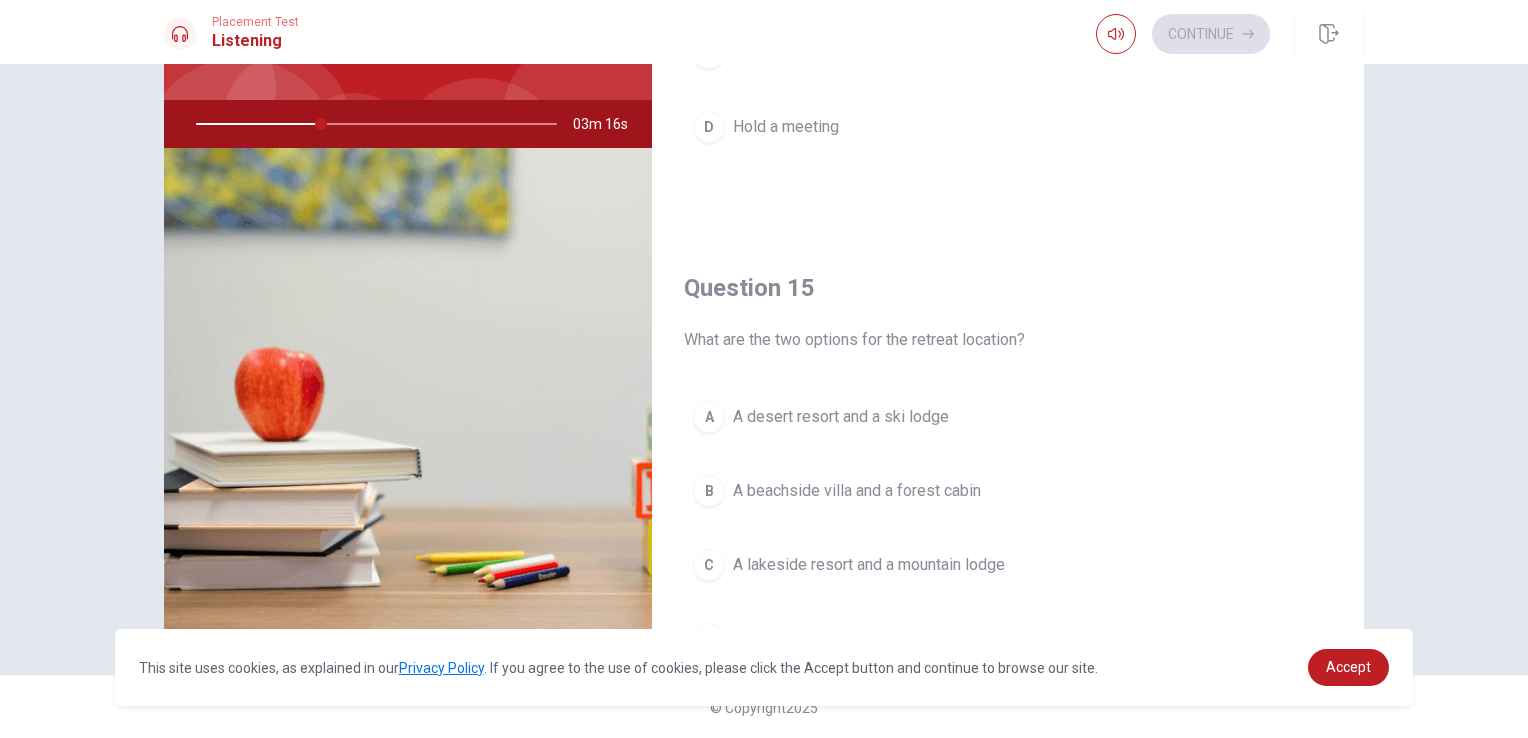 click on "A lakeside resort and a mountain lodge" at bounding box center [869, 565] 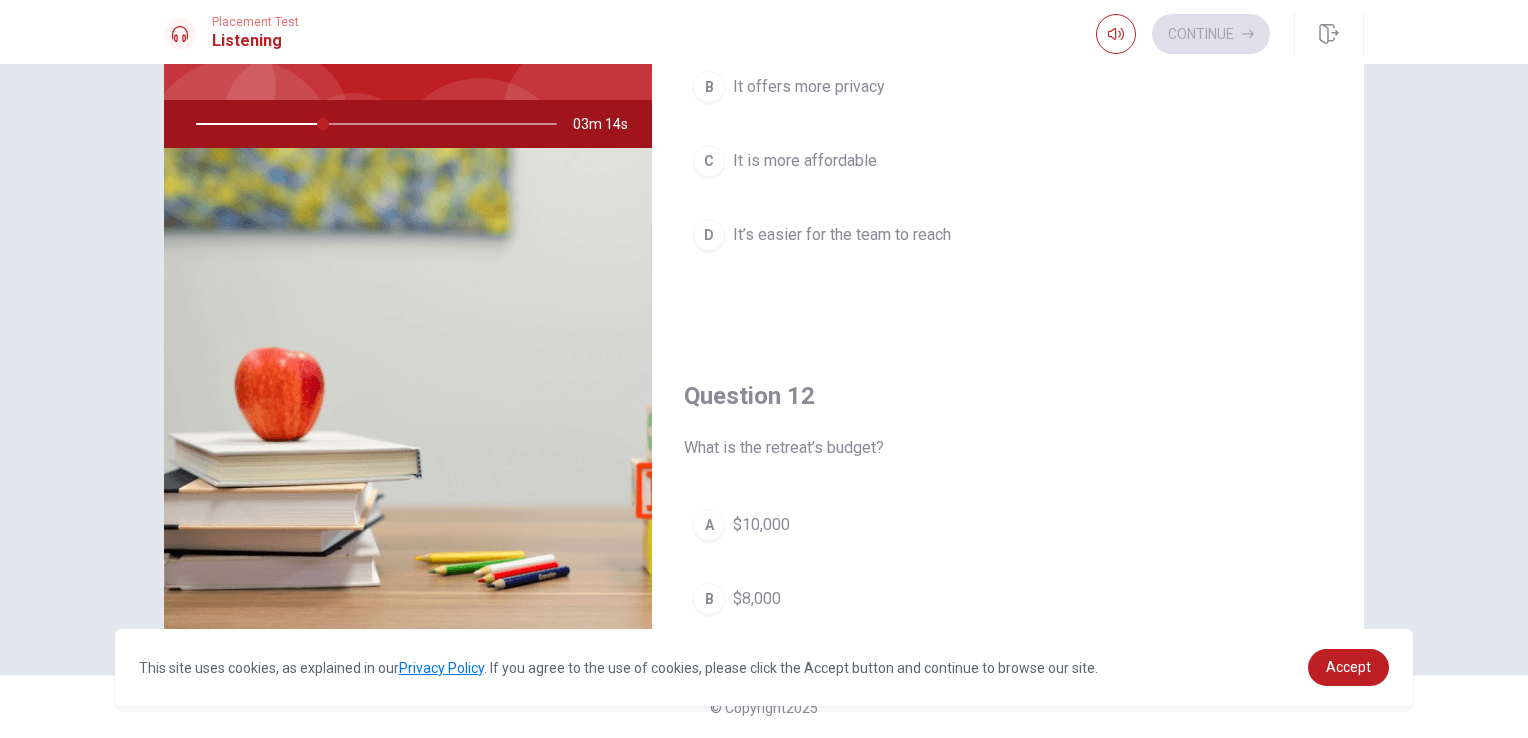 scroll, scrollTop: 0, scrollLeft: 0, axis: both 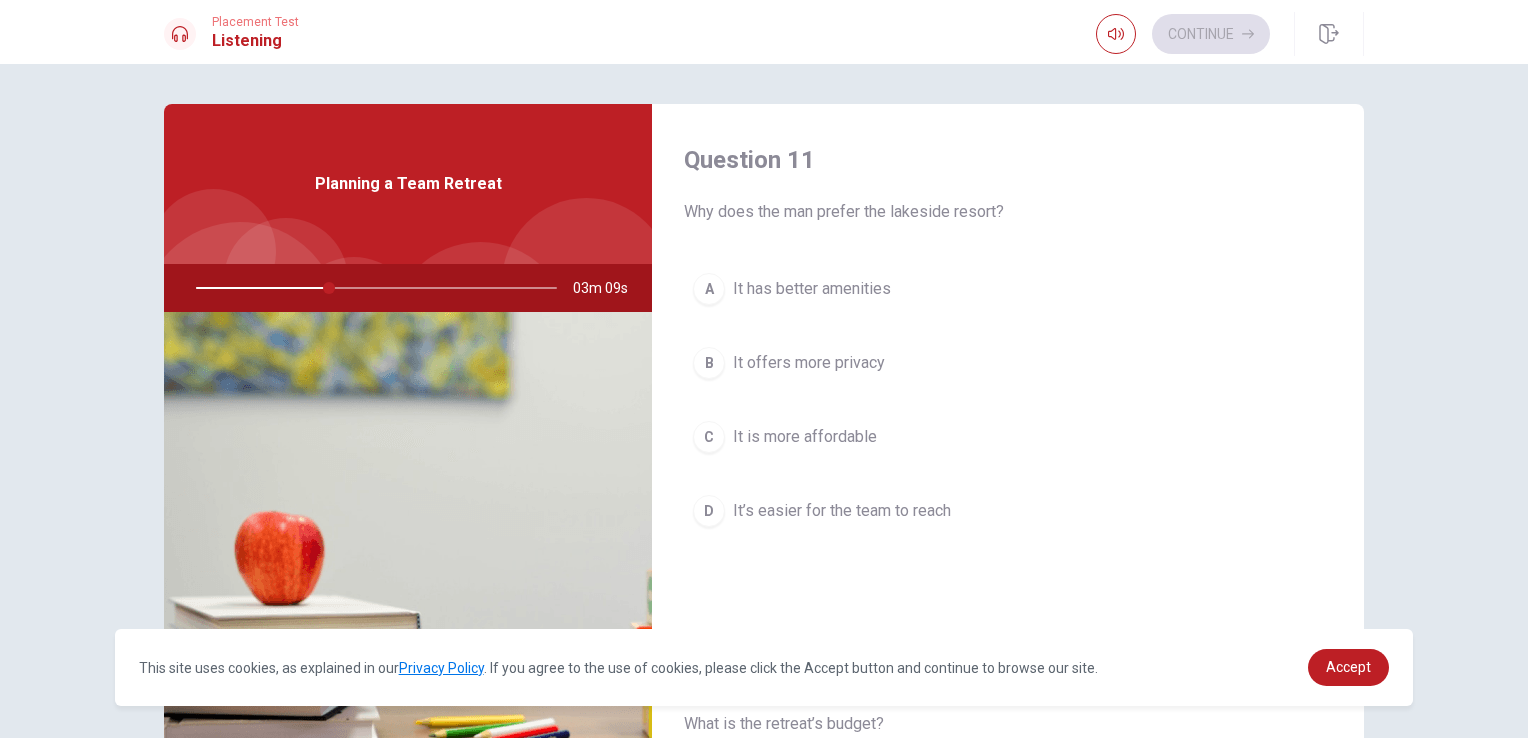 click on "It’s easier for the team to reach" at bounding box center [842, 511] 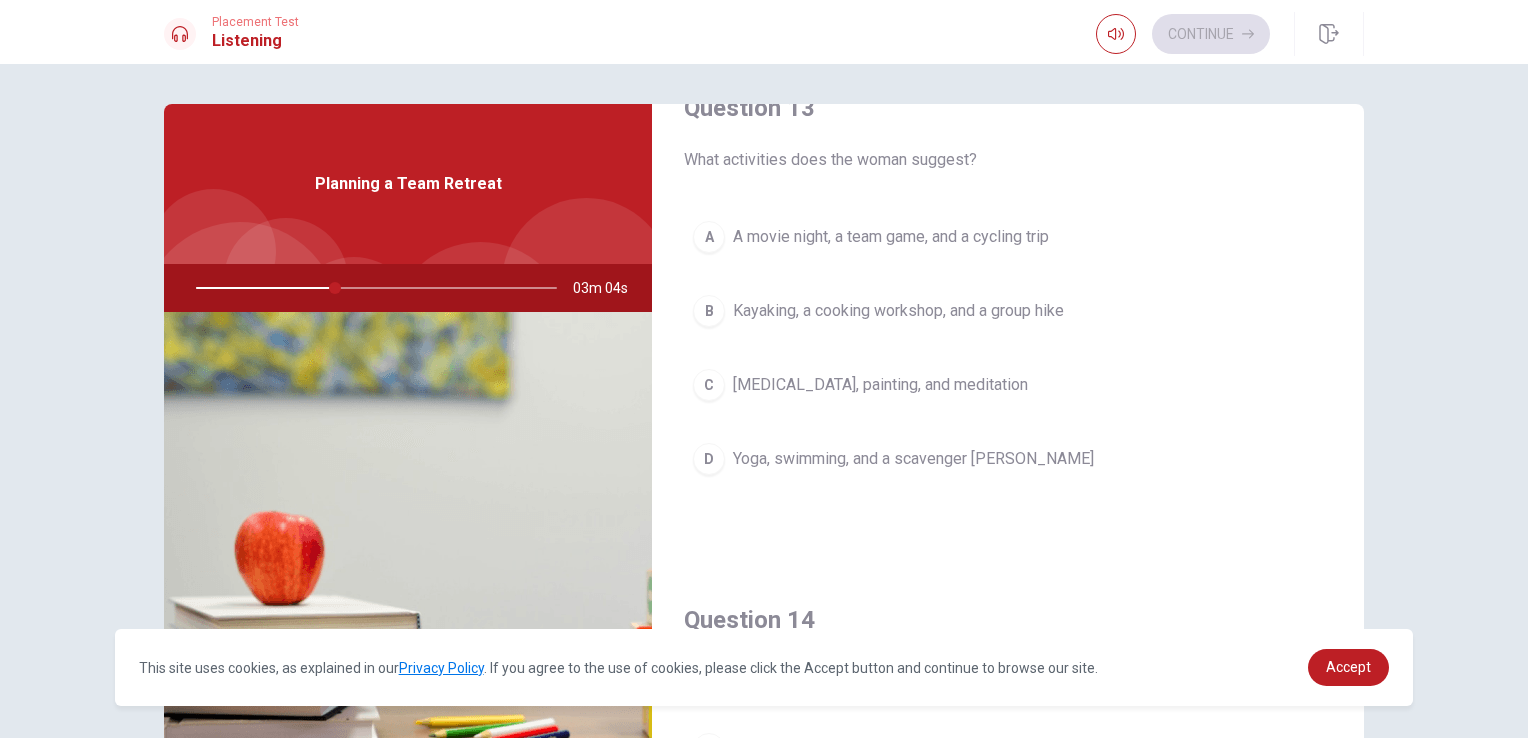 scroll, scrollTop: 1100, scrollLeft: 0, axis: vertical 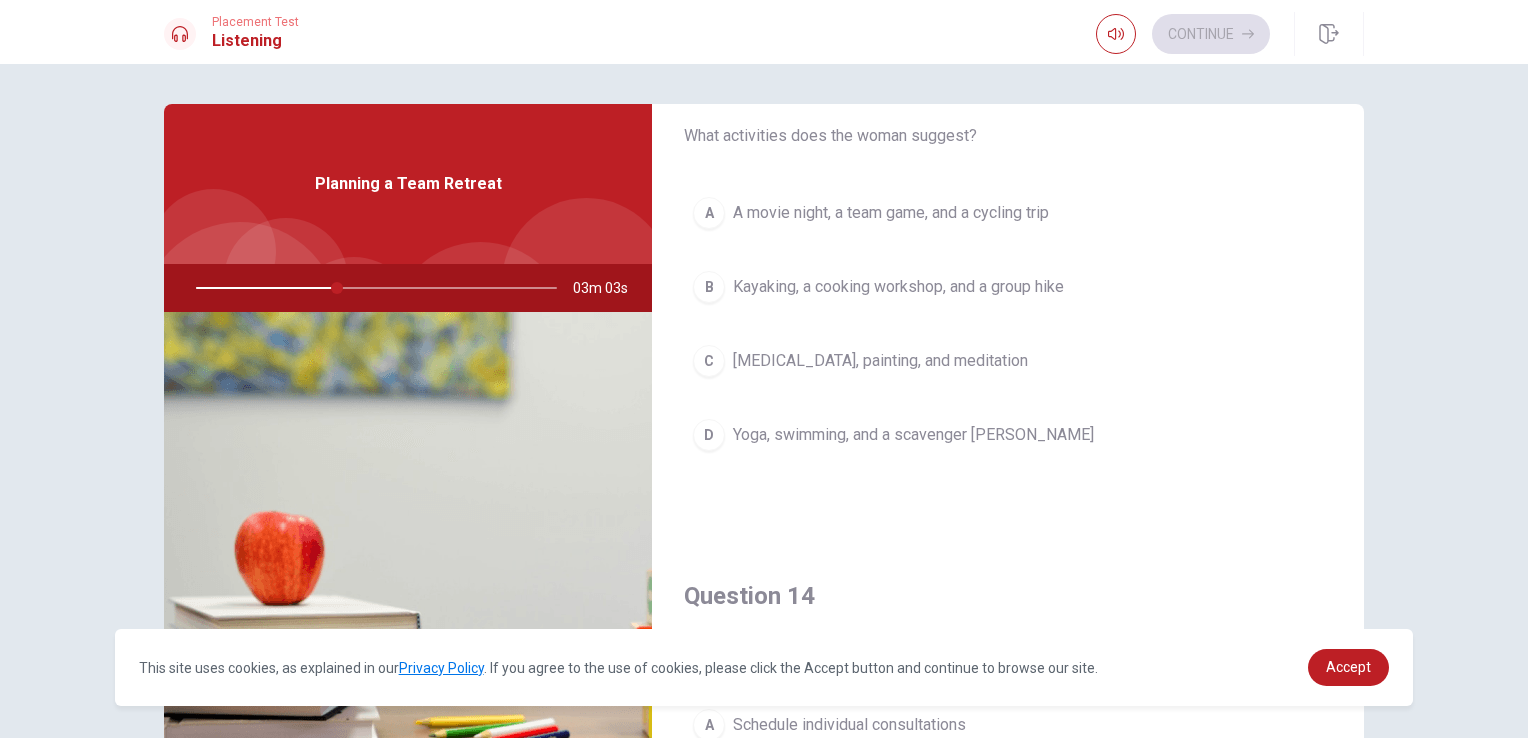 click on "Kayaking, a cooking workshop, and a group hike" at bounding box center (898, 287) 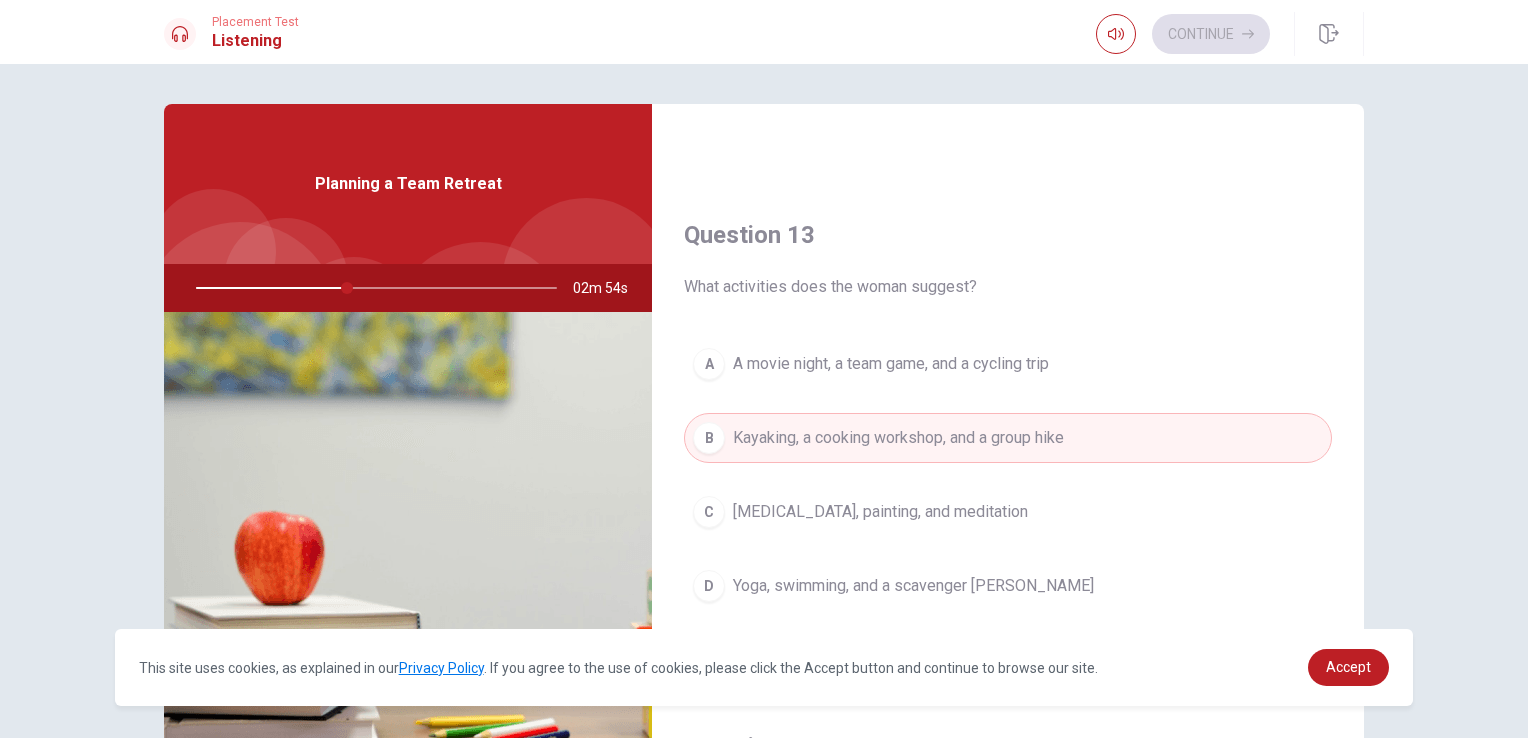 scroll, scrollTop: 700, scrollLeft: 0, axis: vertical 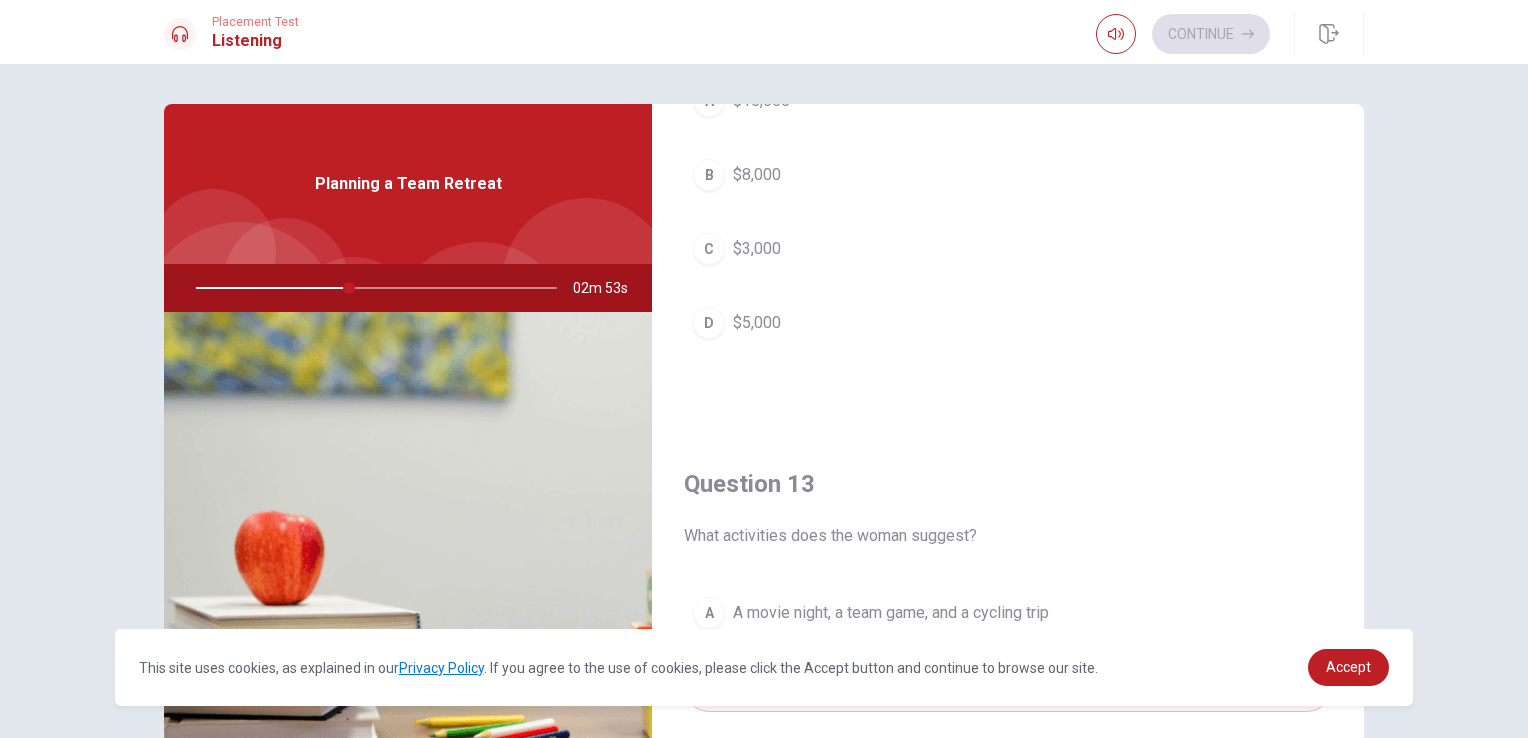 click on "$5,000" at bounding box center (757, 323) 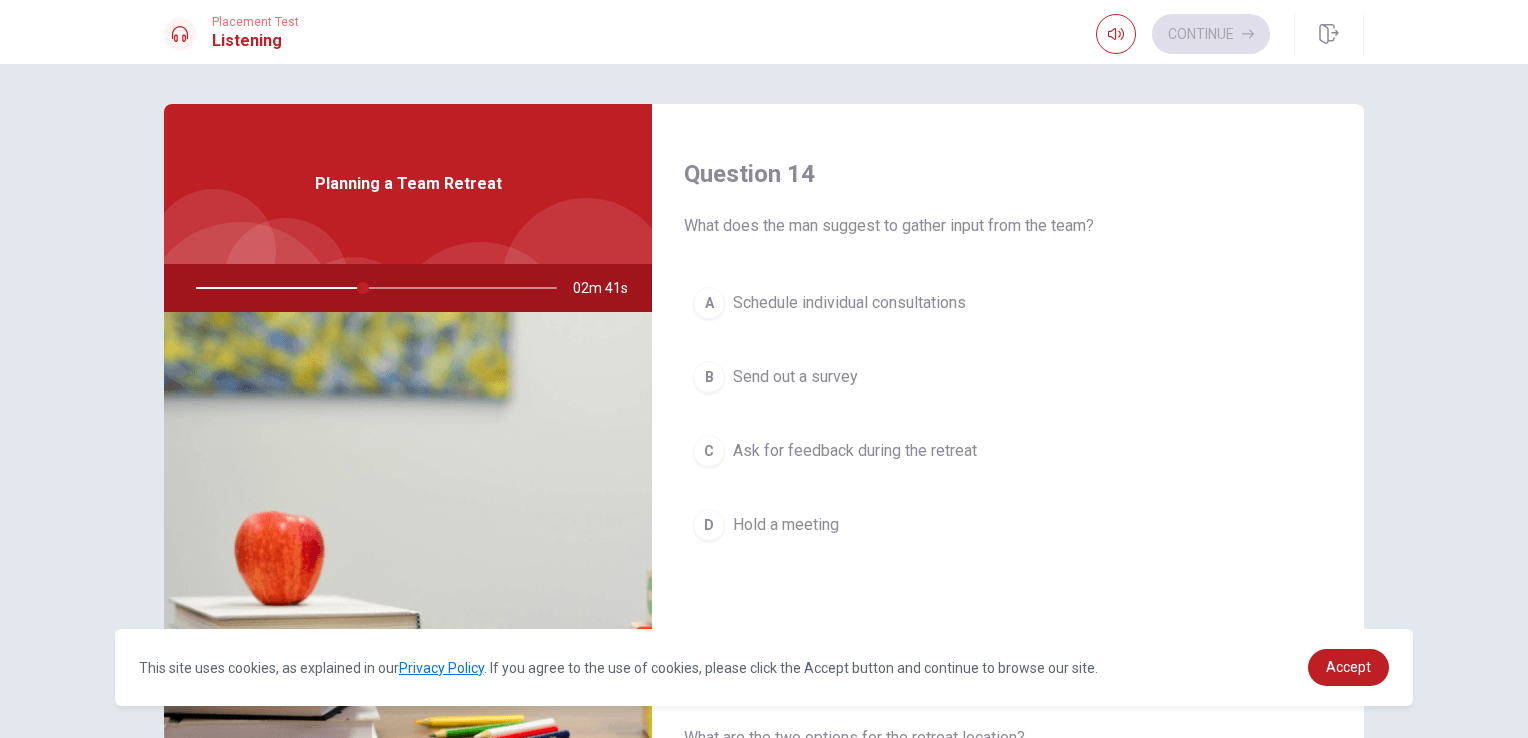 scroll, scrollTop: 1556, scrollLeft: 0, axis: vertical 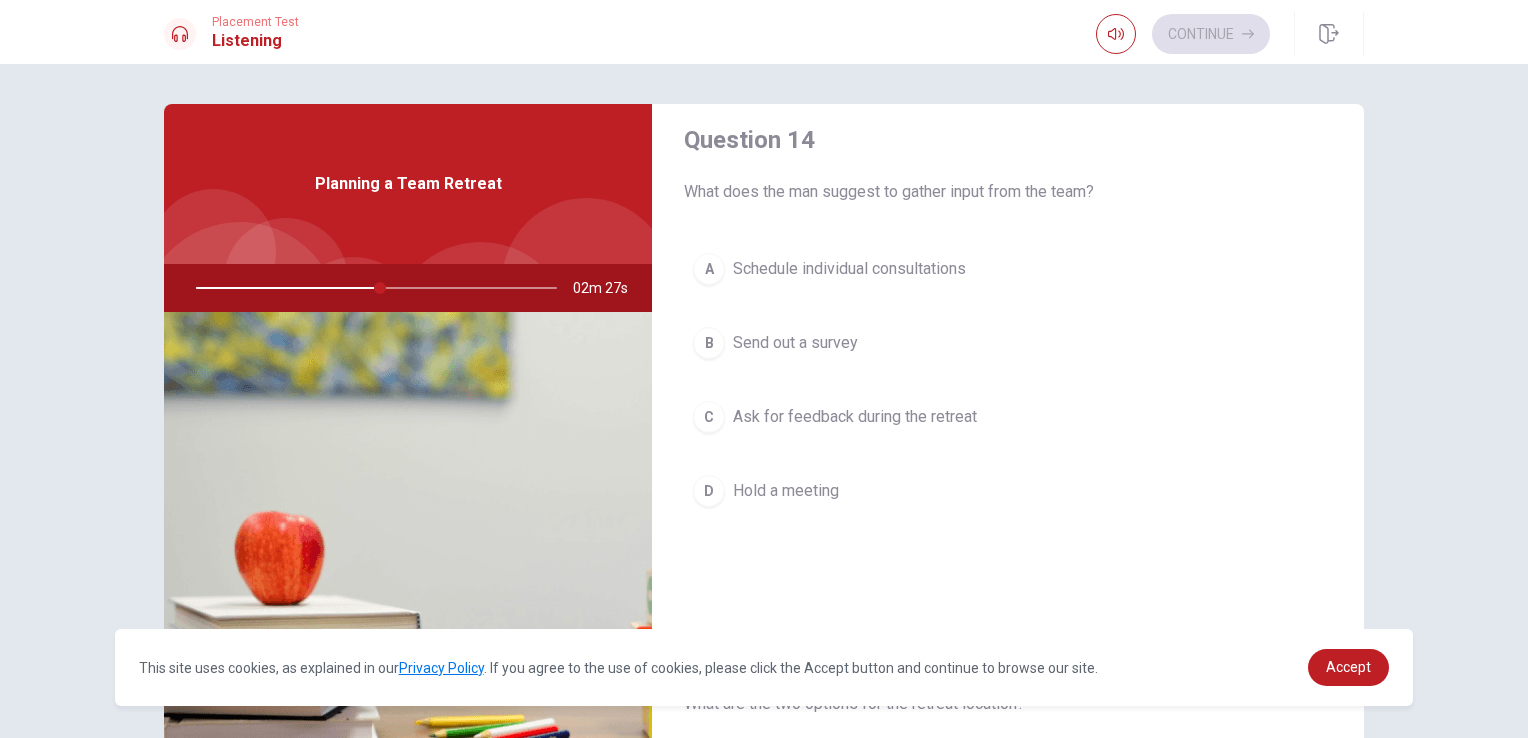click on "Ask for feedback during the retreat" at bounding box center [855, 417] 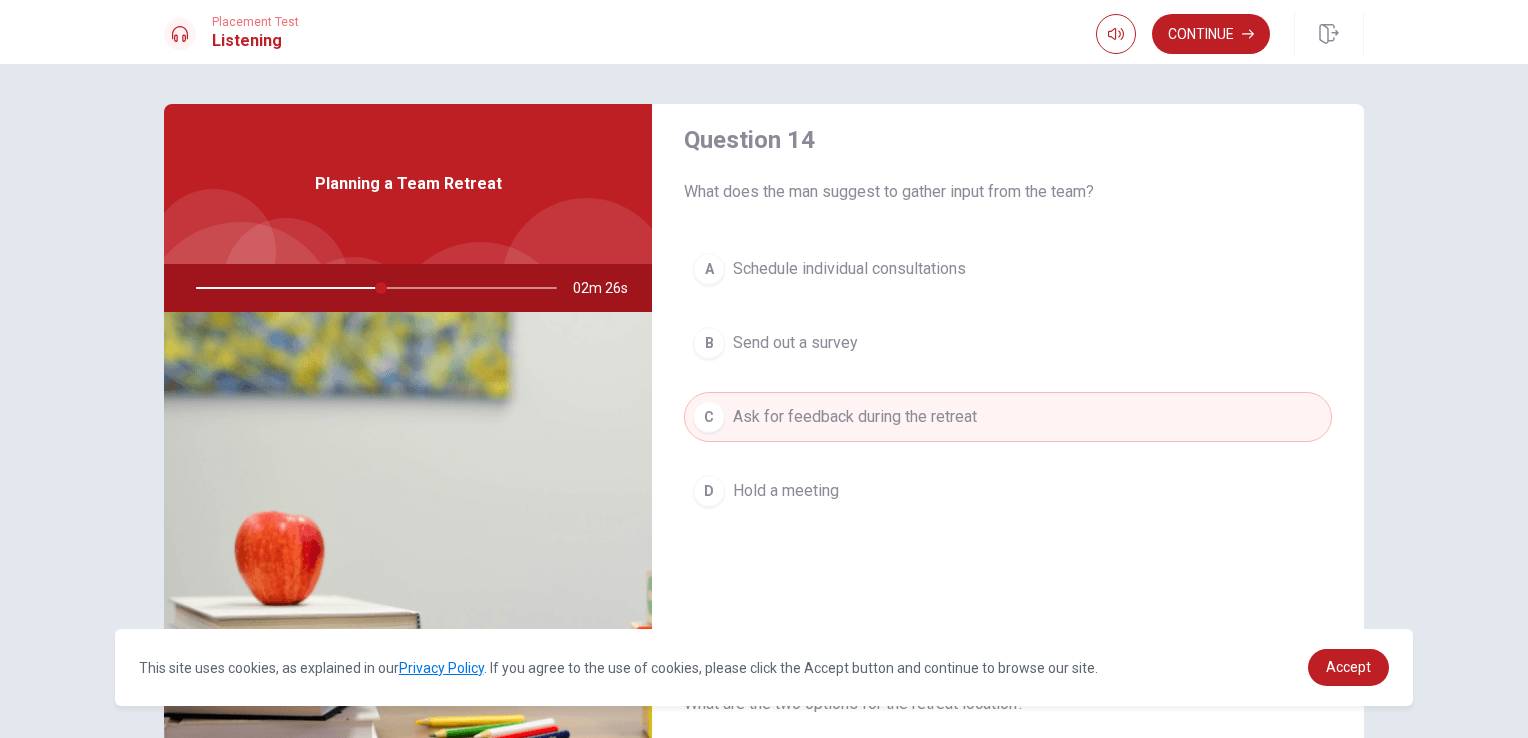 click on "Schedule individual consultations" at bounding box center (849, 269) 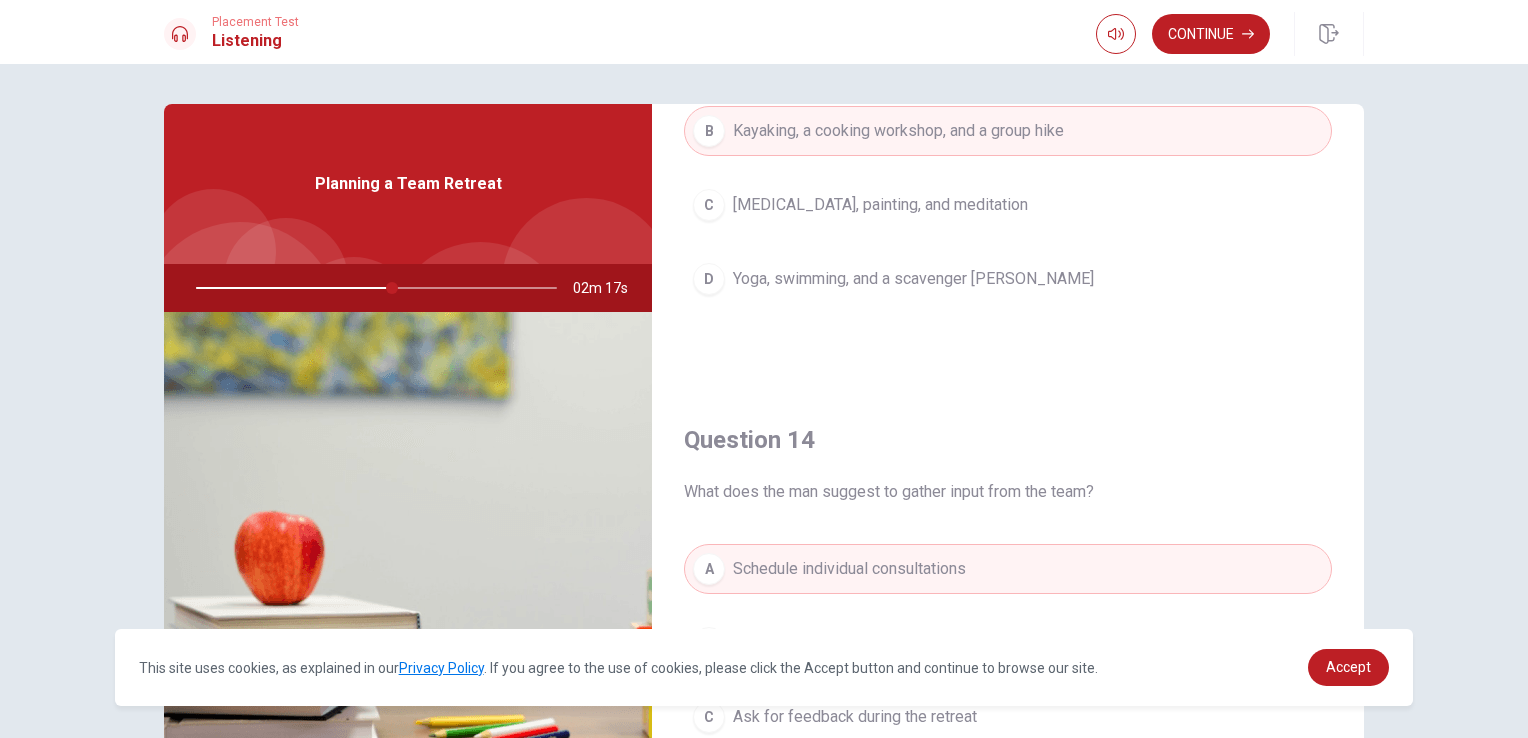 scroll, scrollTop: 1856, scrollLeft: 0, axis: vertical 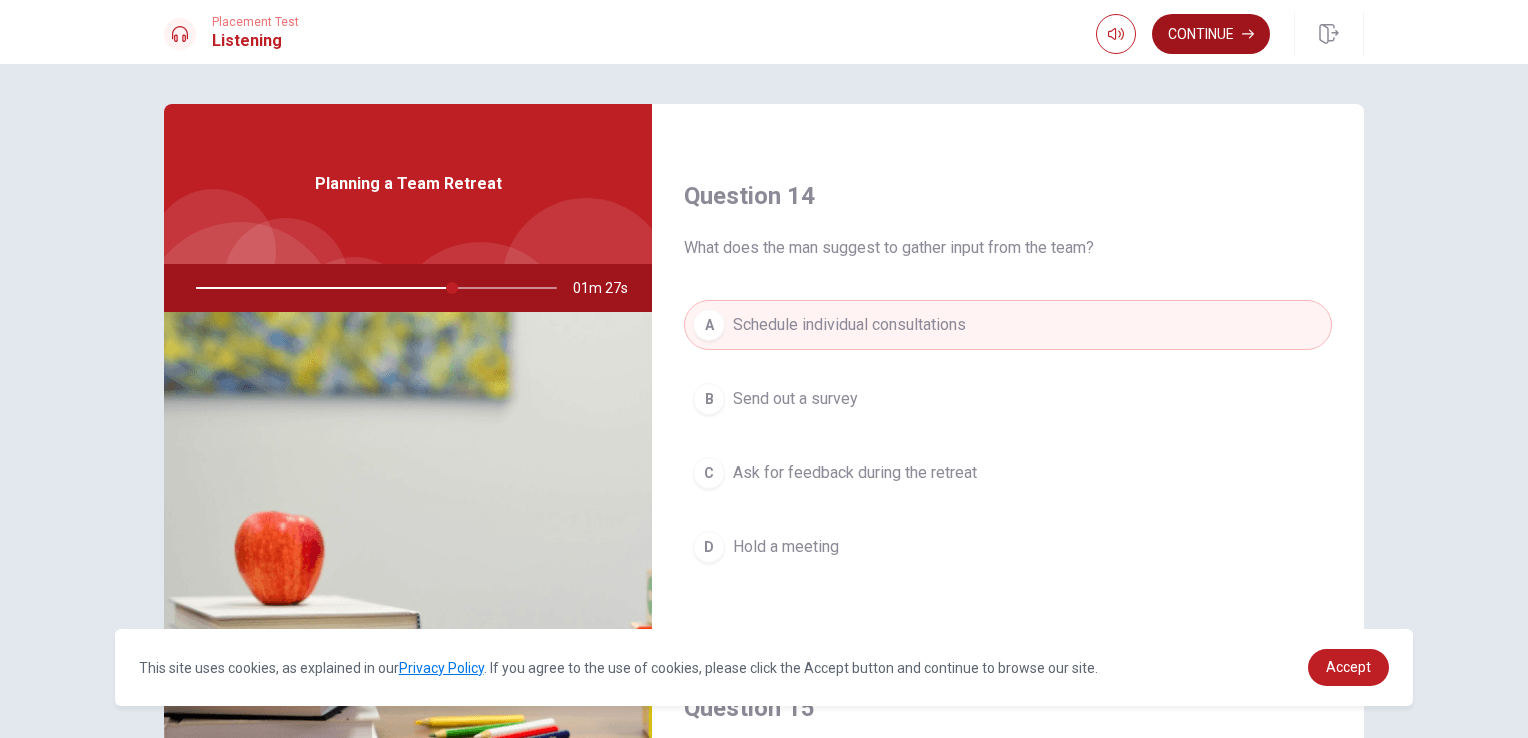 click on "Continue" at bounding box center [1211, 34] 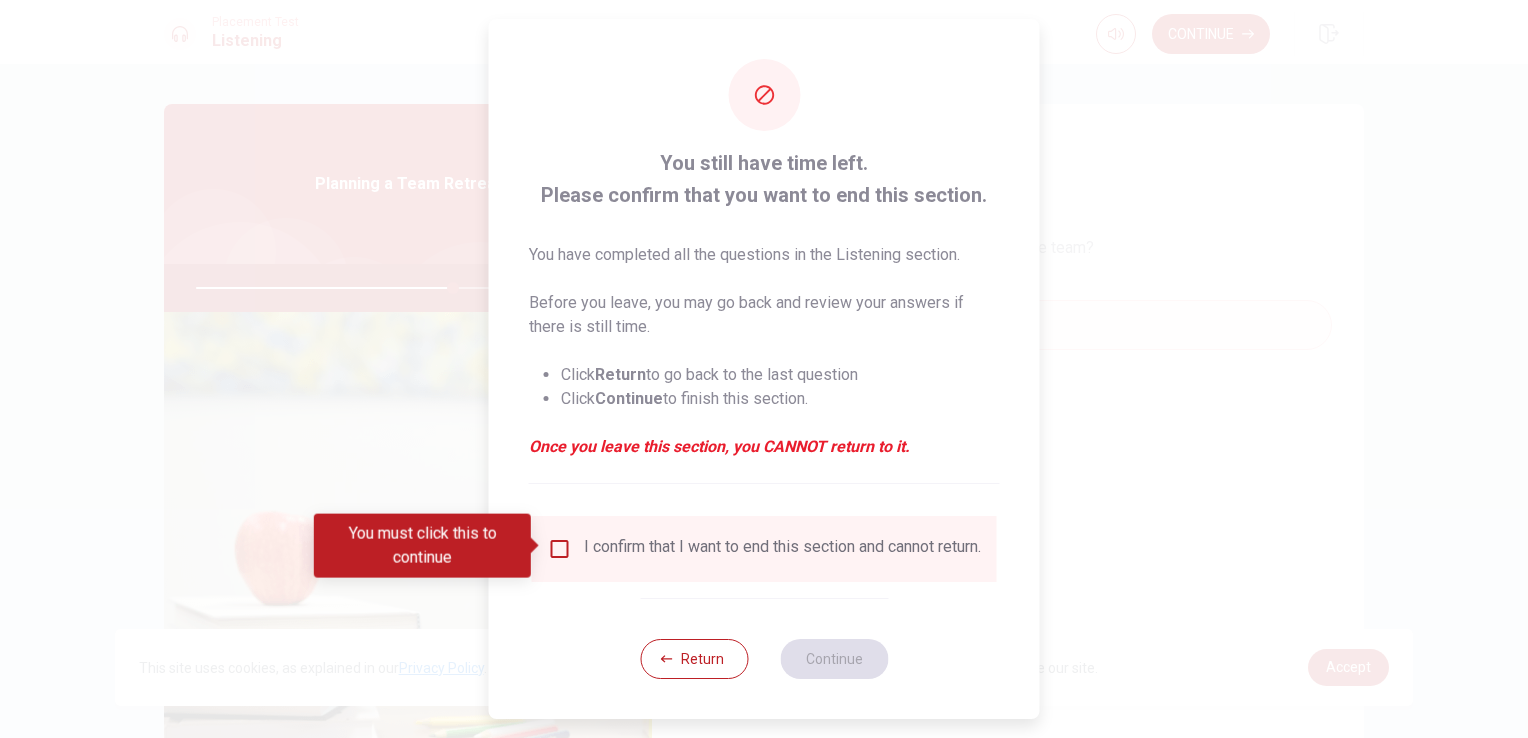 click on "I confirm that I want to end this section and cannot return." at bounding box center (782, 549) 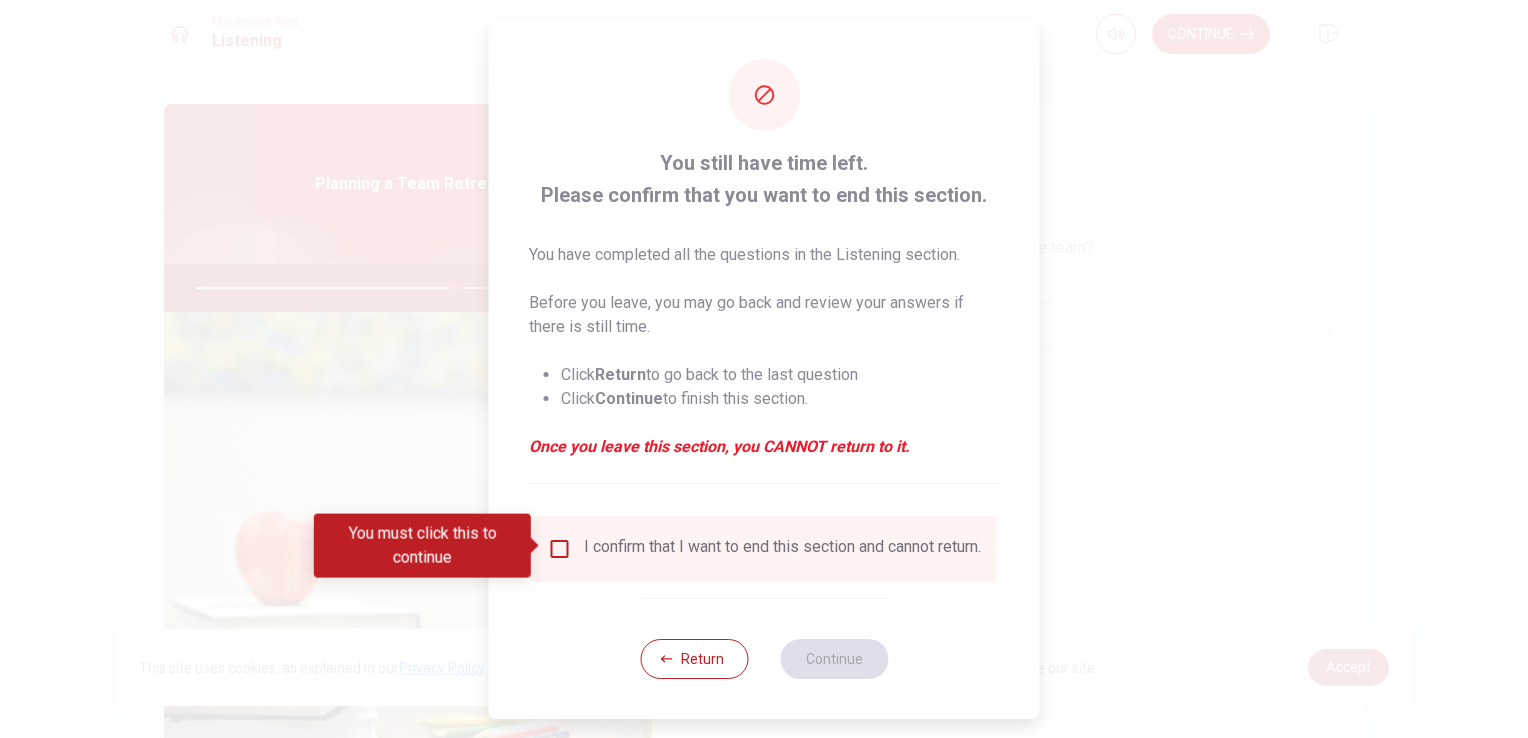 click on "I confirm that I want to end this section and cannot return." at bounding box center [764, 549] 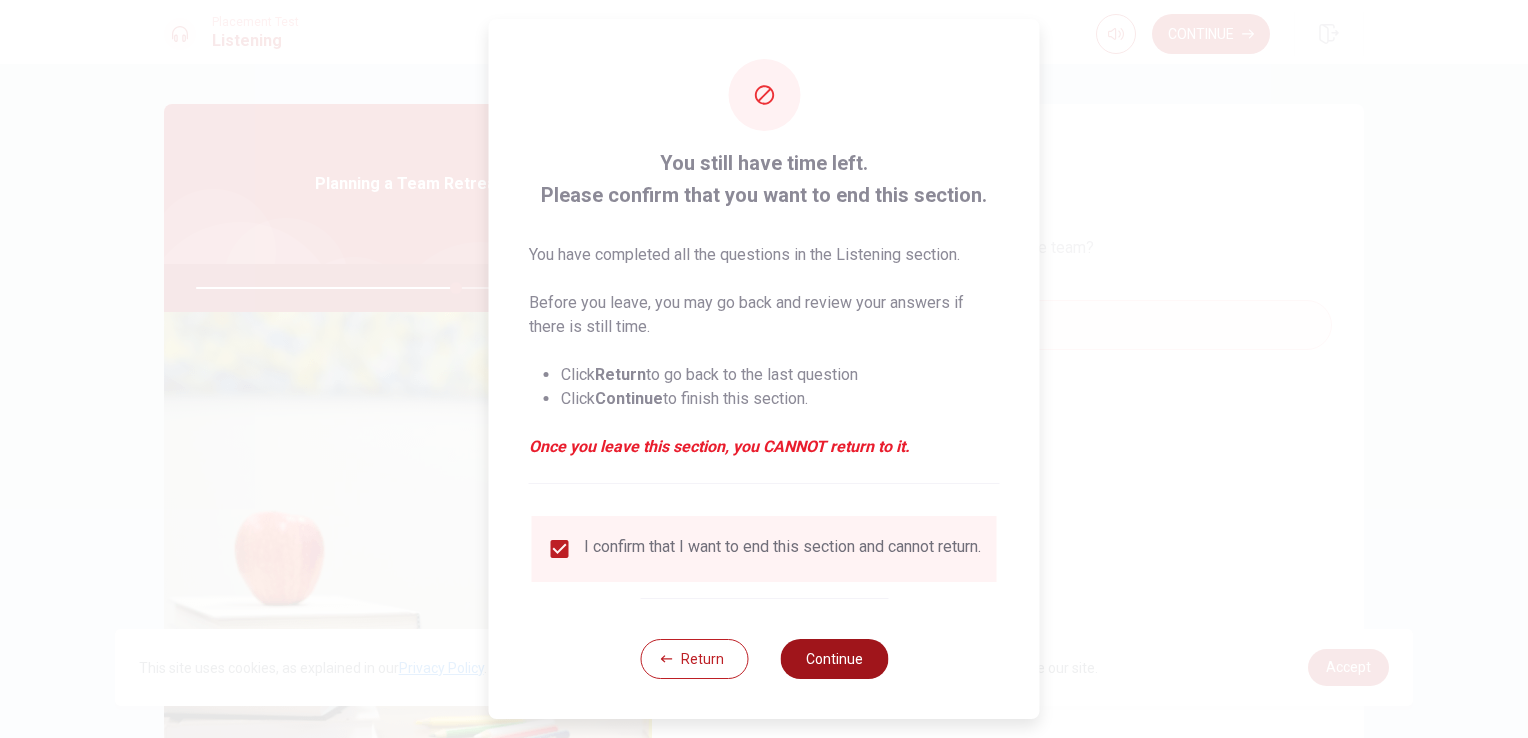 click on "Continue" at bounding box center [834, 659] 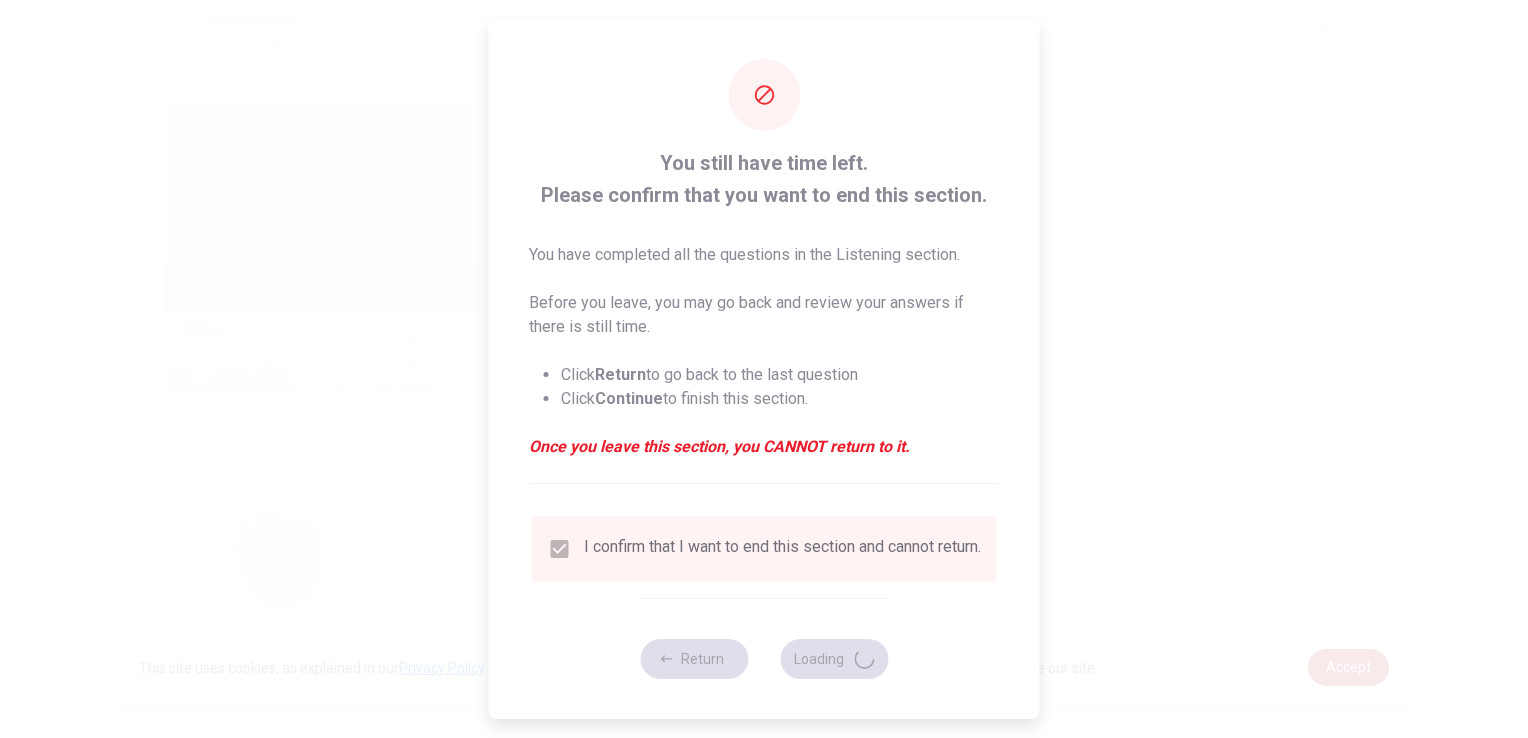 type on "73" 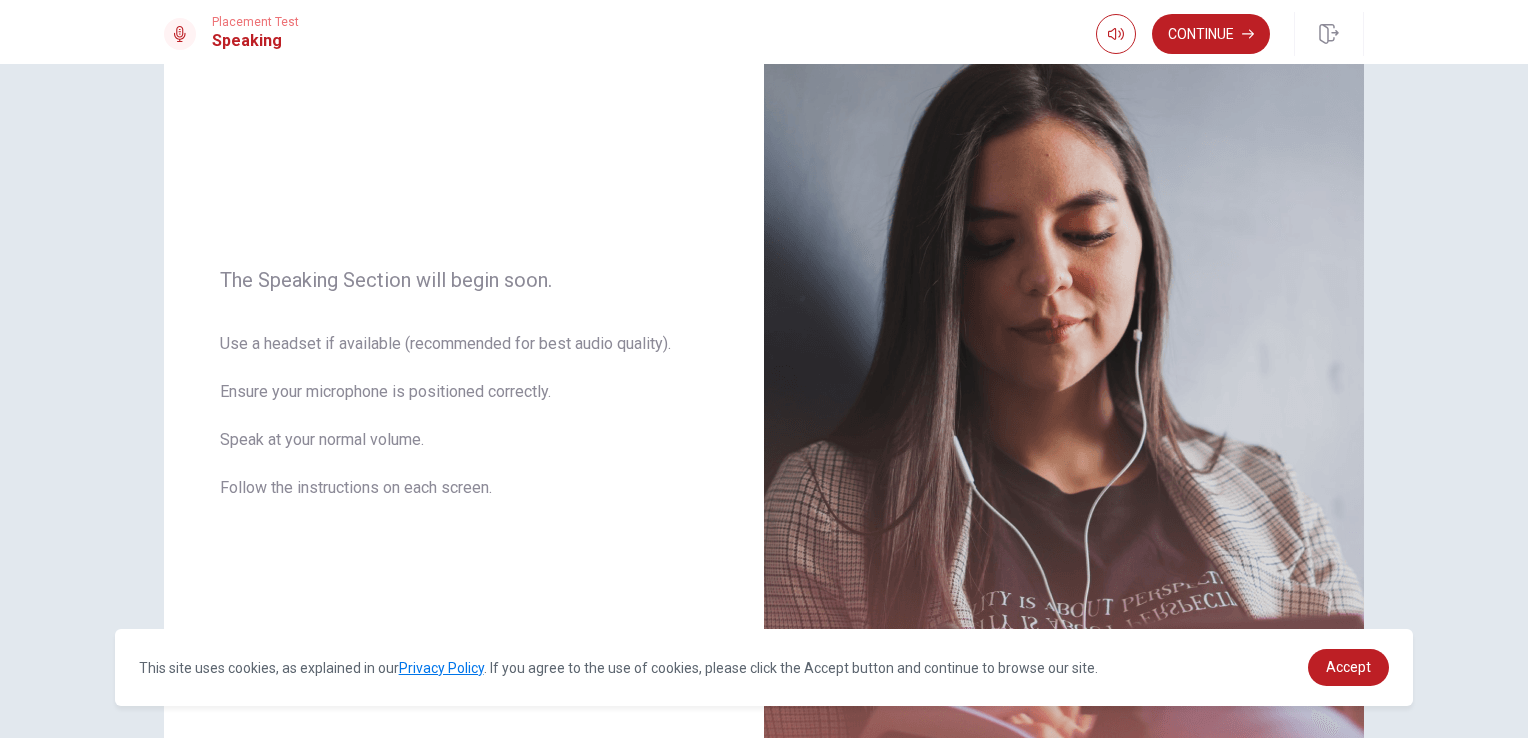 scroll, scrollTop: 141, scrollLeft: 0, axis: vertical 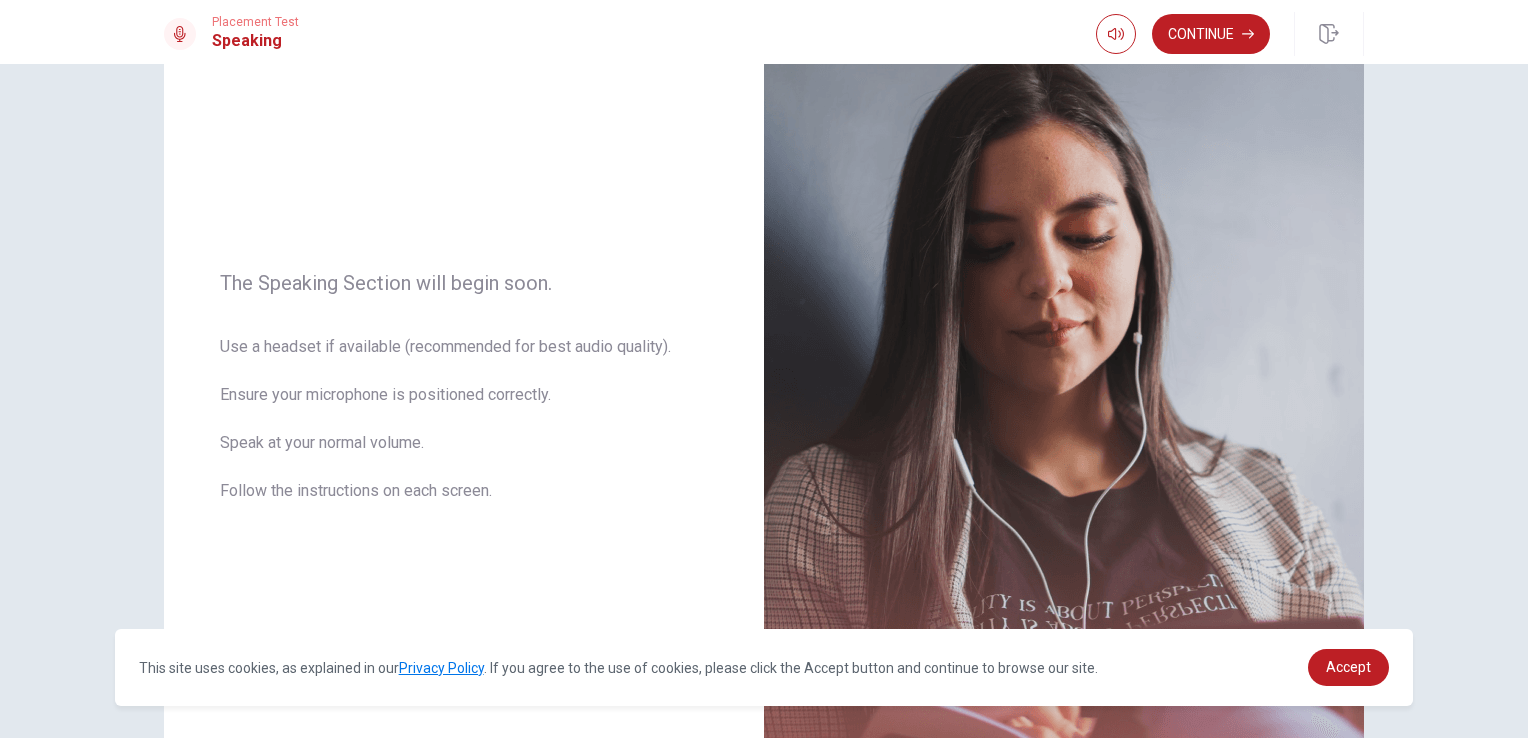 click on "Continue" at bounding box center [1211, 34] 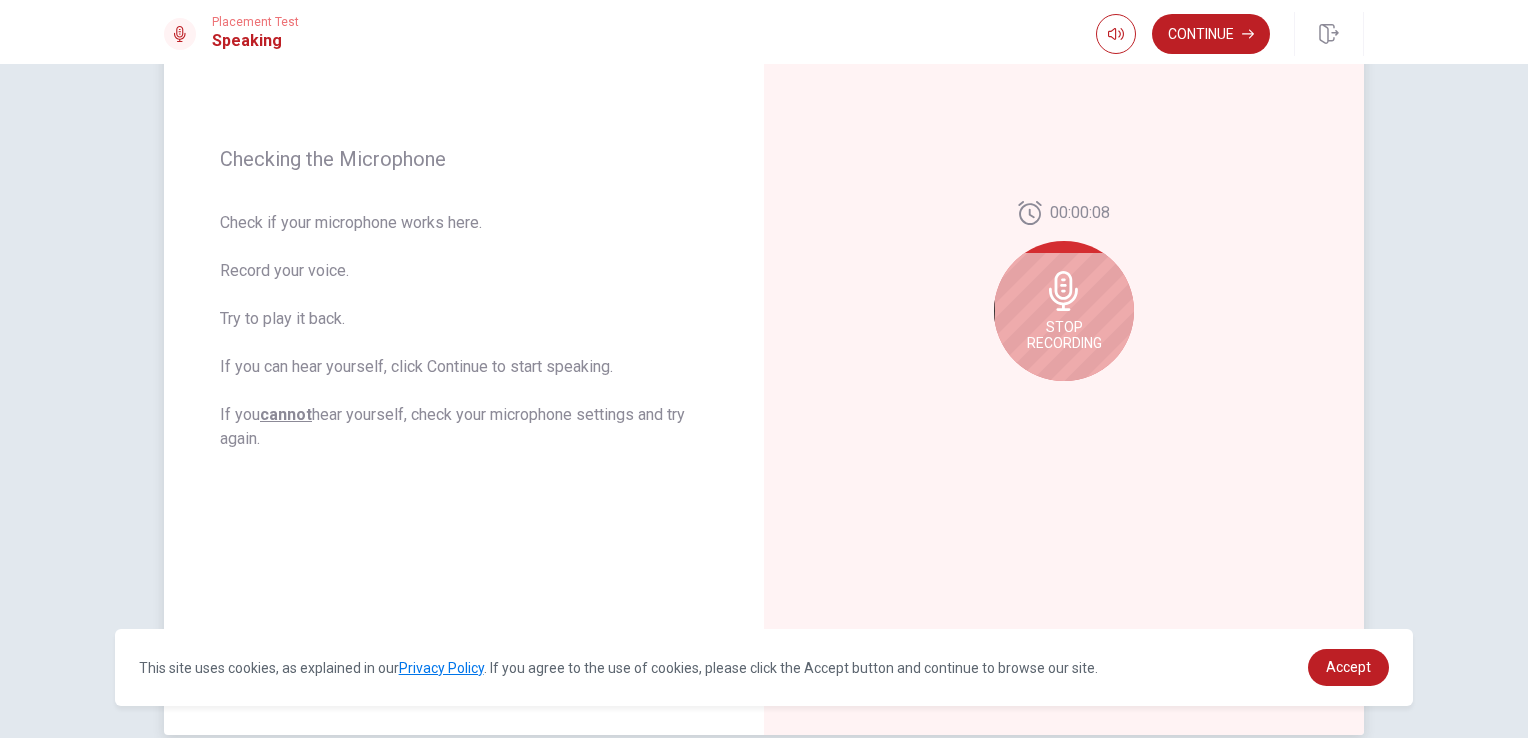 scroll, scrollTop: 141, scrollLeft: 0, axis: vertical 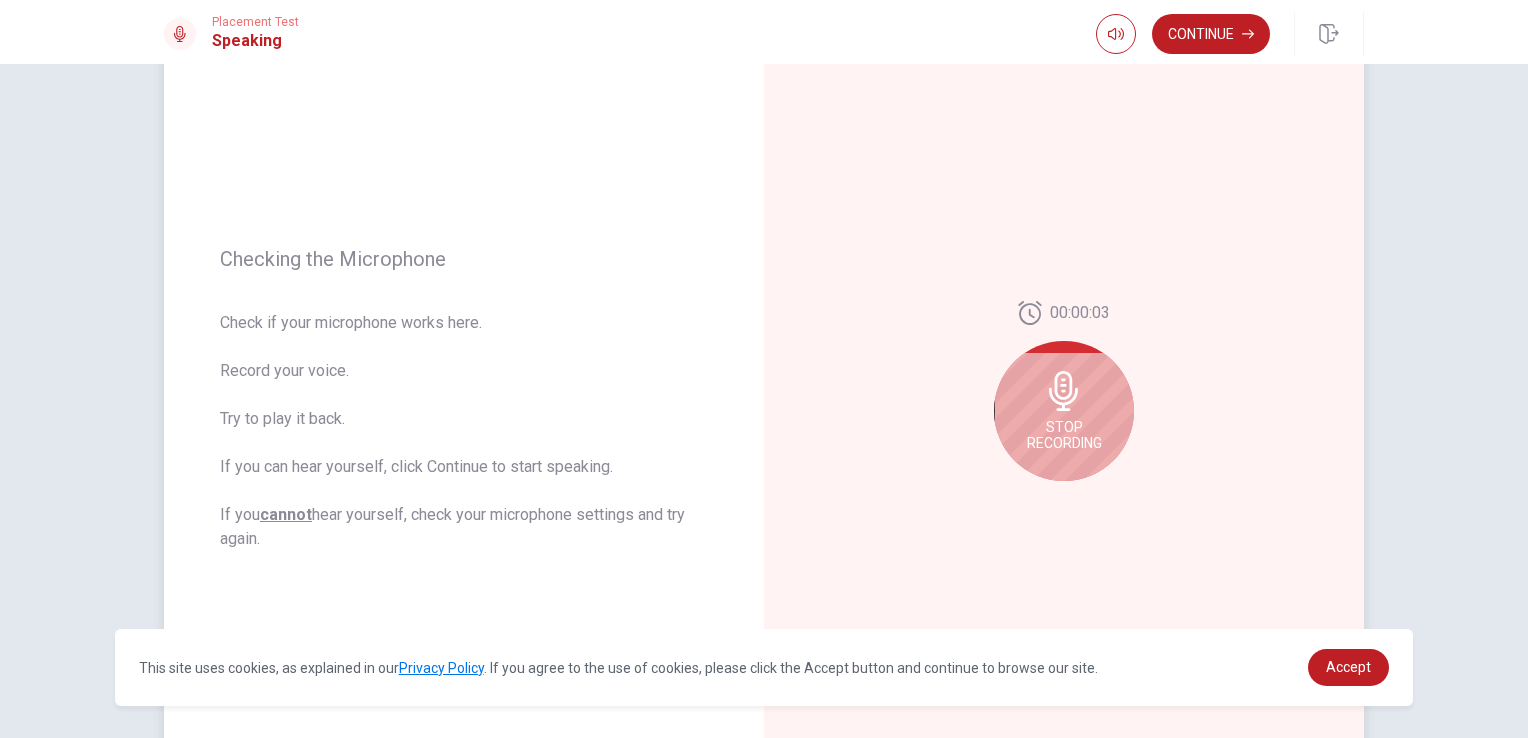 click on "Stop   Recording" at bounding box center [1064, 411] 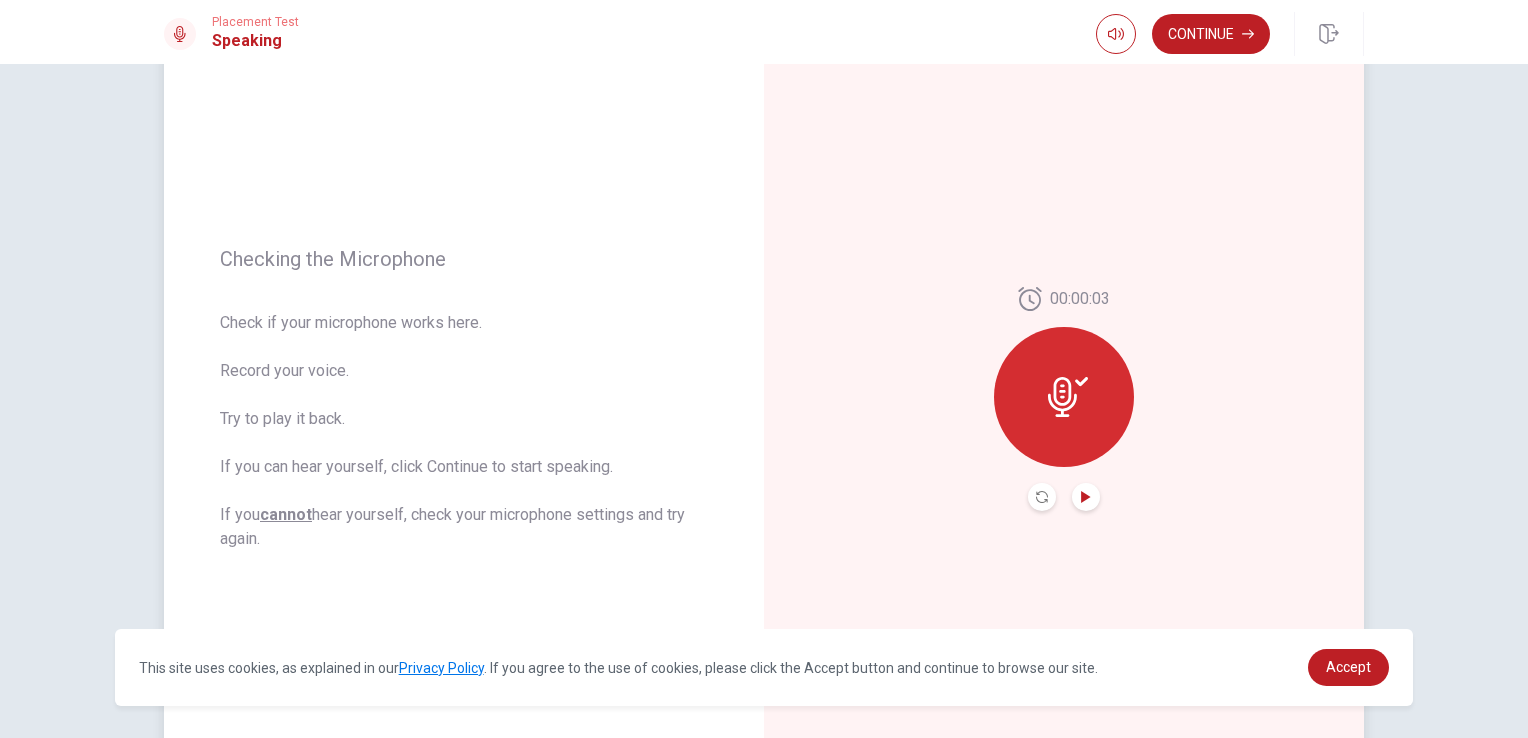click 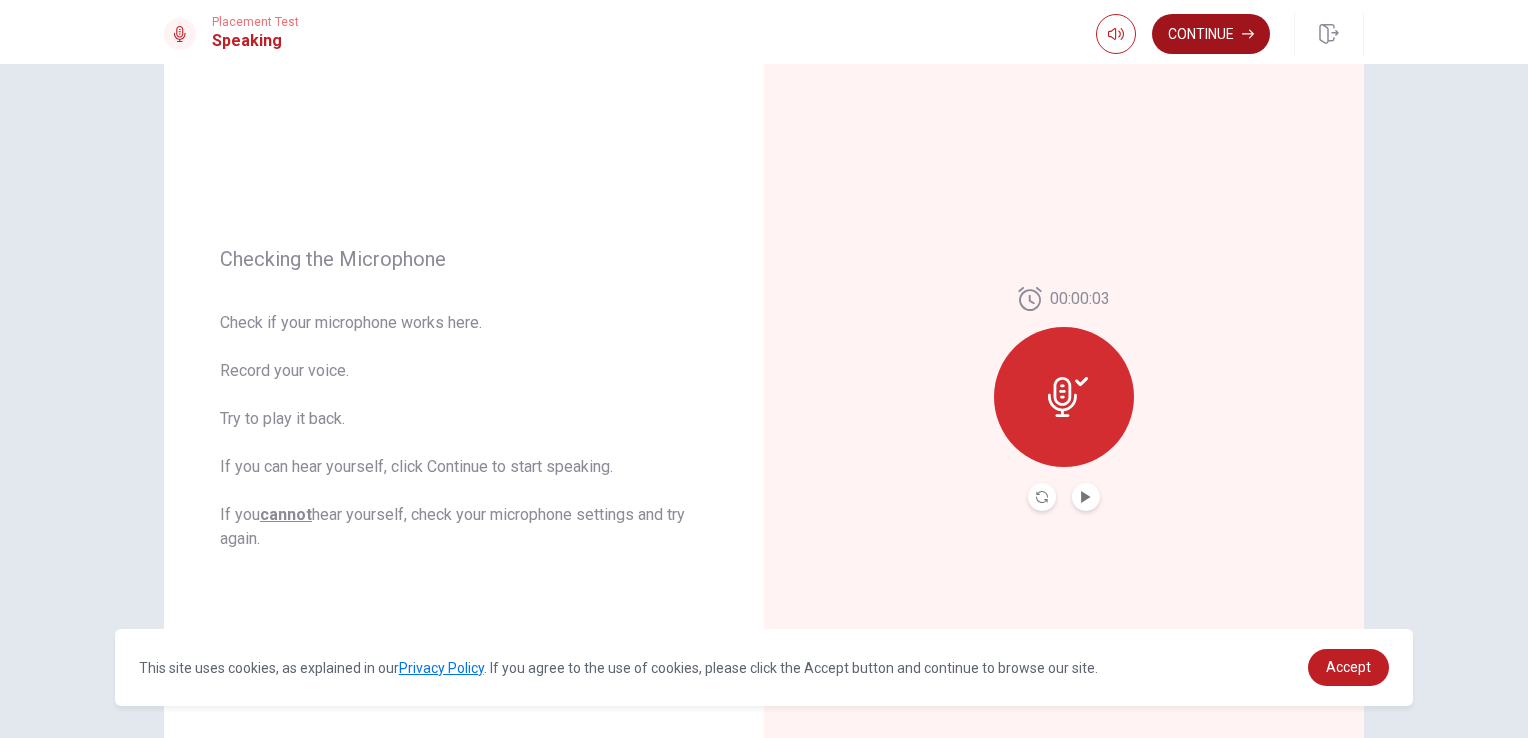 click on "Continue" at bounding box center [1211, 34] 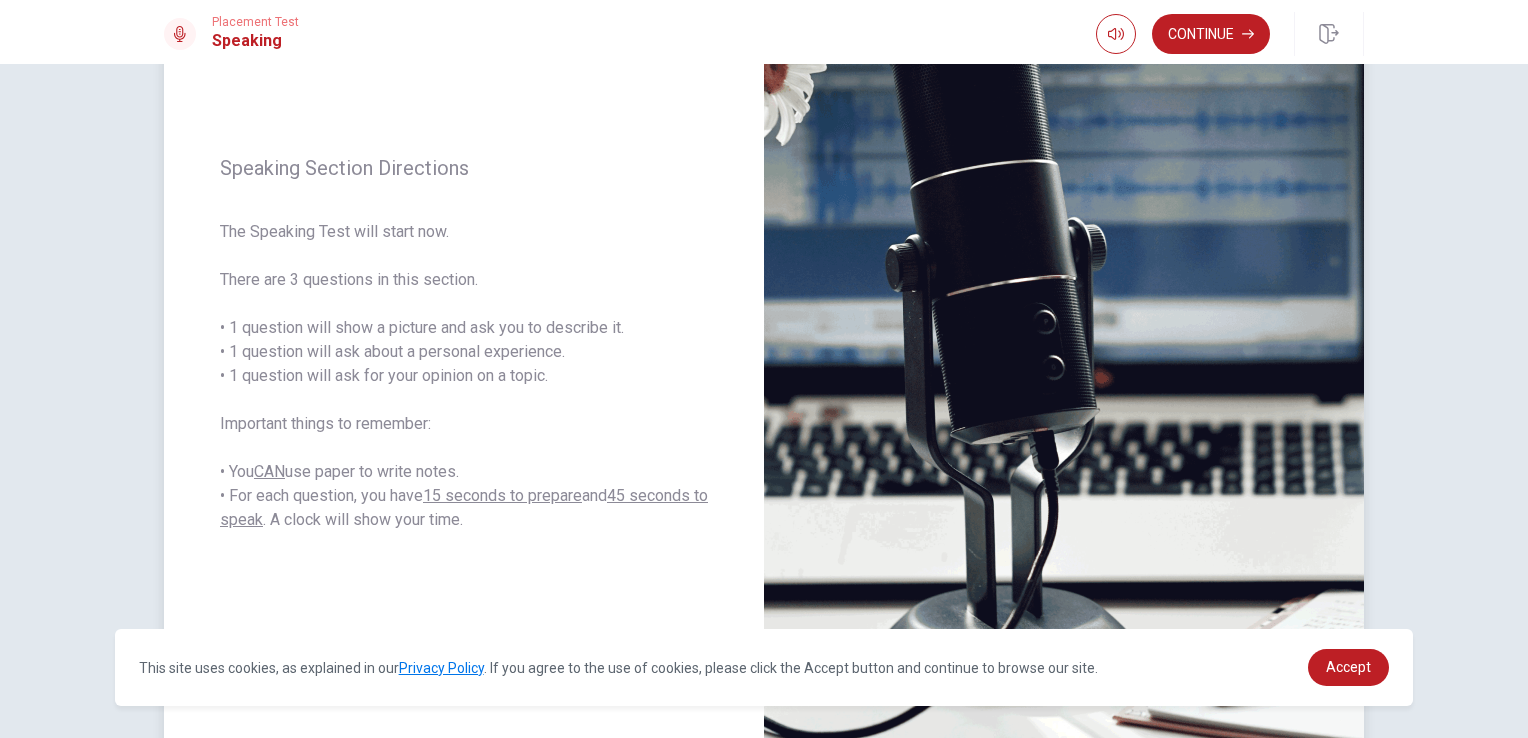 scroll, scrollTop: 241, scrollLeft: 0, axis: vertical 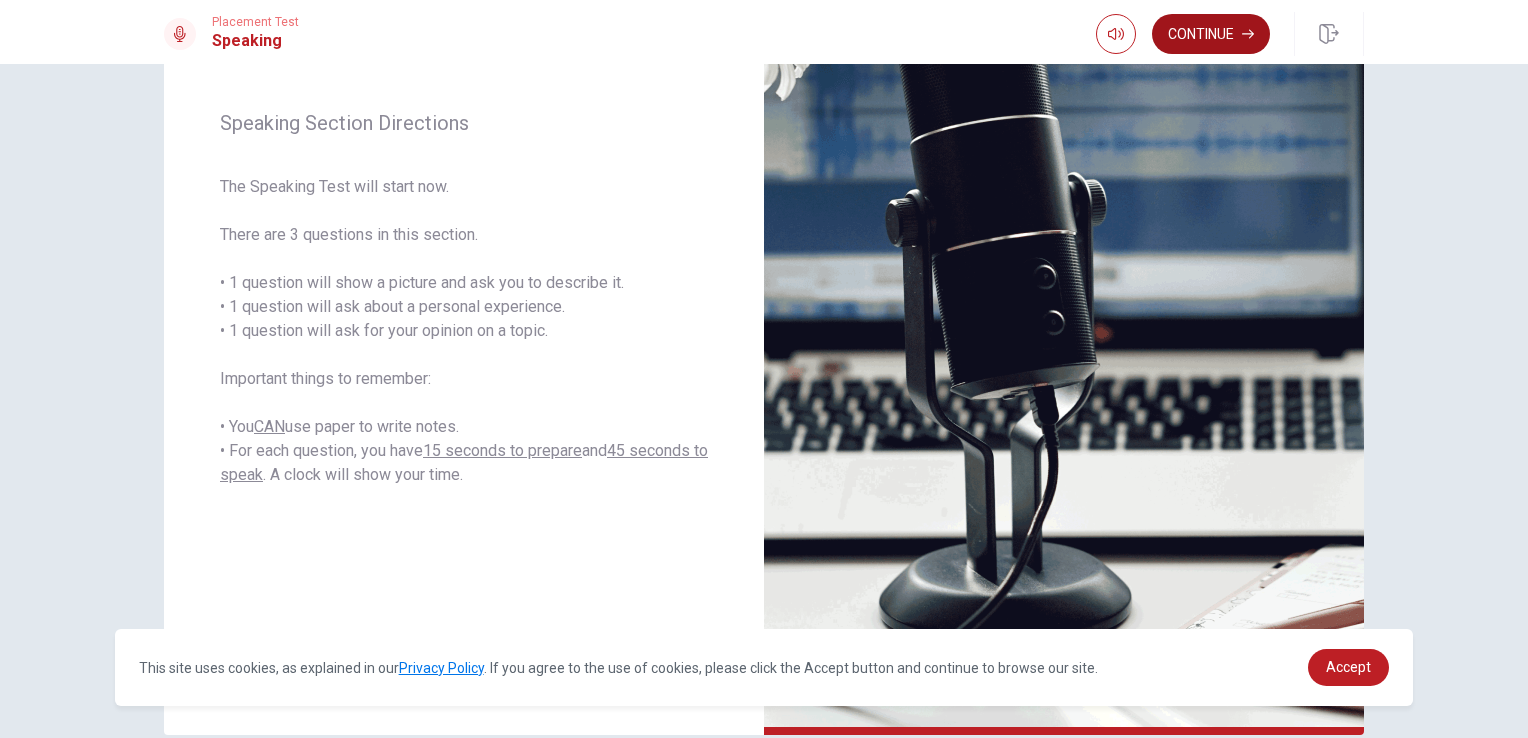 click on "Continue" at bounding box center [1211, 34] 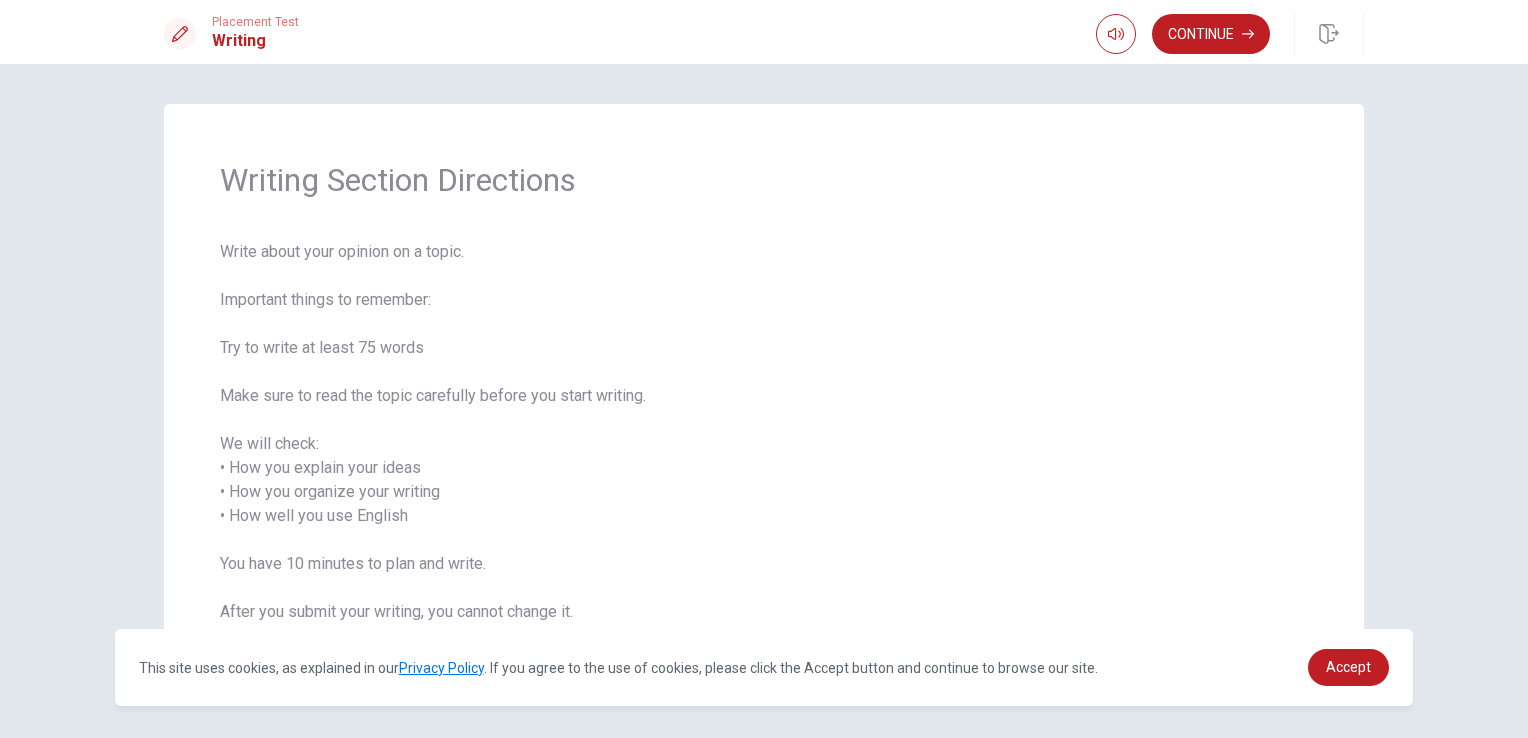 scroll, scrollTop: 69, scrollLeft: 0, axis: vertical 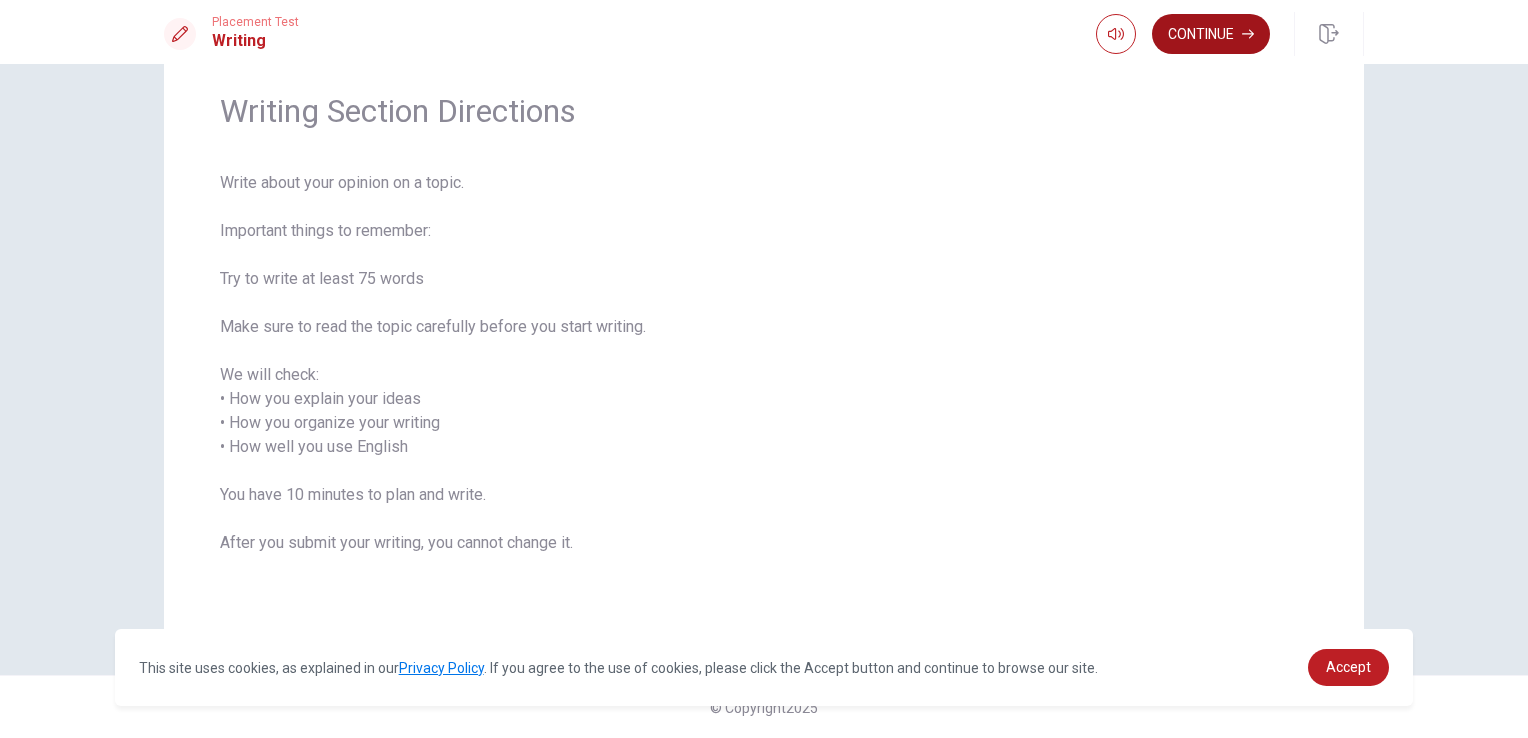click on "Continue" at bounding box center [1211, 34] 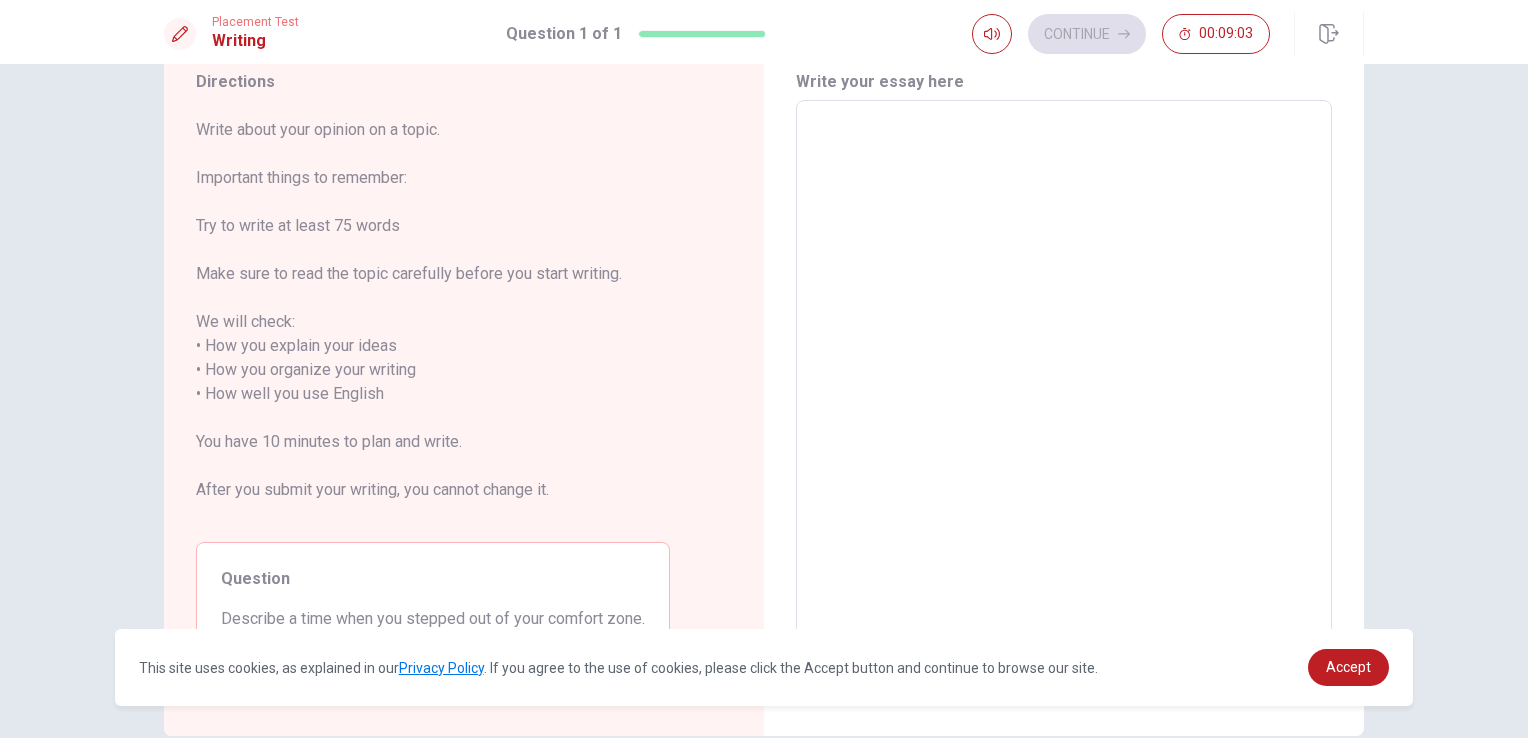 scroll, scrollTop: 0, scrollLeft: 0, axis: both 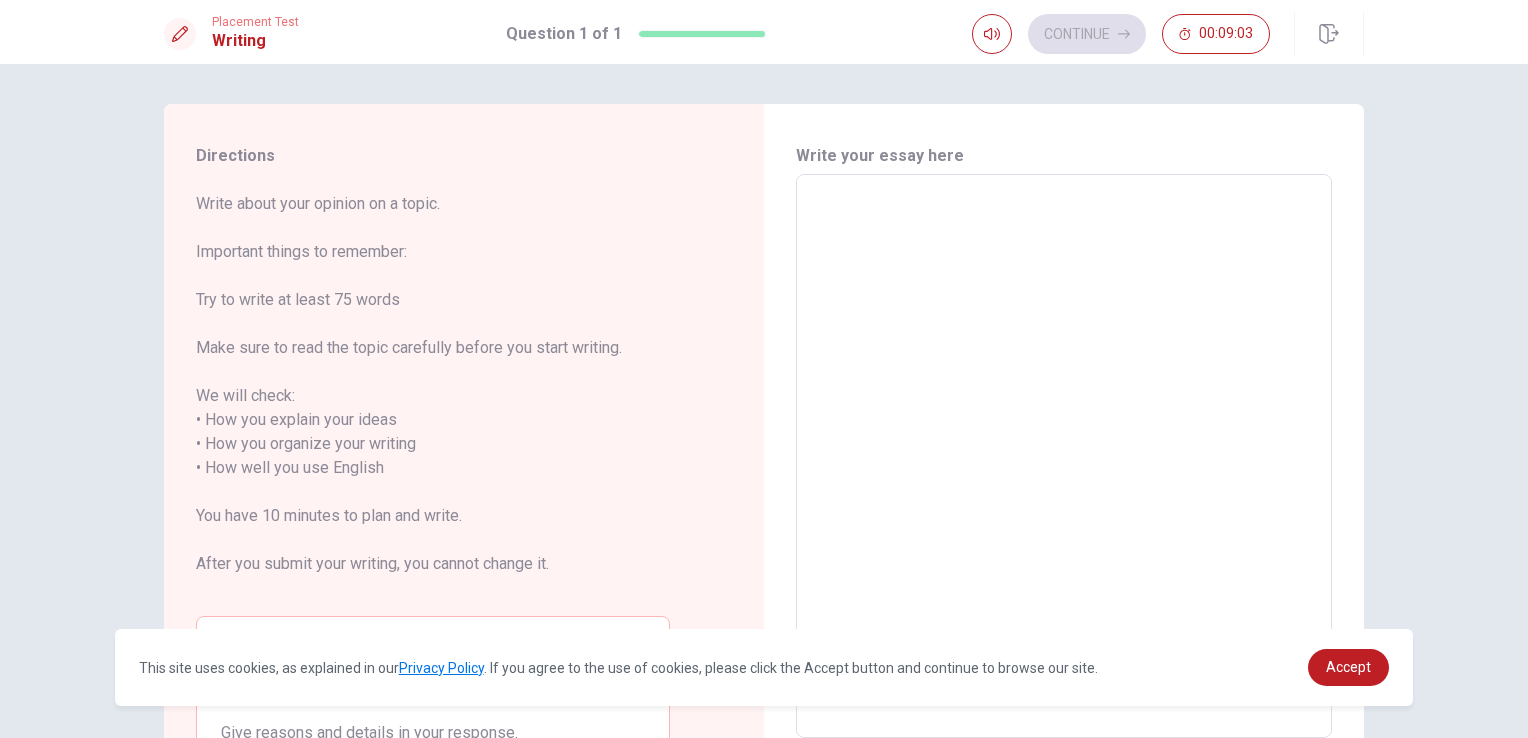 click at bounding box center [1064, 456] 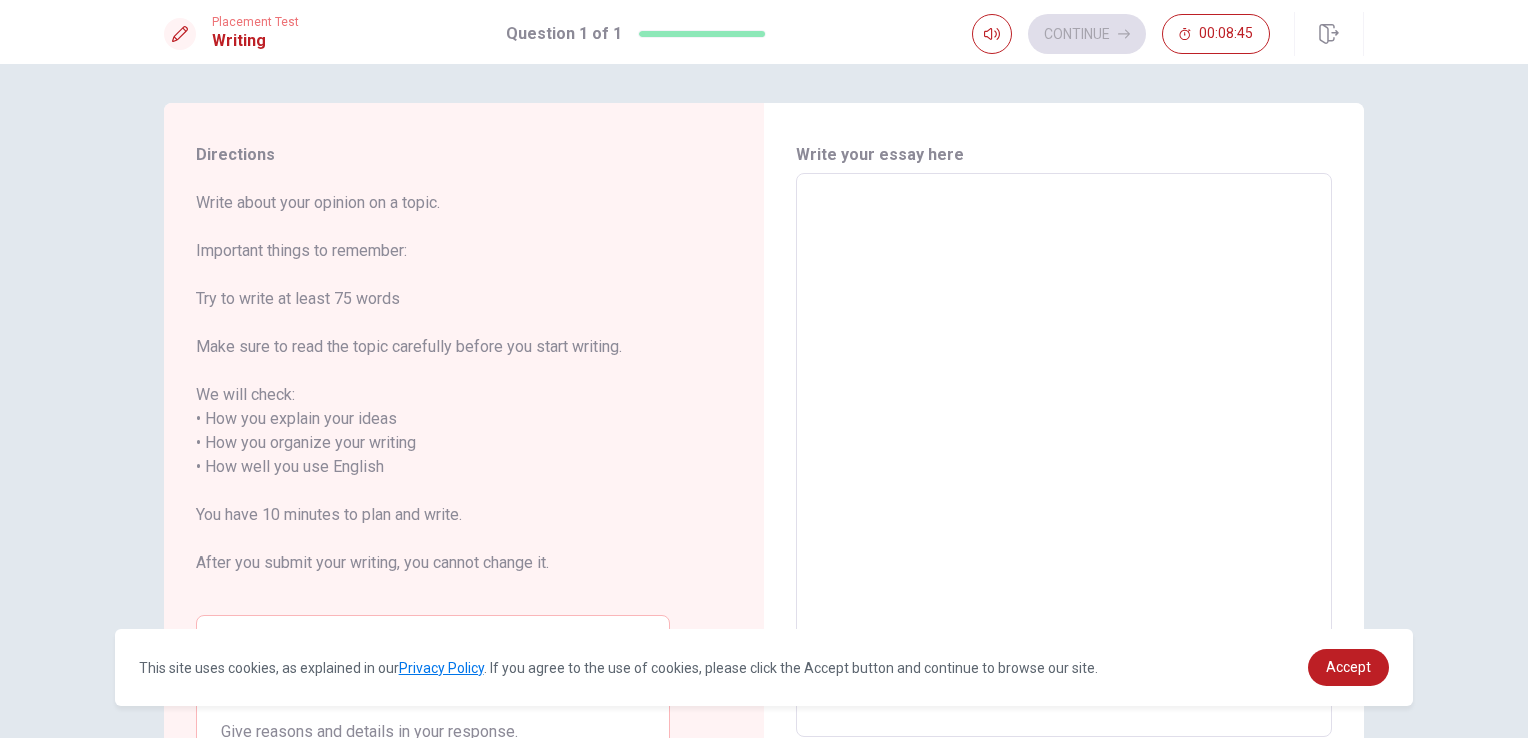 scroll, scrollTop: 0, scrollLeft: 0, axis: both 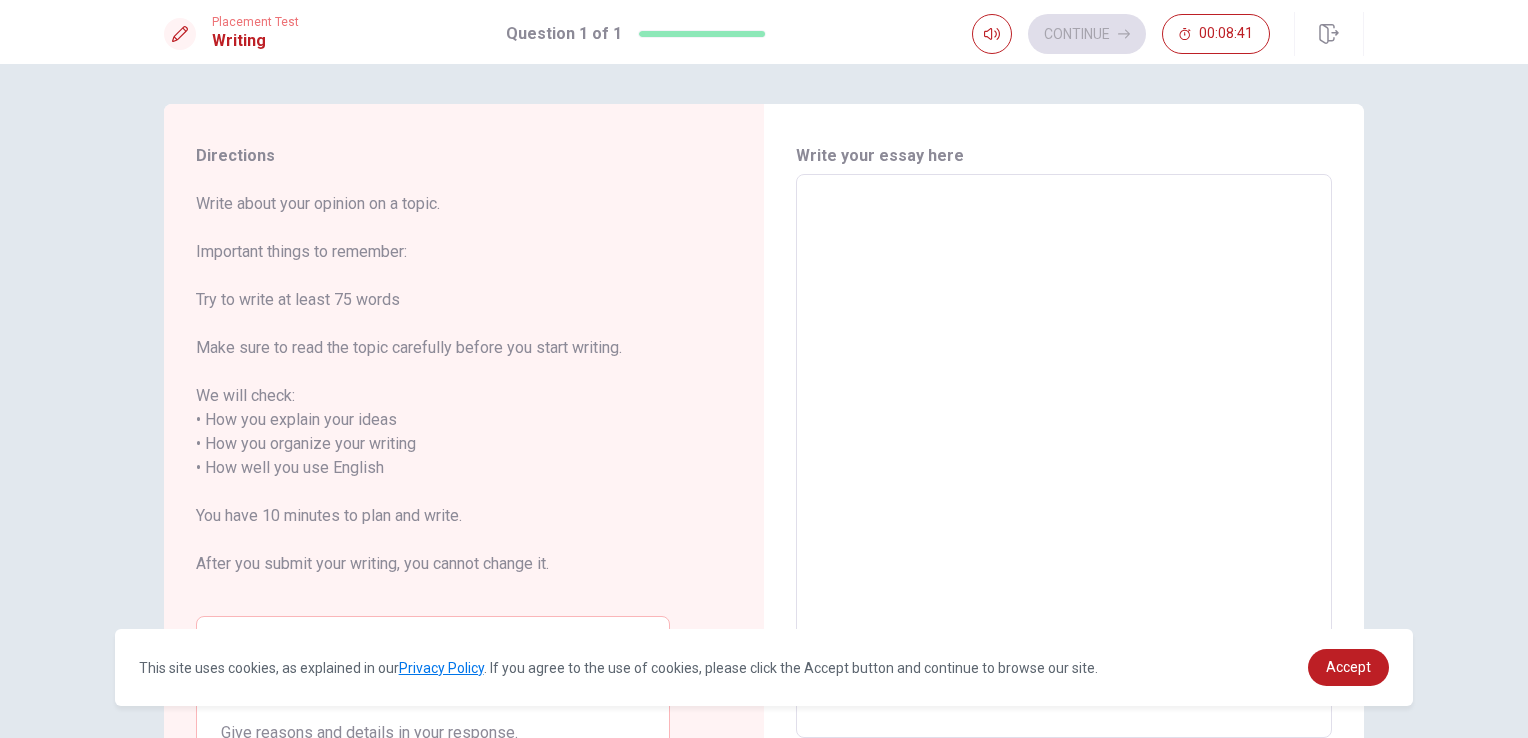 type on "I" 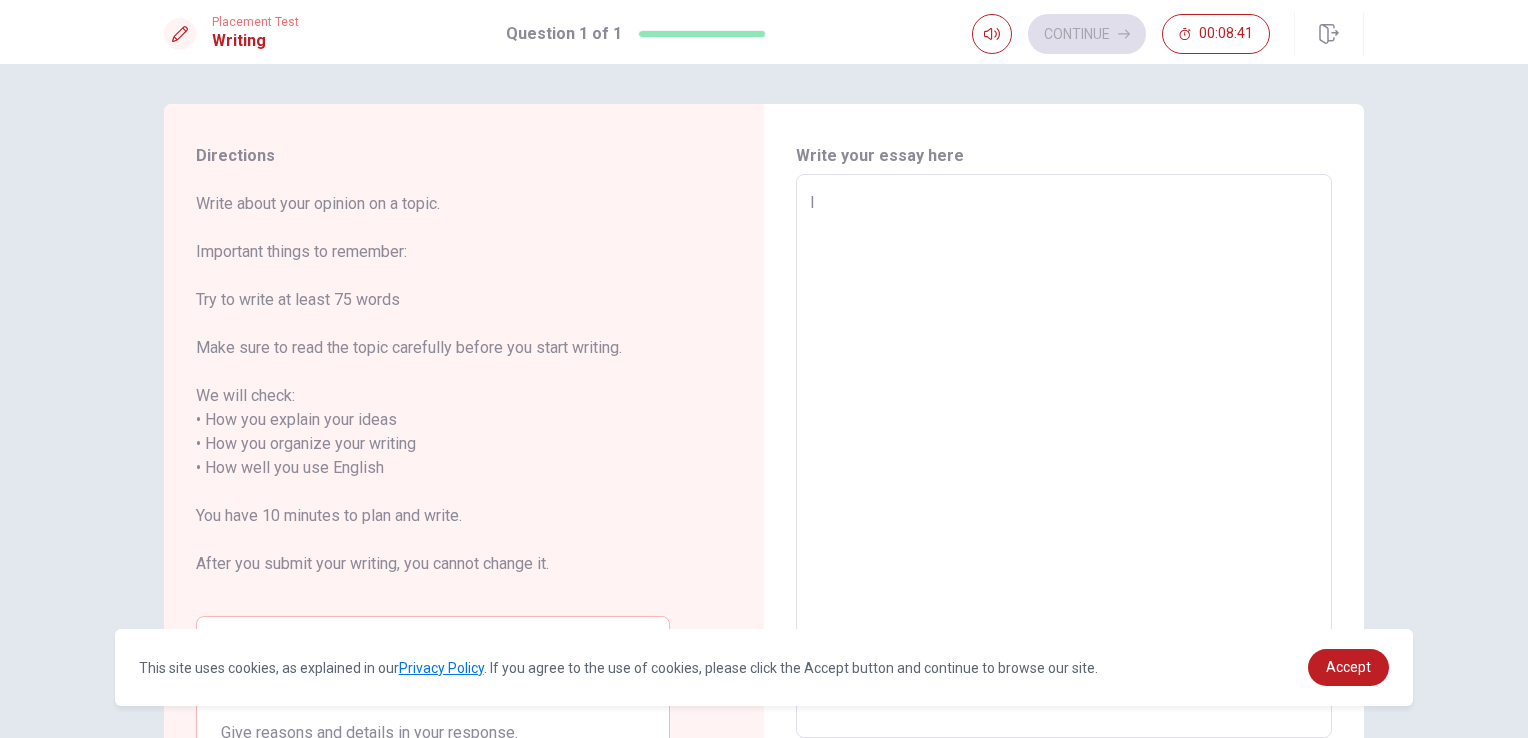 type on "x" 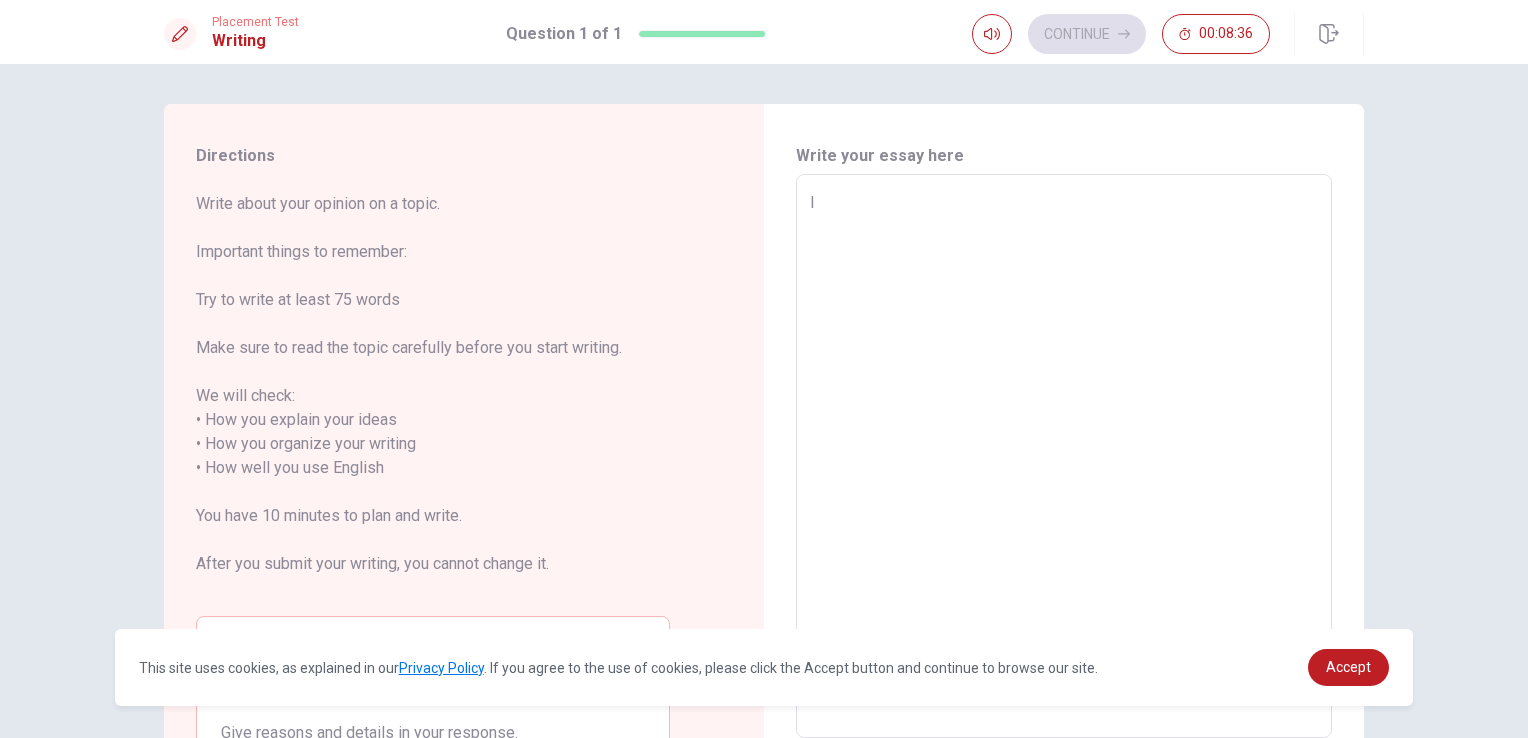 type on "x" 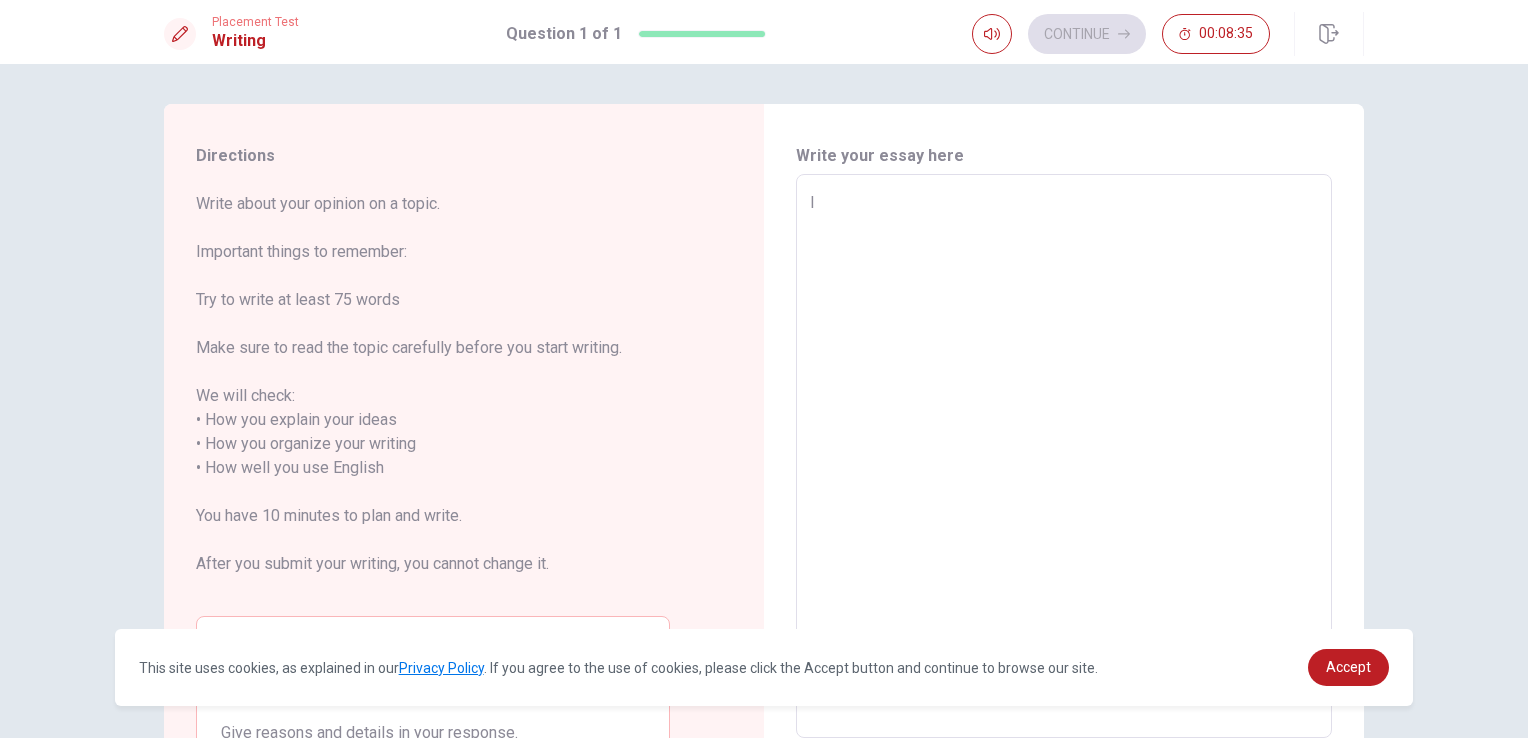 type on "I" 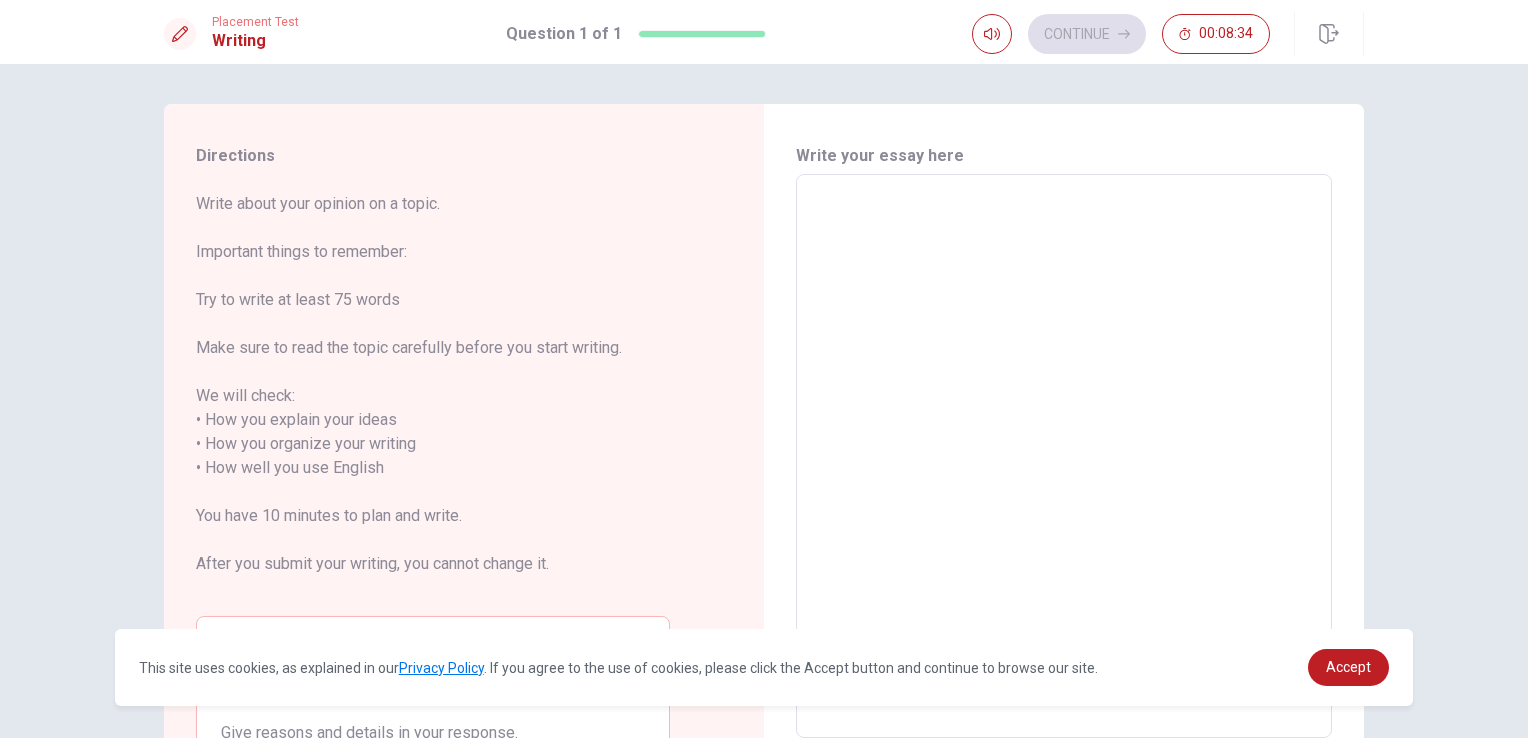 type on "W" 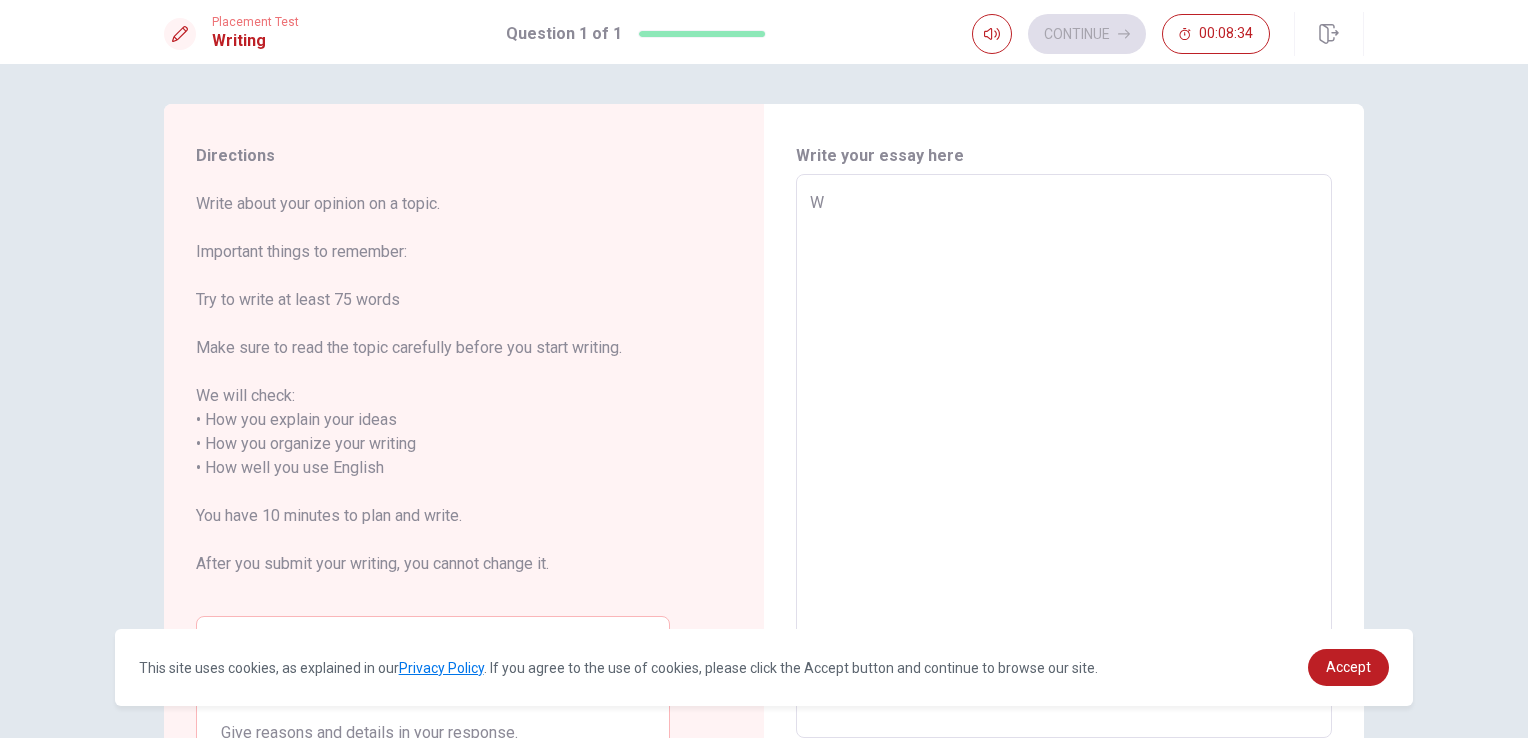 type on "x" 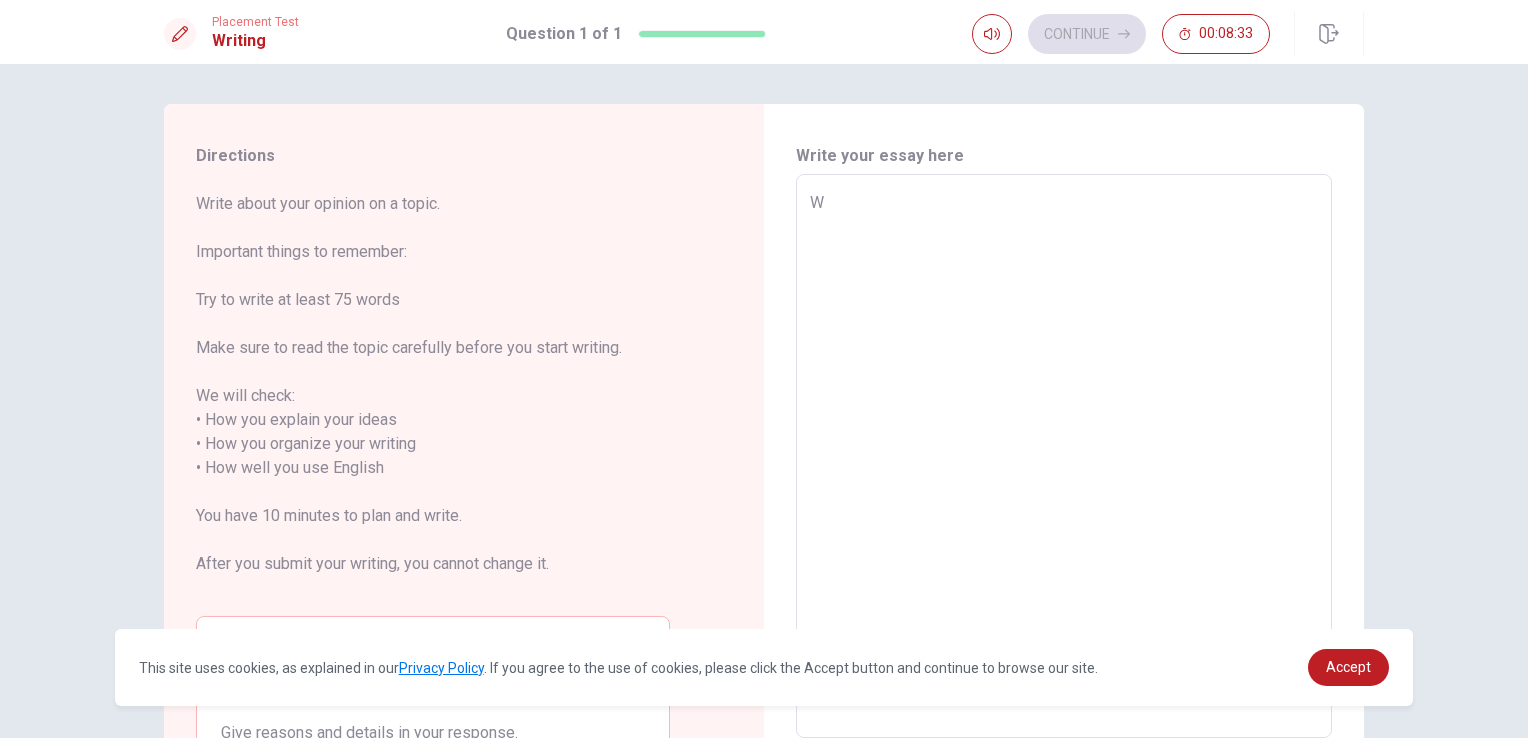 type on "Wh" 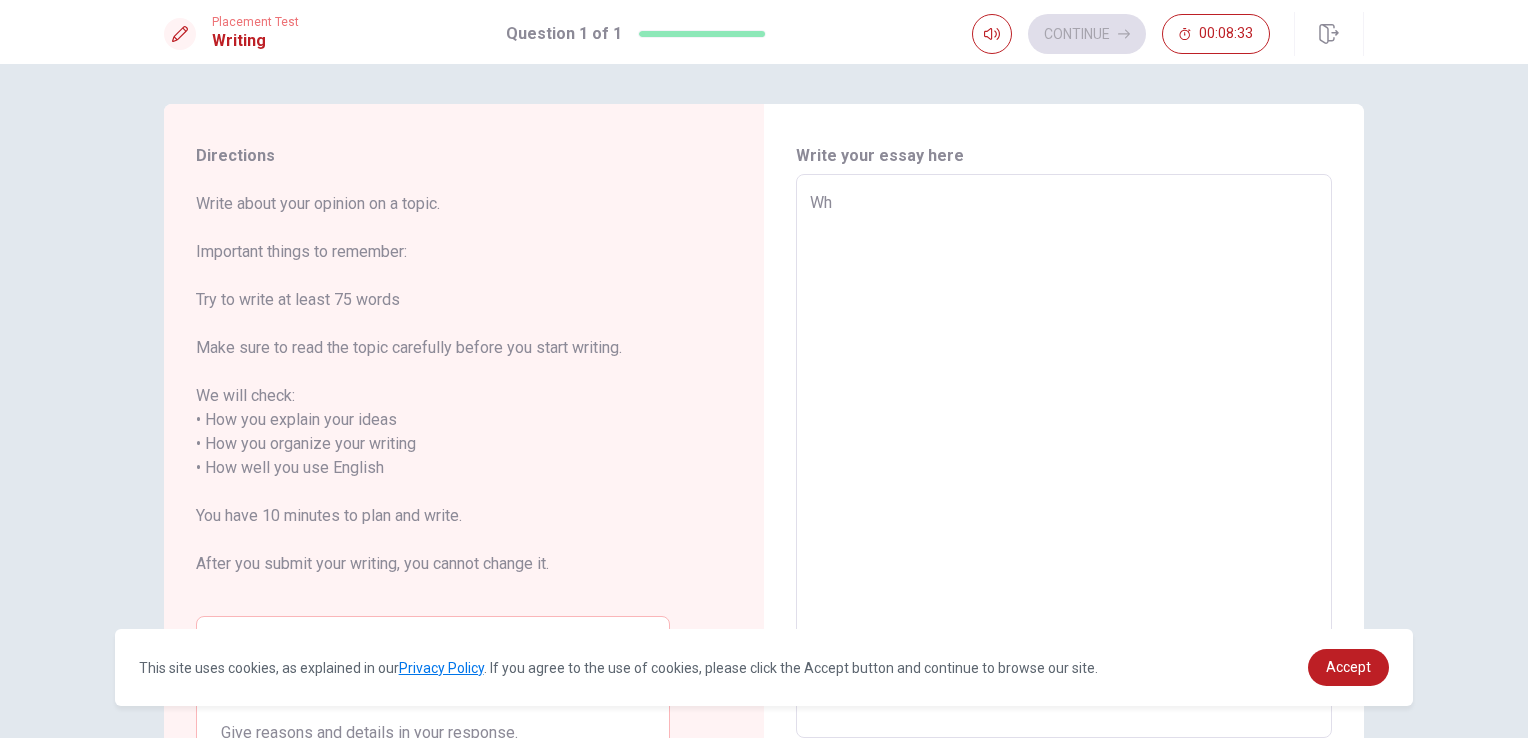 type on "x" 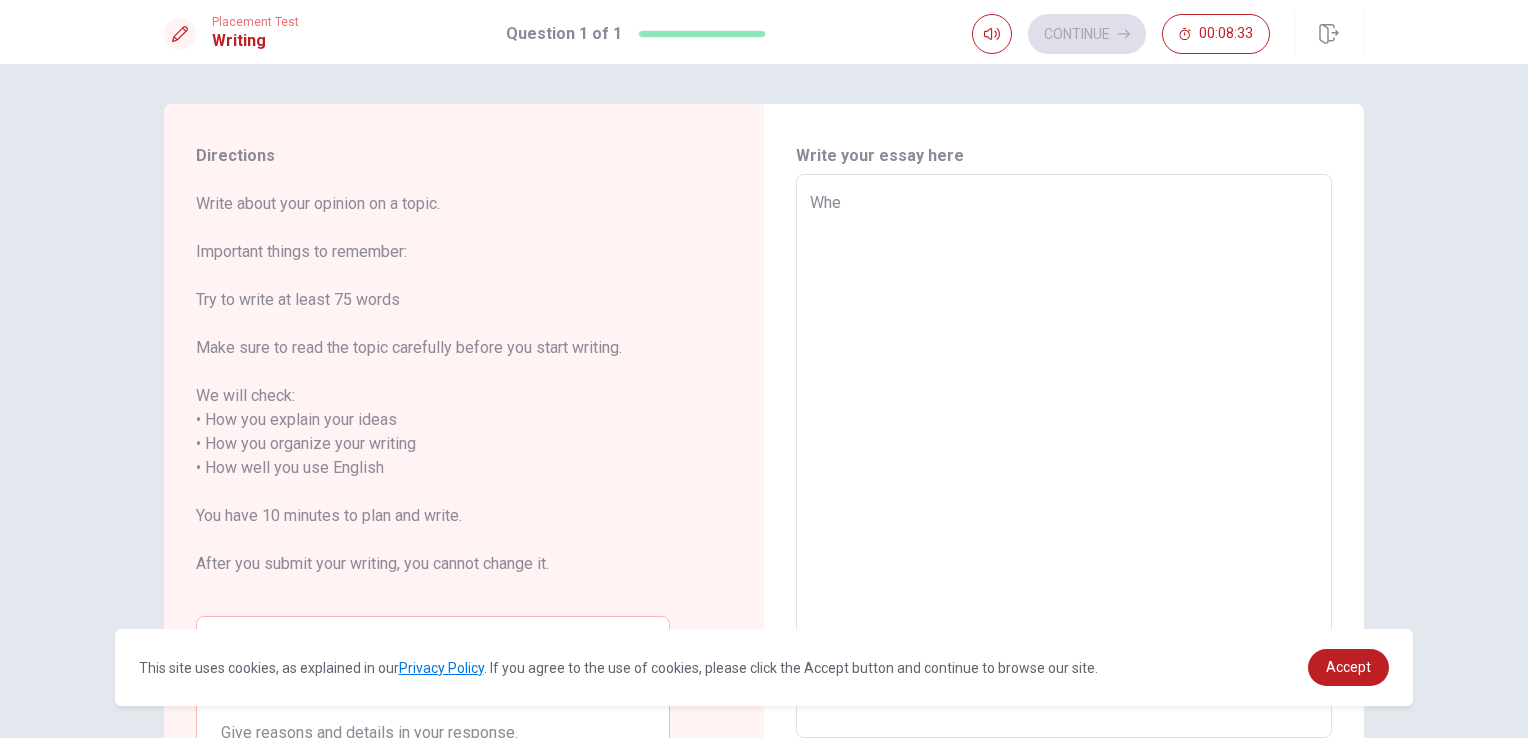 type on "x" 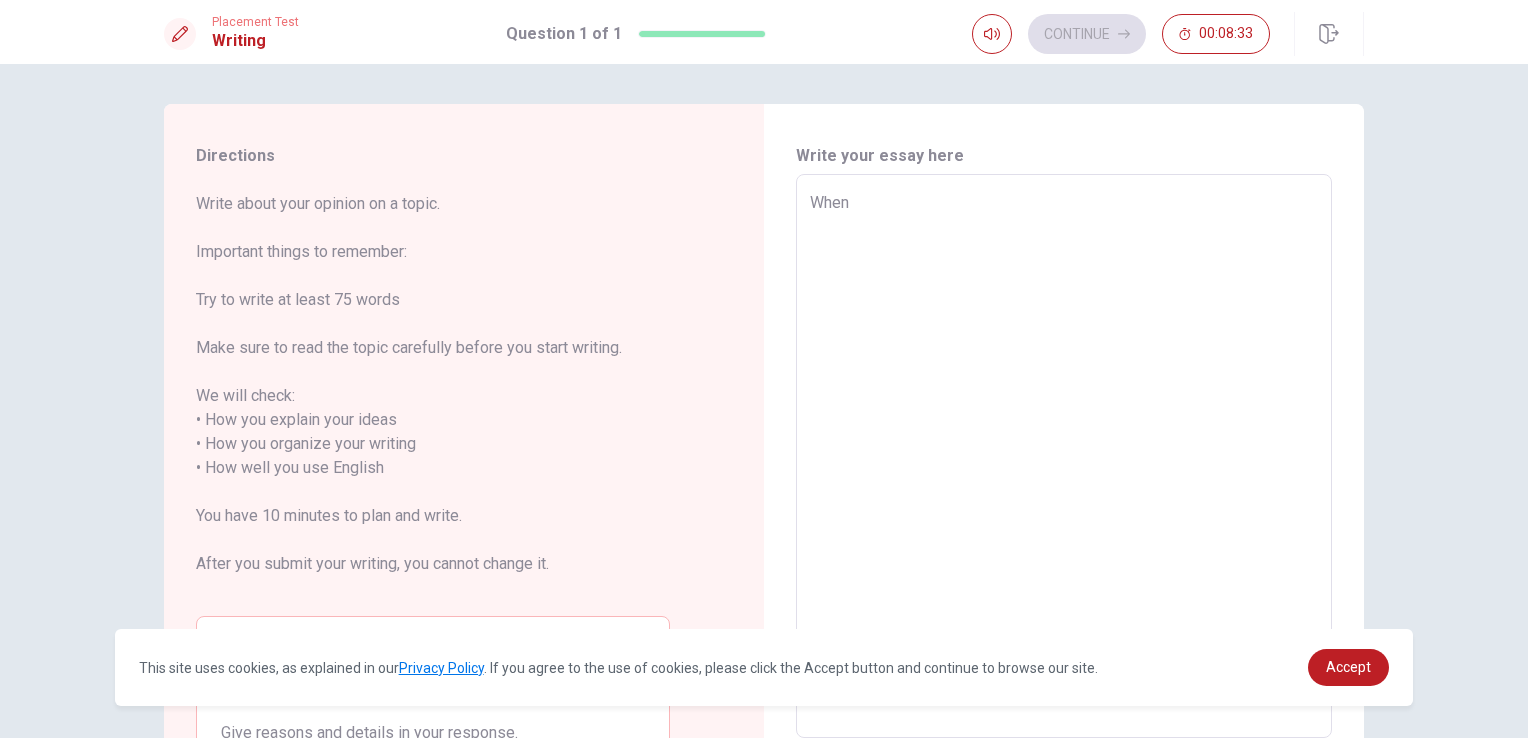 type on "x" 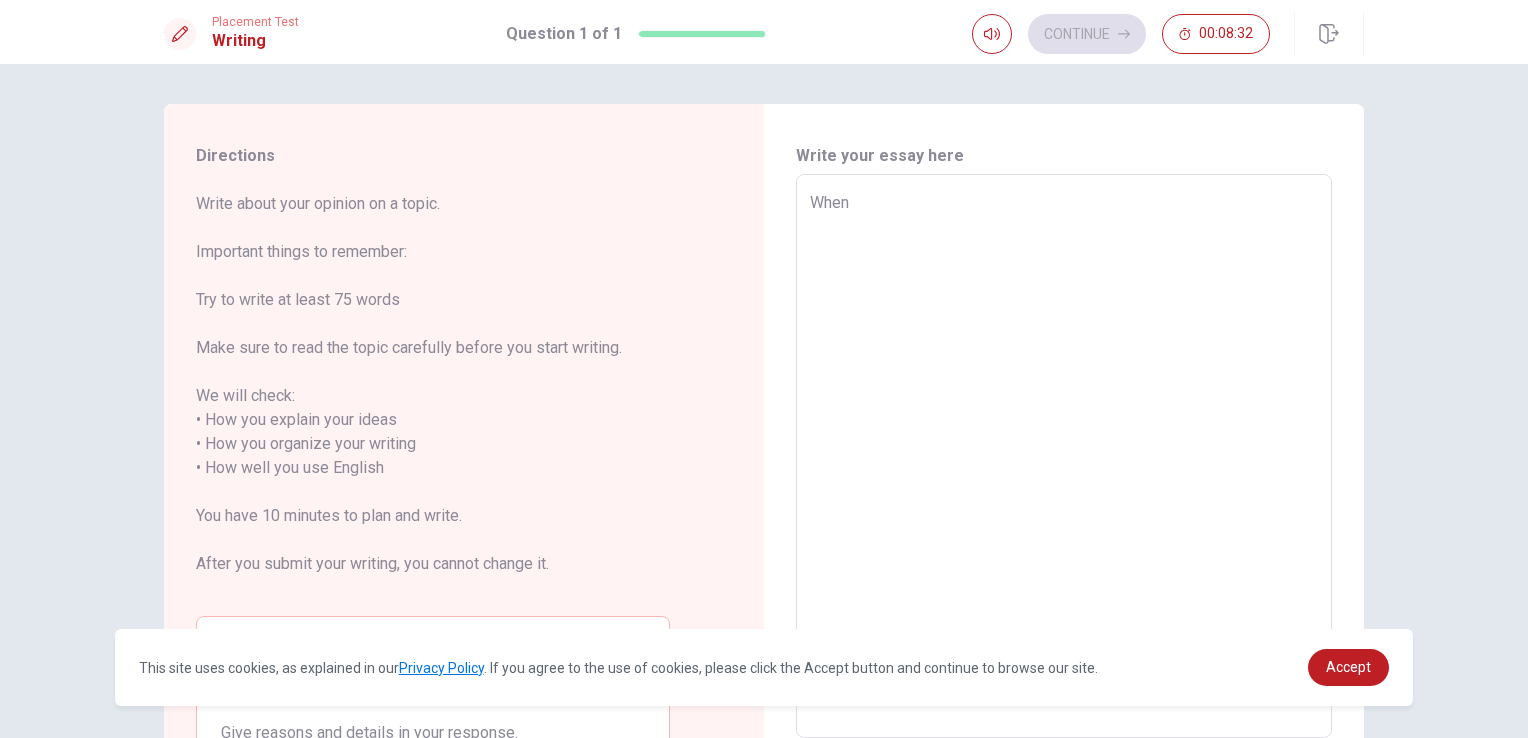 type on "When I" 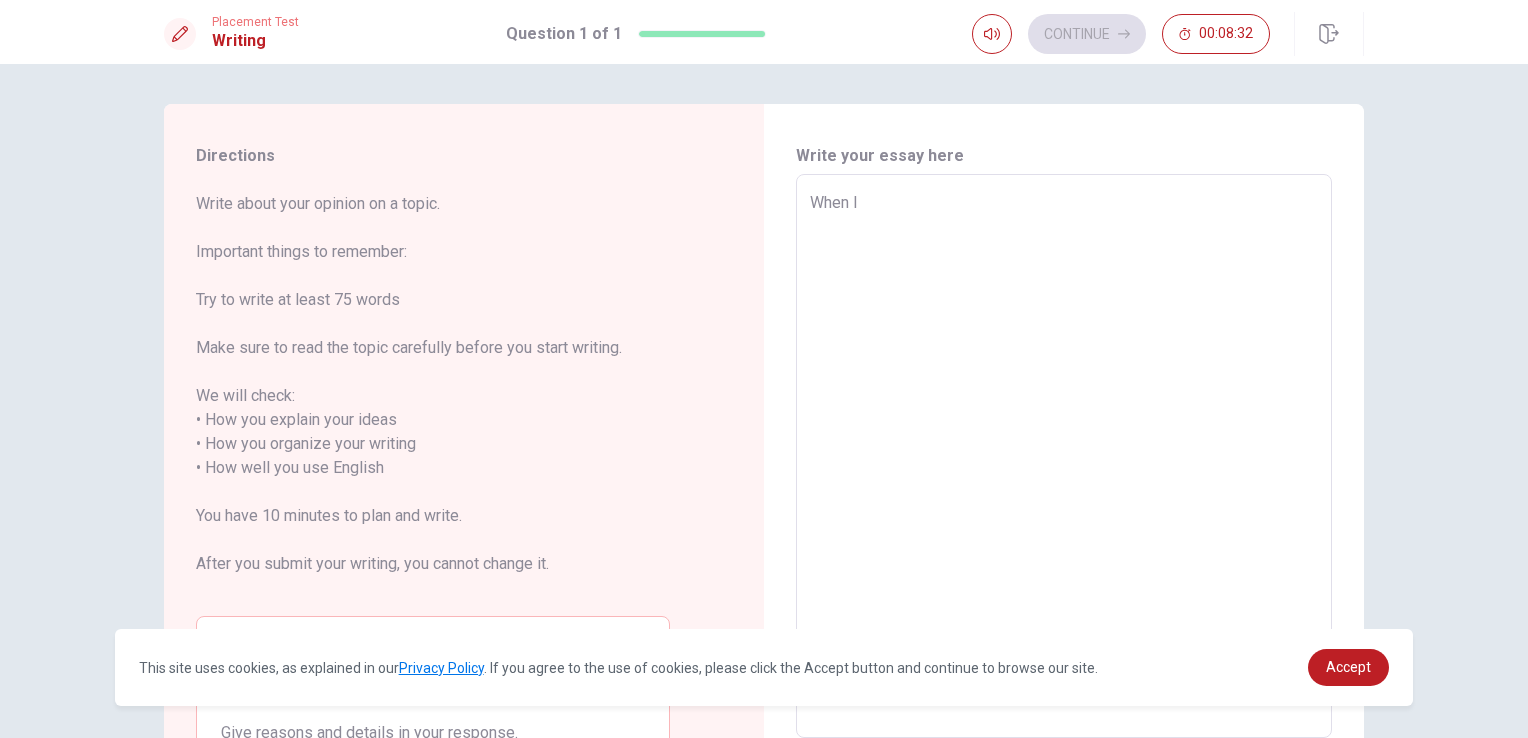 type on "x" 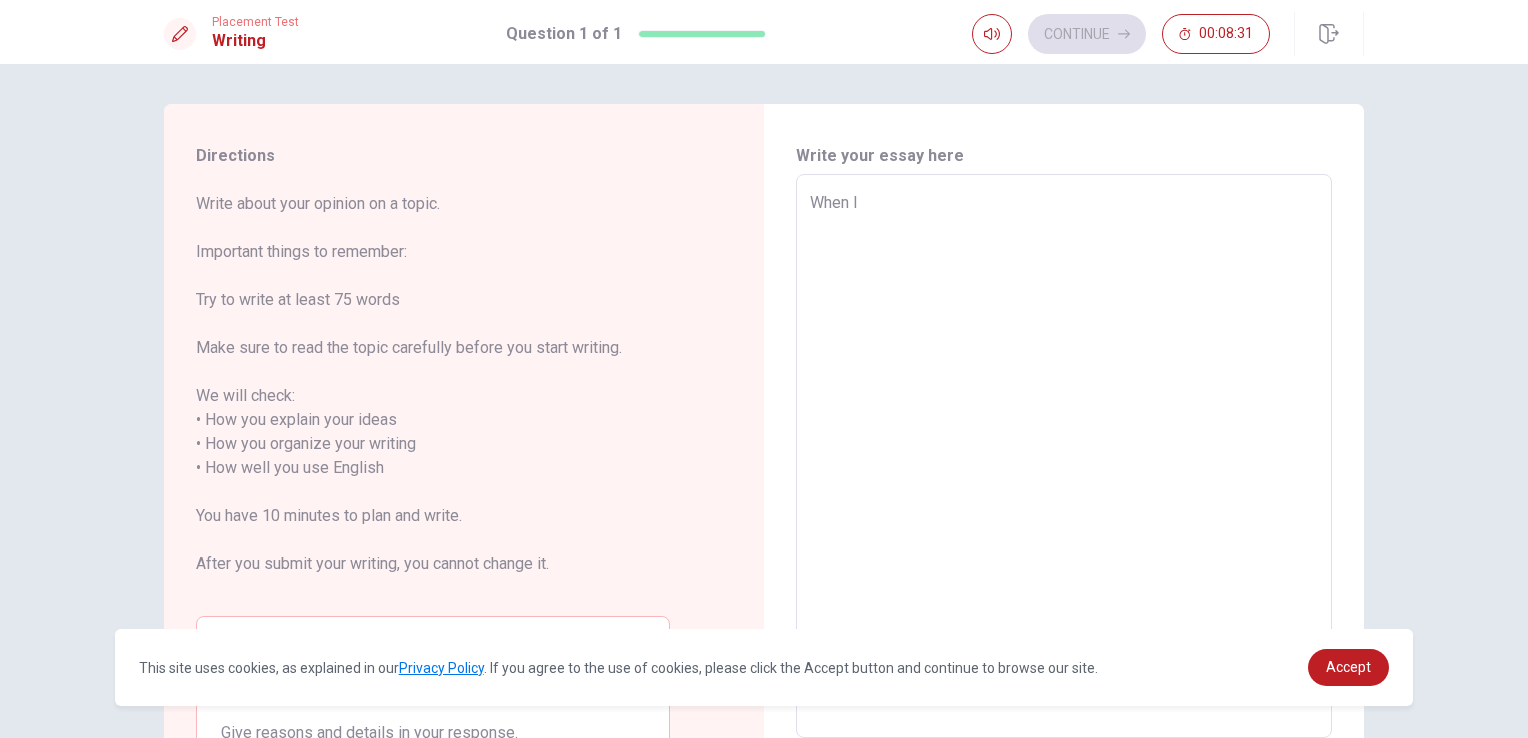 type on "When I w" 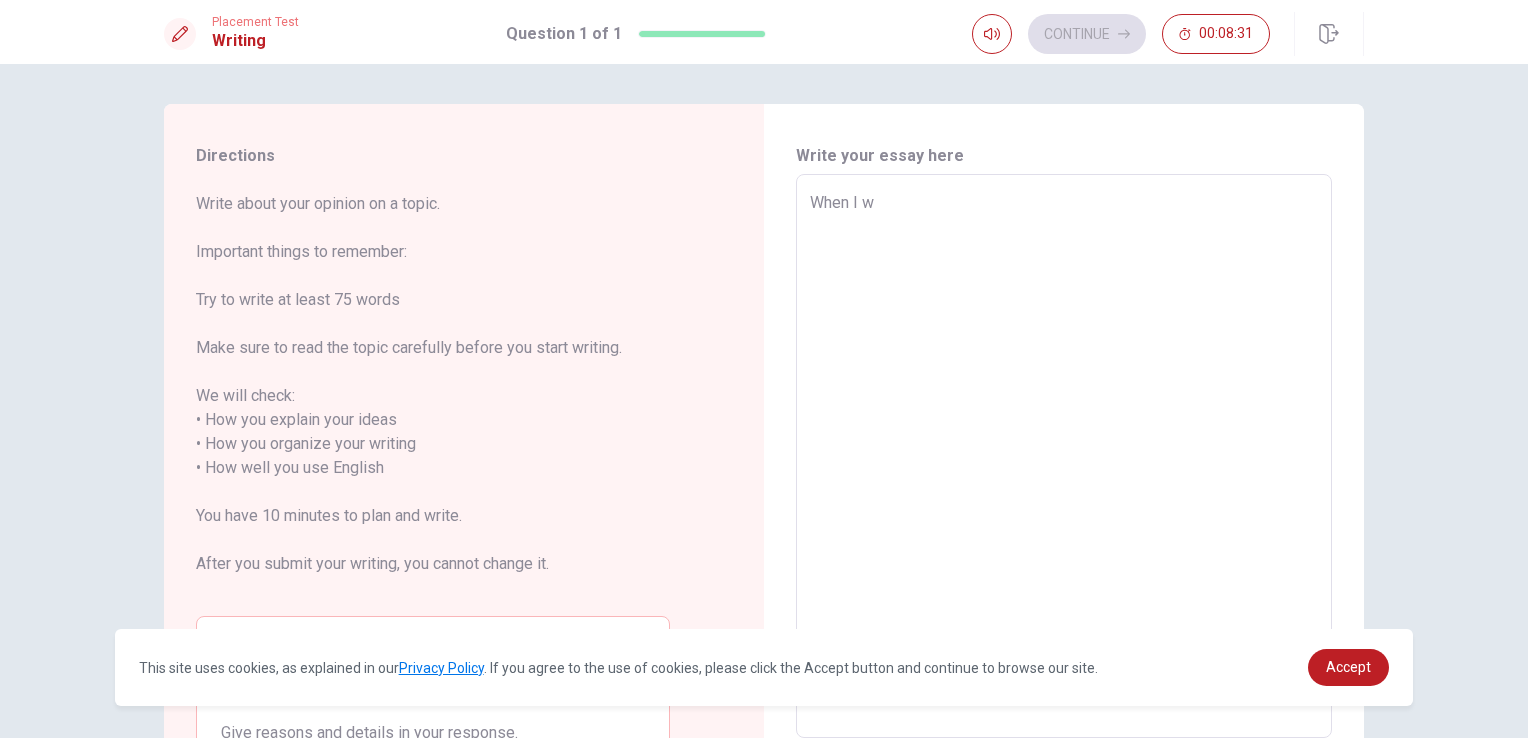 type on "x" 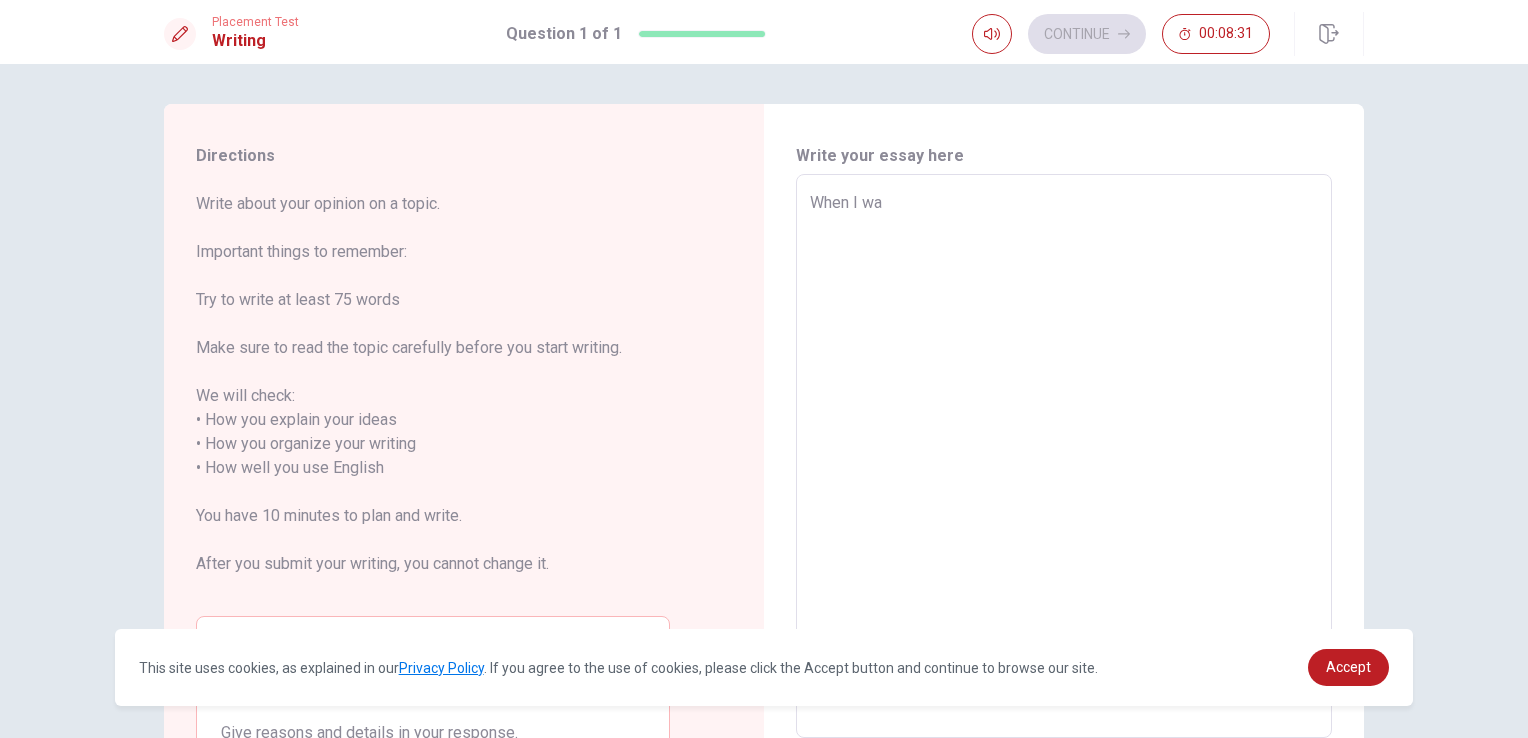 type on "x" 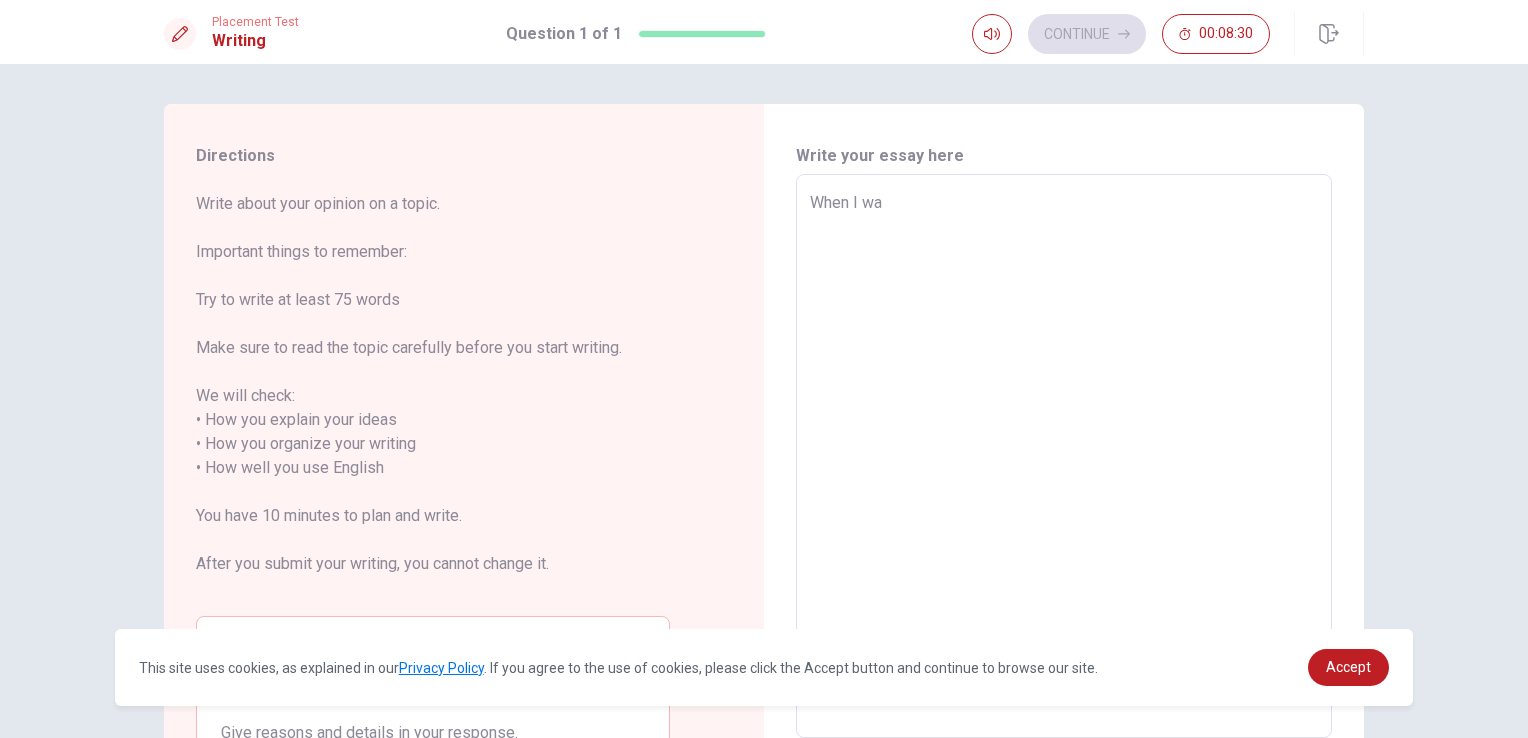 type on "When I was" 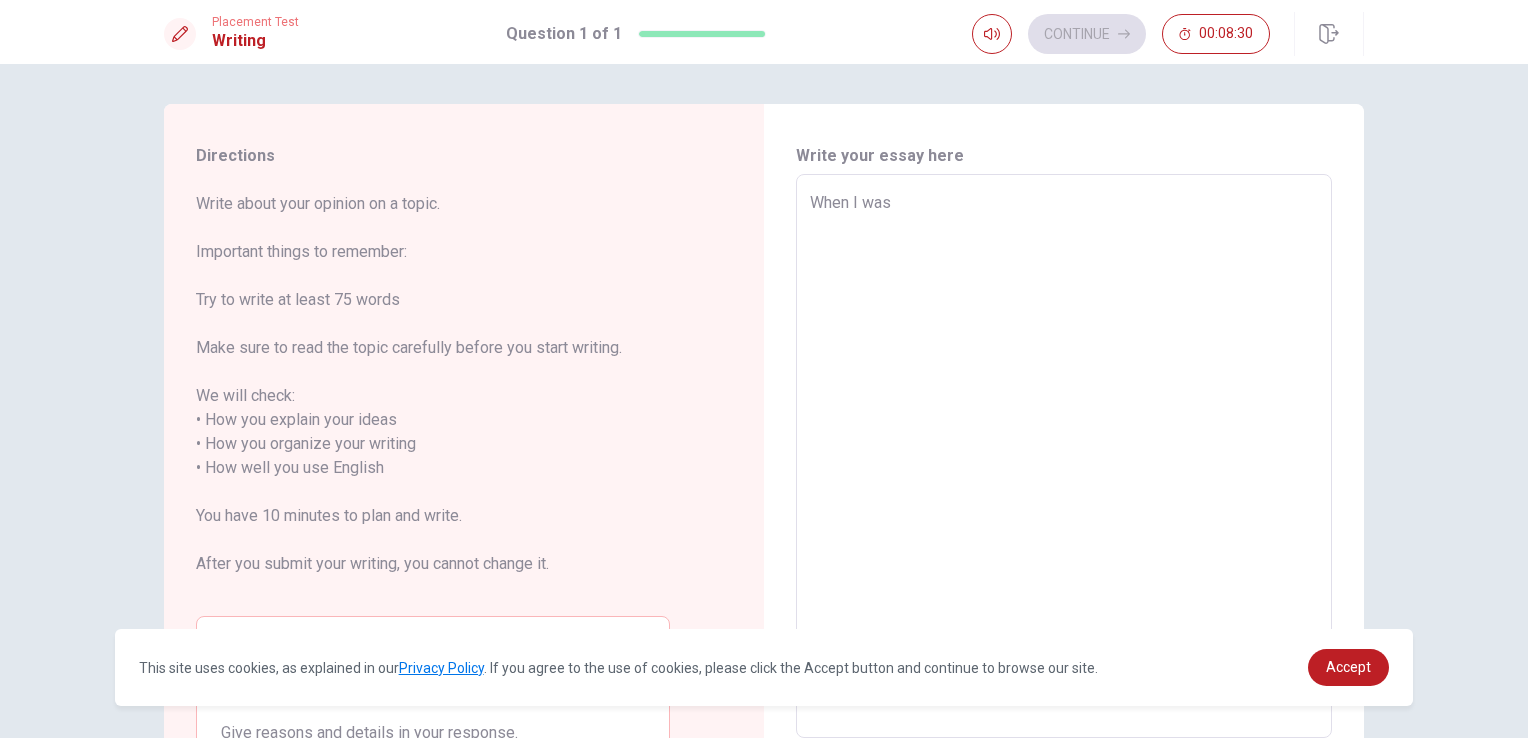 type on "x" 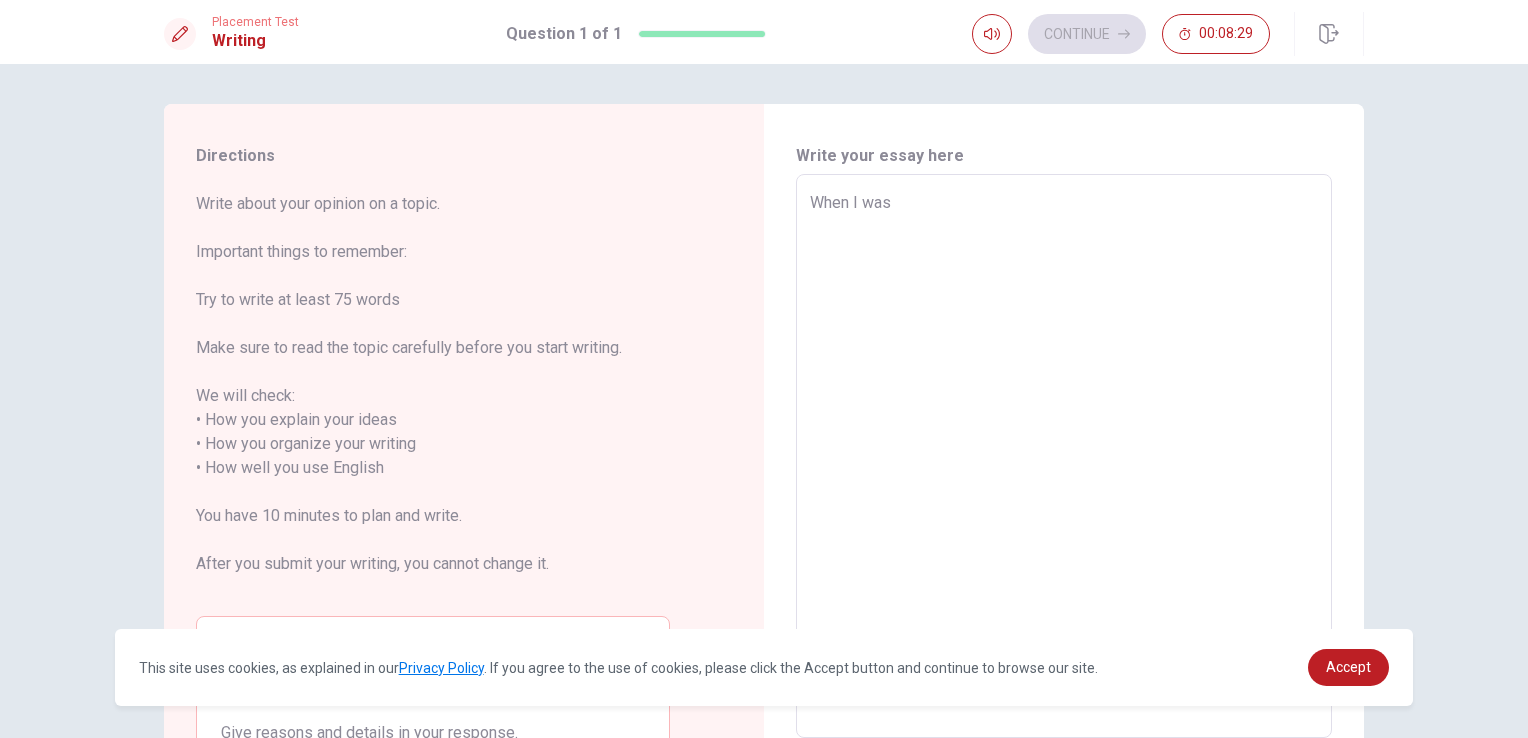 type on "When I was a" 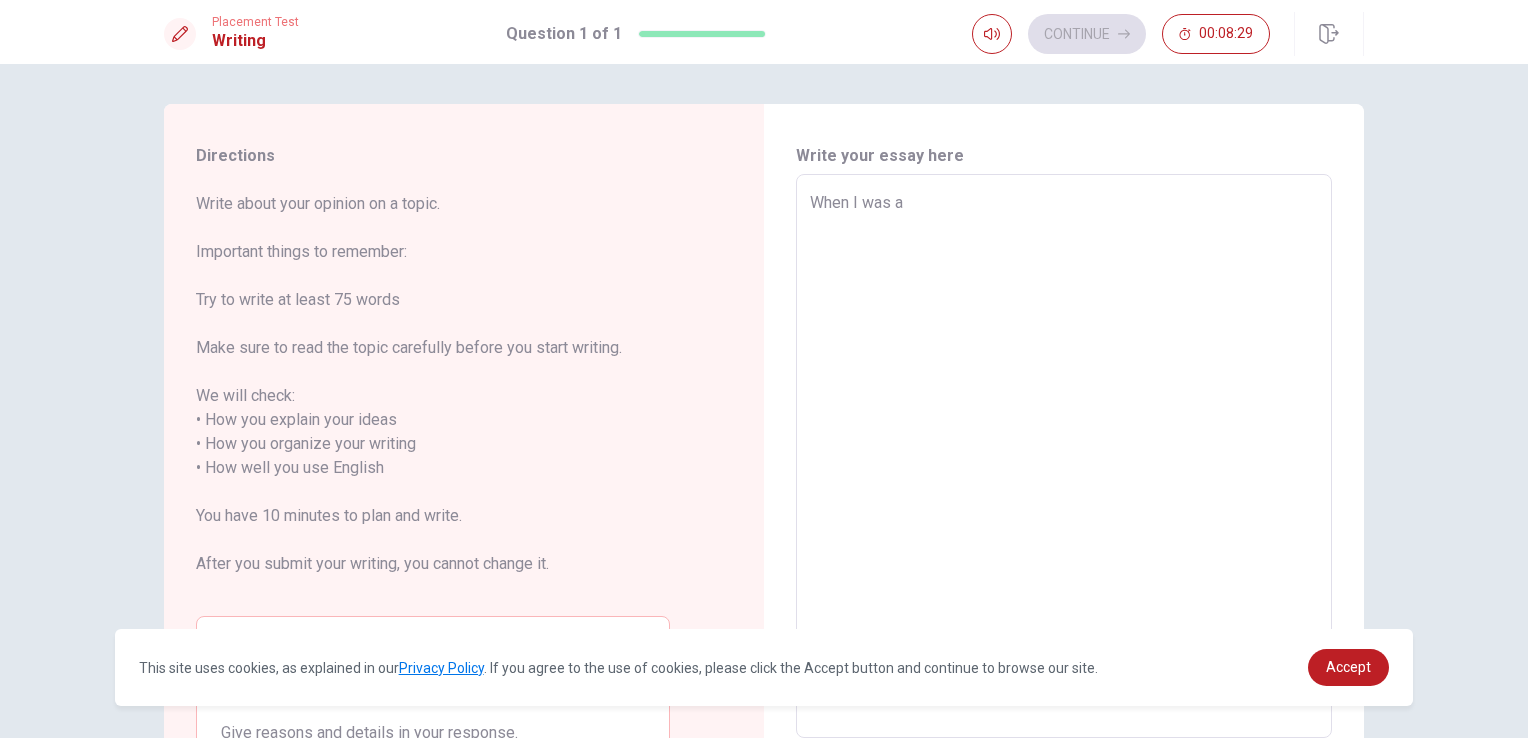 type on "x" 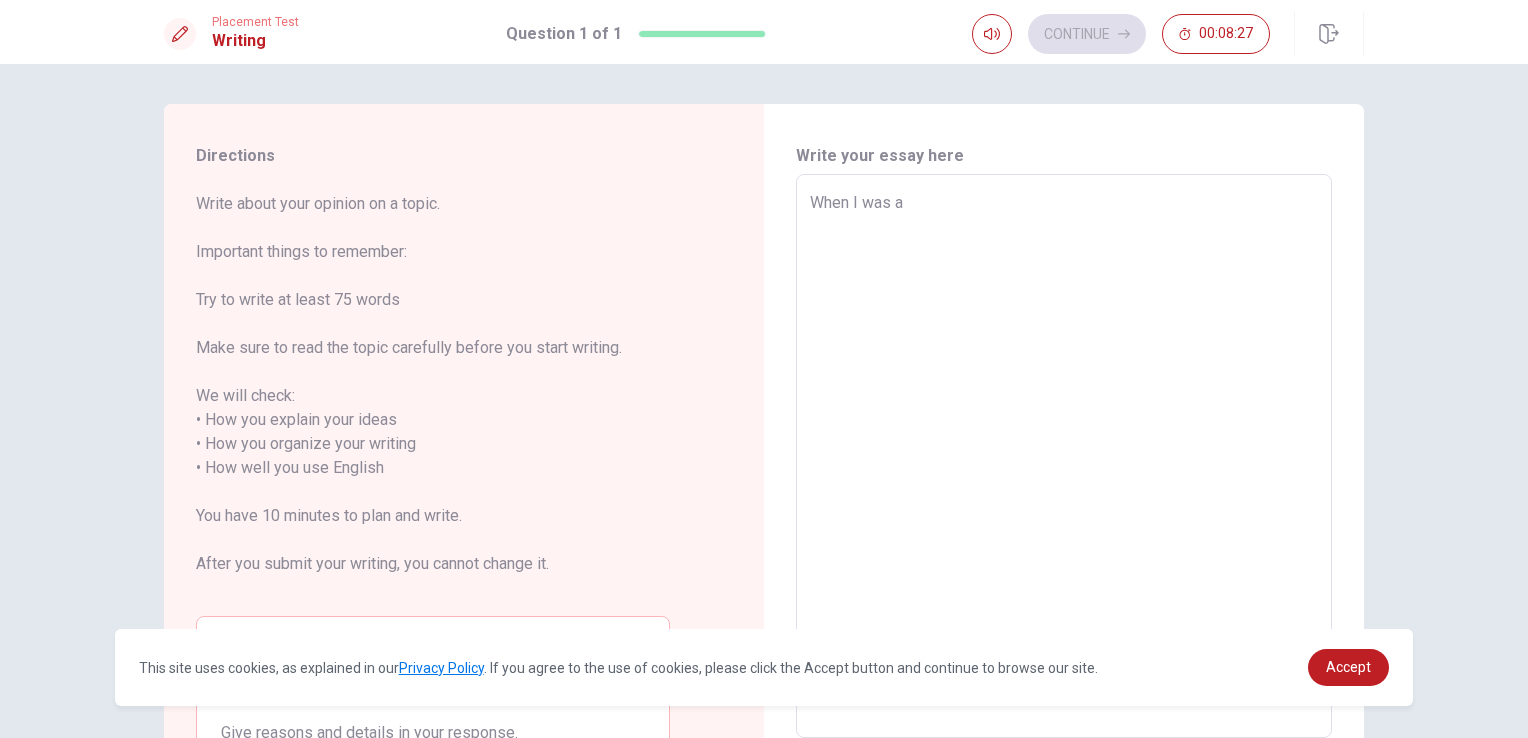 type on "x" 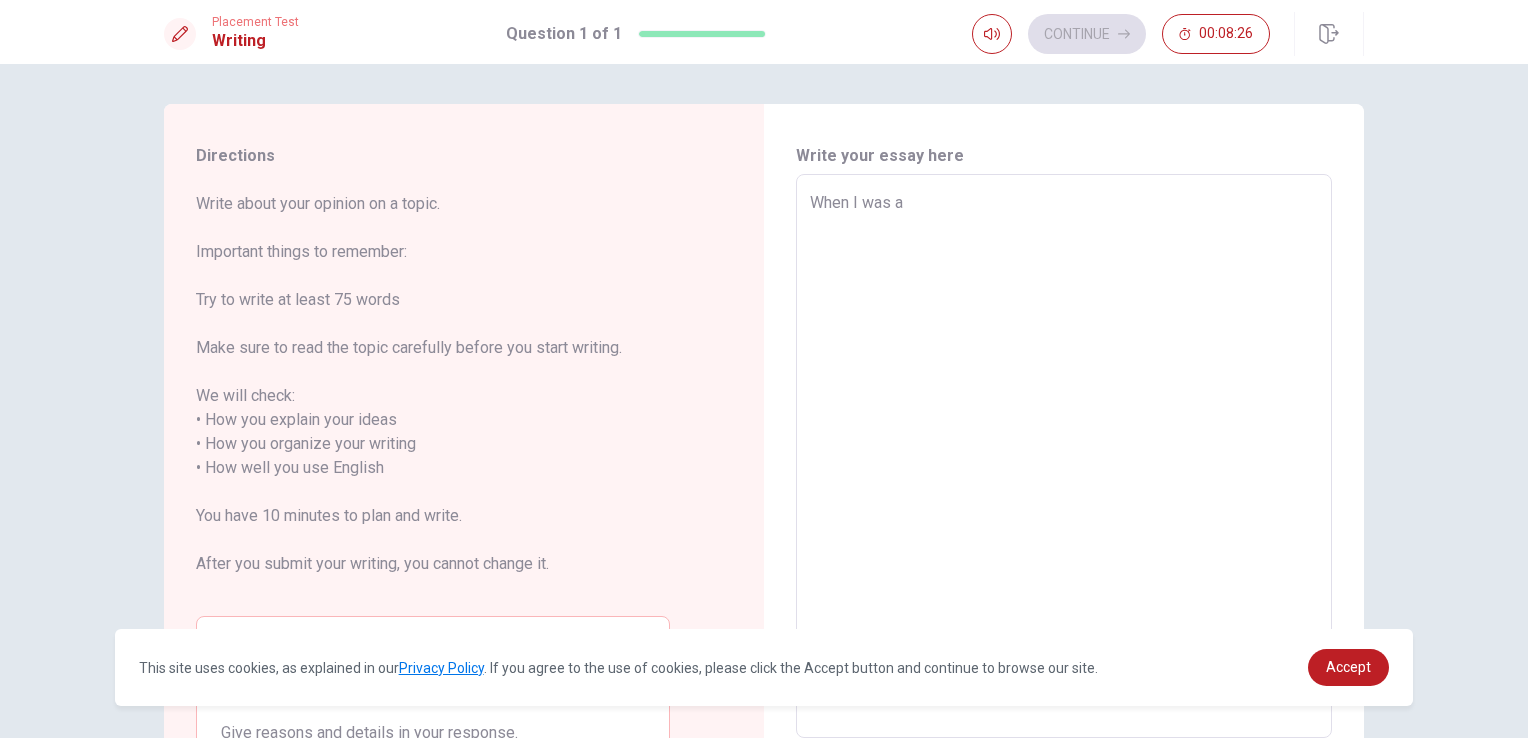 type on "When I was a g" 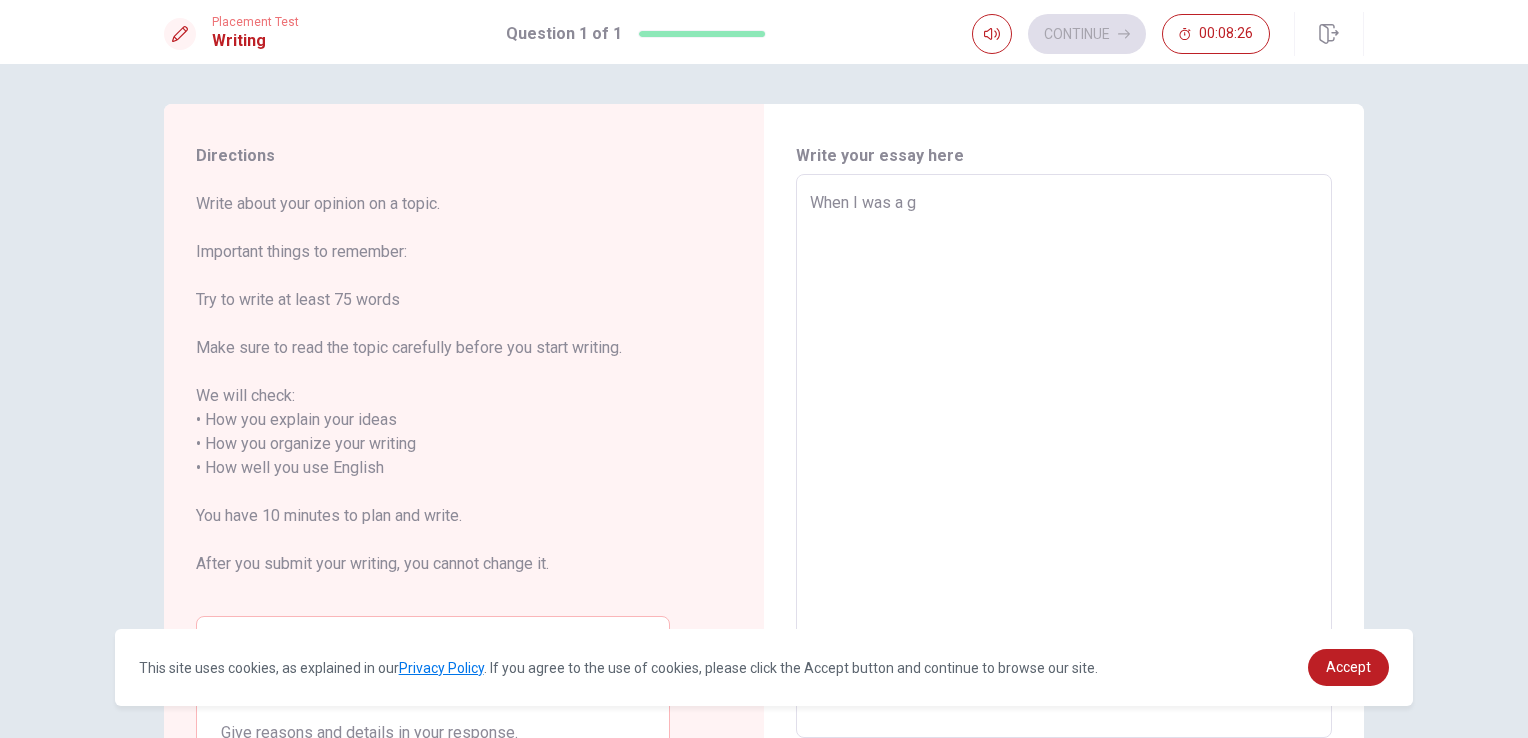 type on "x" 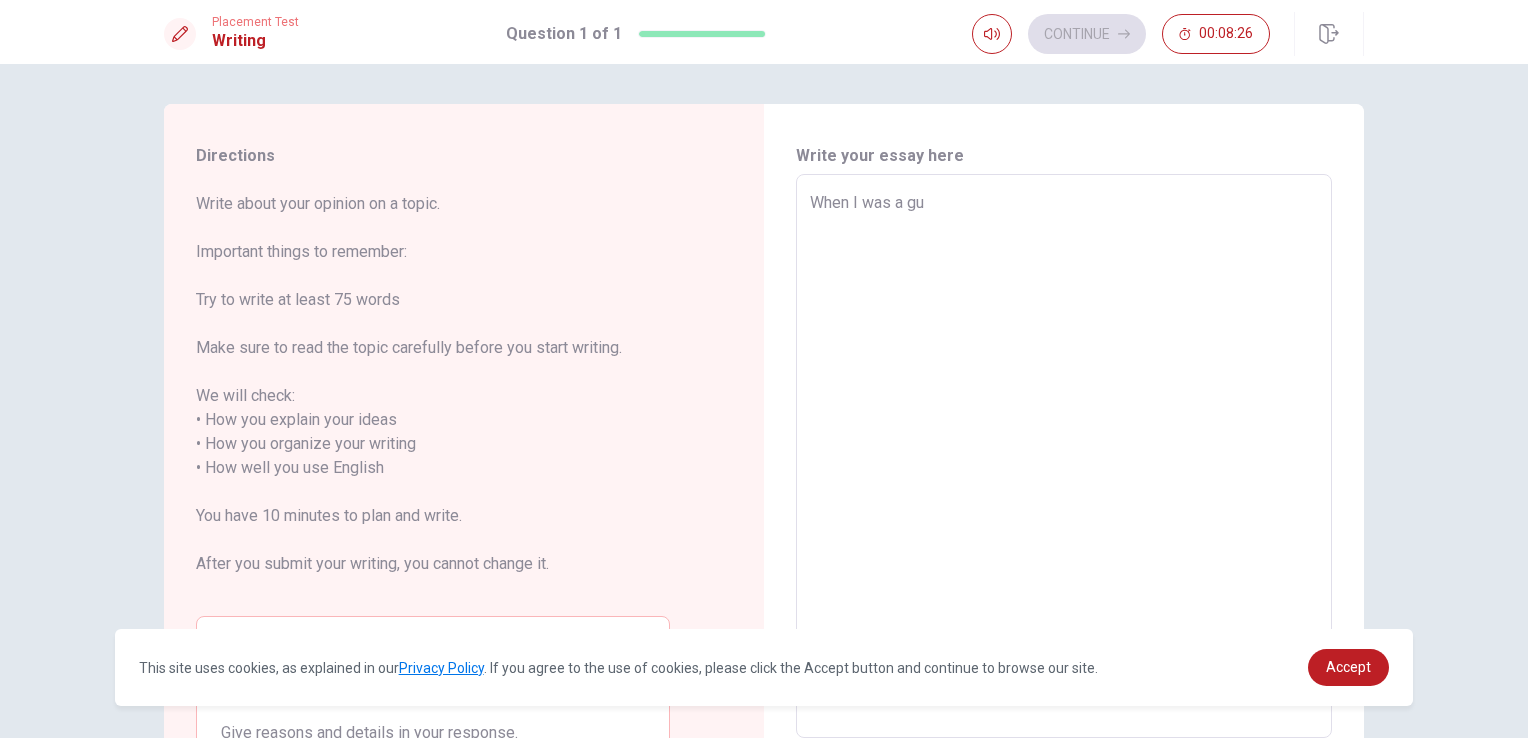 type on "x" 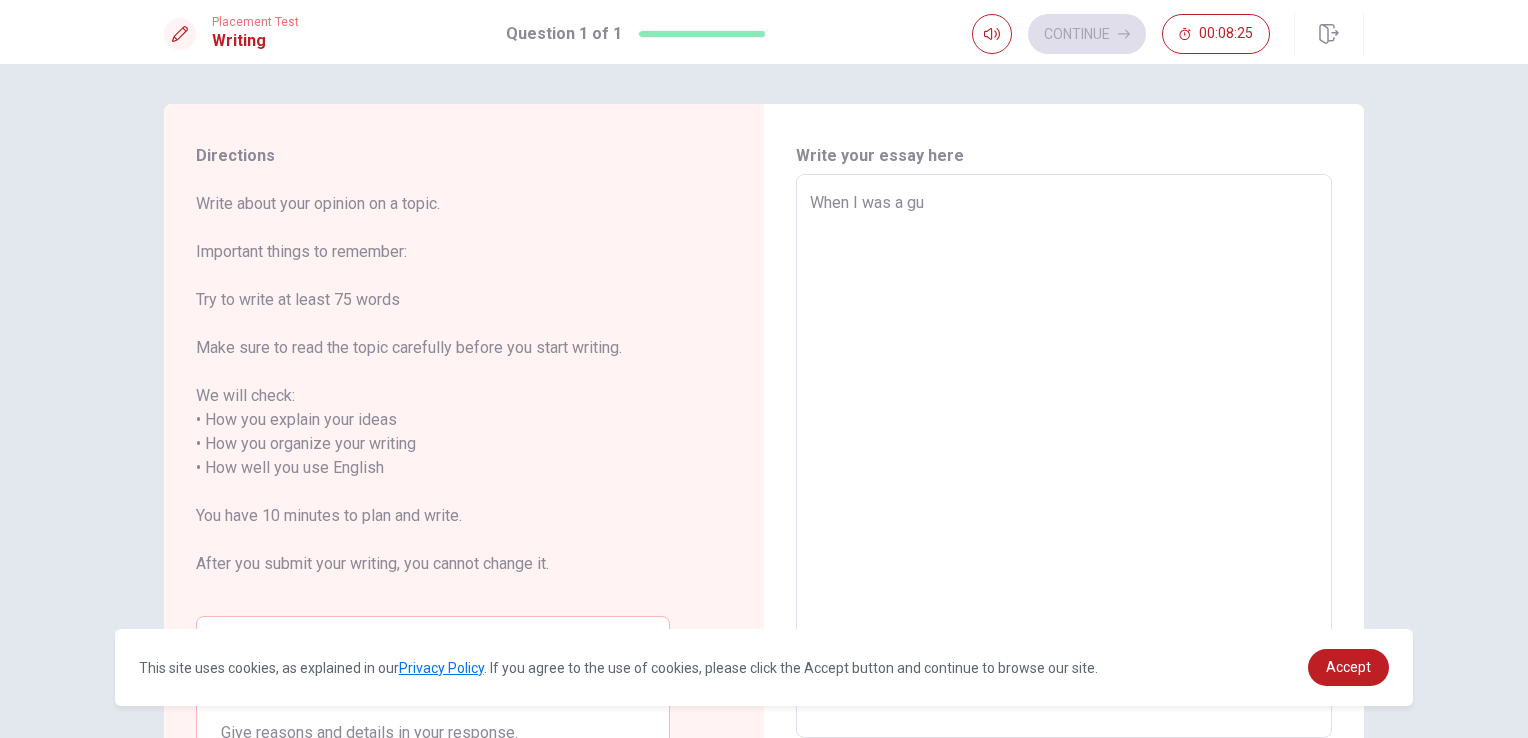 type on "When I was a g" 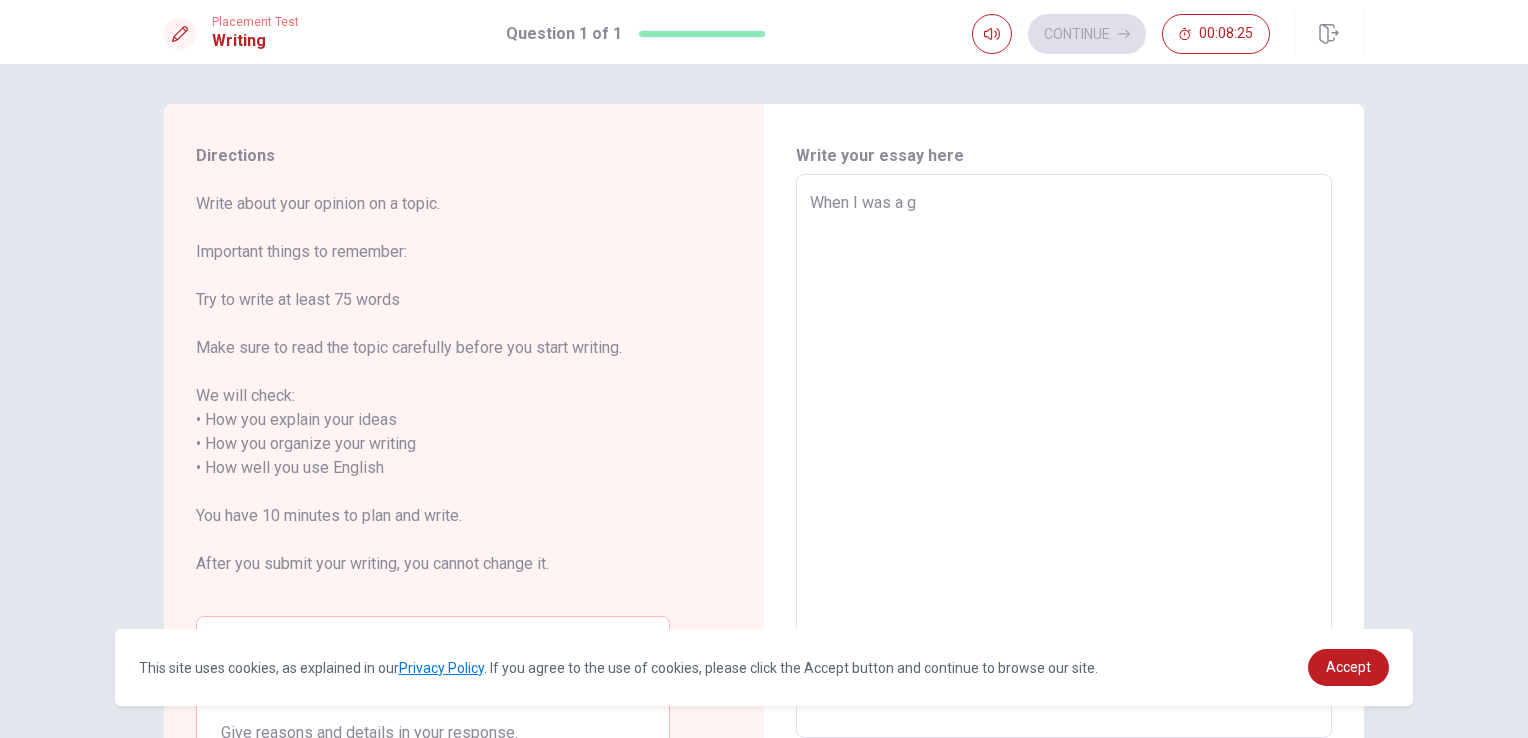 type on "x" 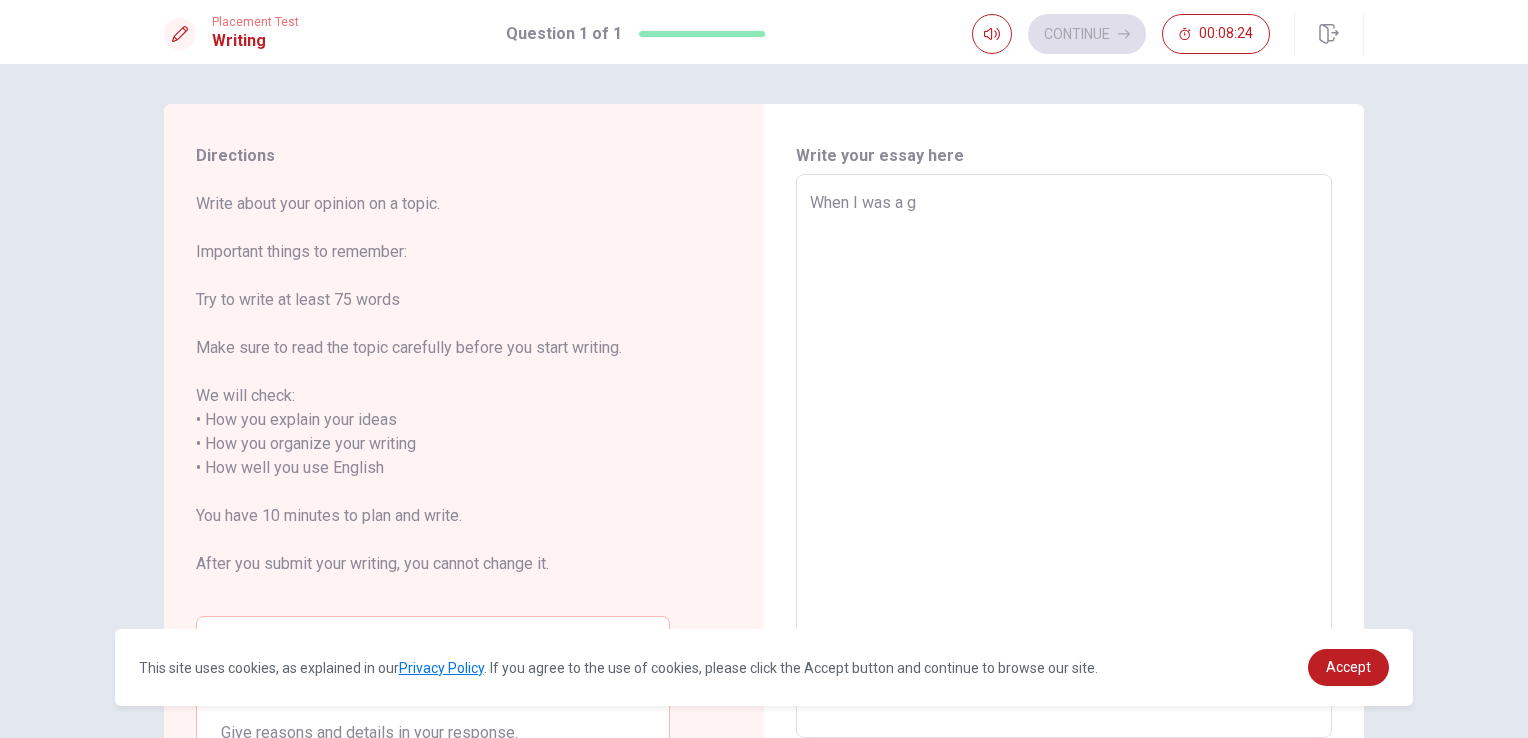 type on "When I was a" 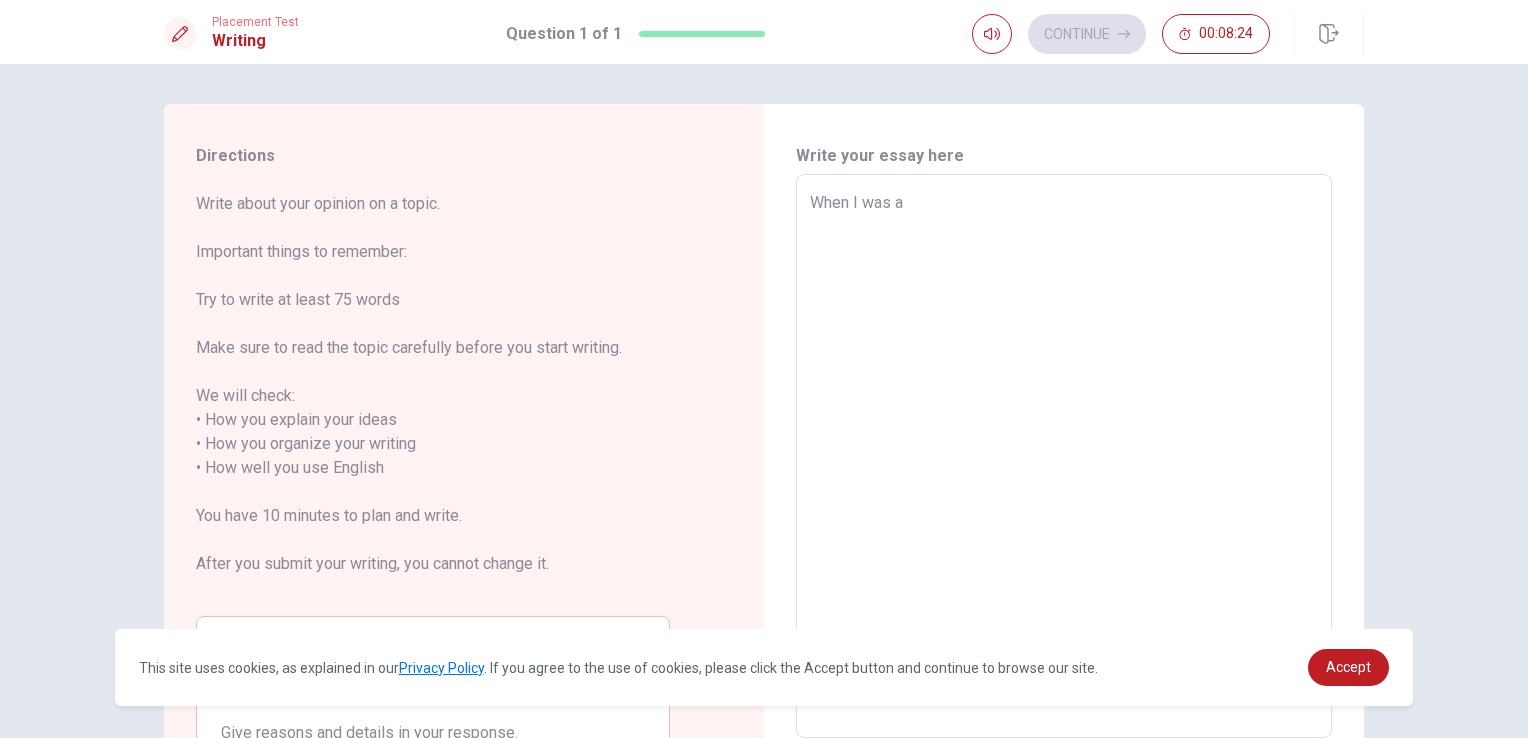 type on "x" 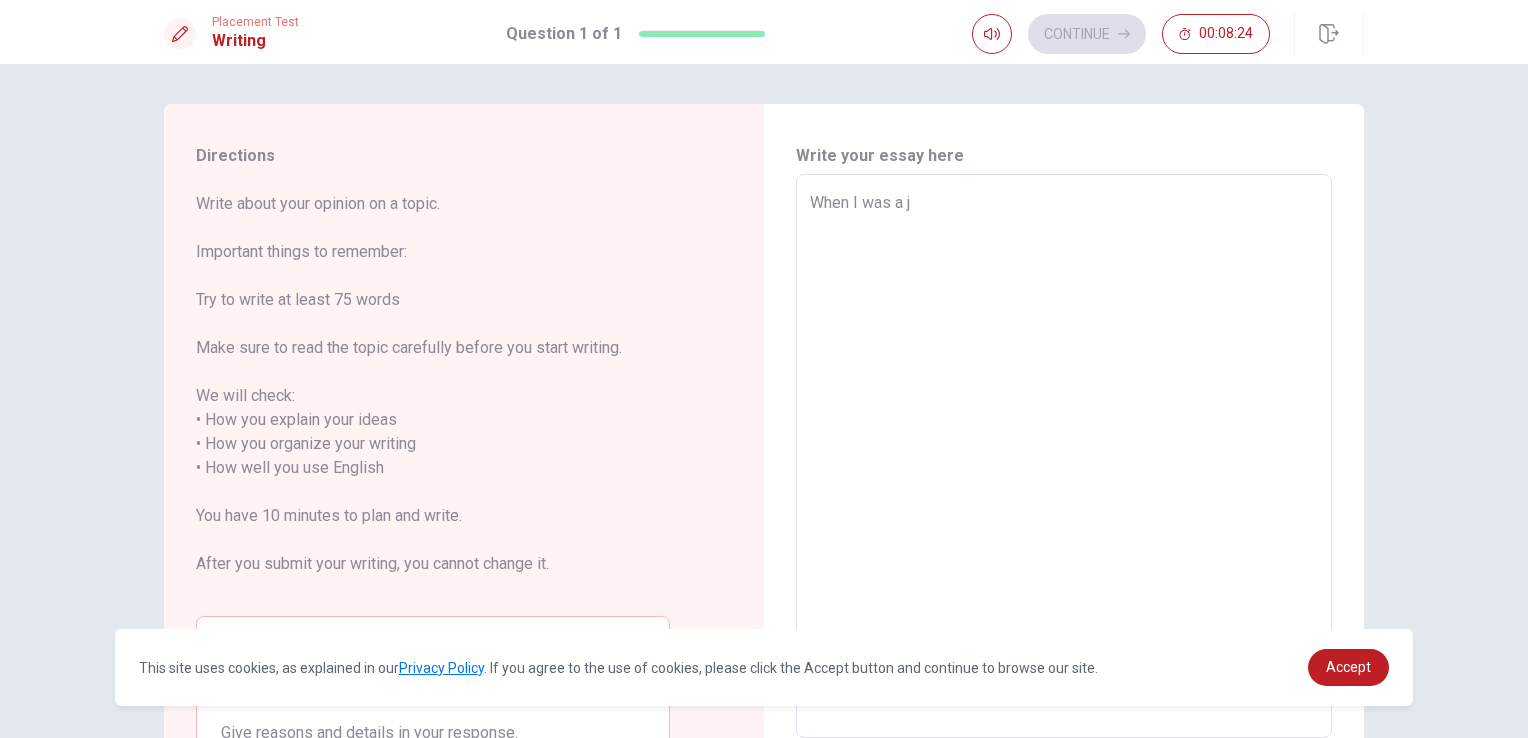 type on "x" 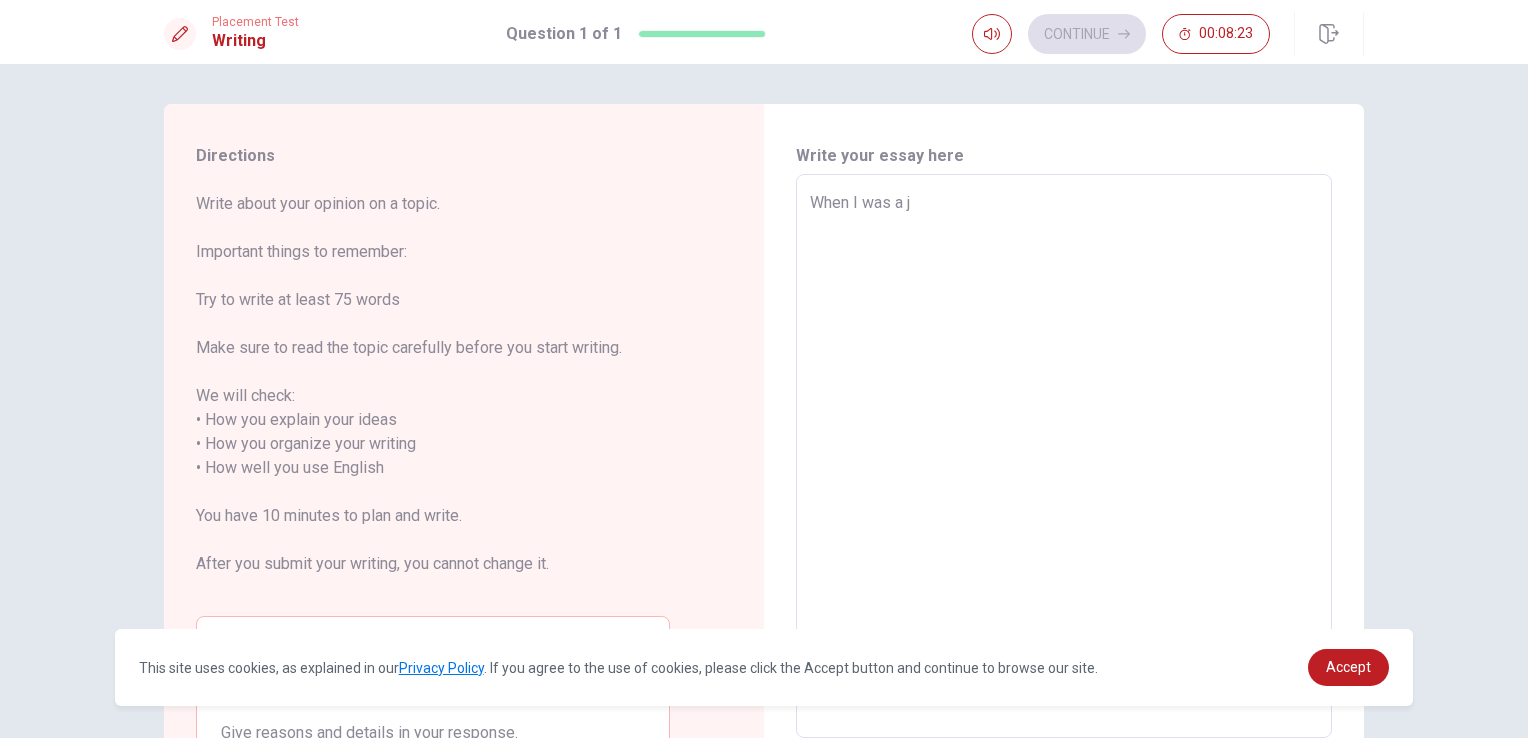 type on "When I was a ju" 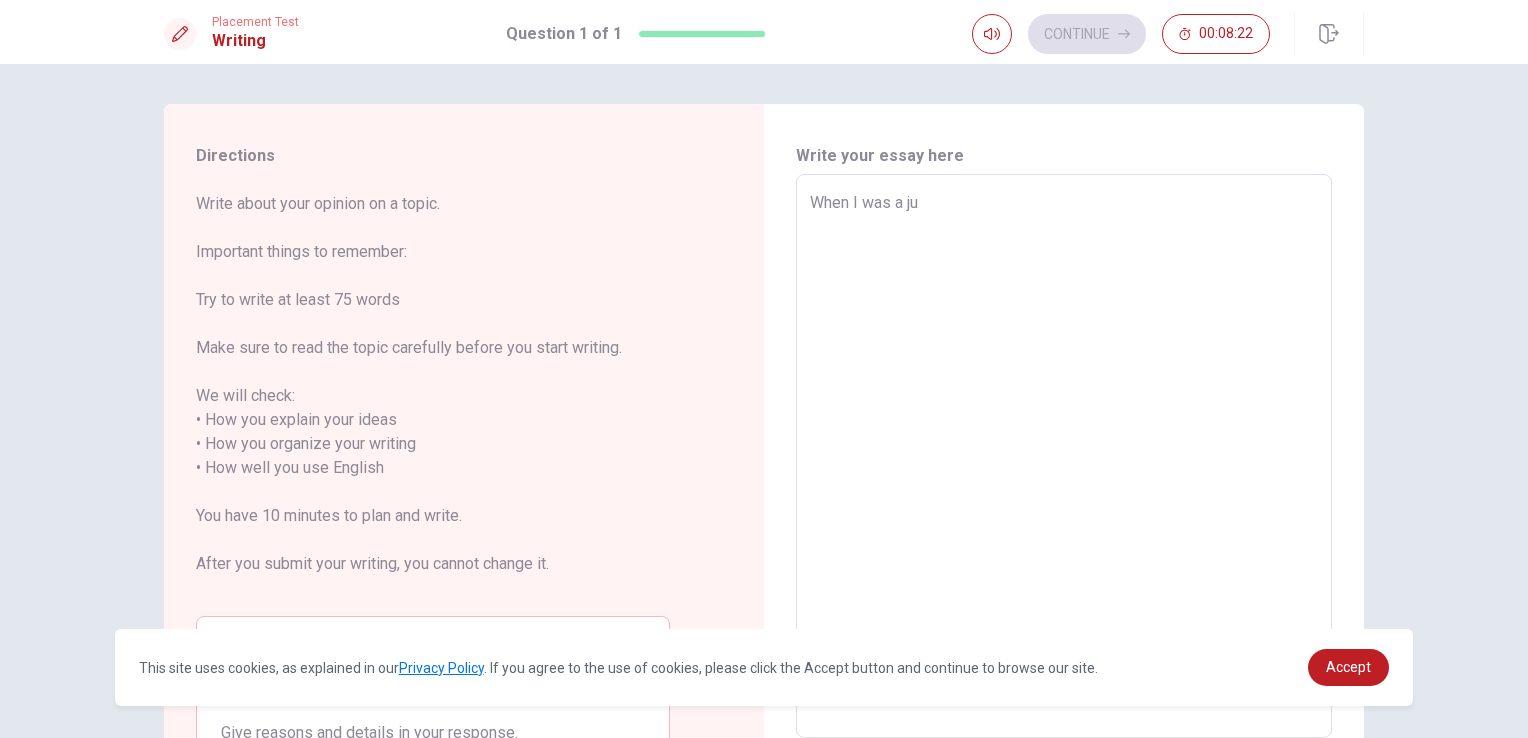 type on "When I was a jun" 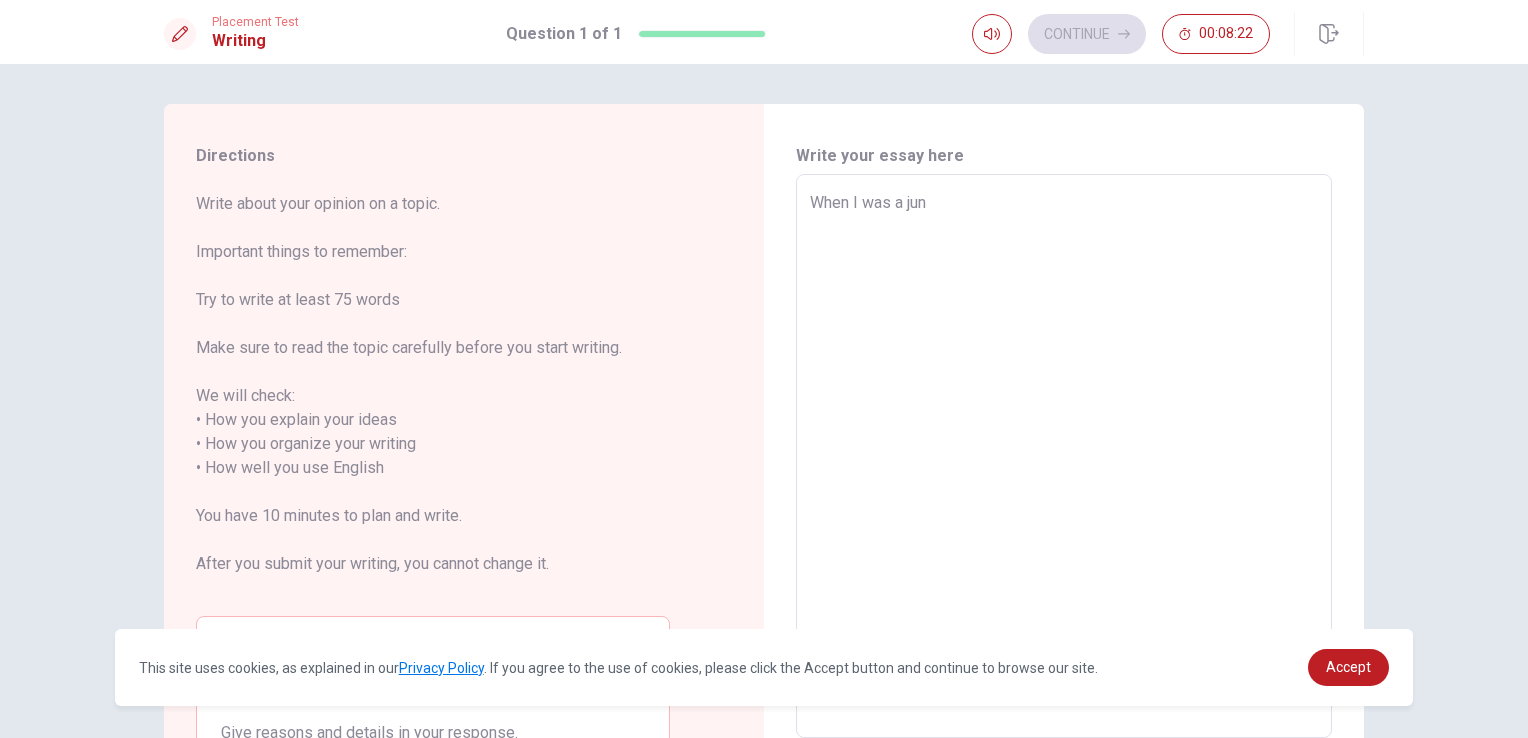 type on "x" 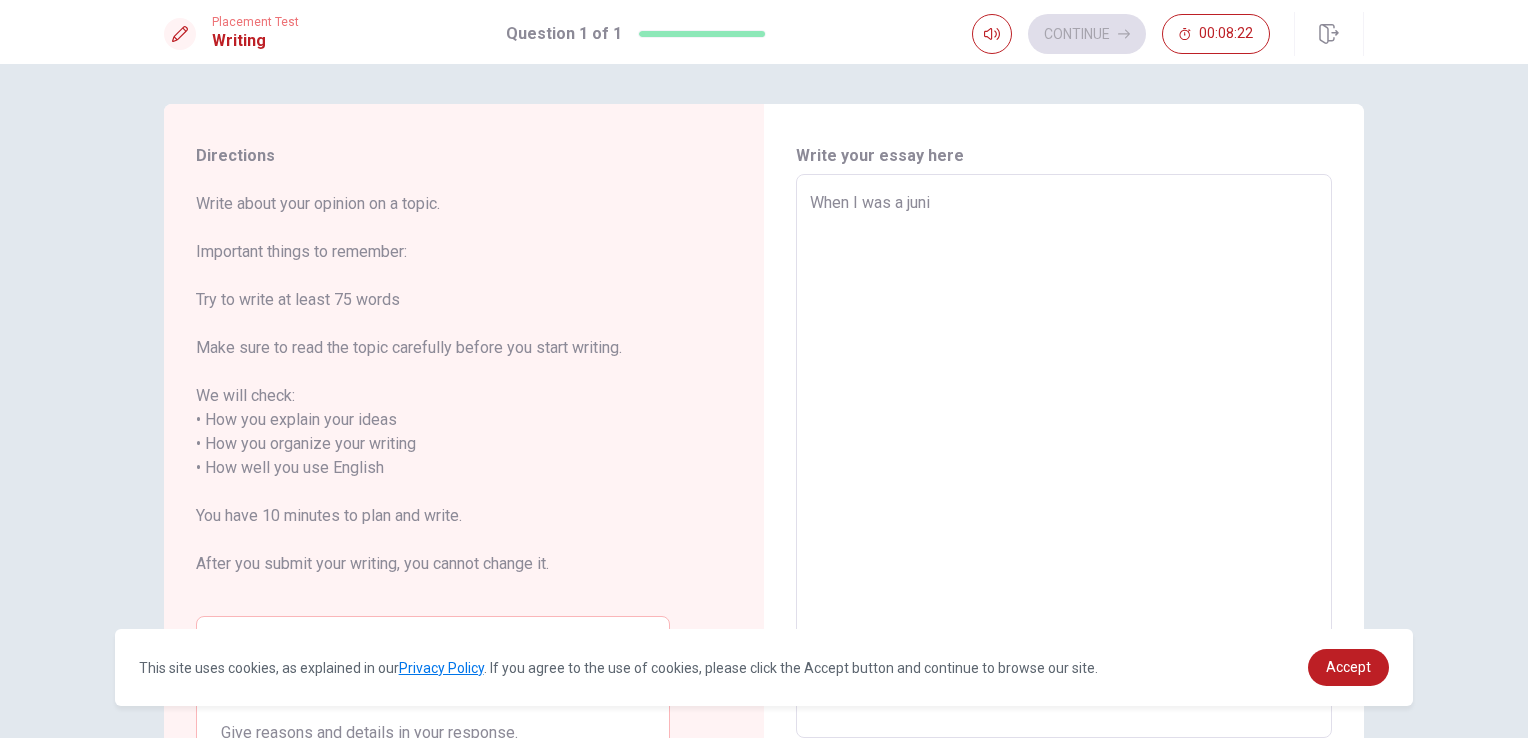 type on "x" 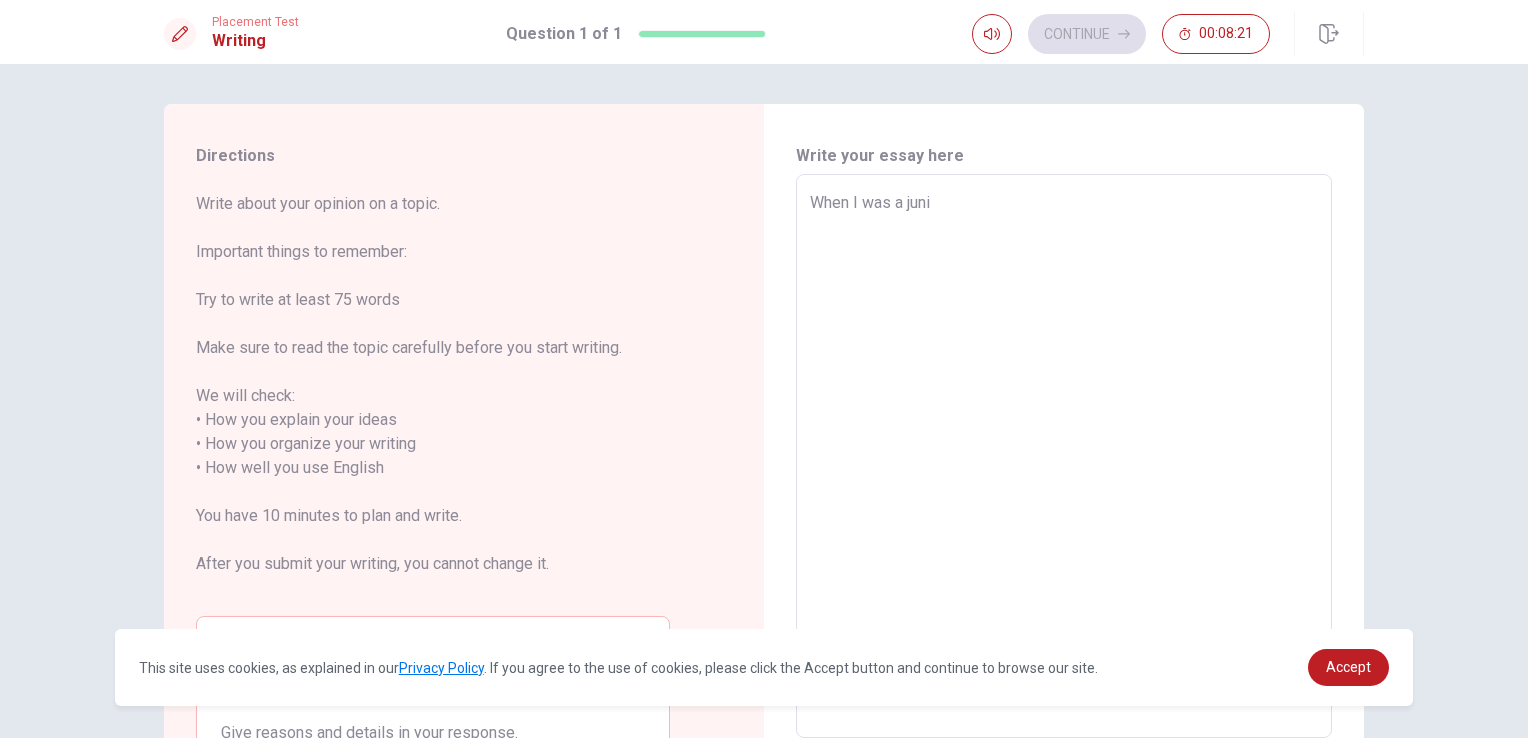 type on "When I was a junio" 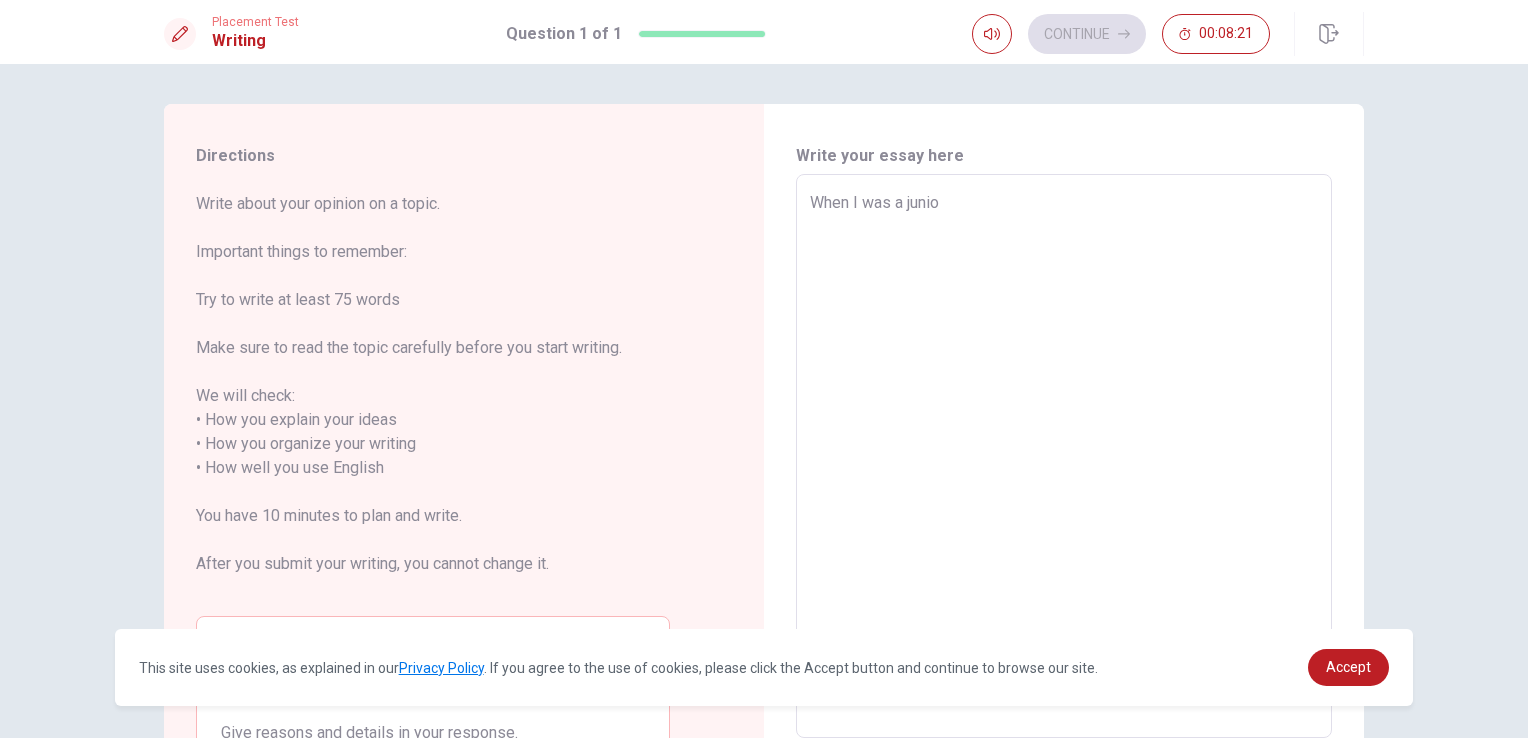 type on "x" 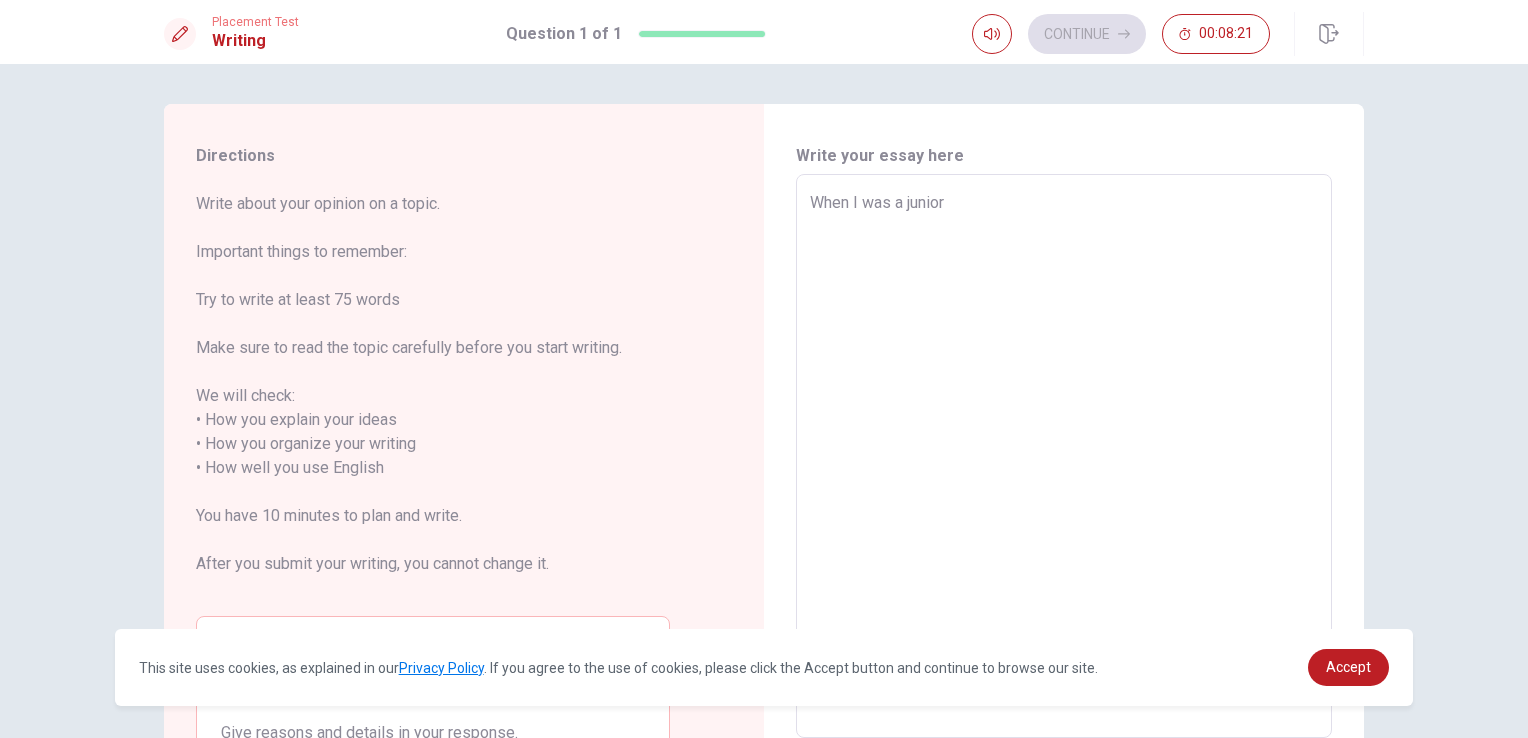 type on "x" 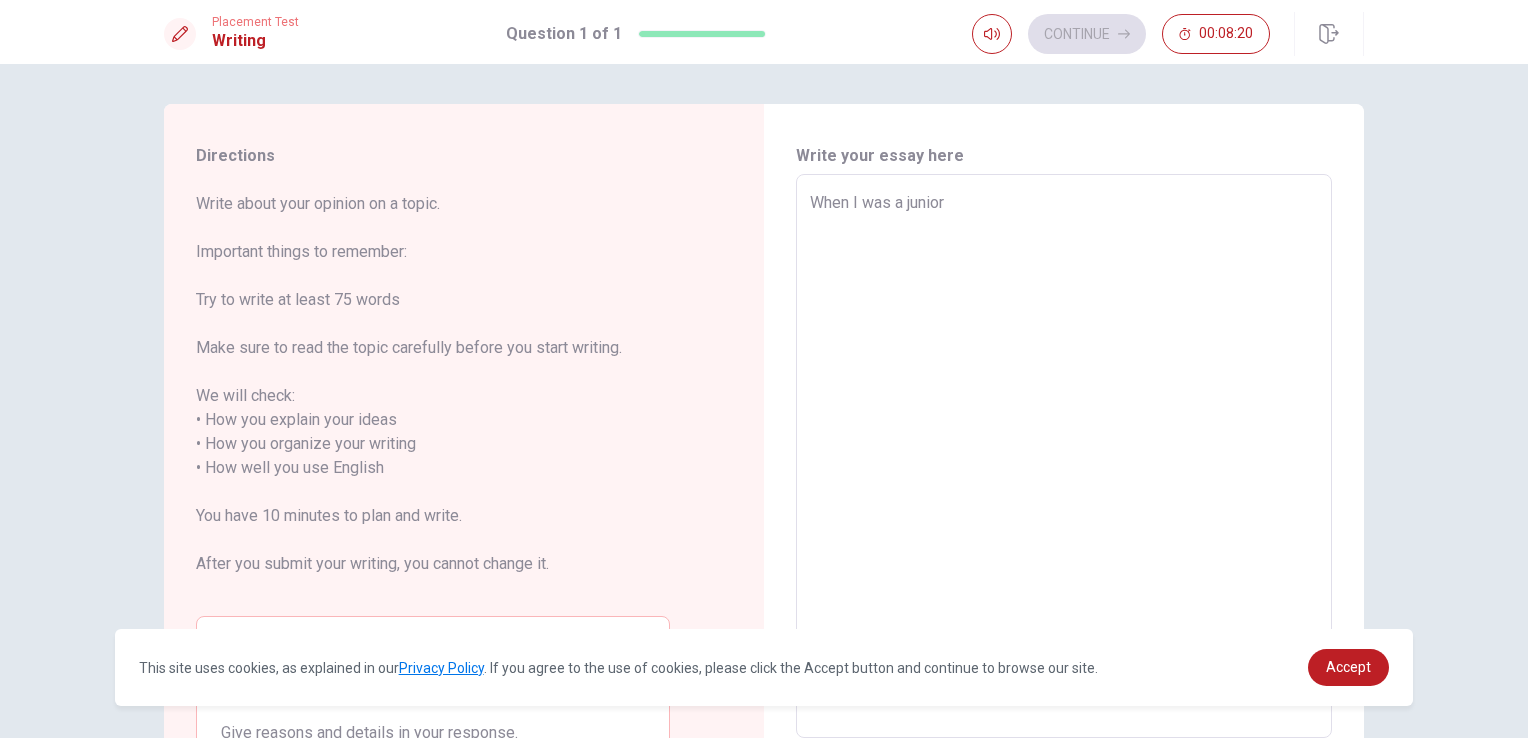 type on "x" 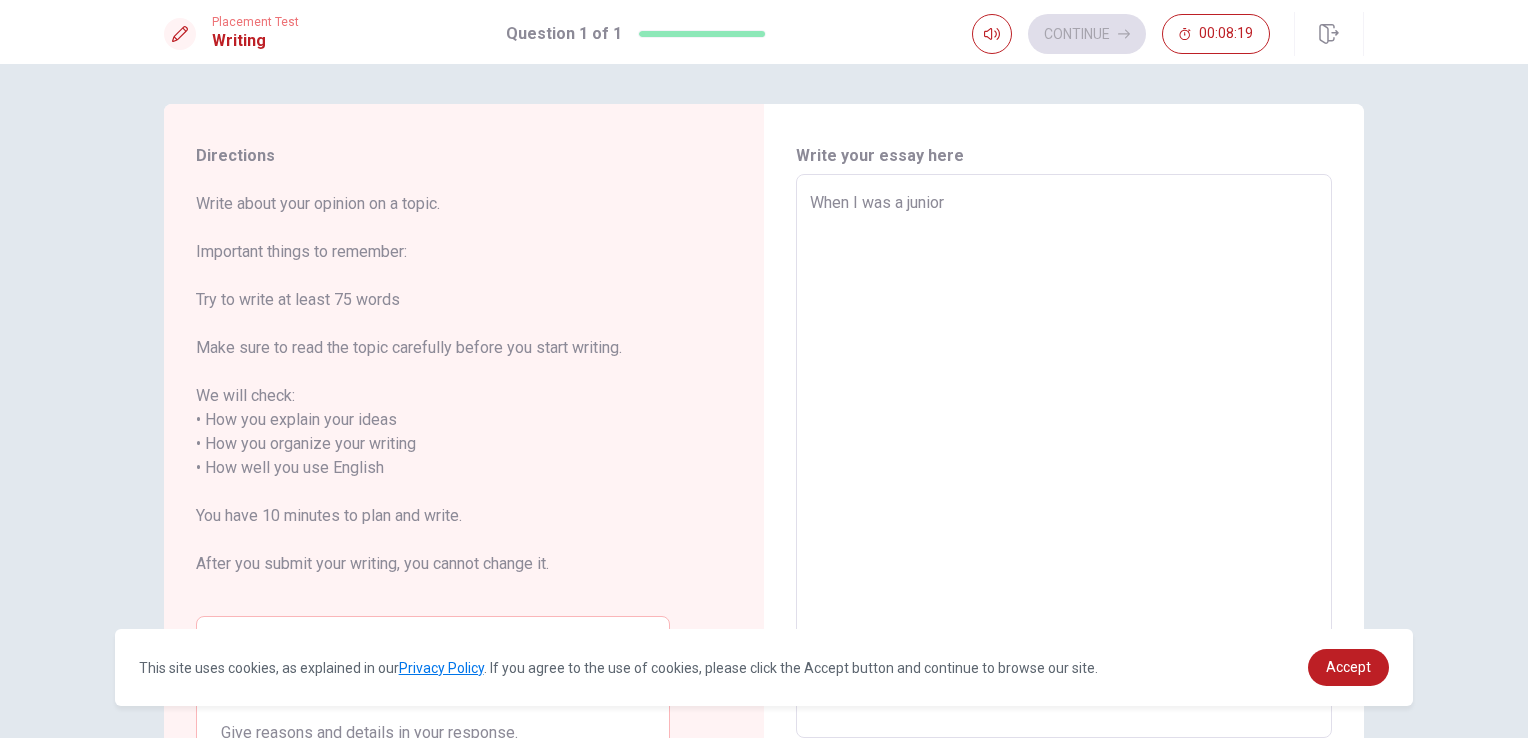 type on "When I was a junior h" 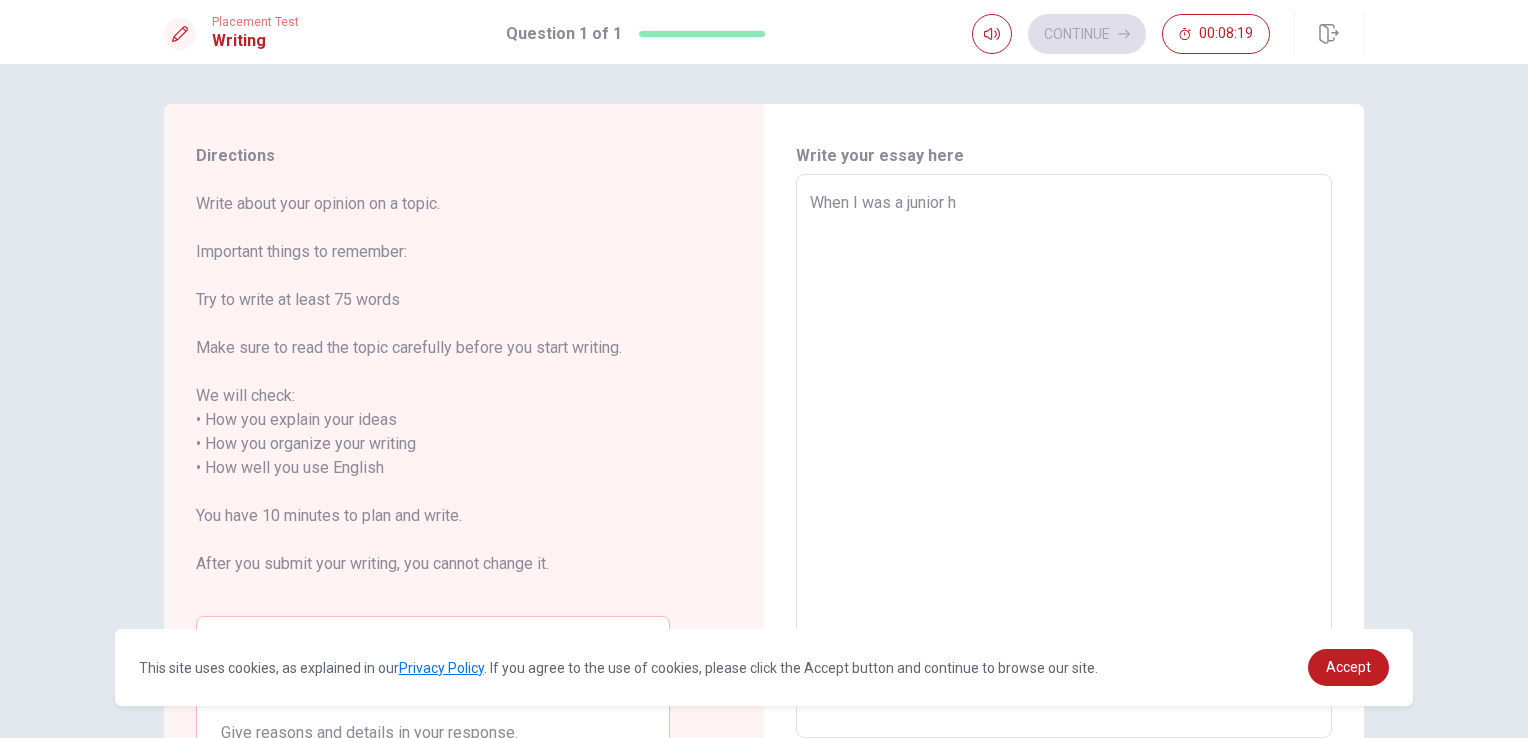 type on "x" 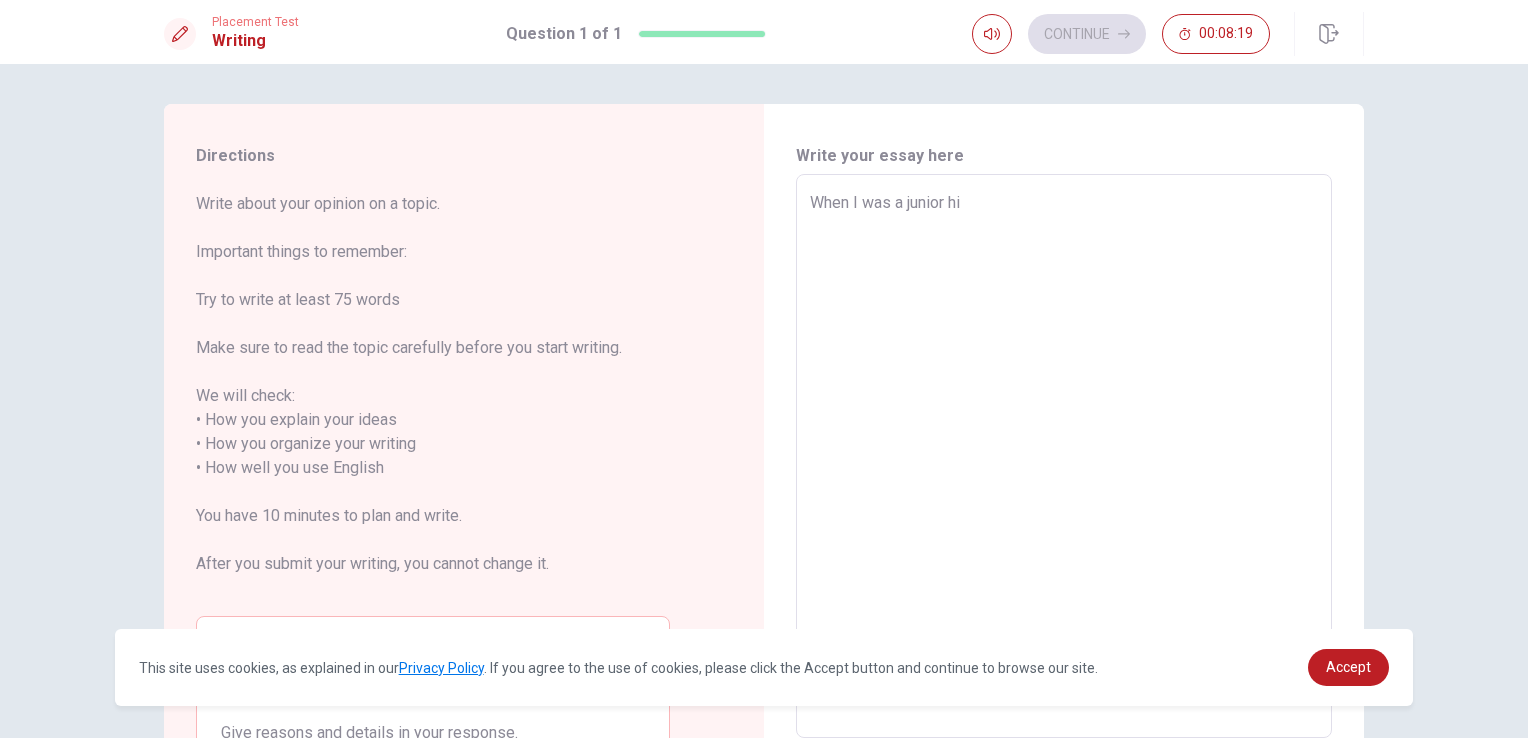 type on "x" 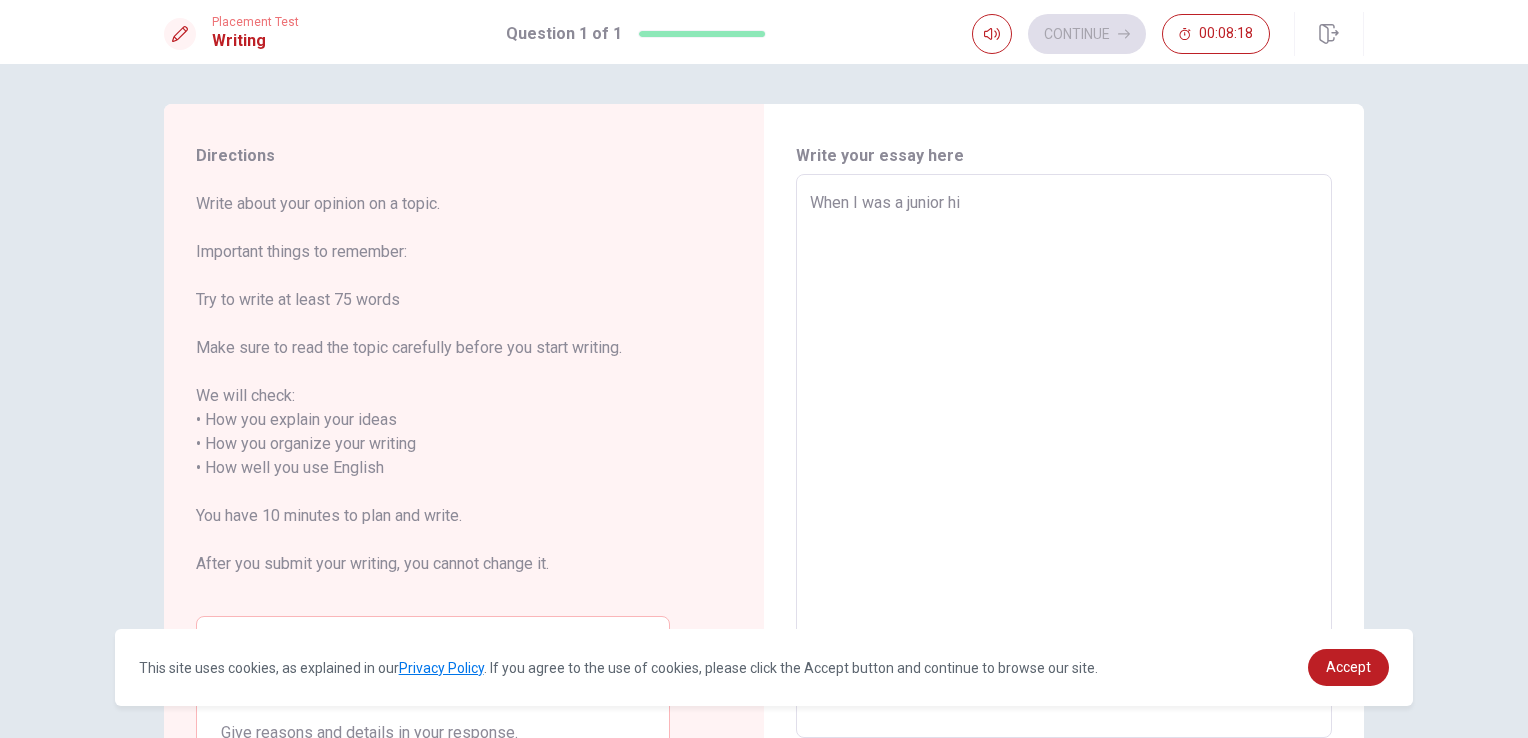 type on "When I was a junior hig" 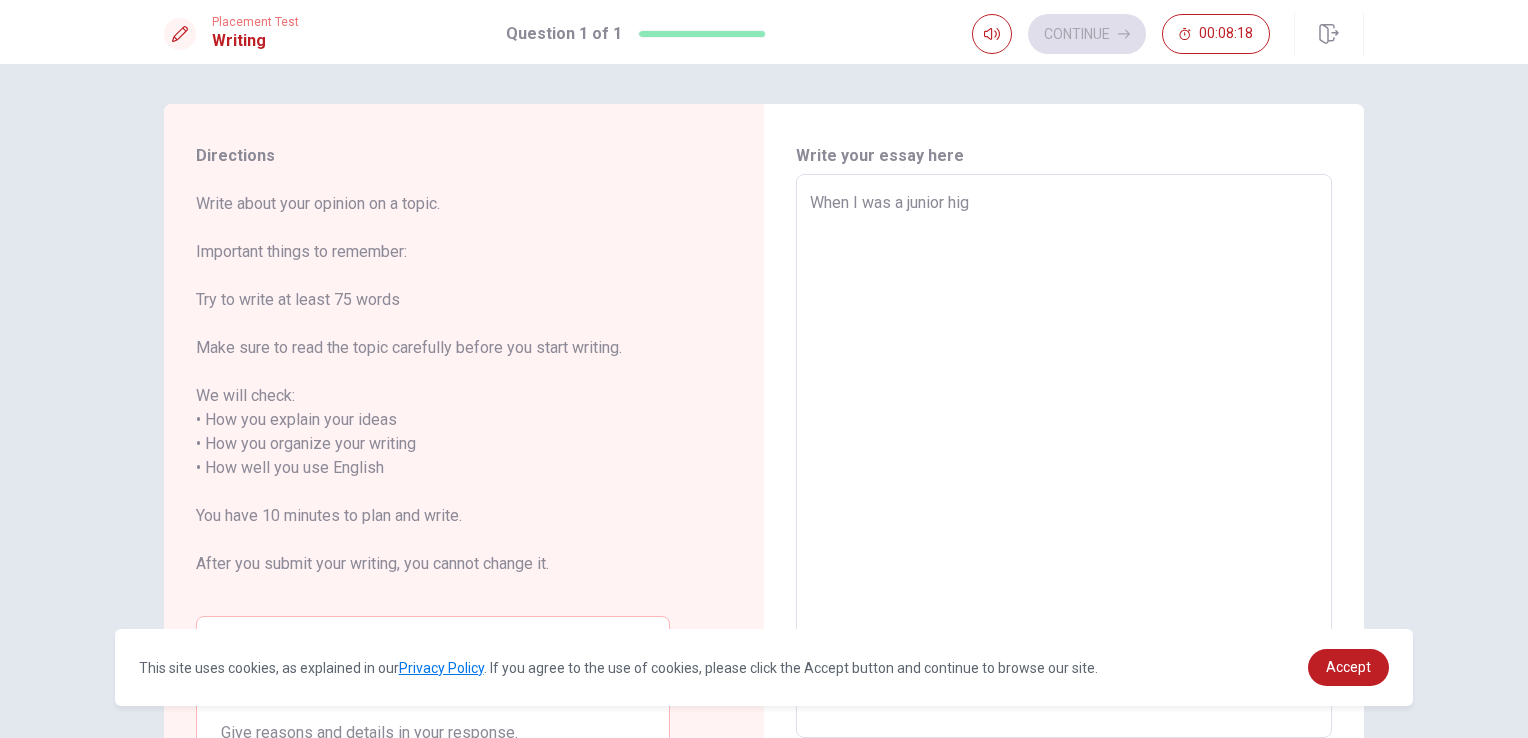 type on "x" 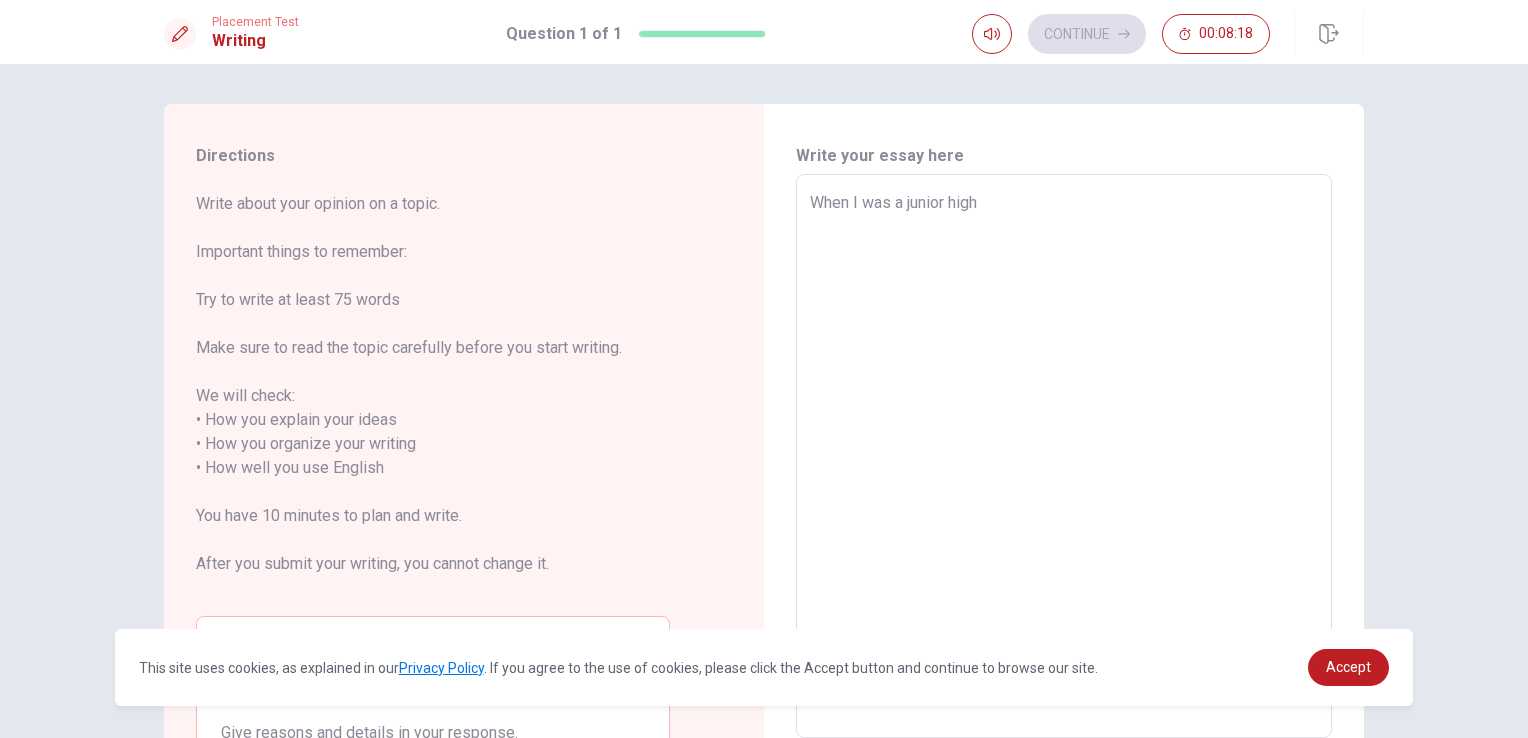 type on "x" 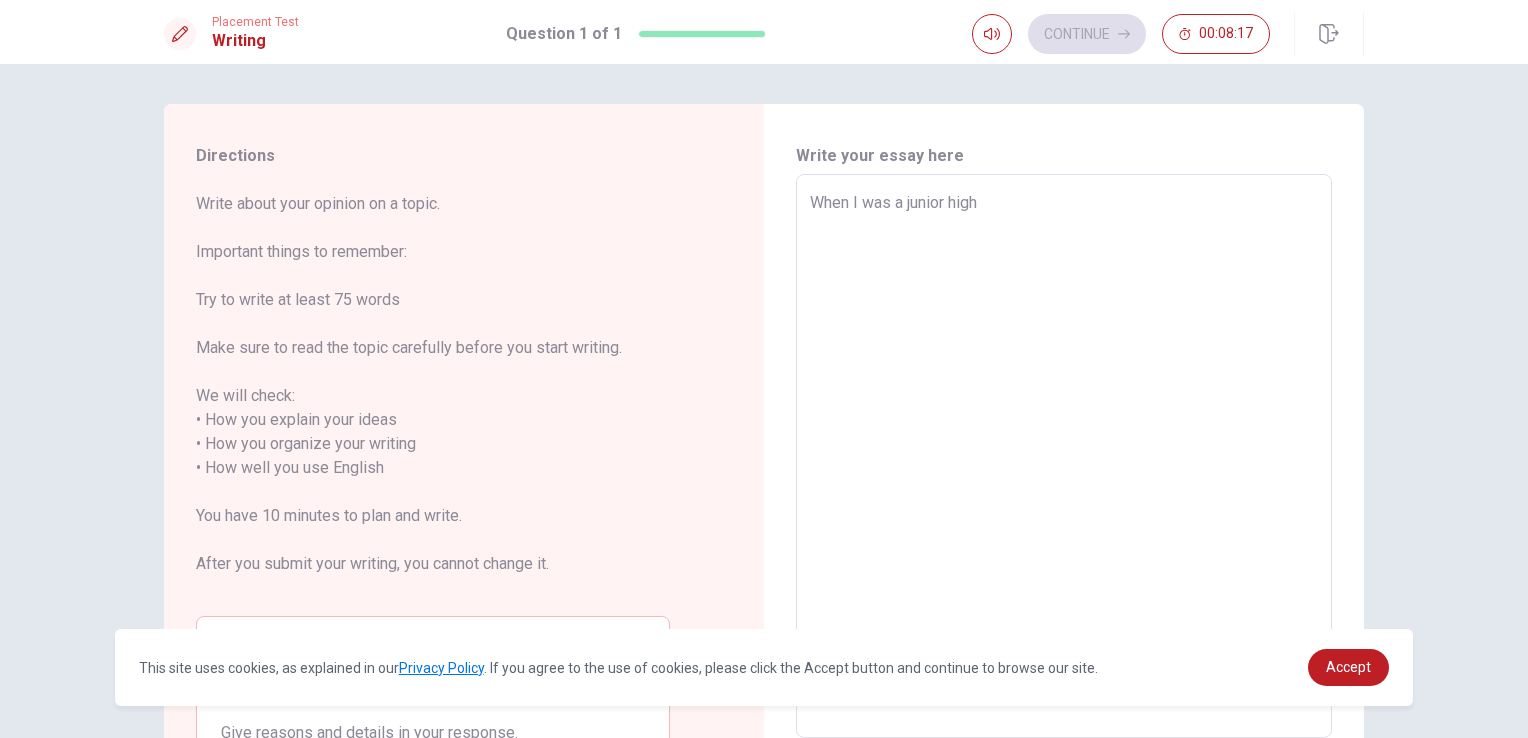 type on "When I was a junior high s" 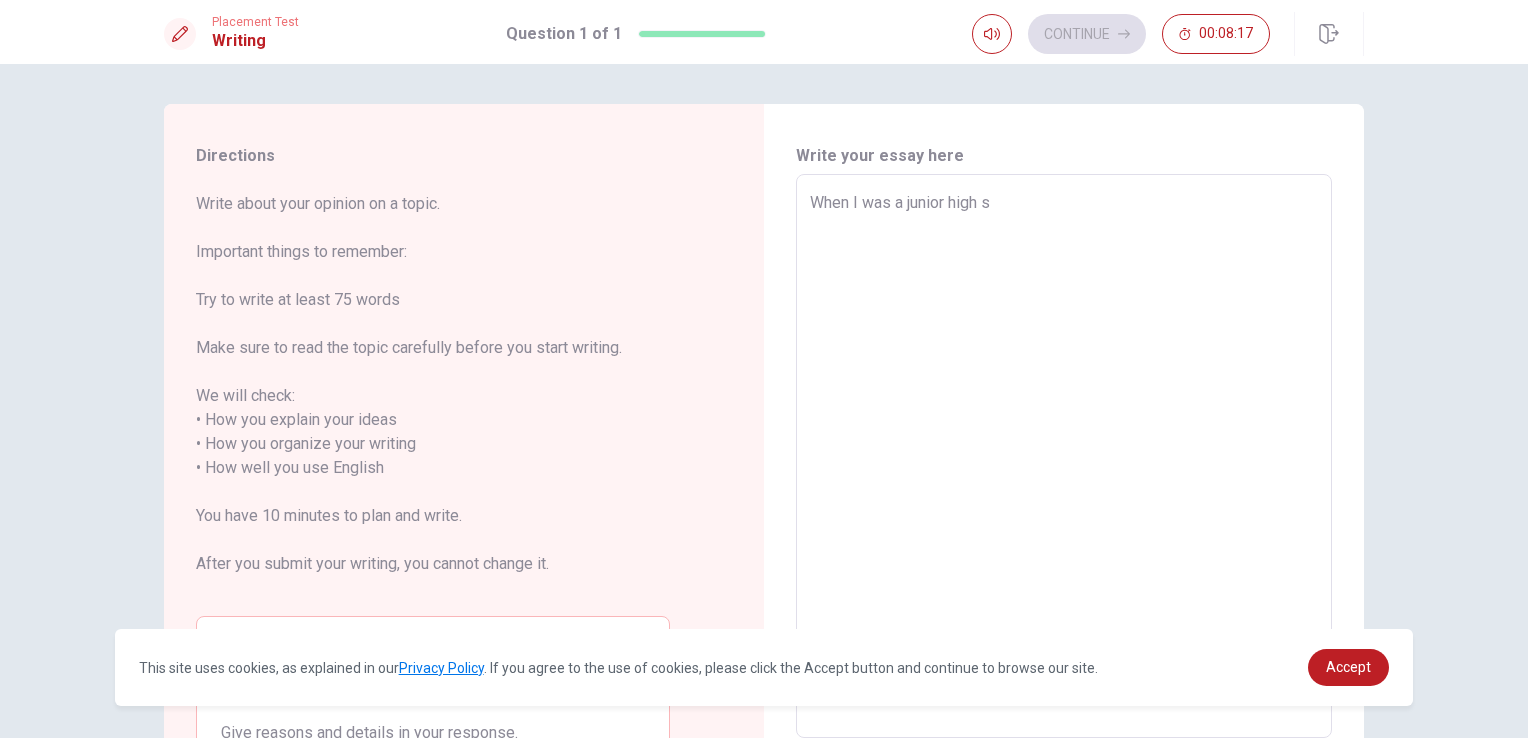 type on "x" 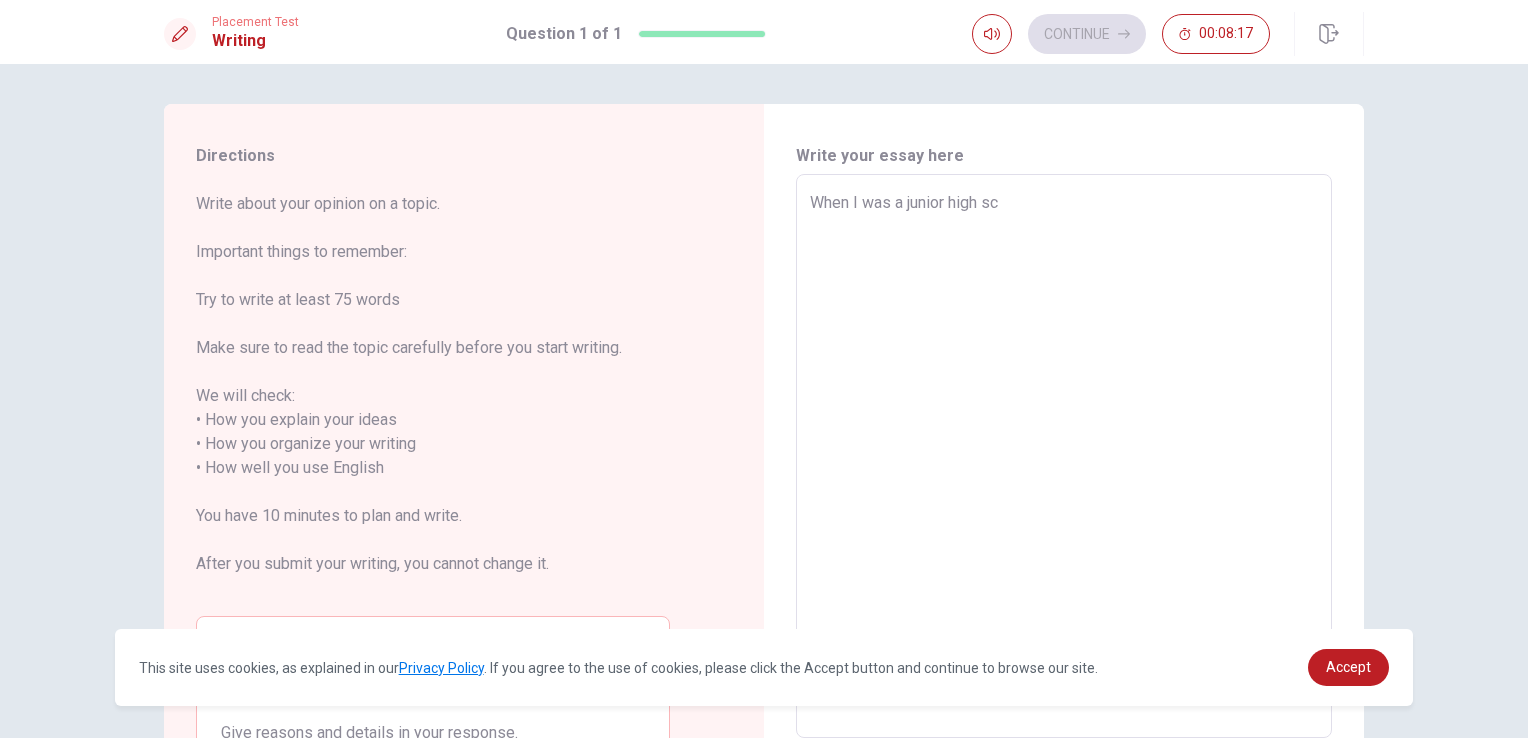 type on "x" 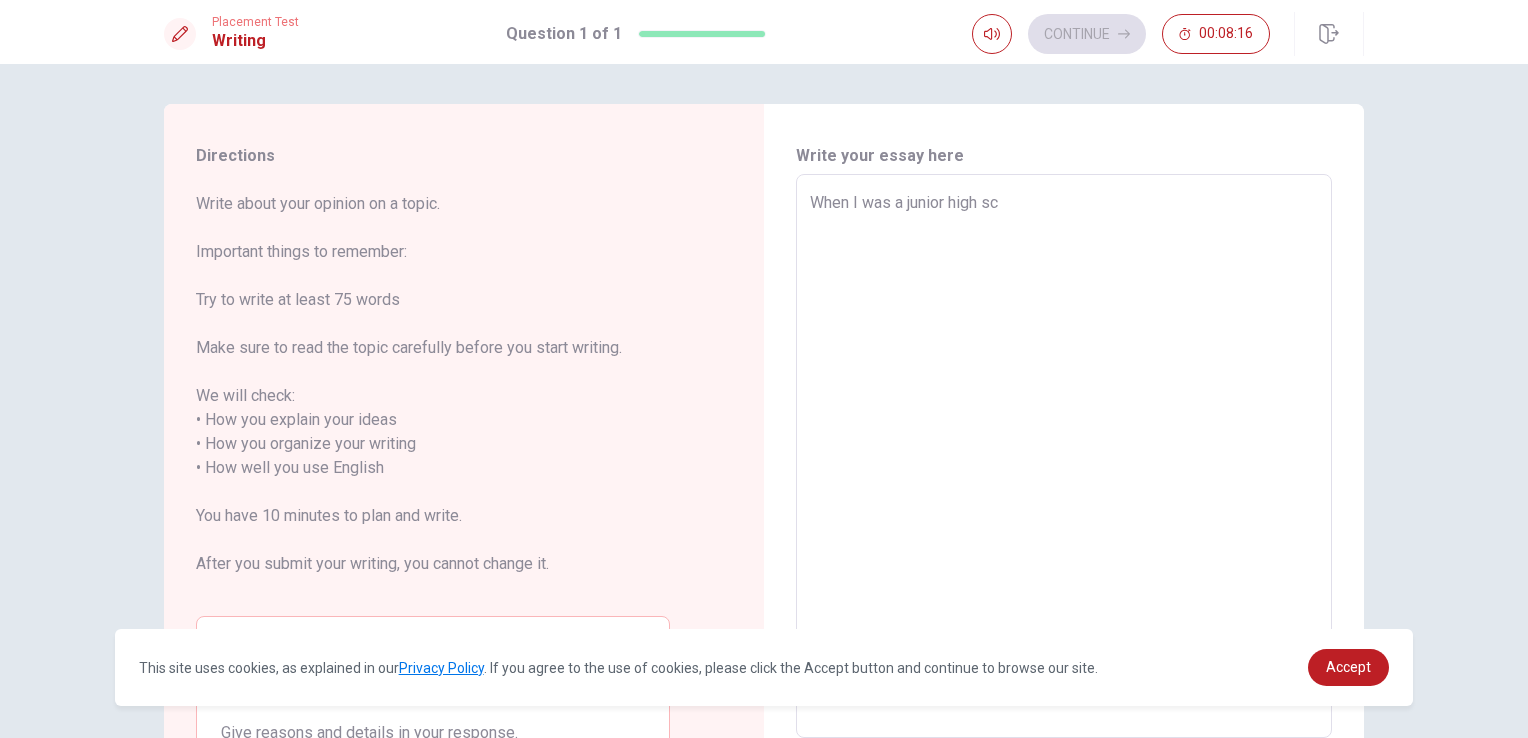 type on "When I was a junior high sch" 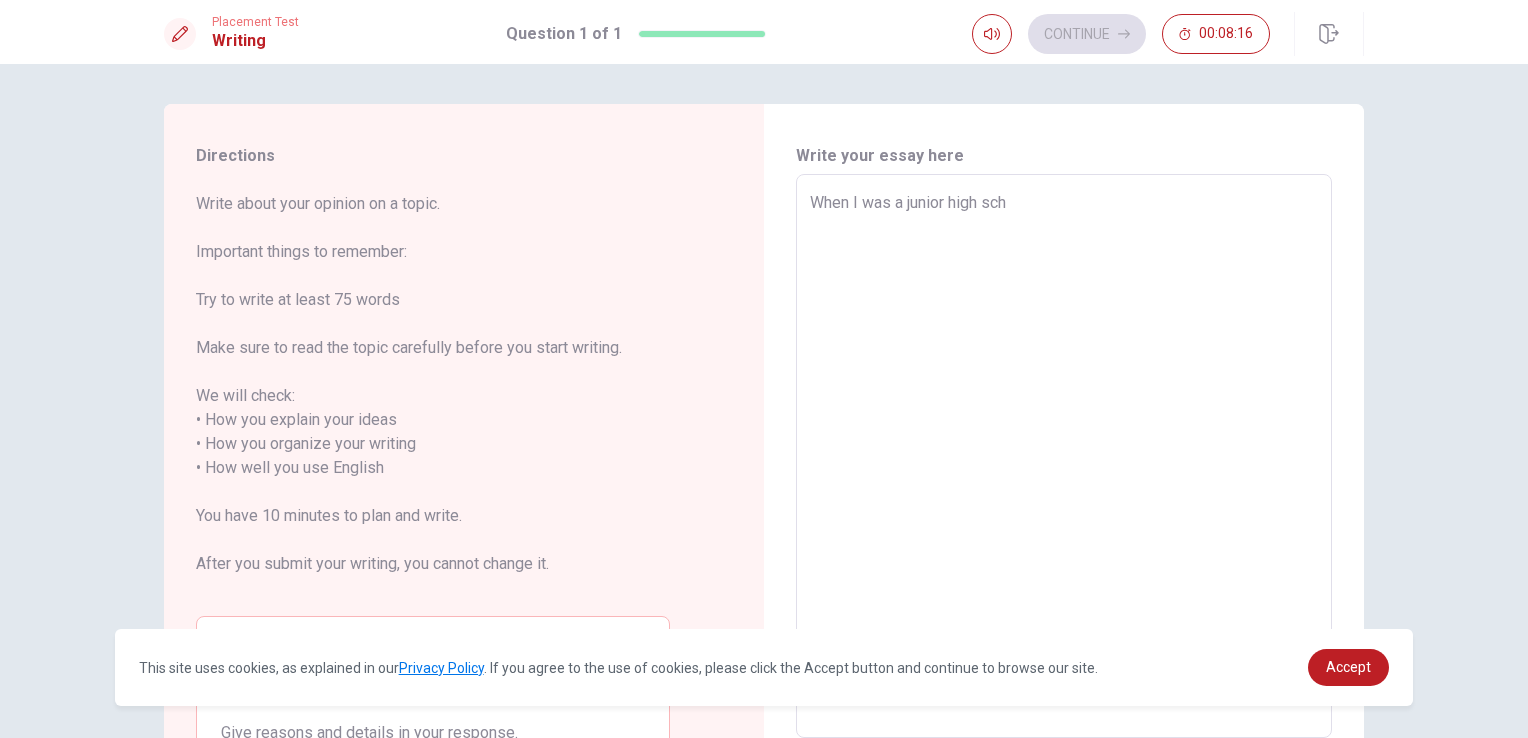 type on "x" 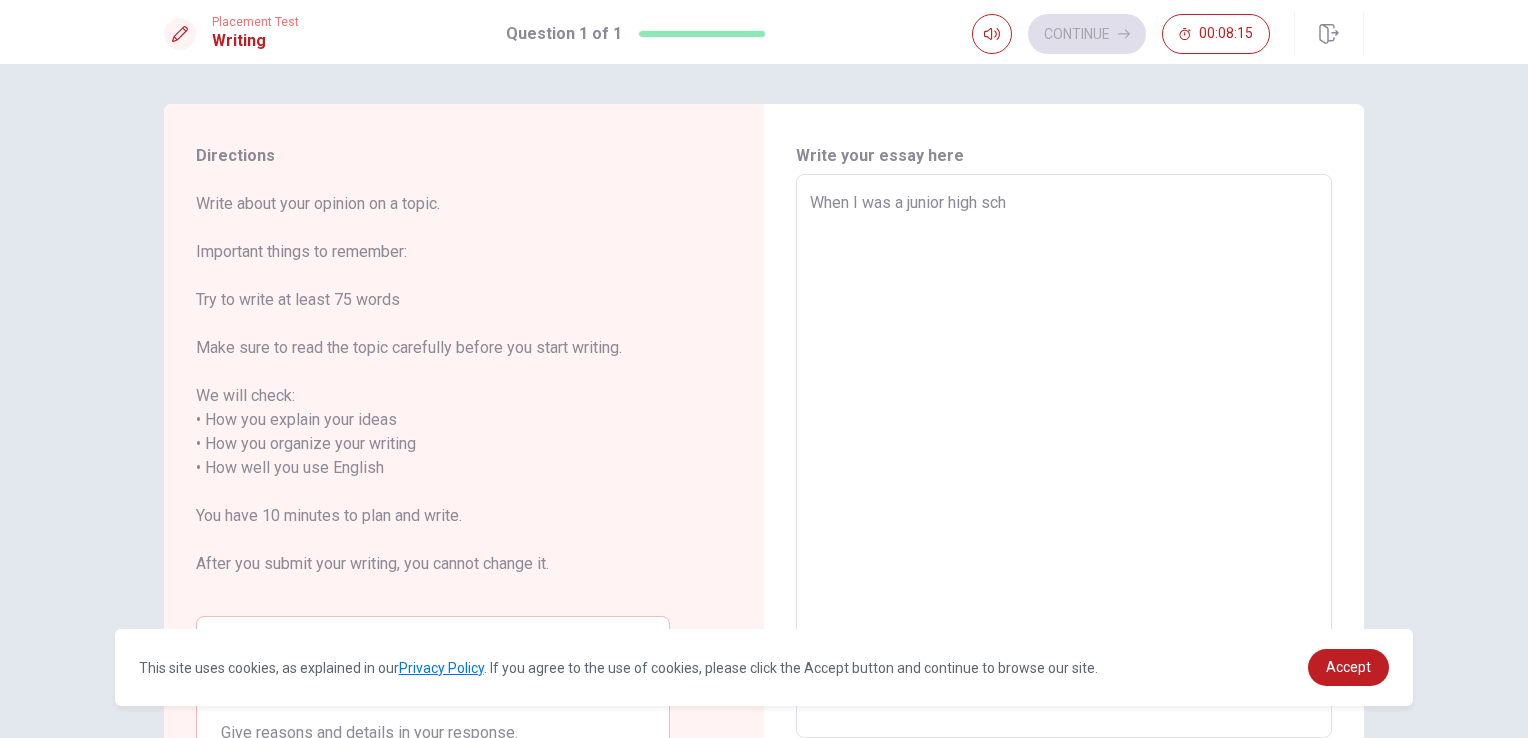 type on "When I was a junior high scho" 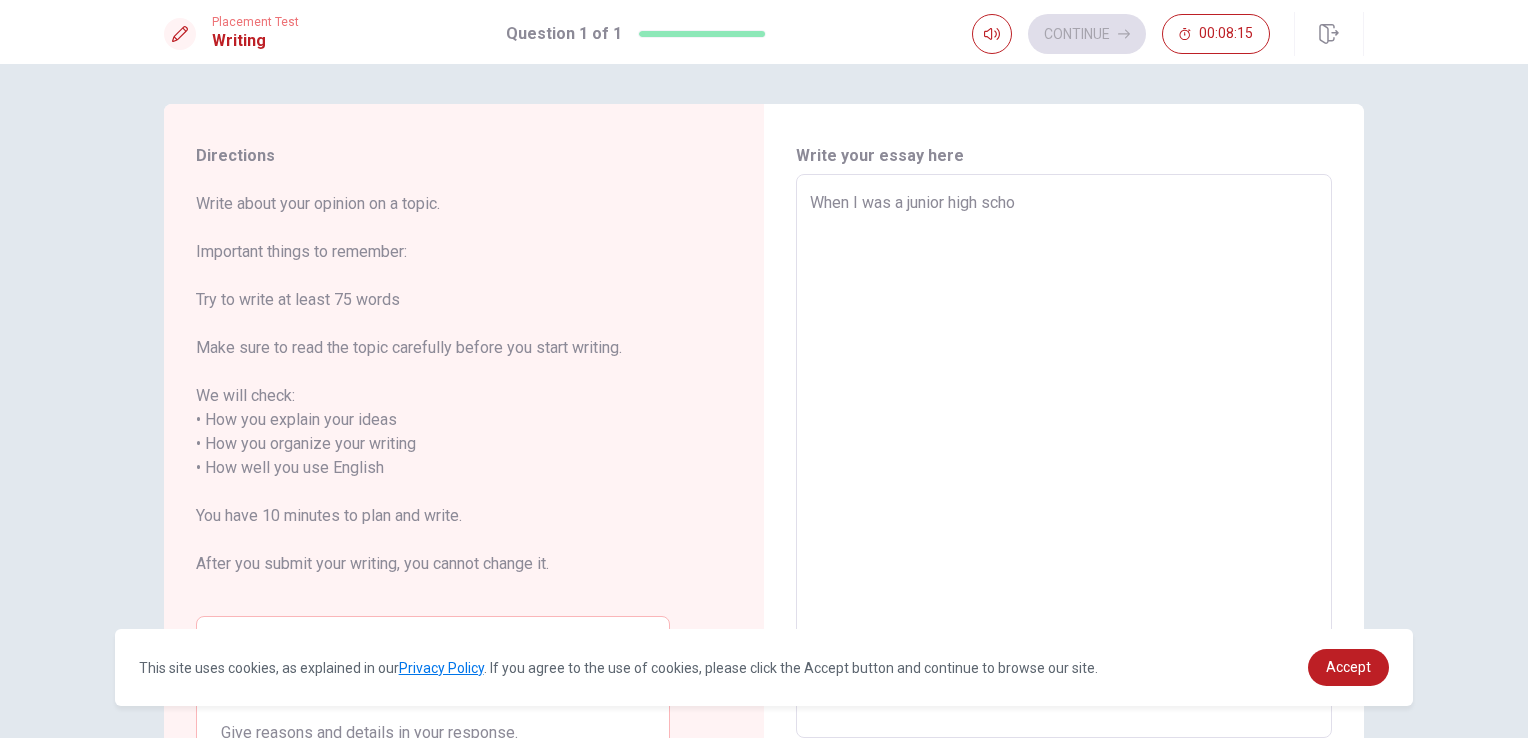type on "x" 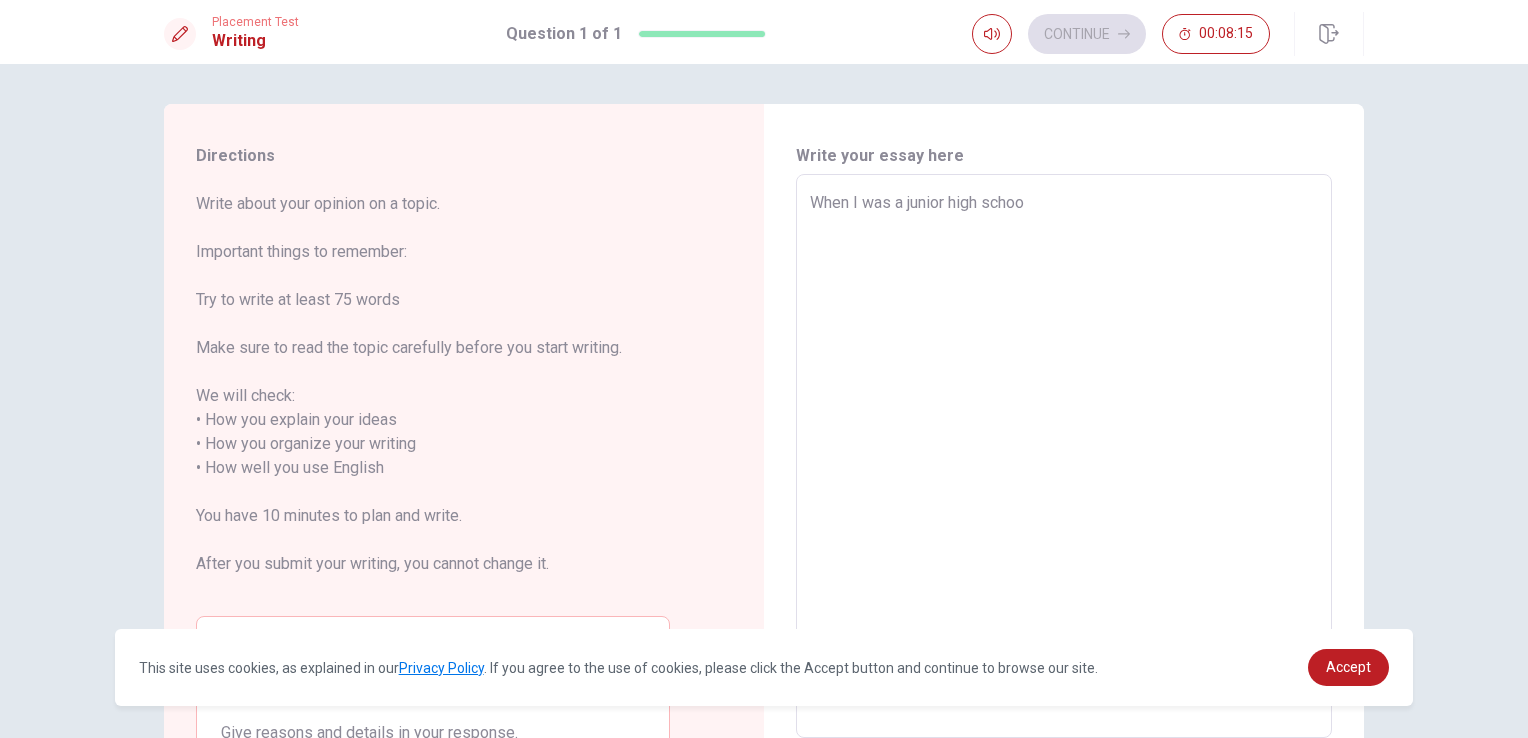 type on "x" 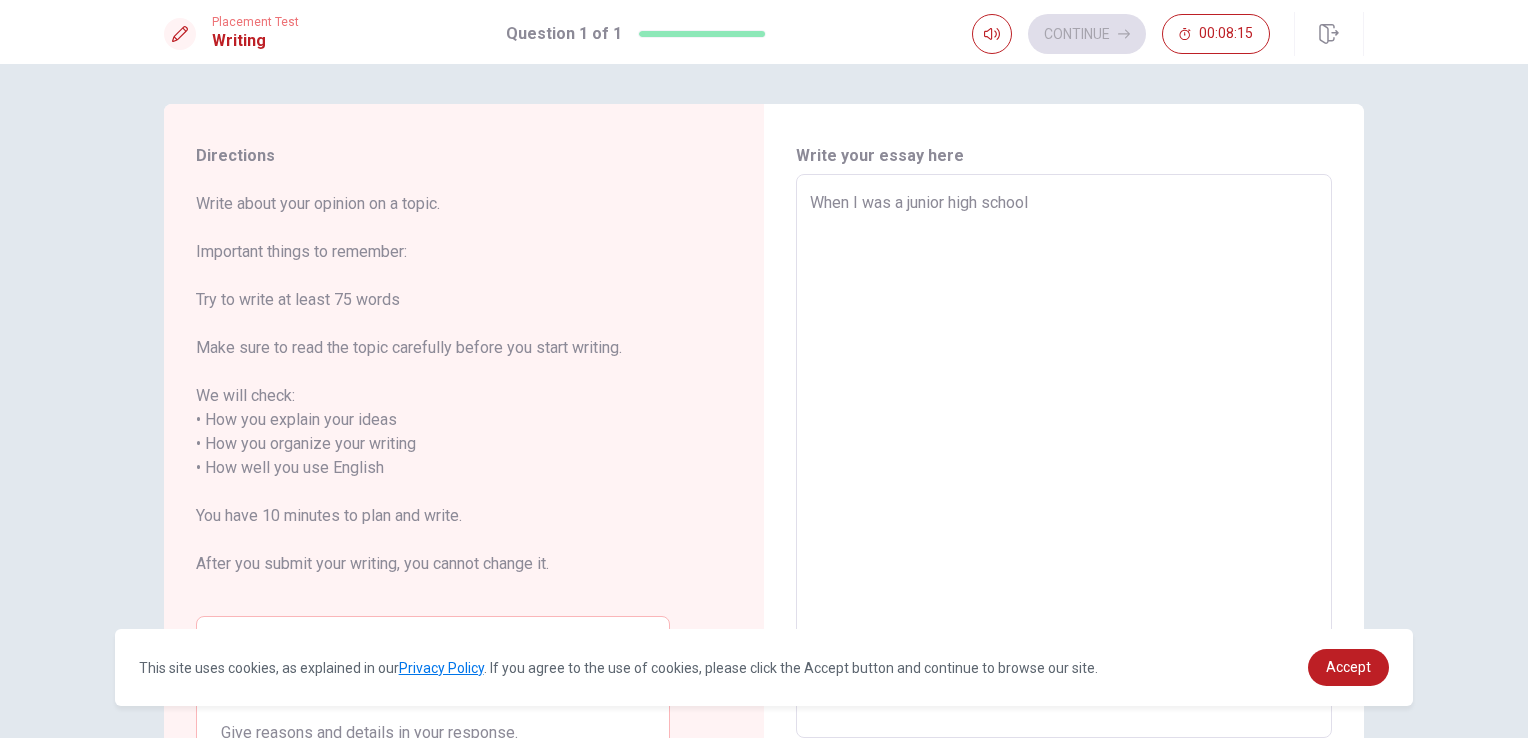 type on "x" 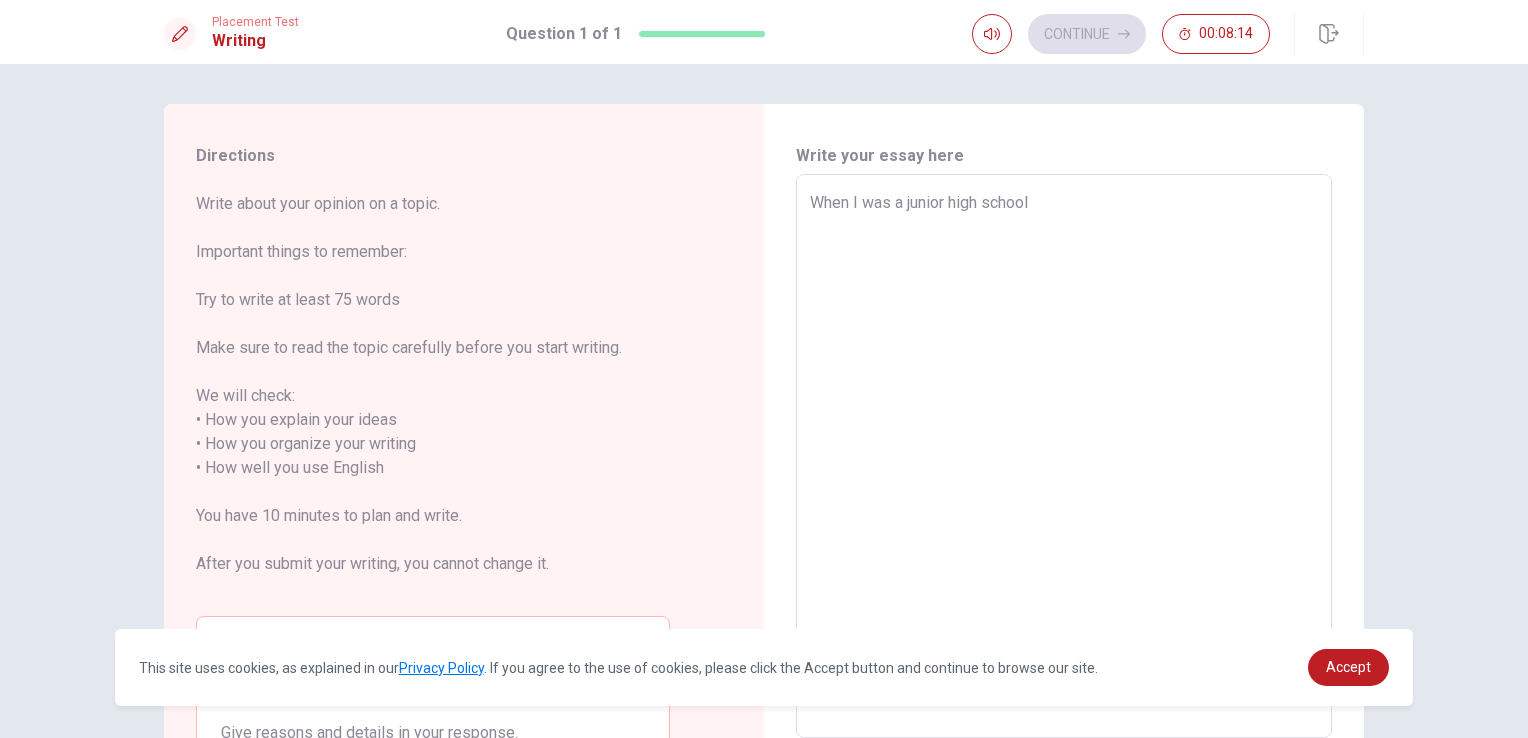type on "When I was a junior high school" 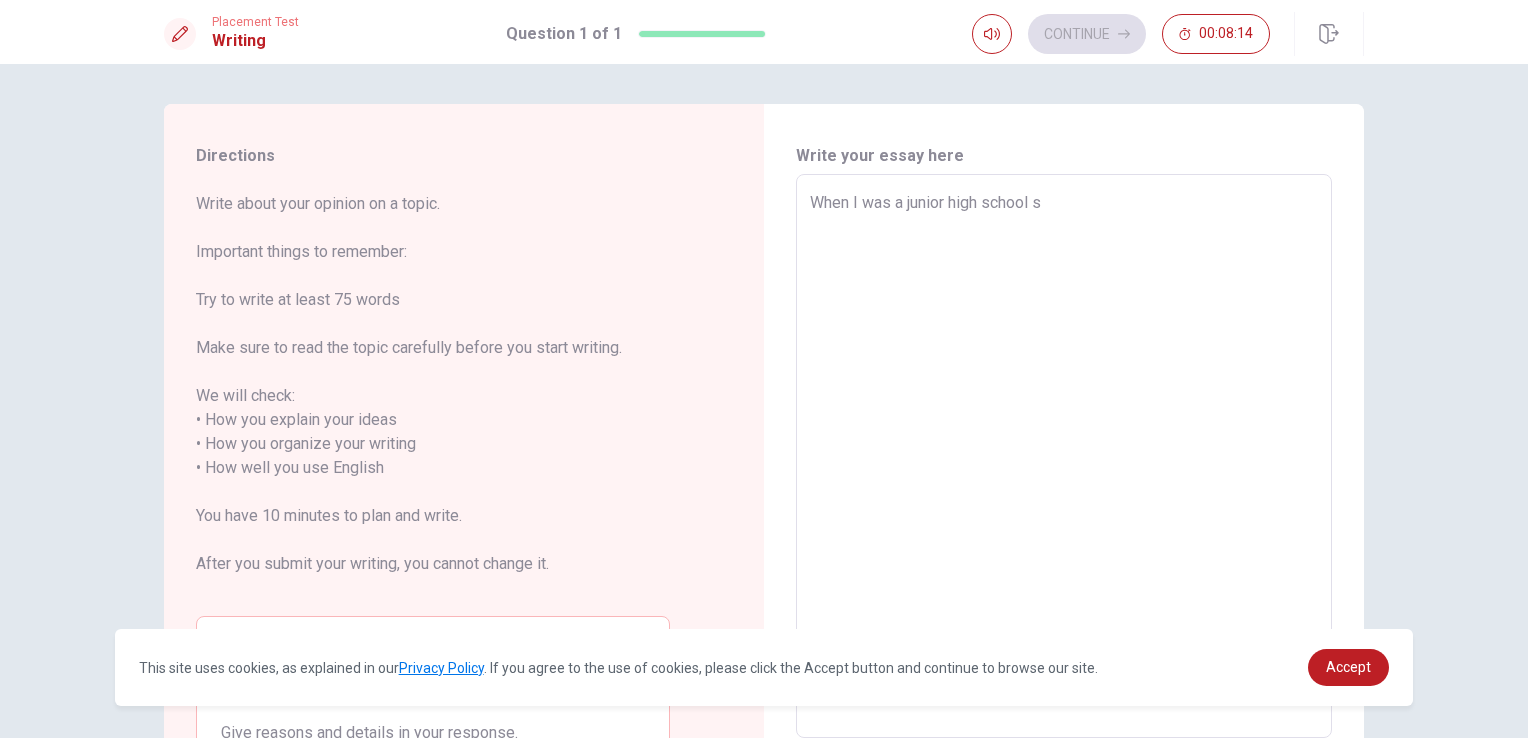 type on "x" 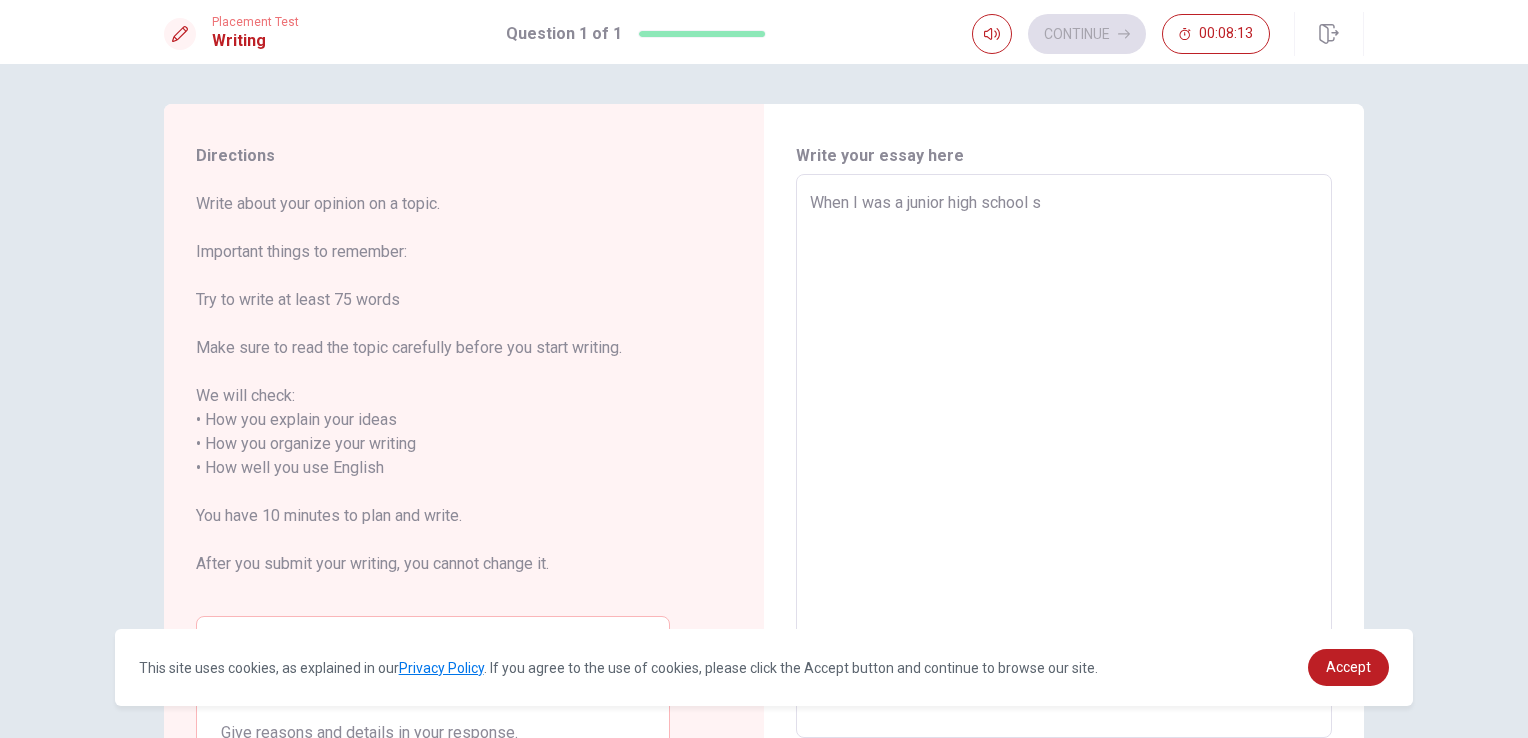 type on "When I was a junior high school st" 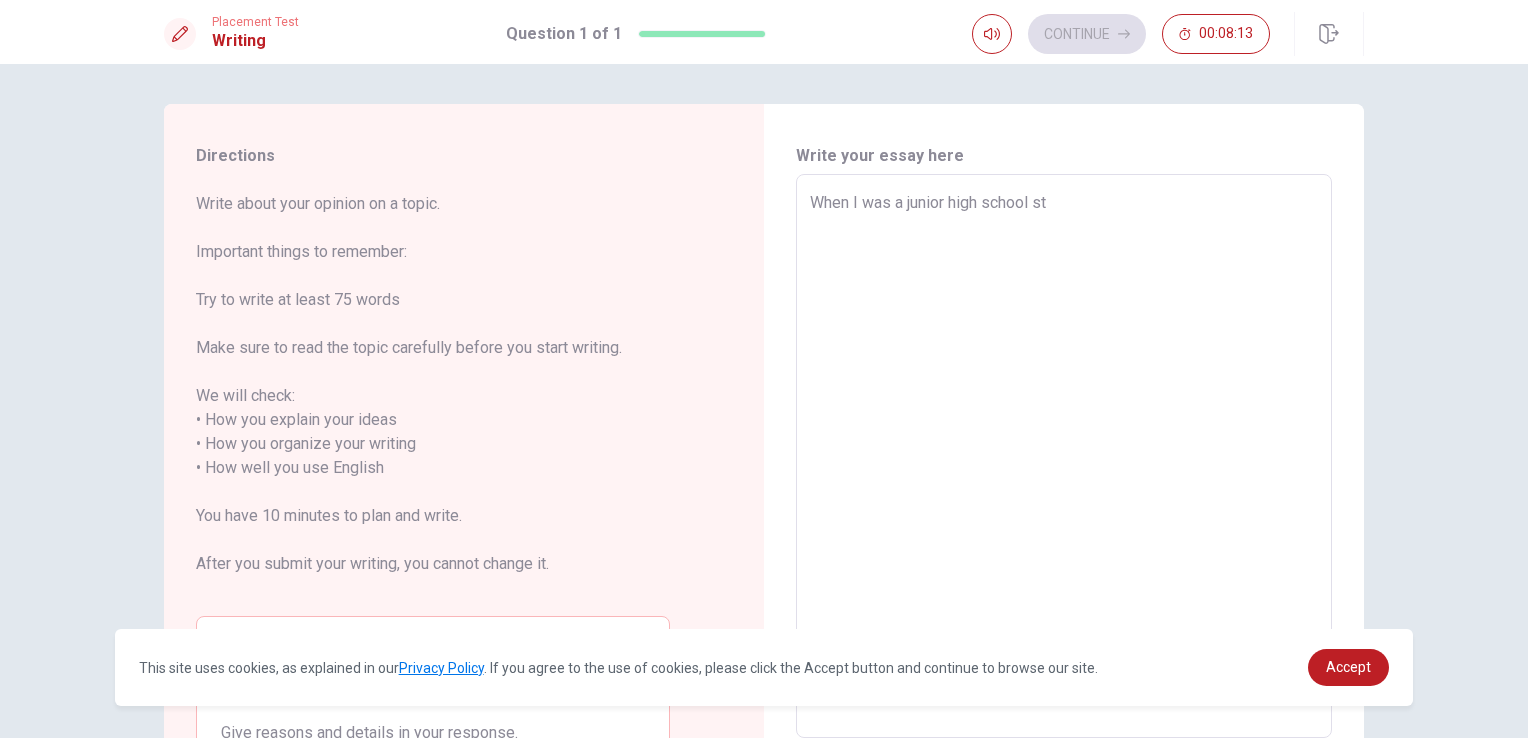 type on "x" 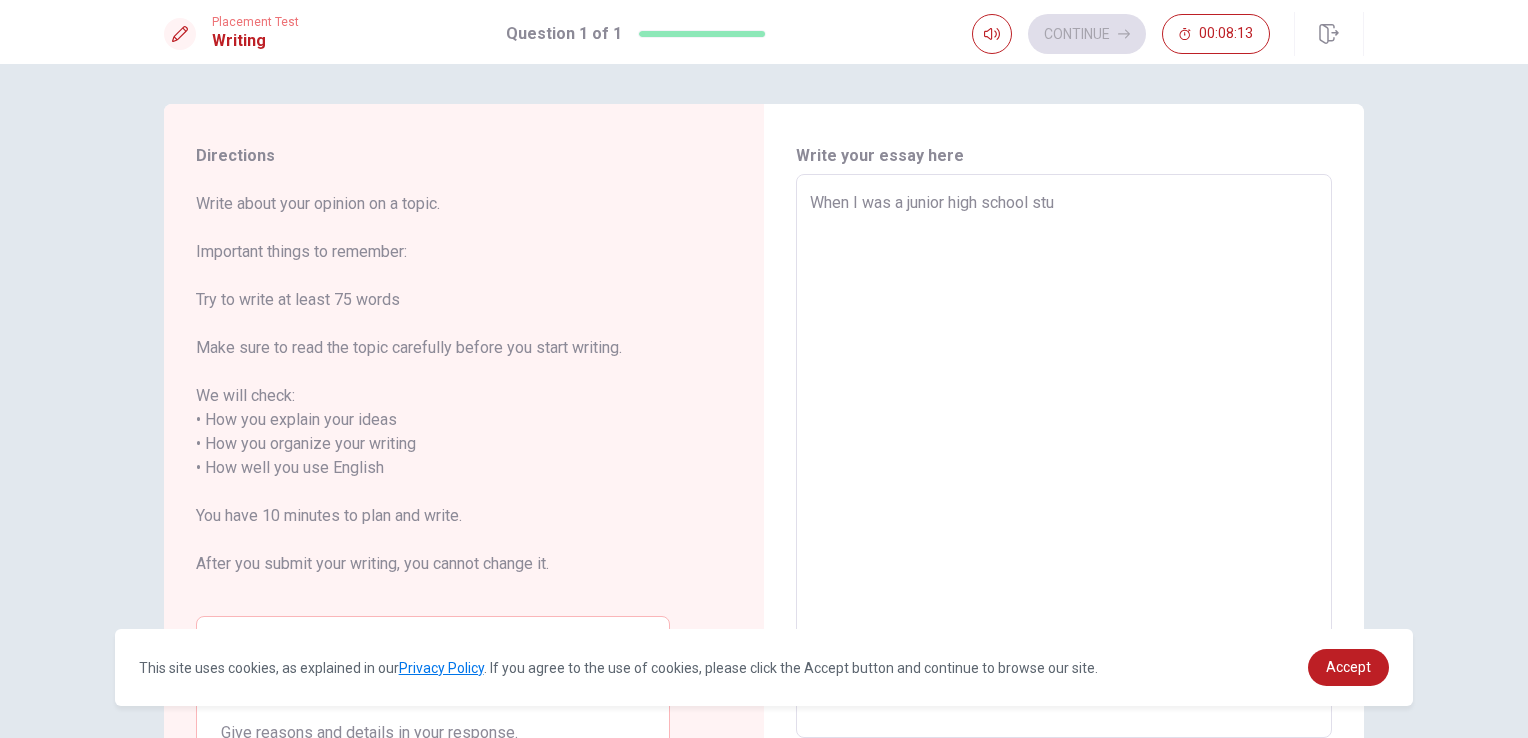 type on "x" 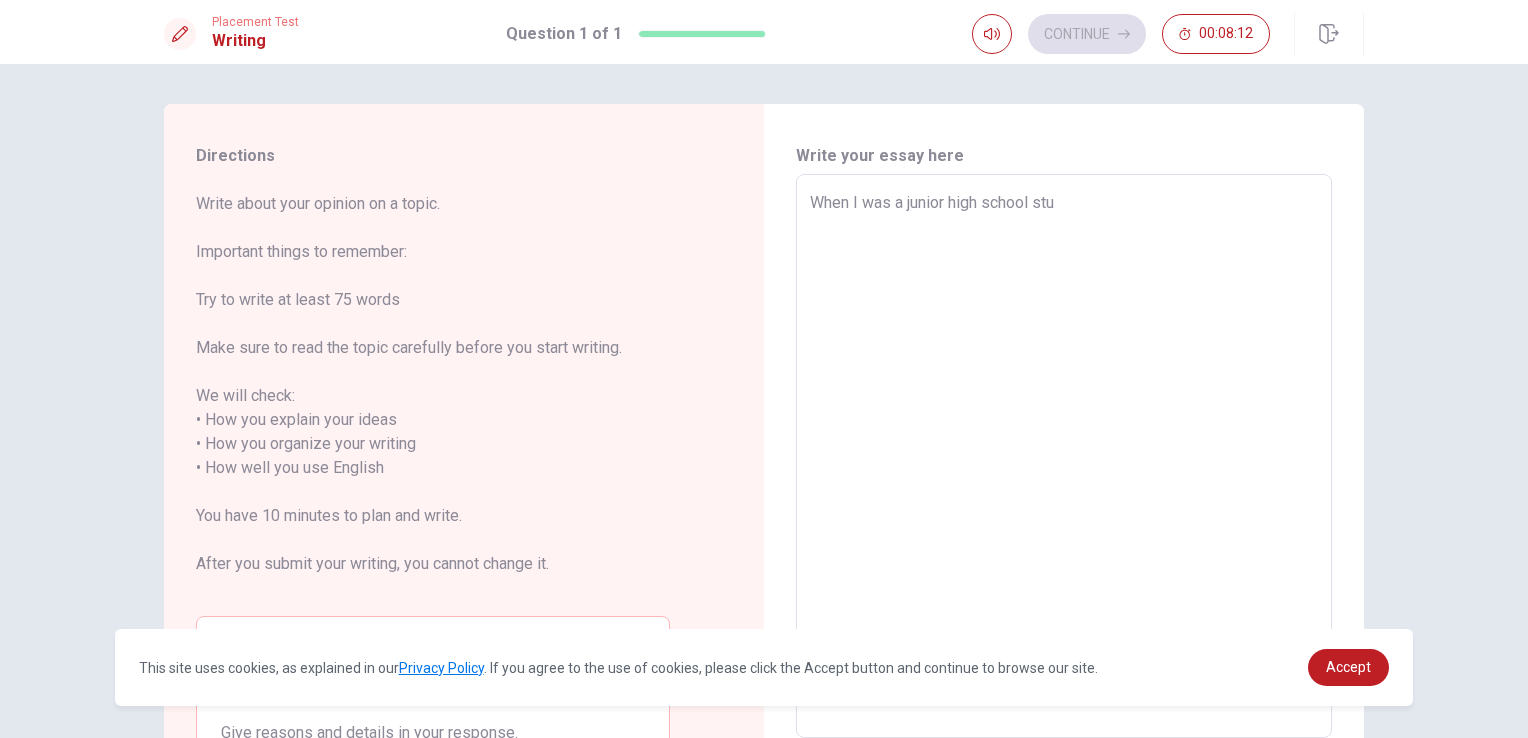 type on "When I was a junior high school stud" 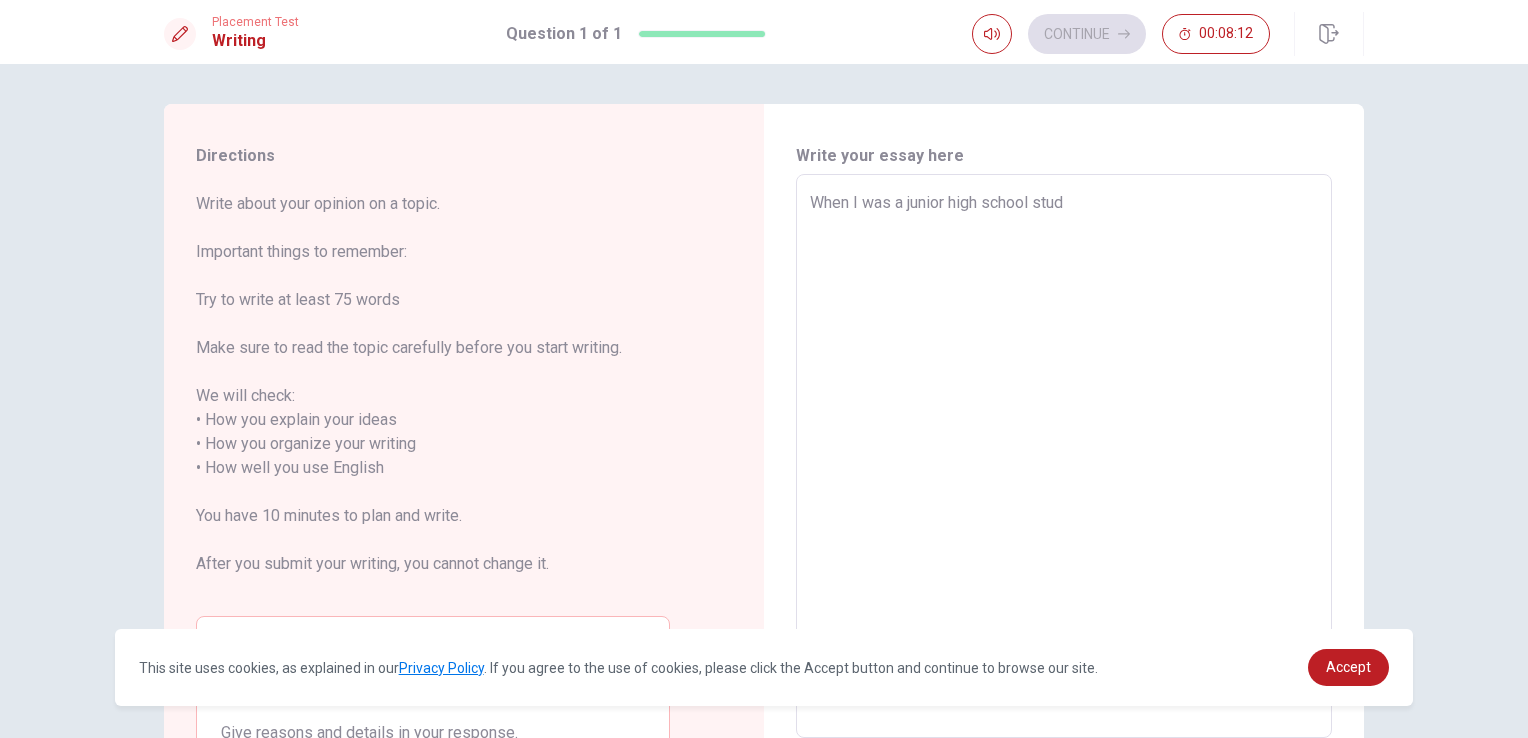 type on "x" 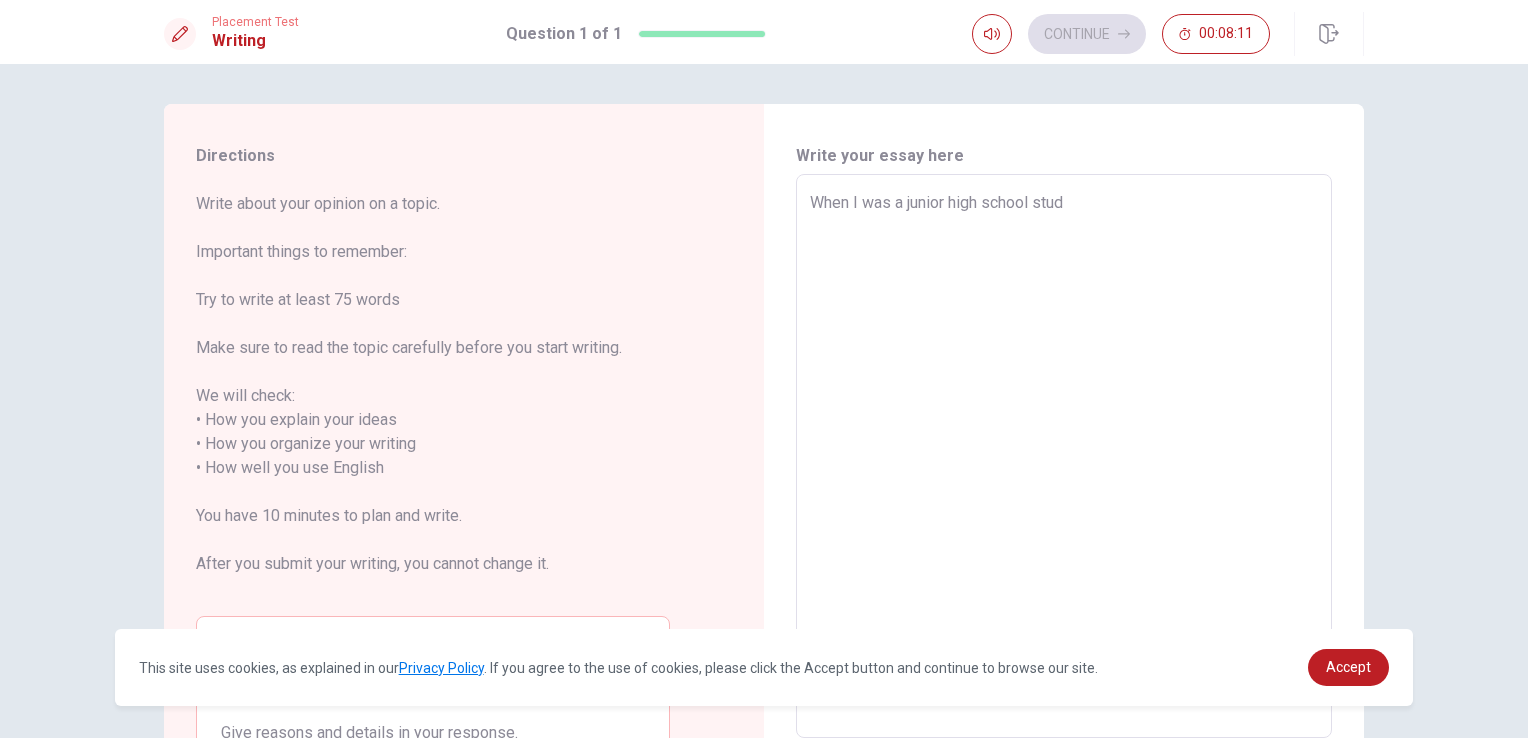 type on "When I was a junior high school stude" 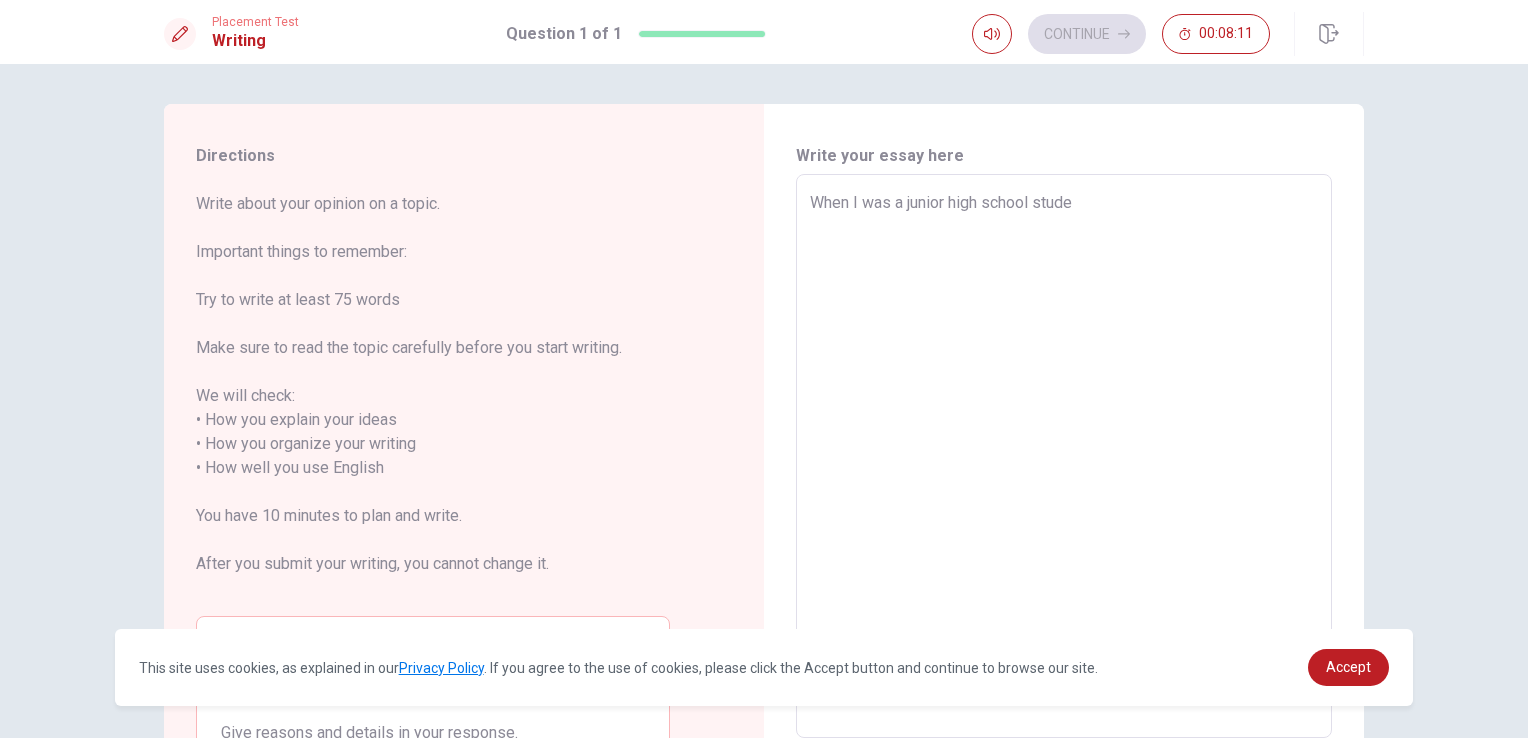 type on "x" 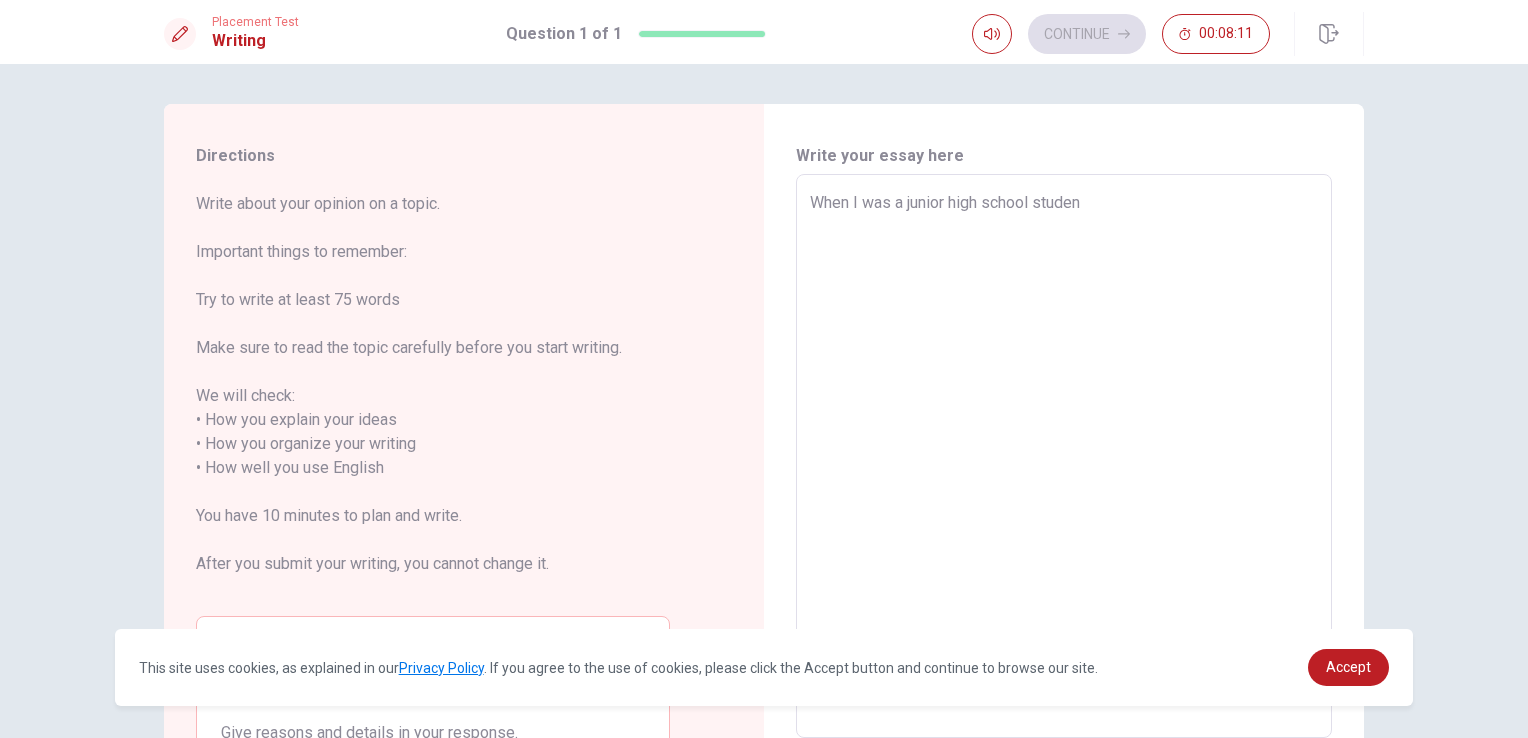 type on "x" 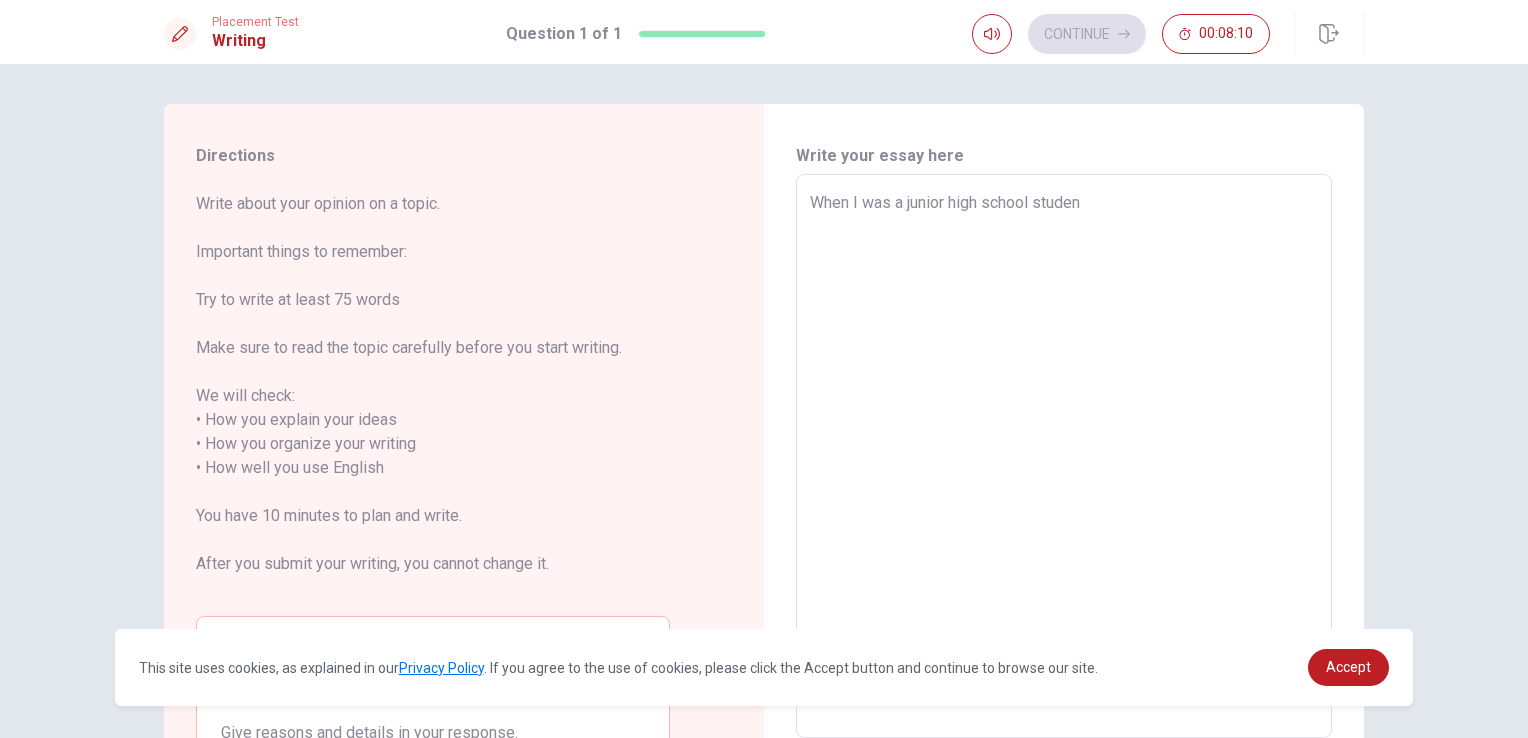 type on "When I was a junior high school student" 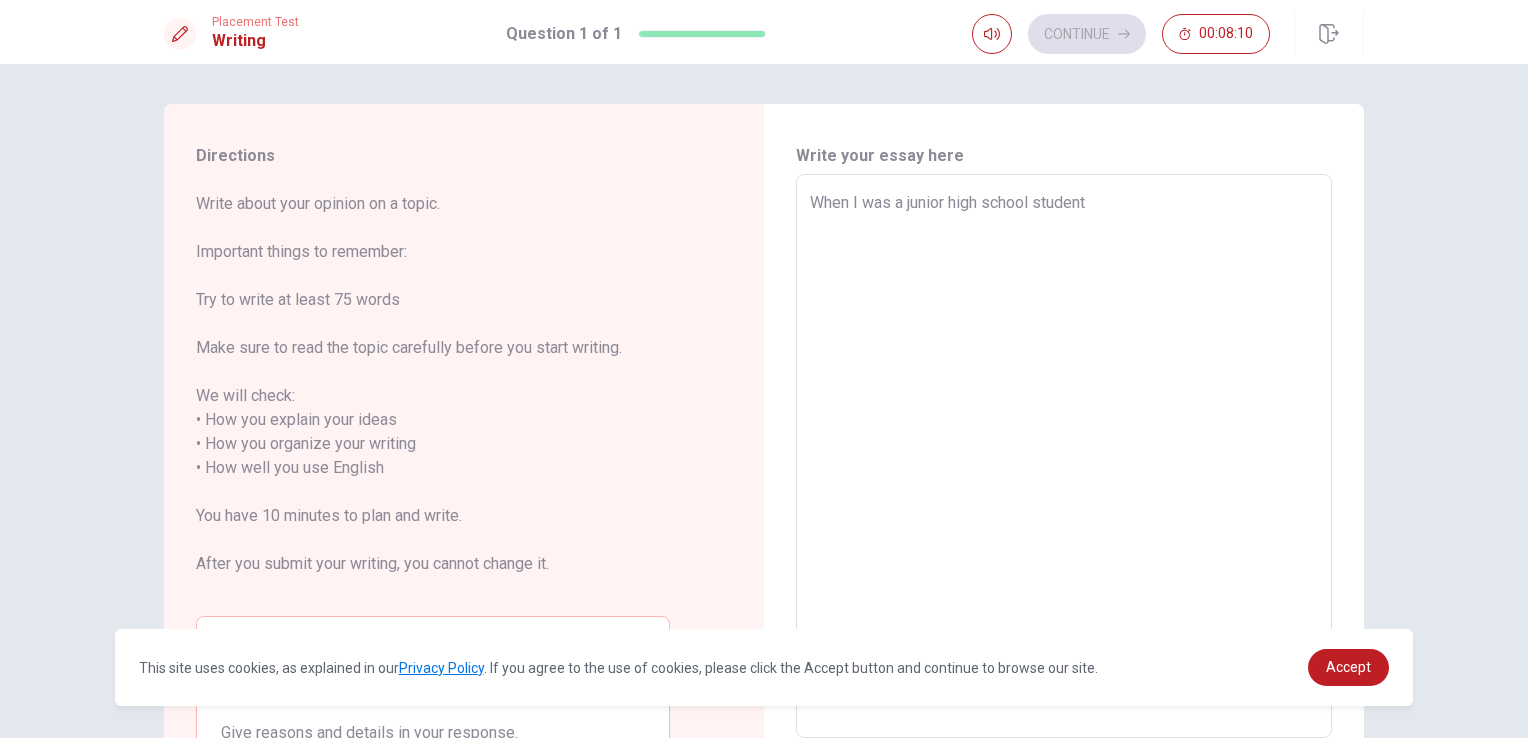 type on "x" 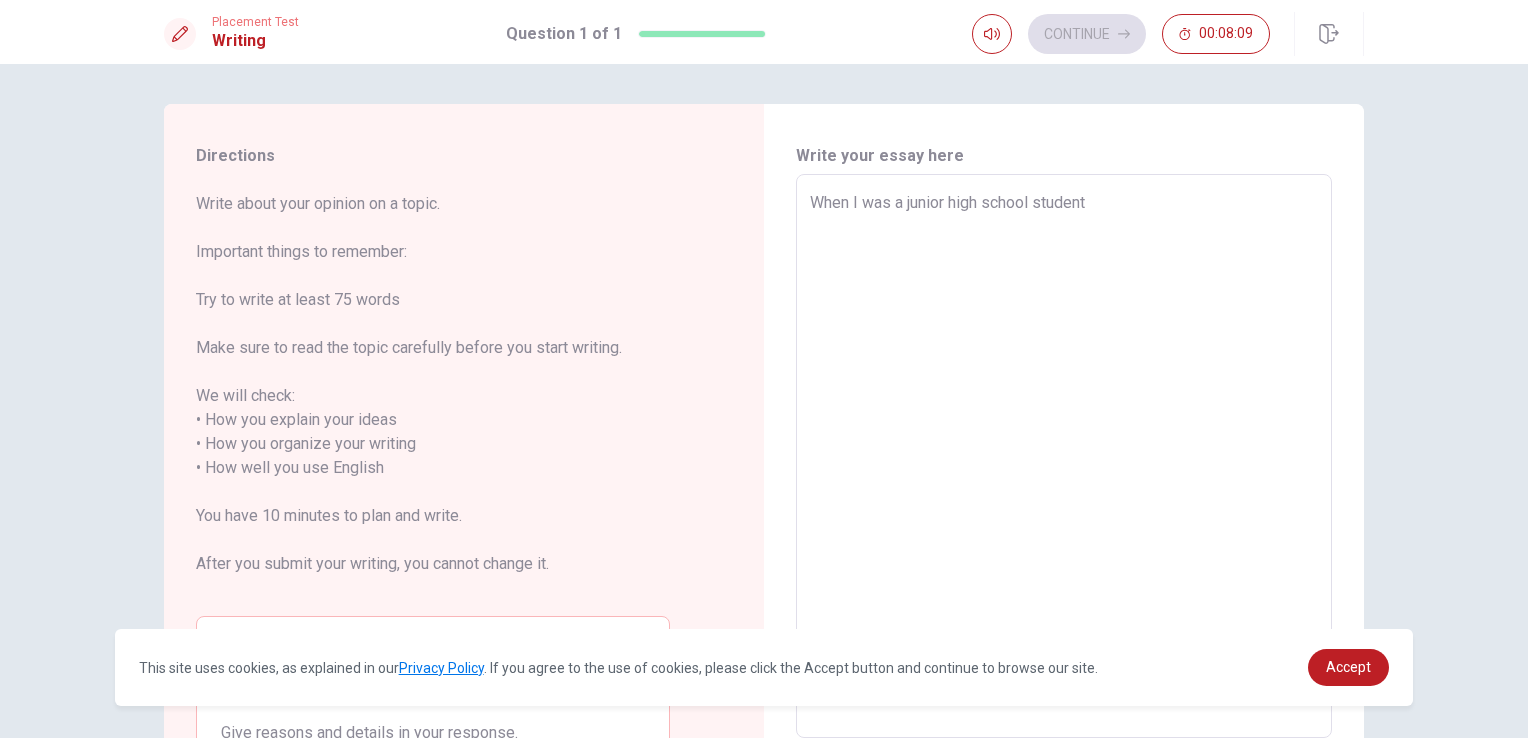 type on "When I was a junior high school student," 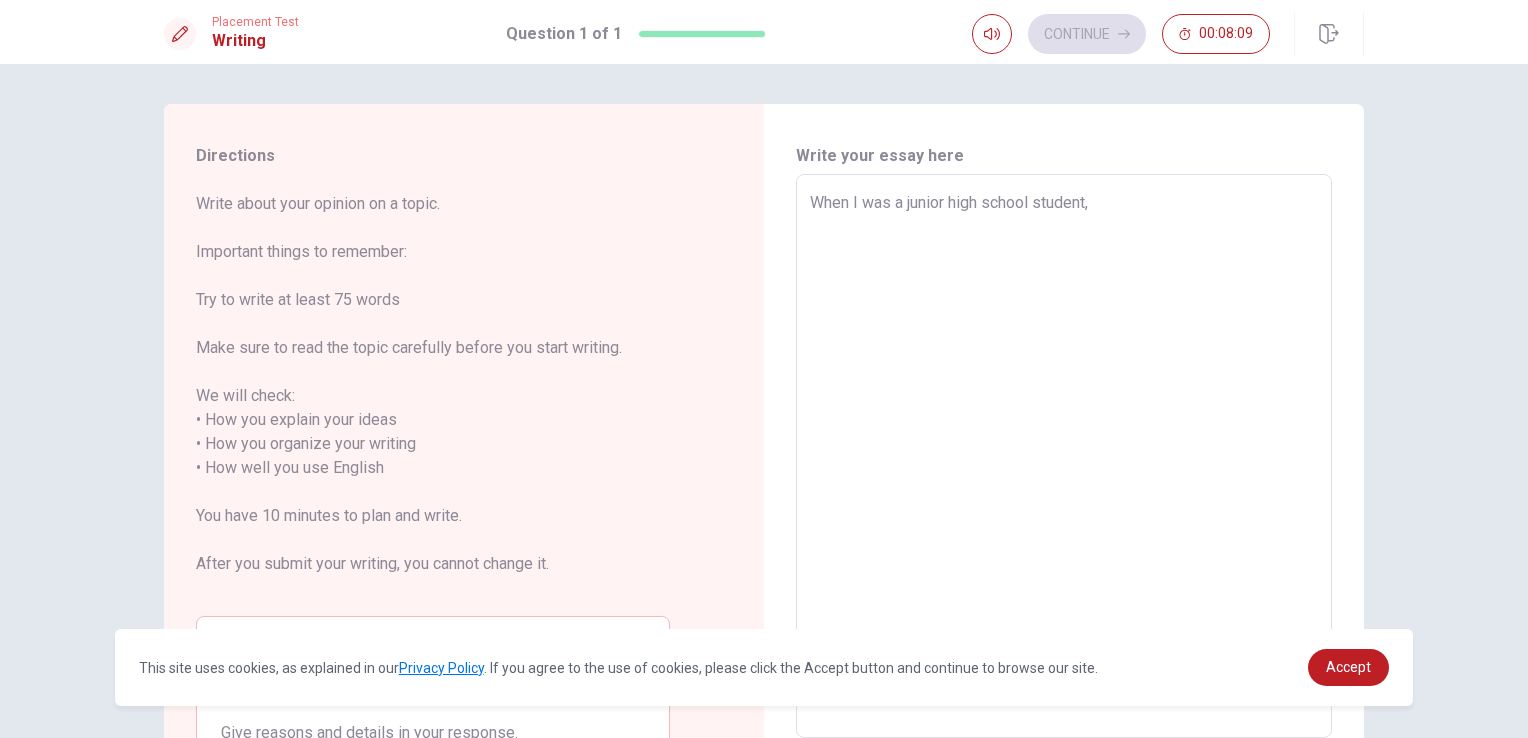 type on "x" 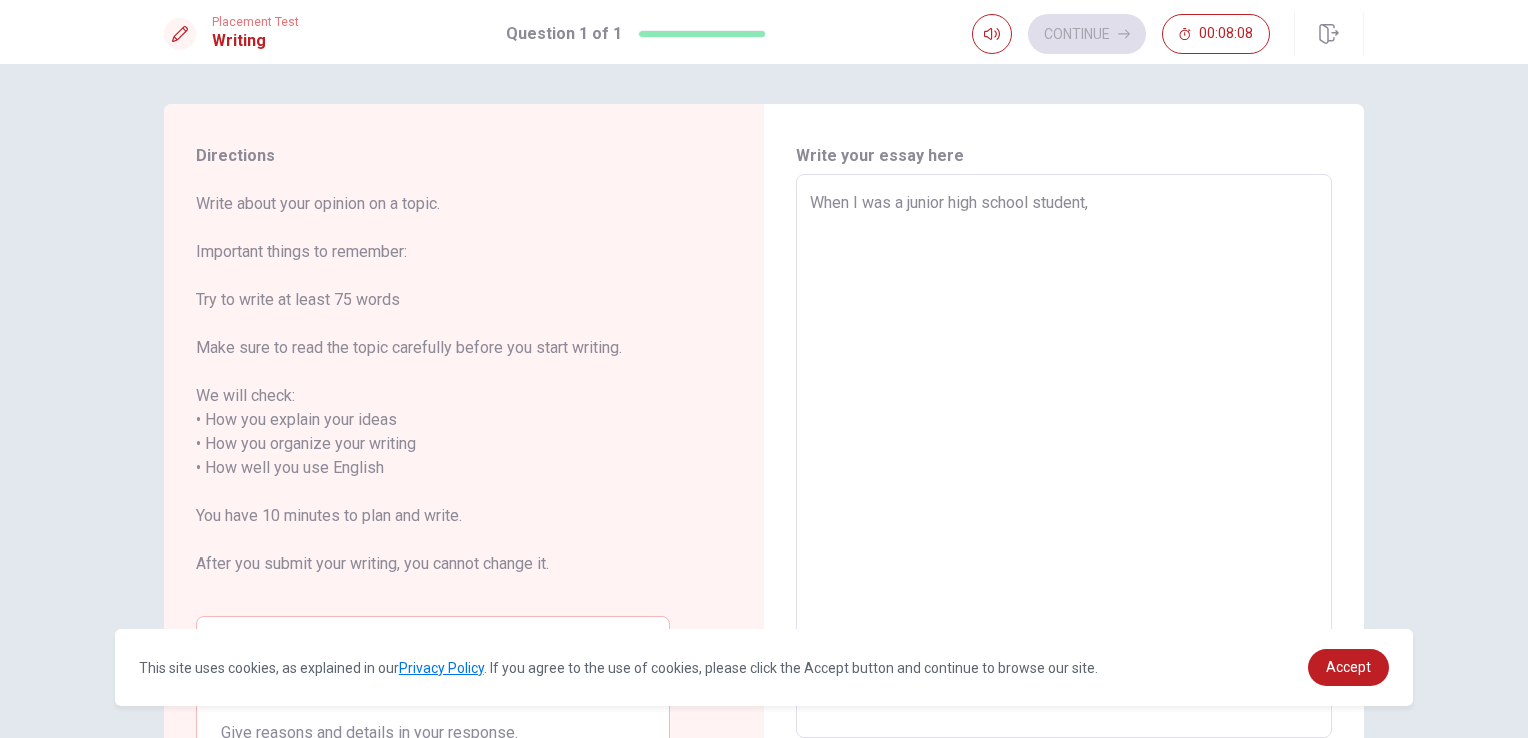 type on "When I was a junior high school student," 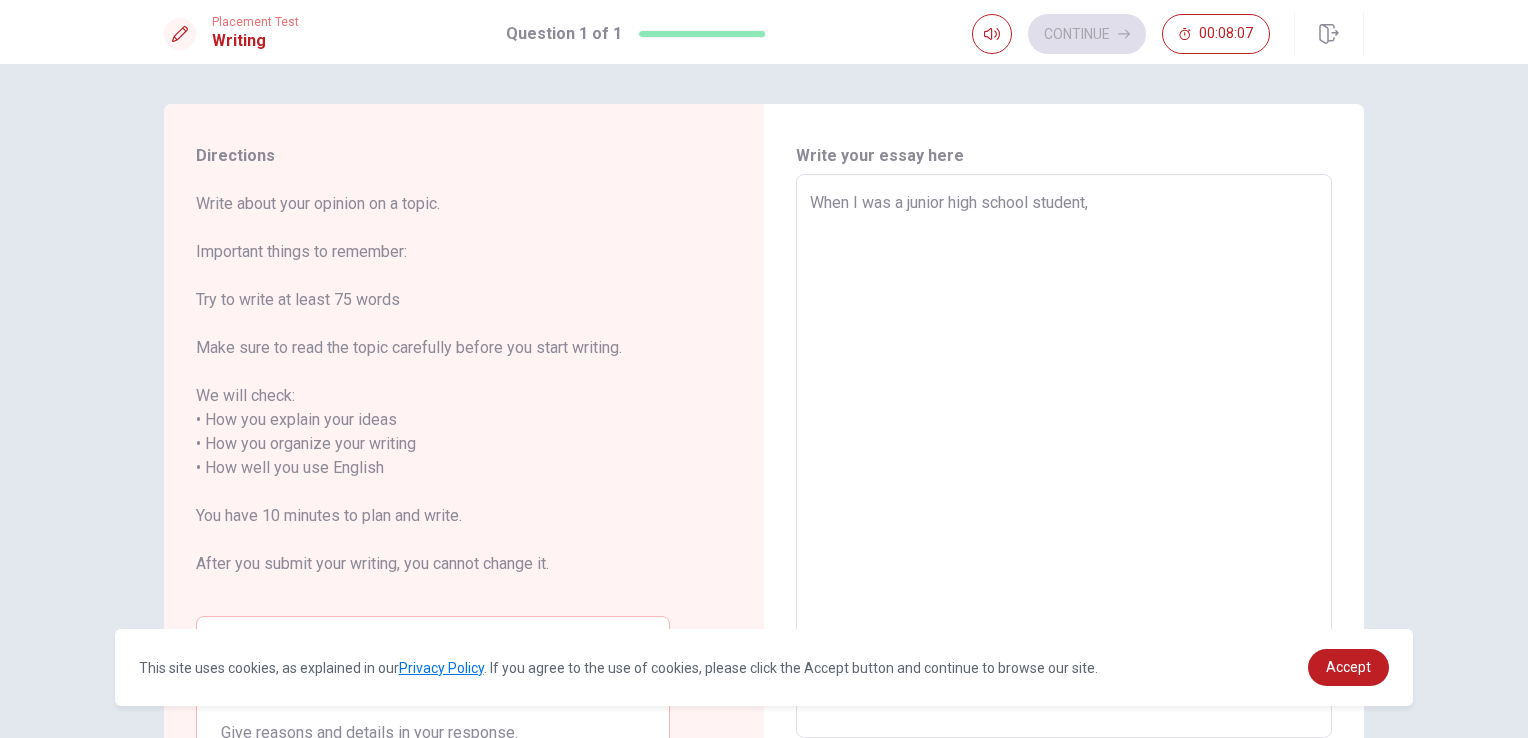 type on "x" 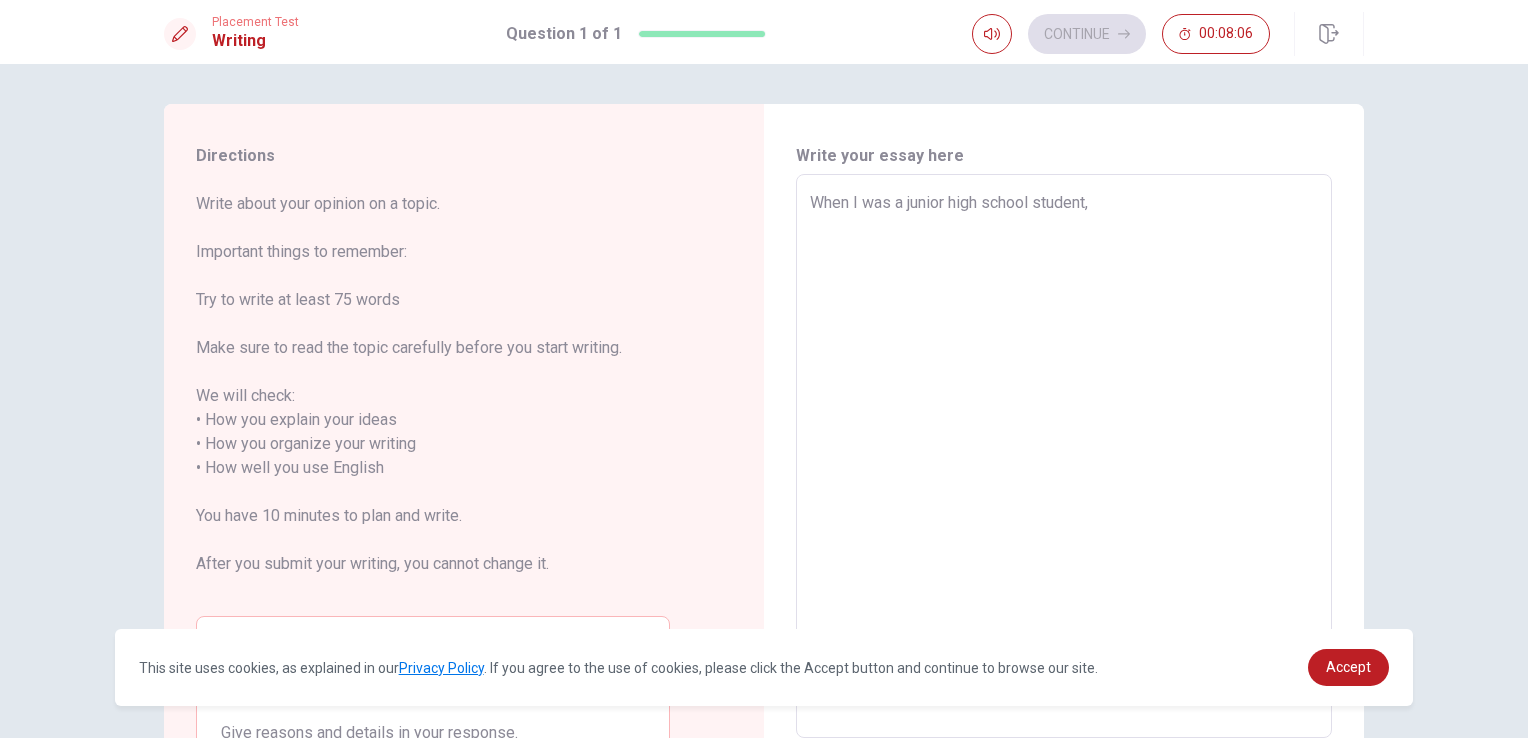 type on "When I was a junior high school student, I" 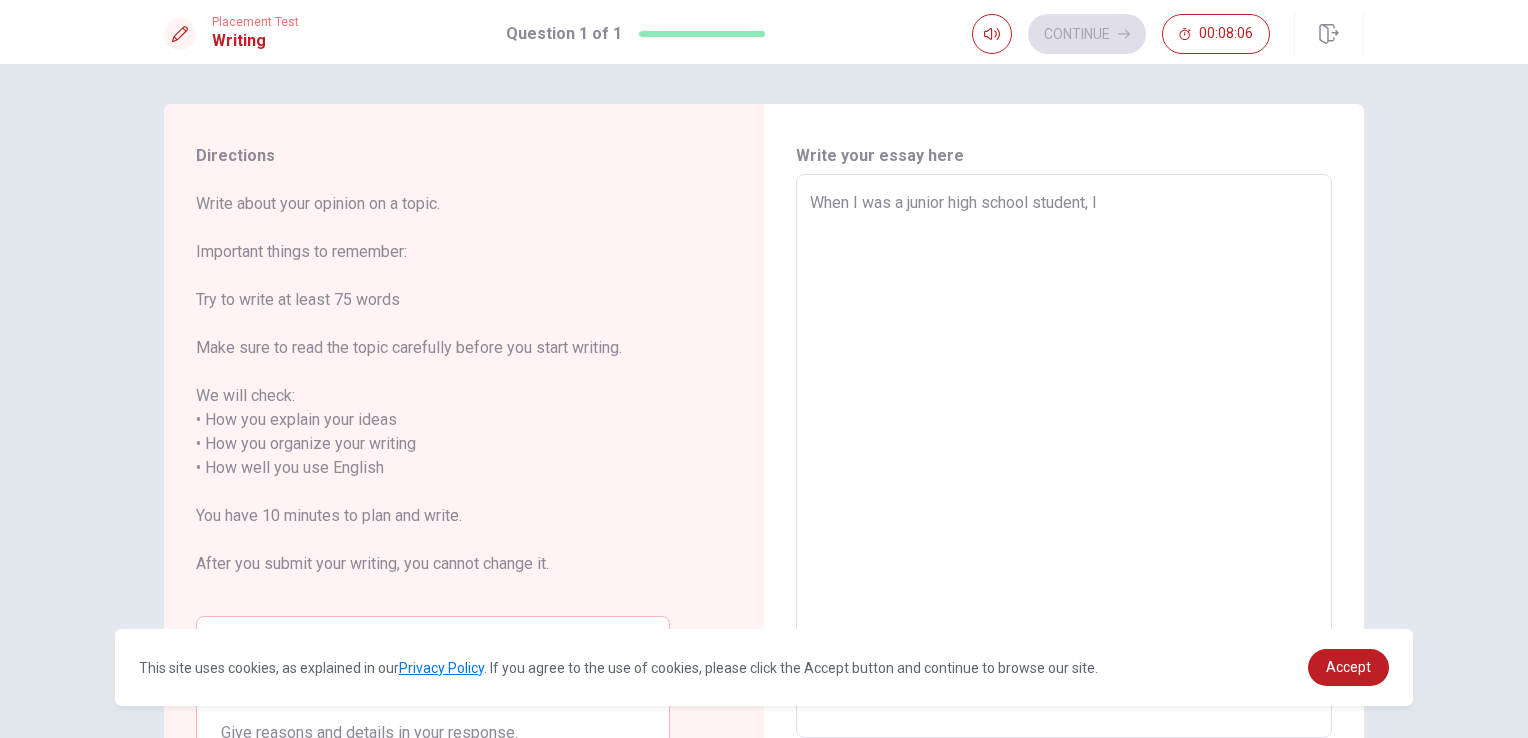 type on "x" 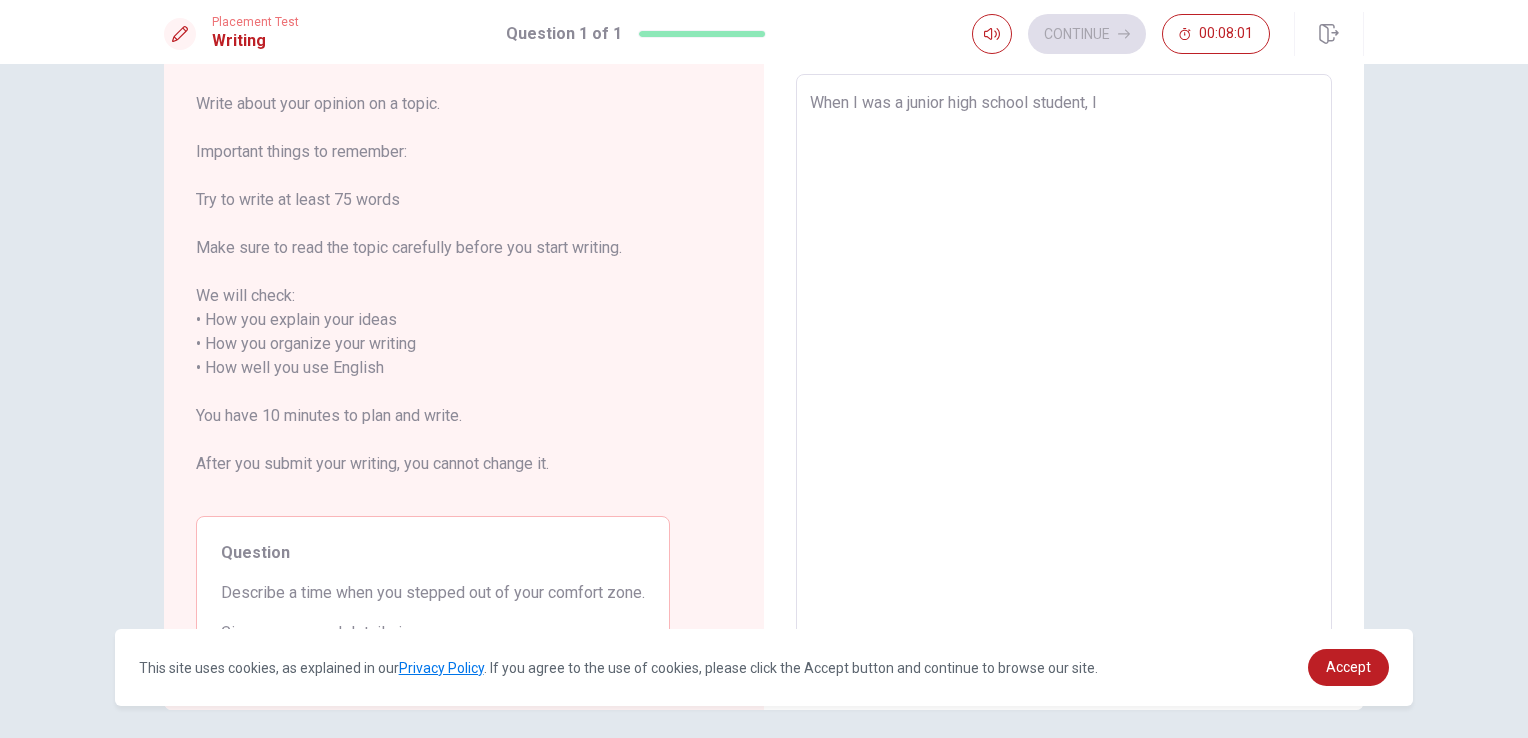 scroll, scrollTop: 0, scrollLeft: 0, axis: both 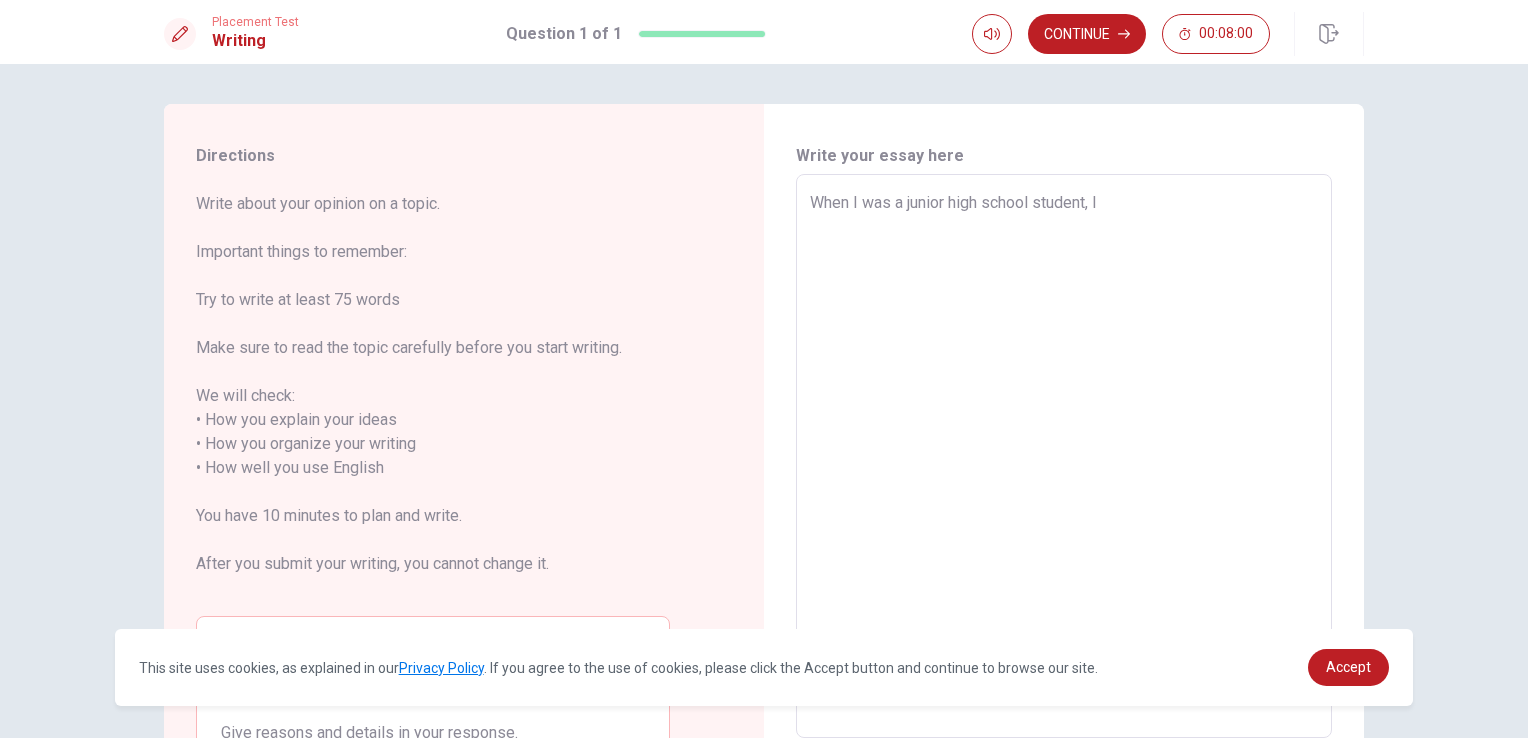 type on "x" 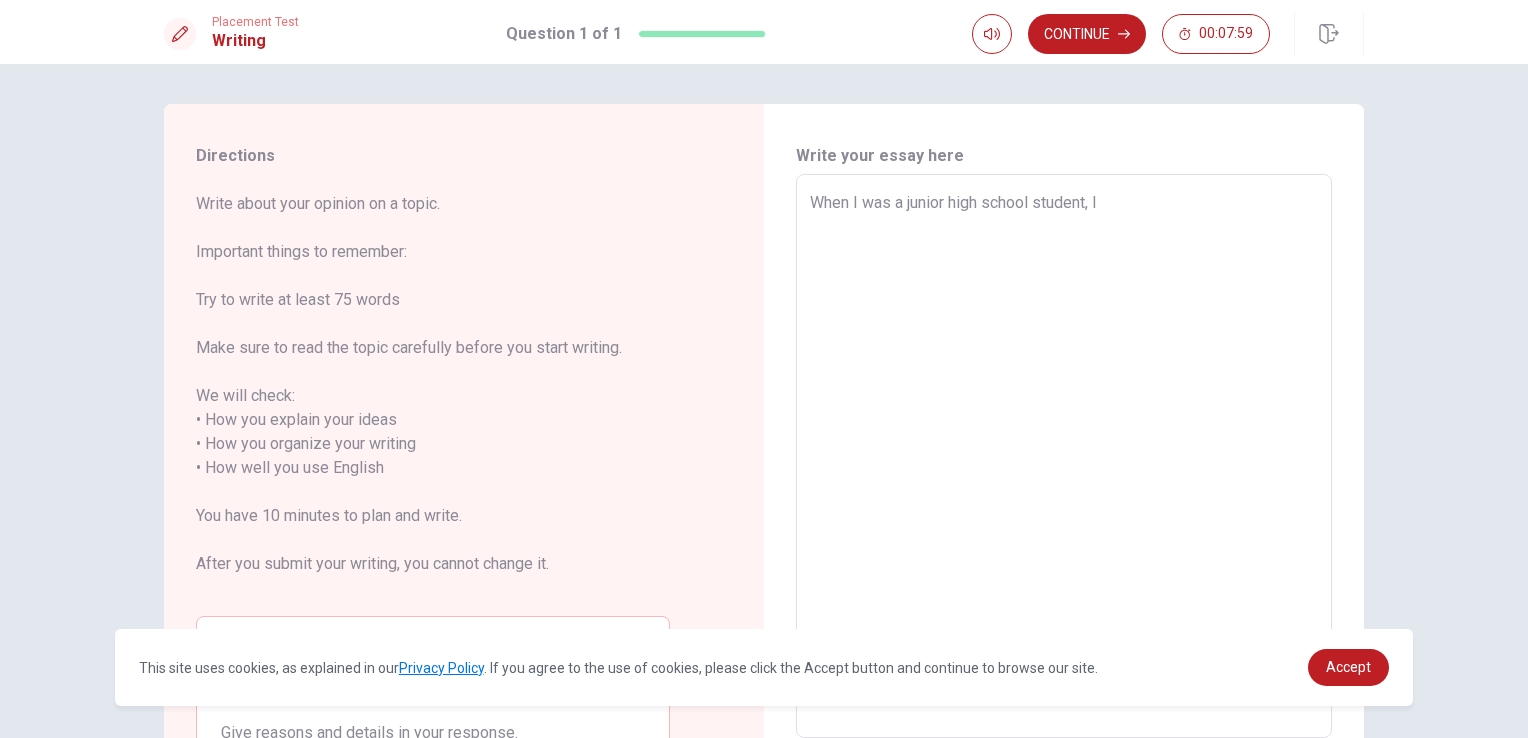 type on "When I was a junior high school student, I d" 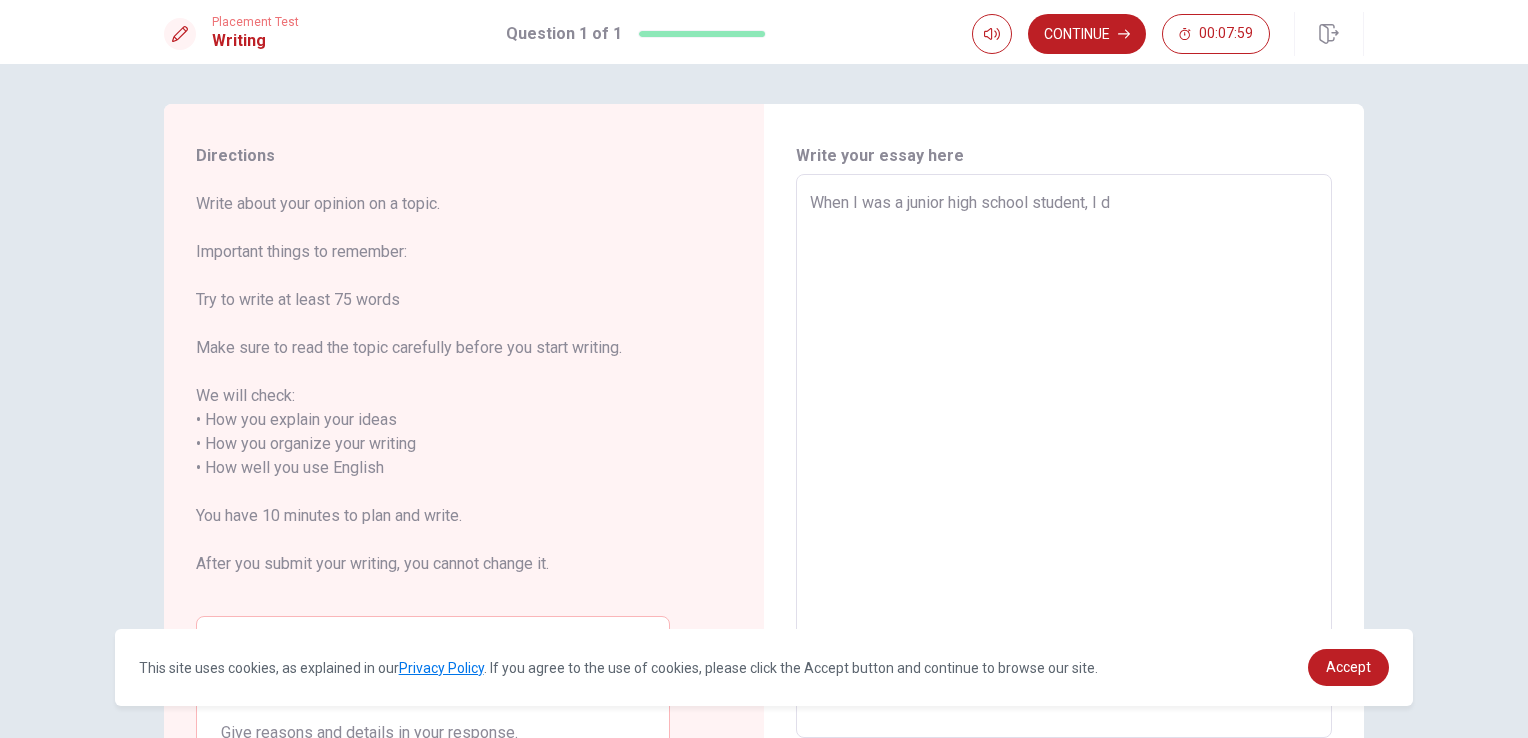 type on "x" 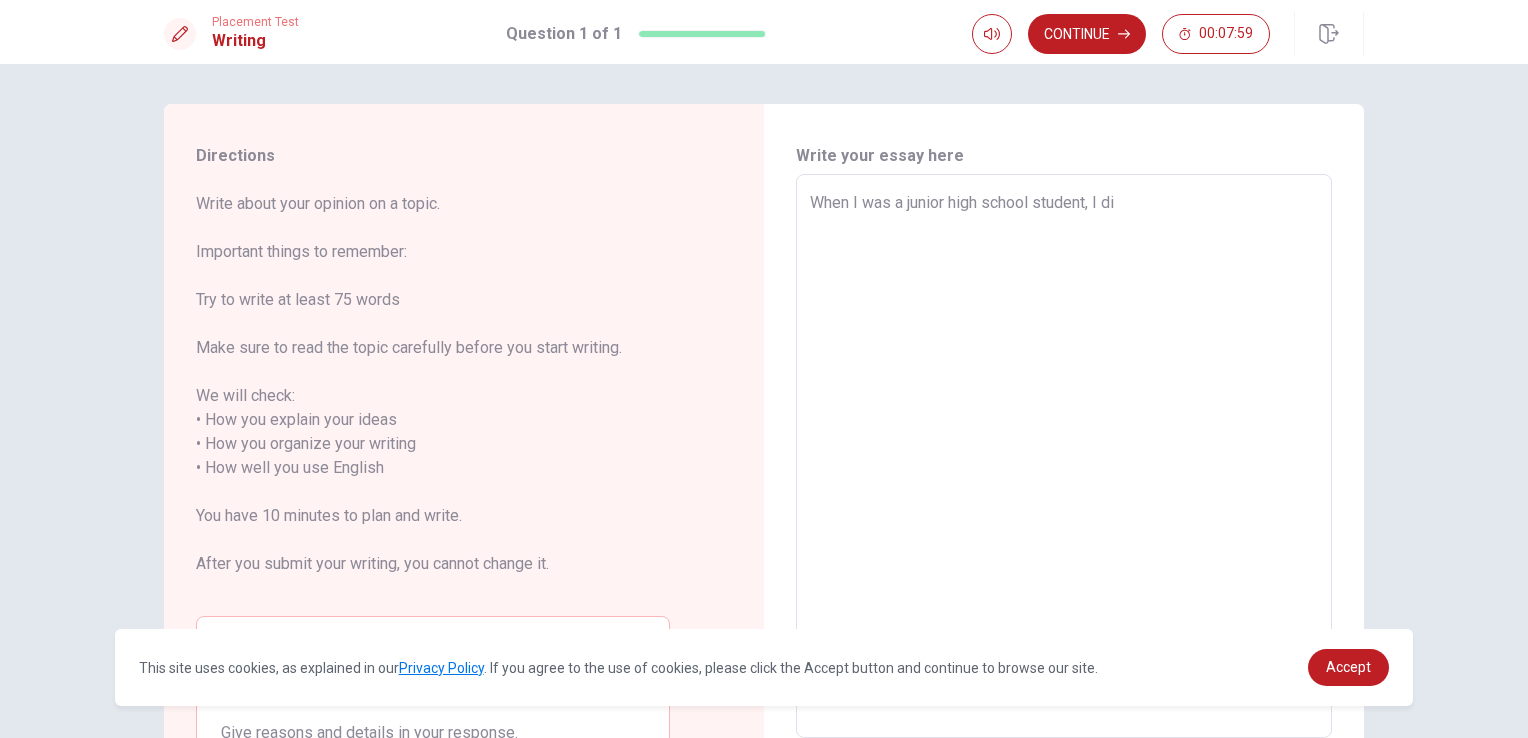 type on "x" 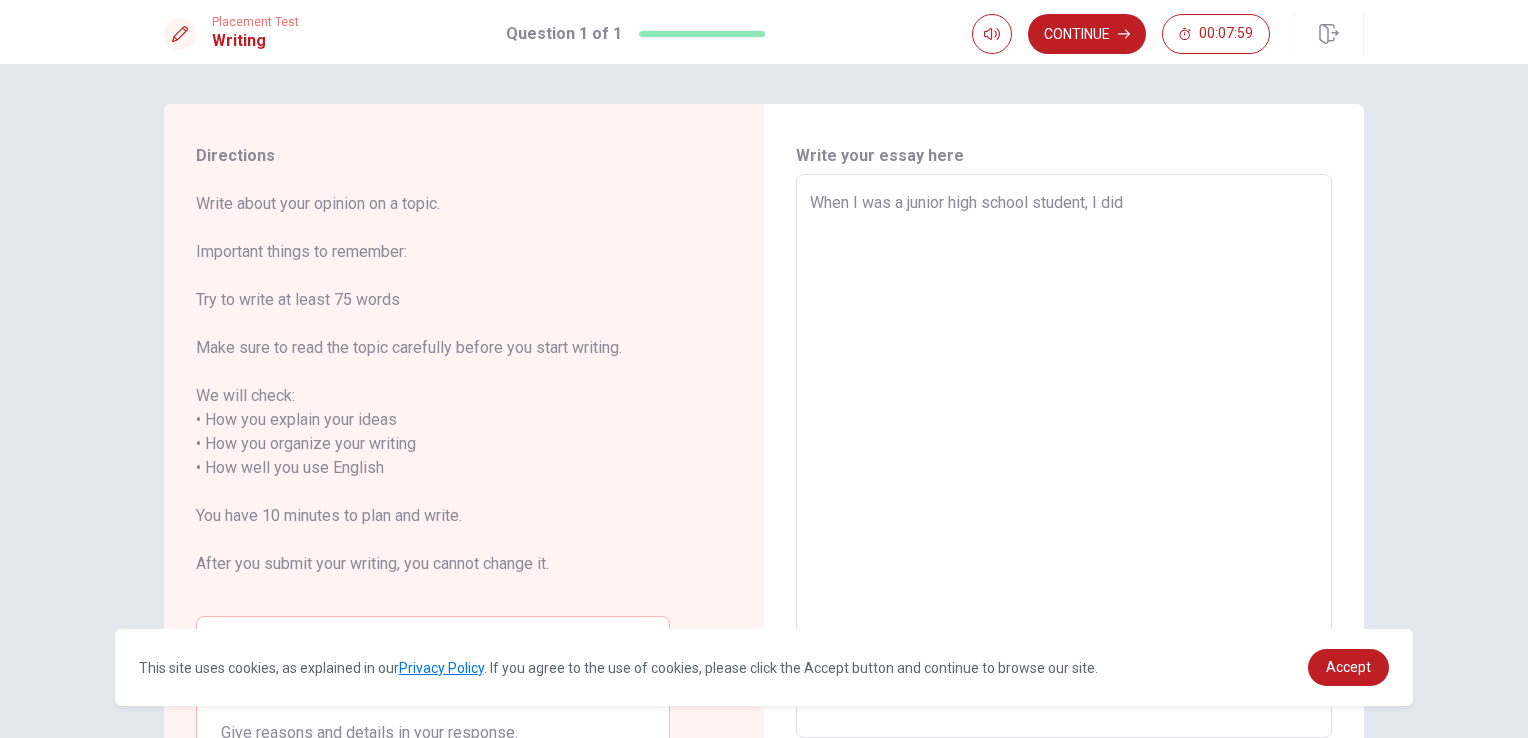type on "x" 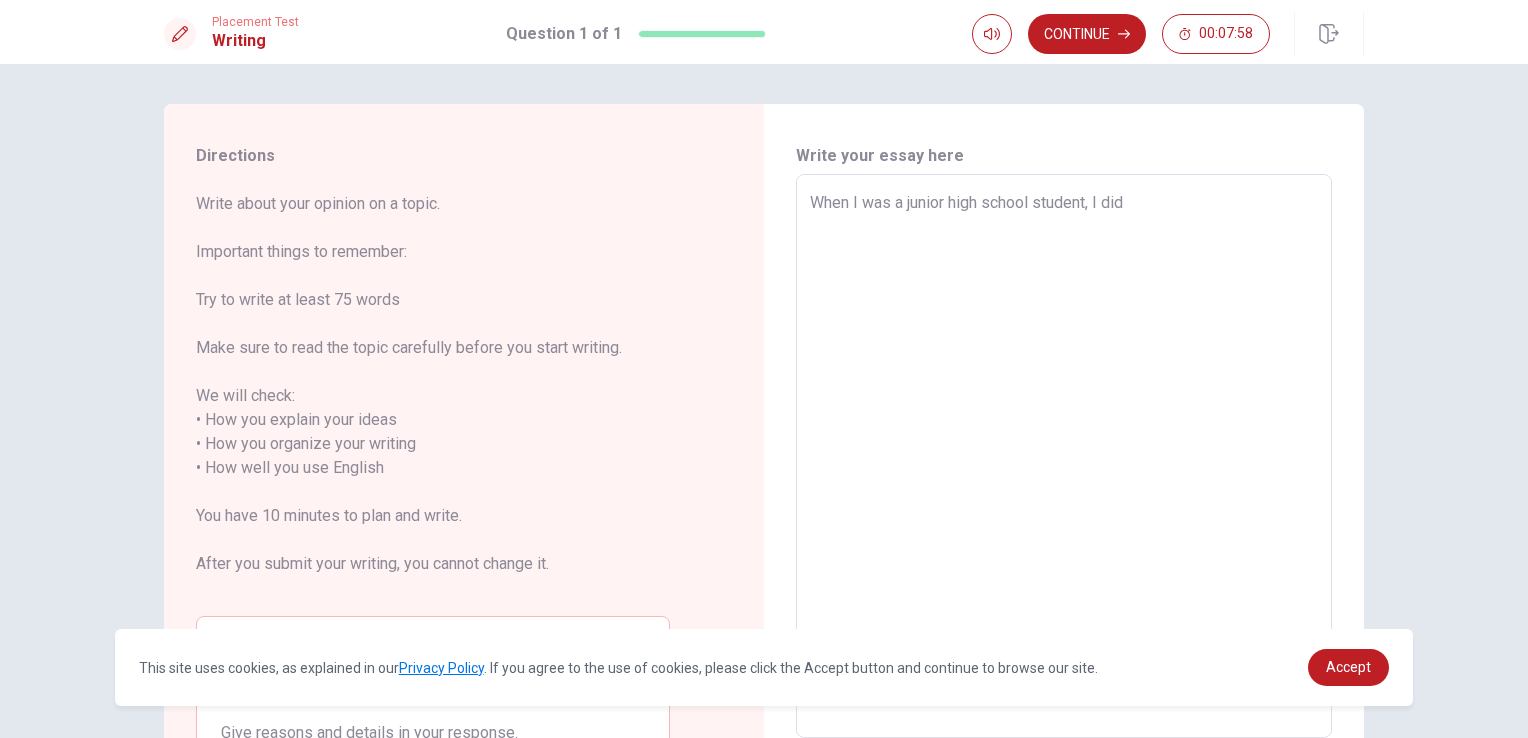 type on "When I was a junior high school student, I did" 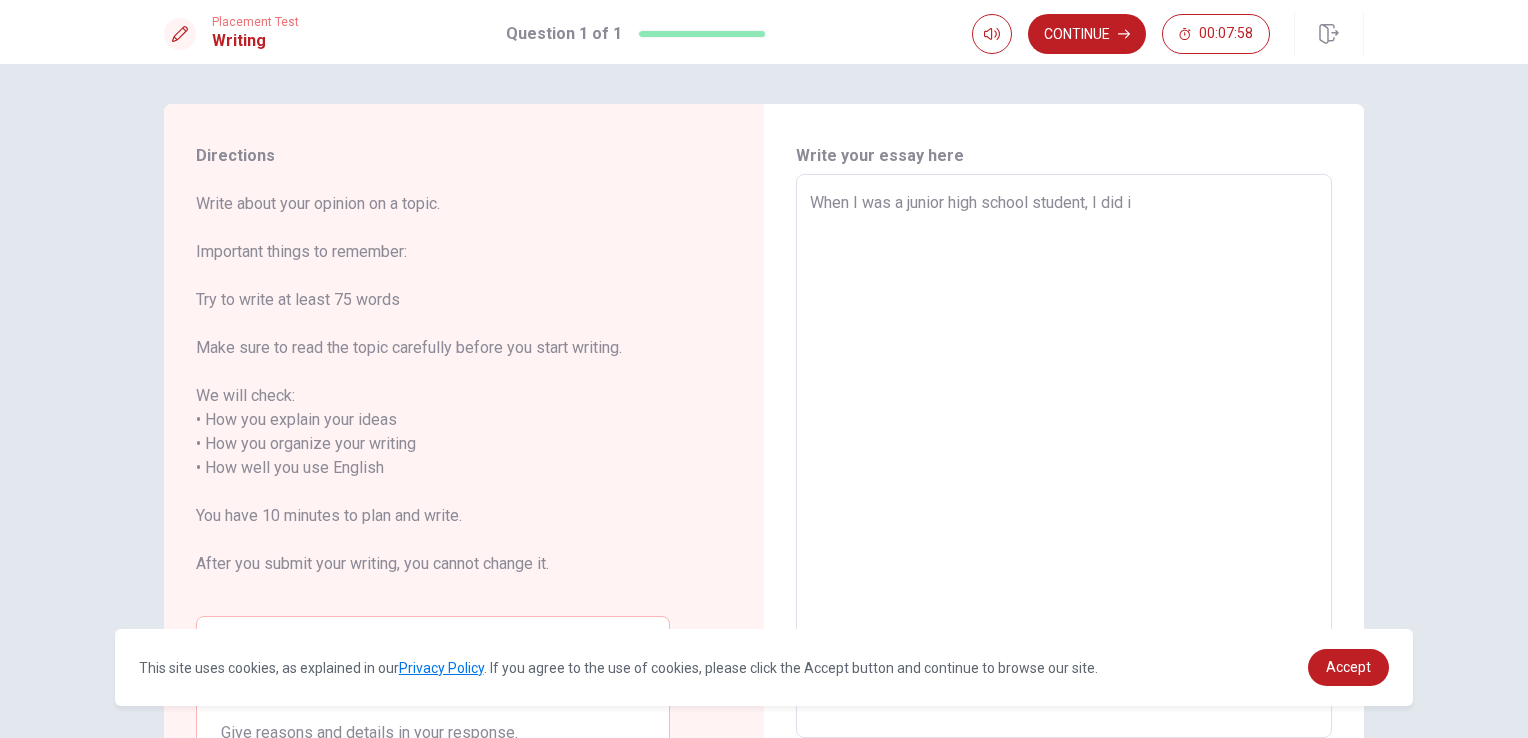type on "x" 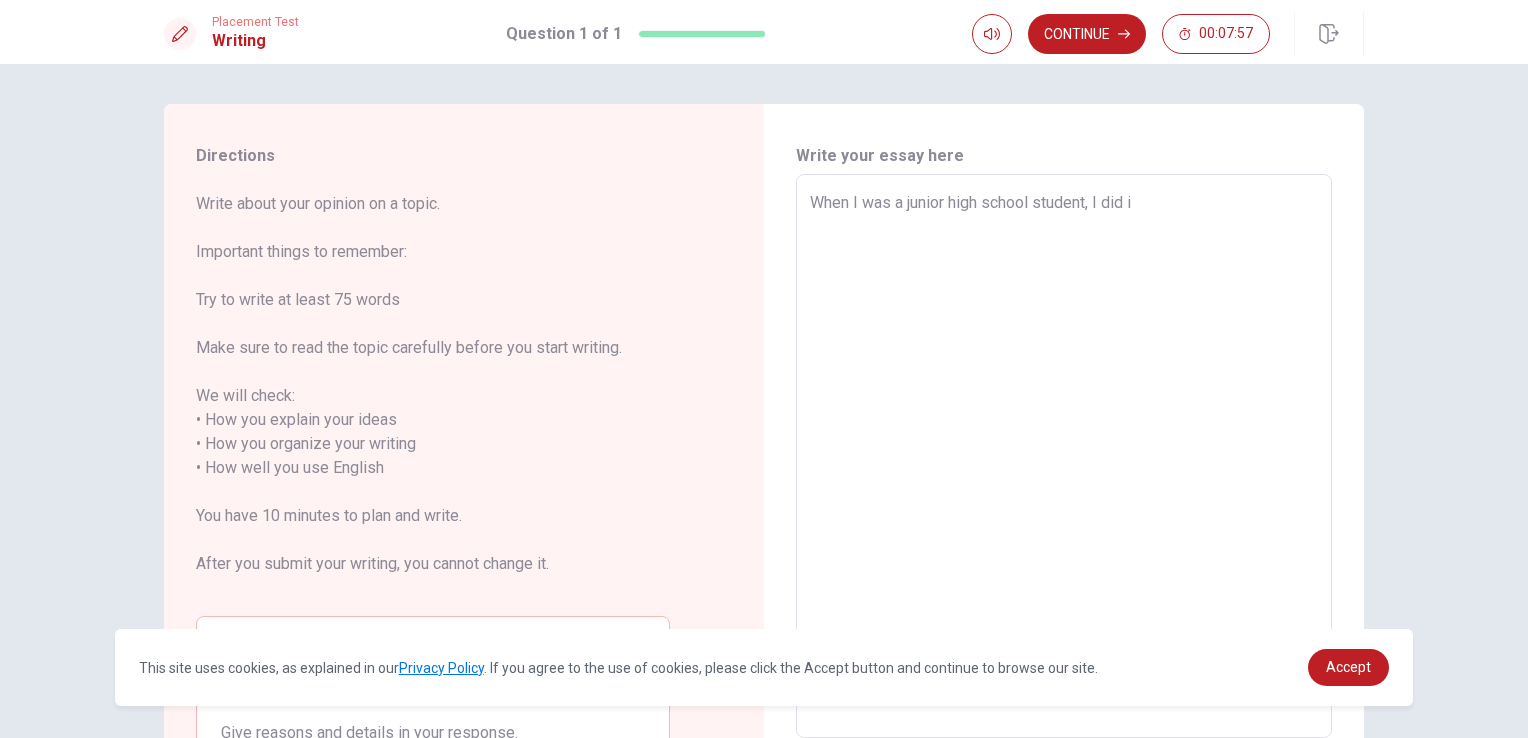 type on "When I was a junior high school student, I did it" 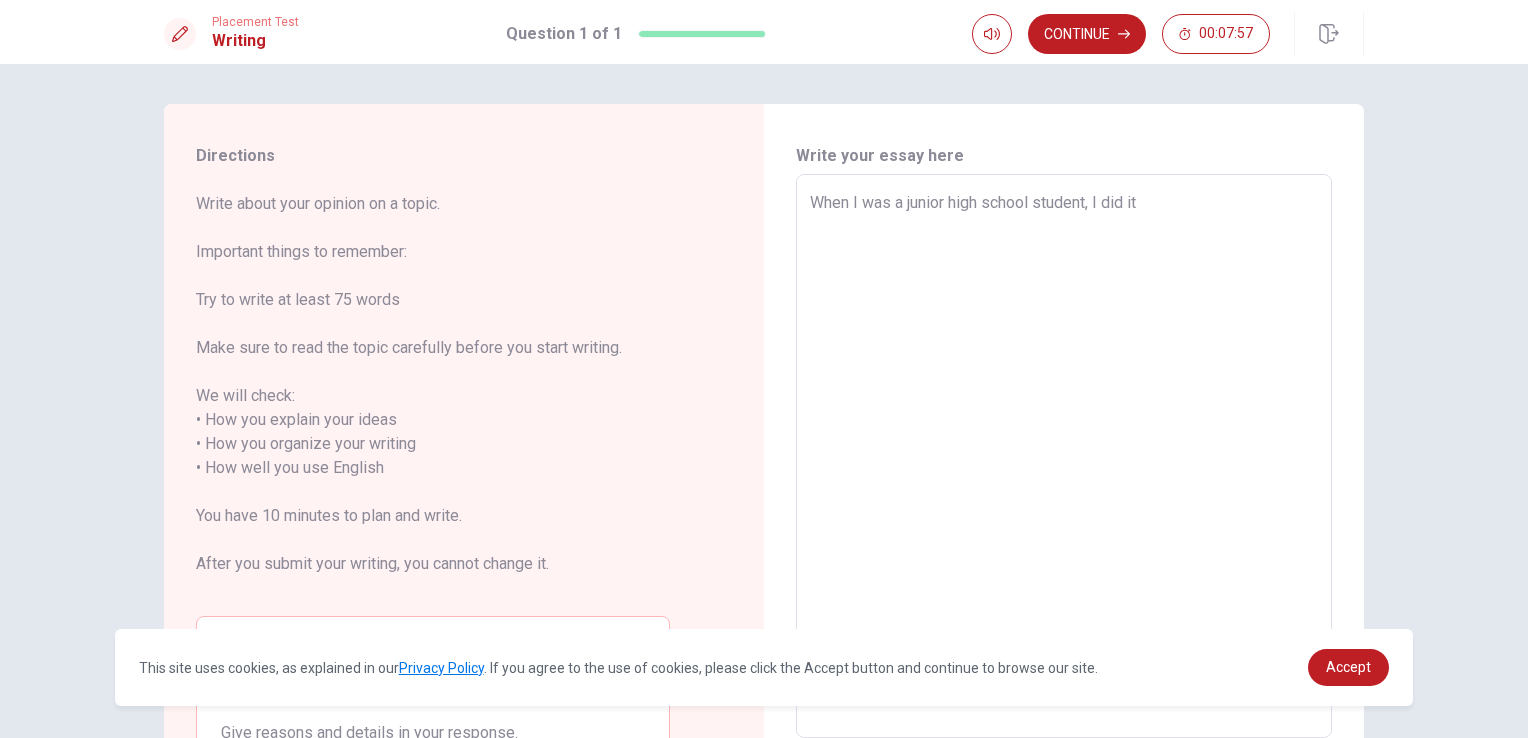 type on "x" 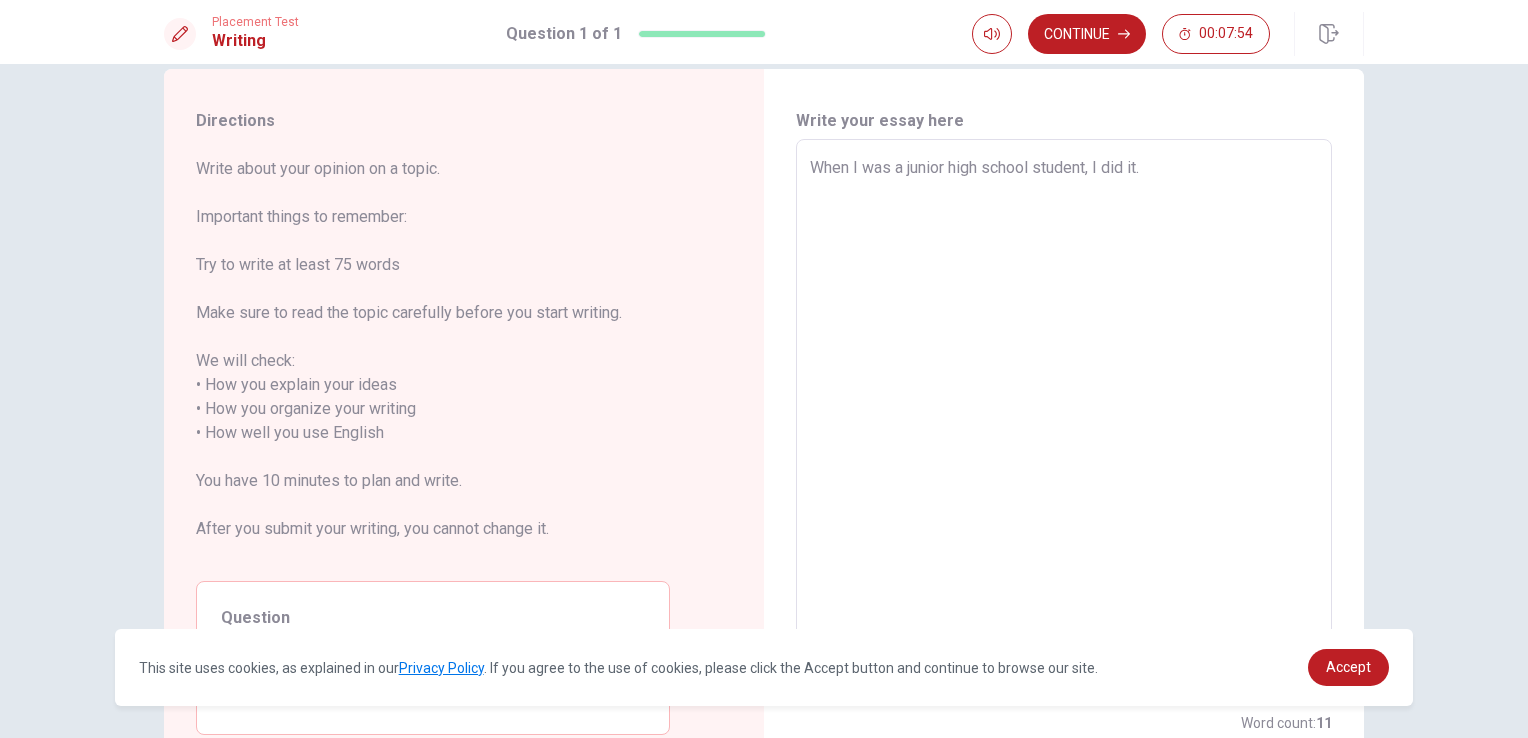 scroll, scrollTop: 0, scrollLeft: 0, axis: both 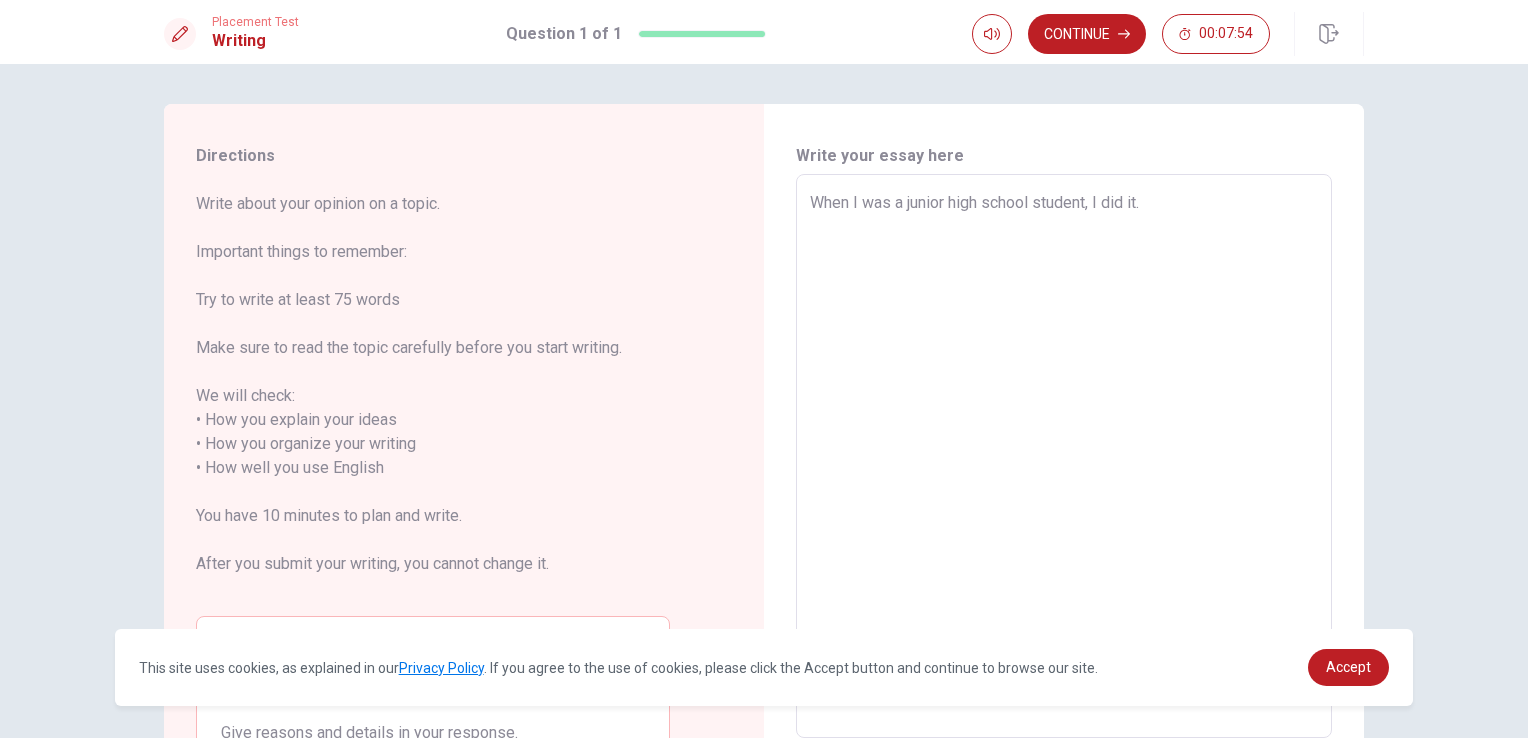 type on "x" 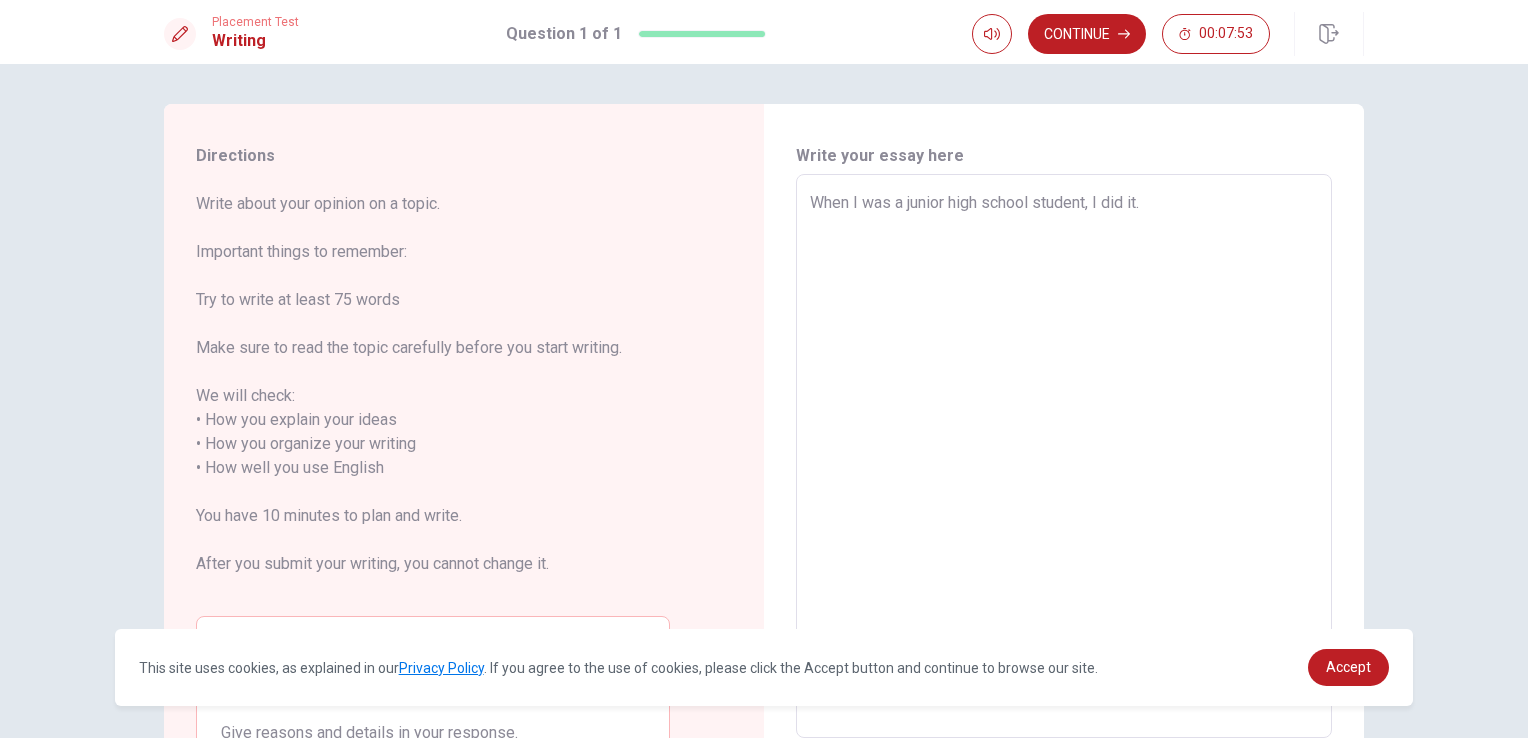type on "When I was a junior high school student, I did it." 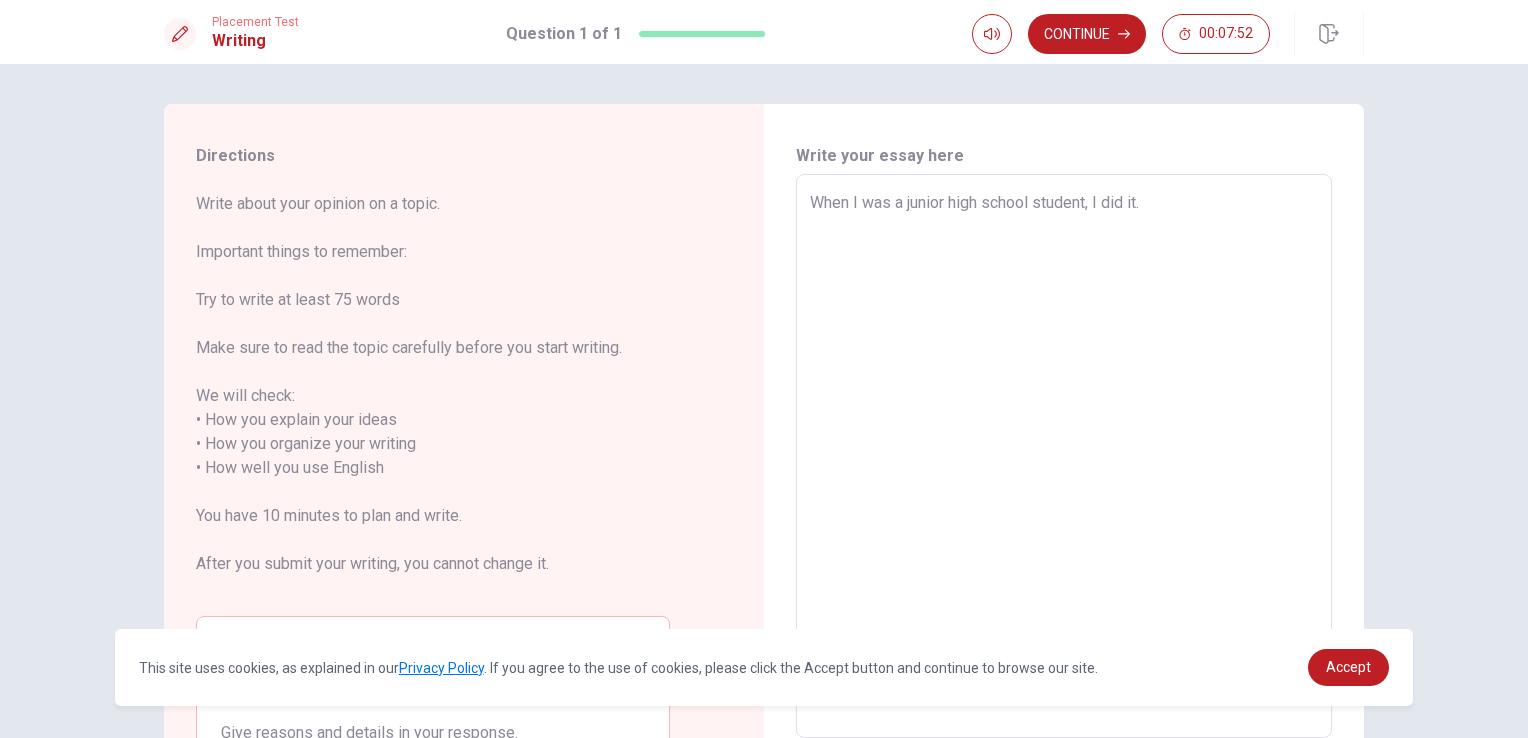 type on "When I was a junior high school student, I did it. I" 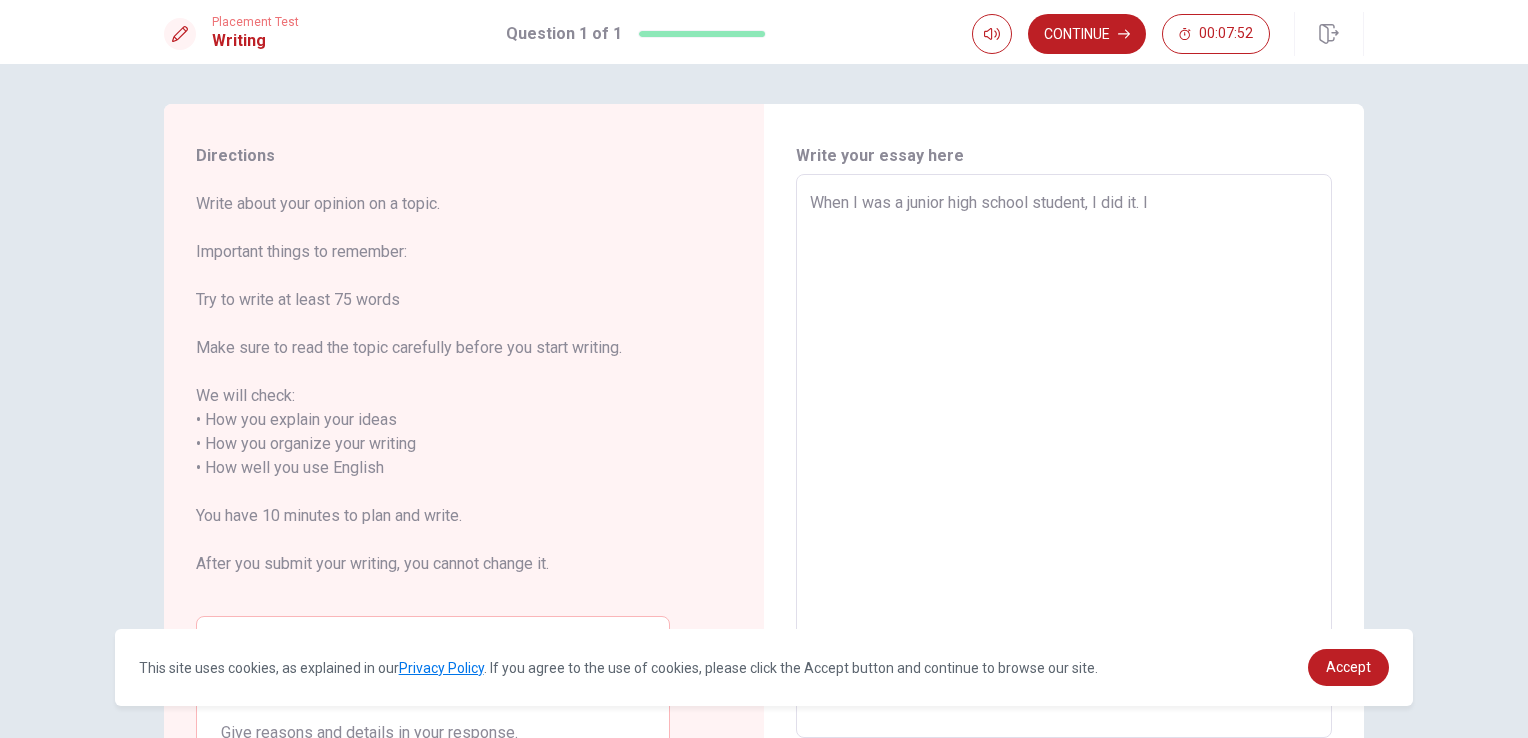 type on "x" 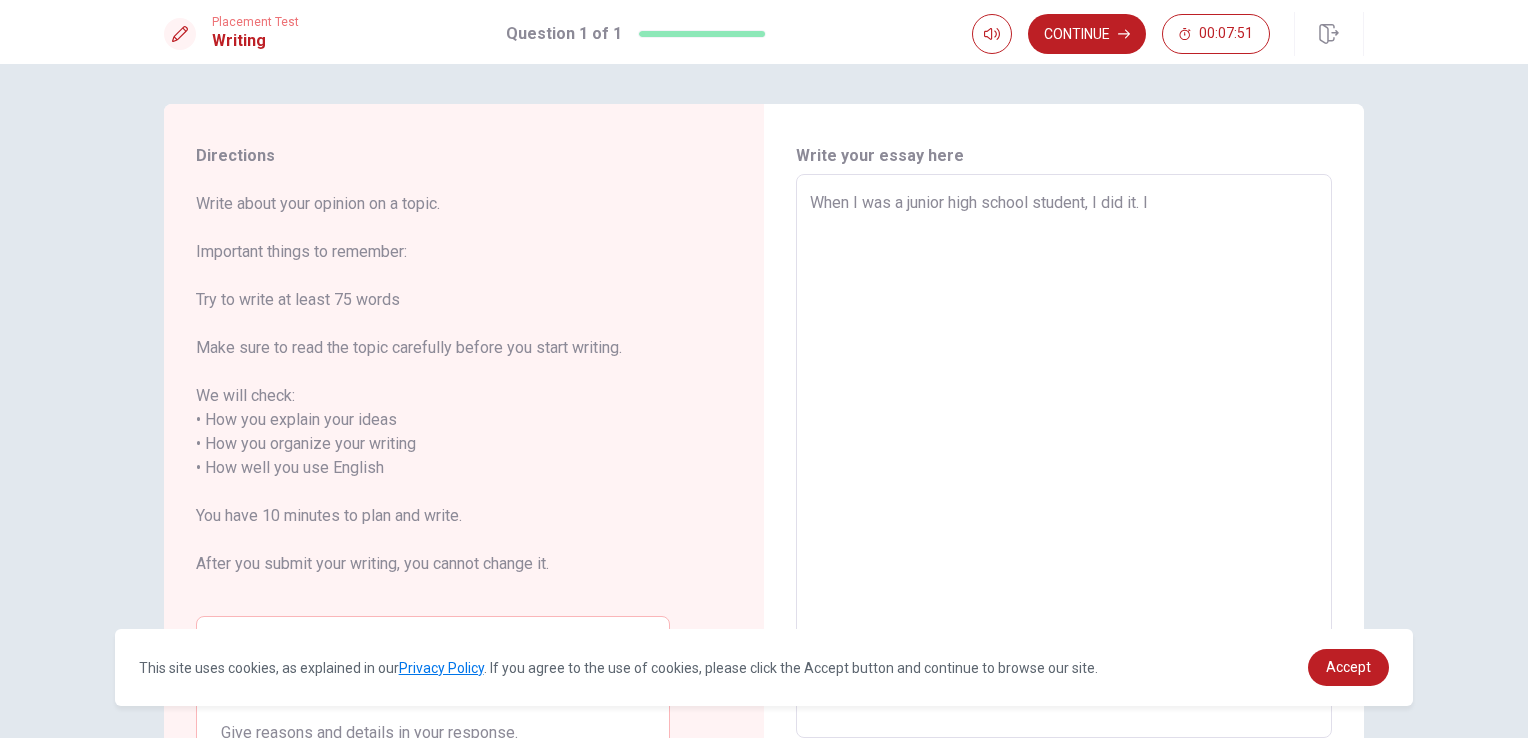 type on "When I was a junior high school student, I did it. I" 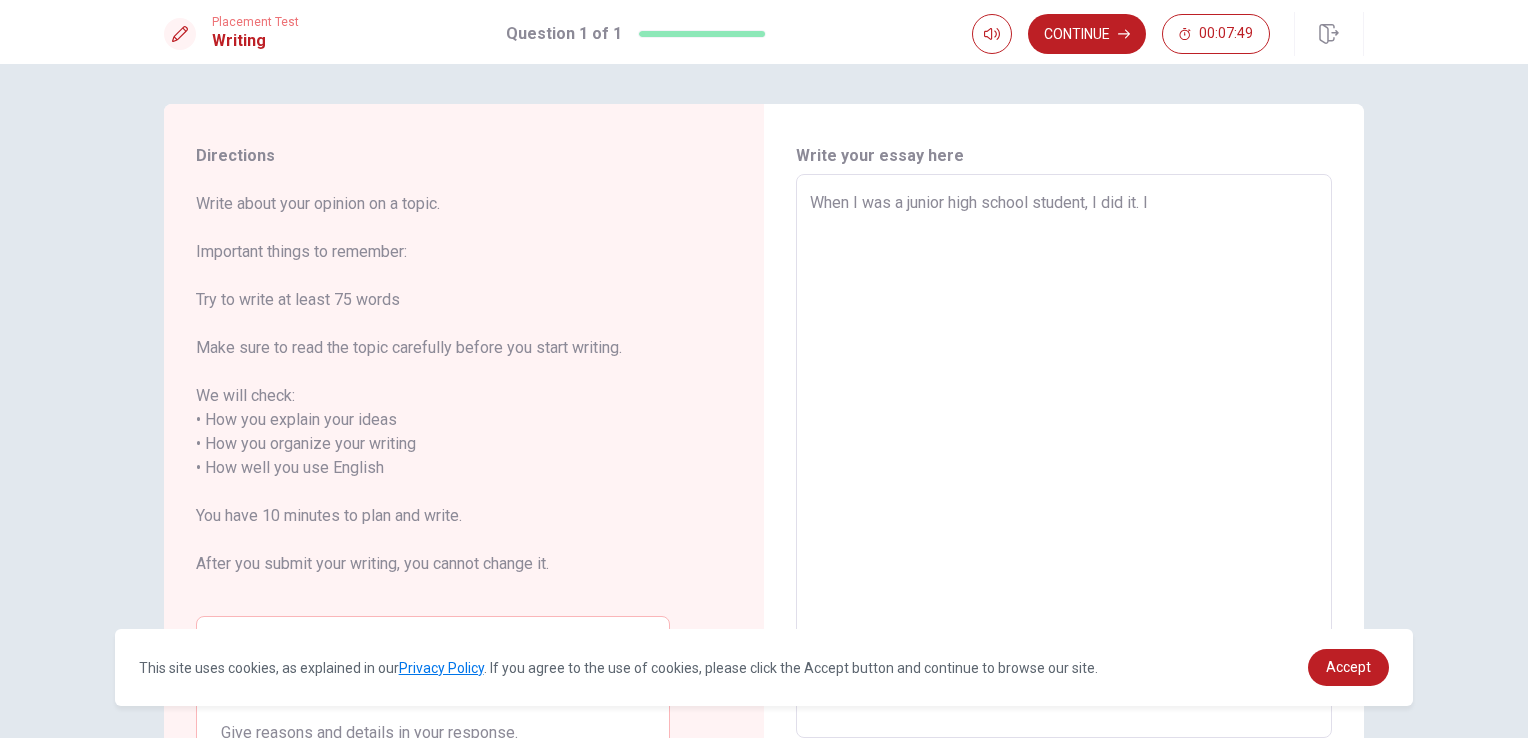 type on "x" 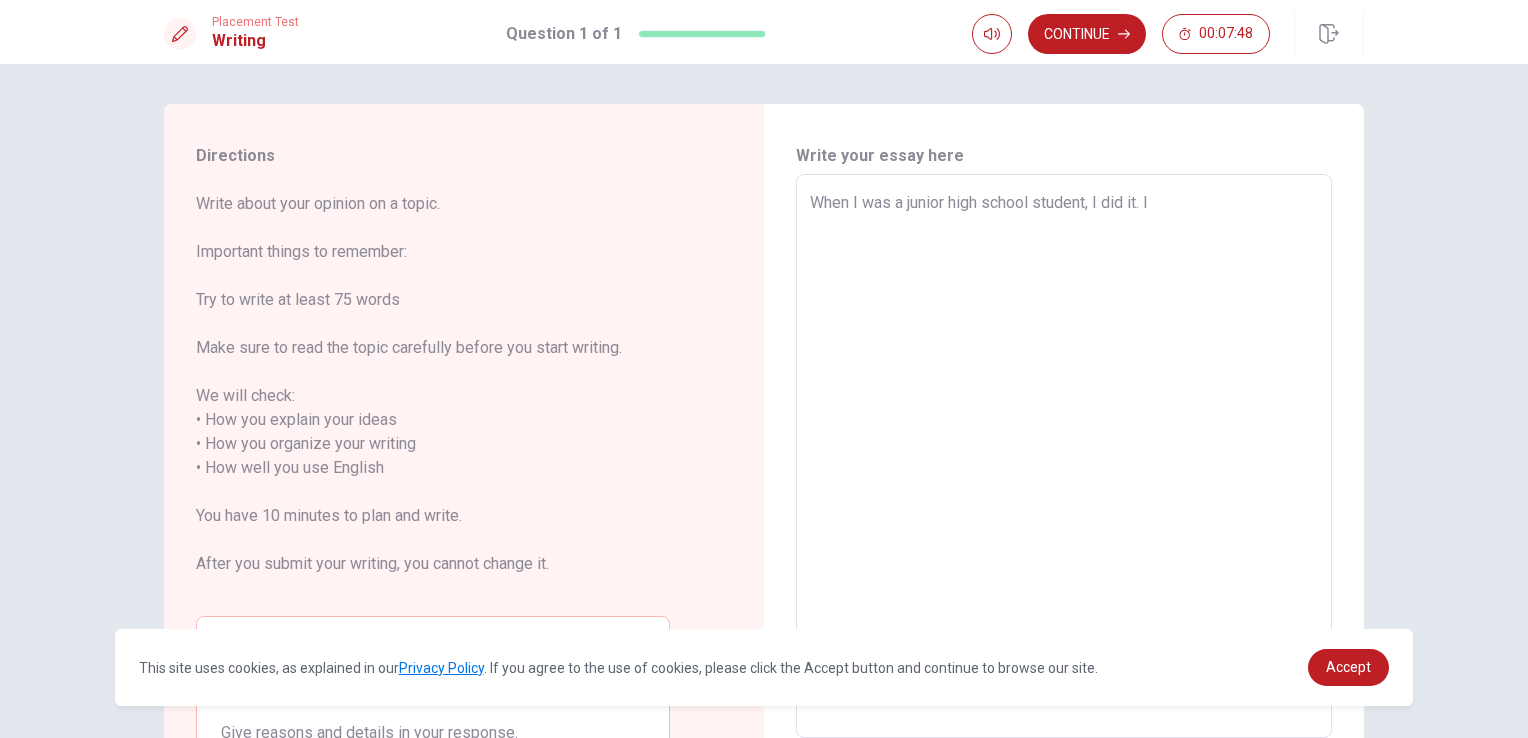 type on "When I was a junior high school student, I did it. I f" 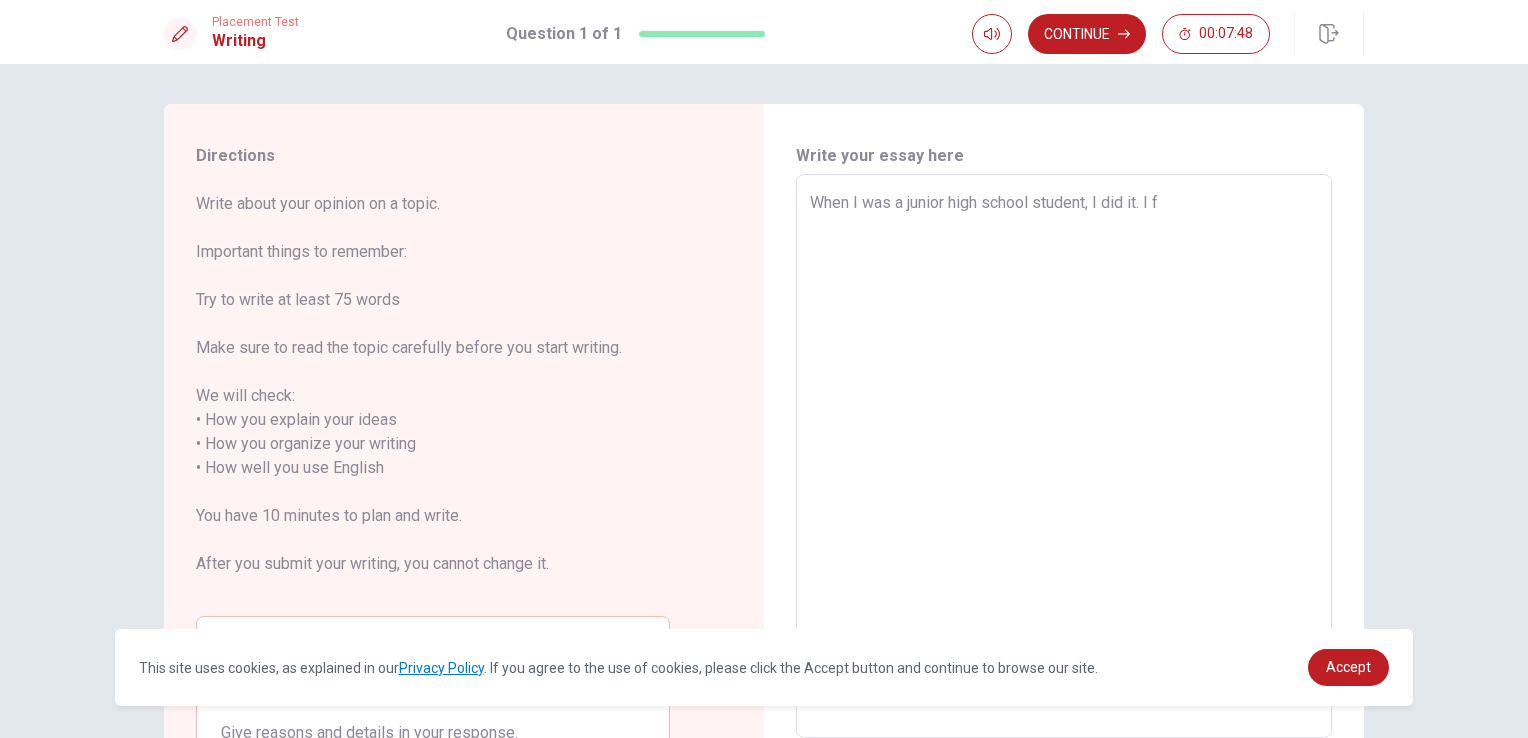 type on "x" 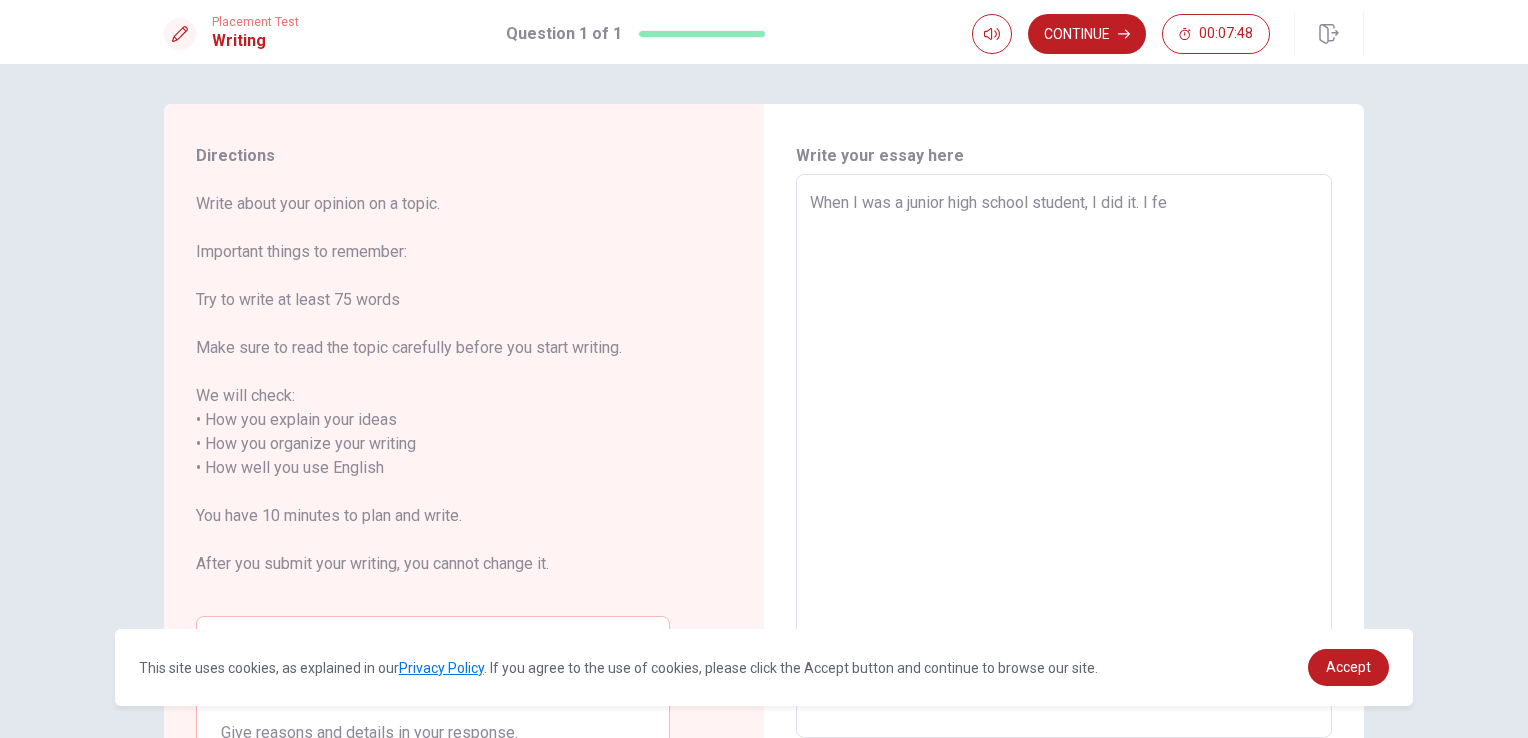 type on "x" 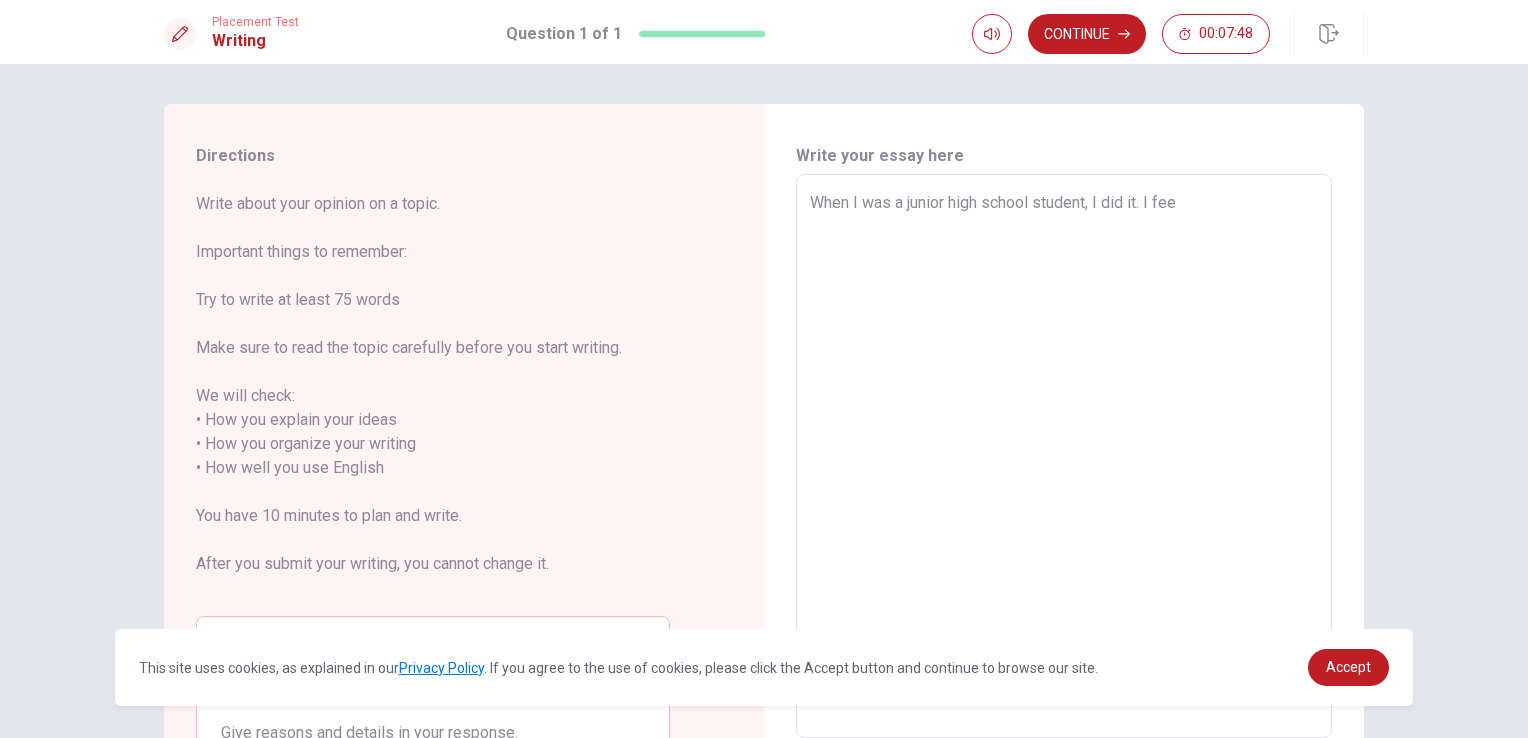 type on "x" 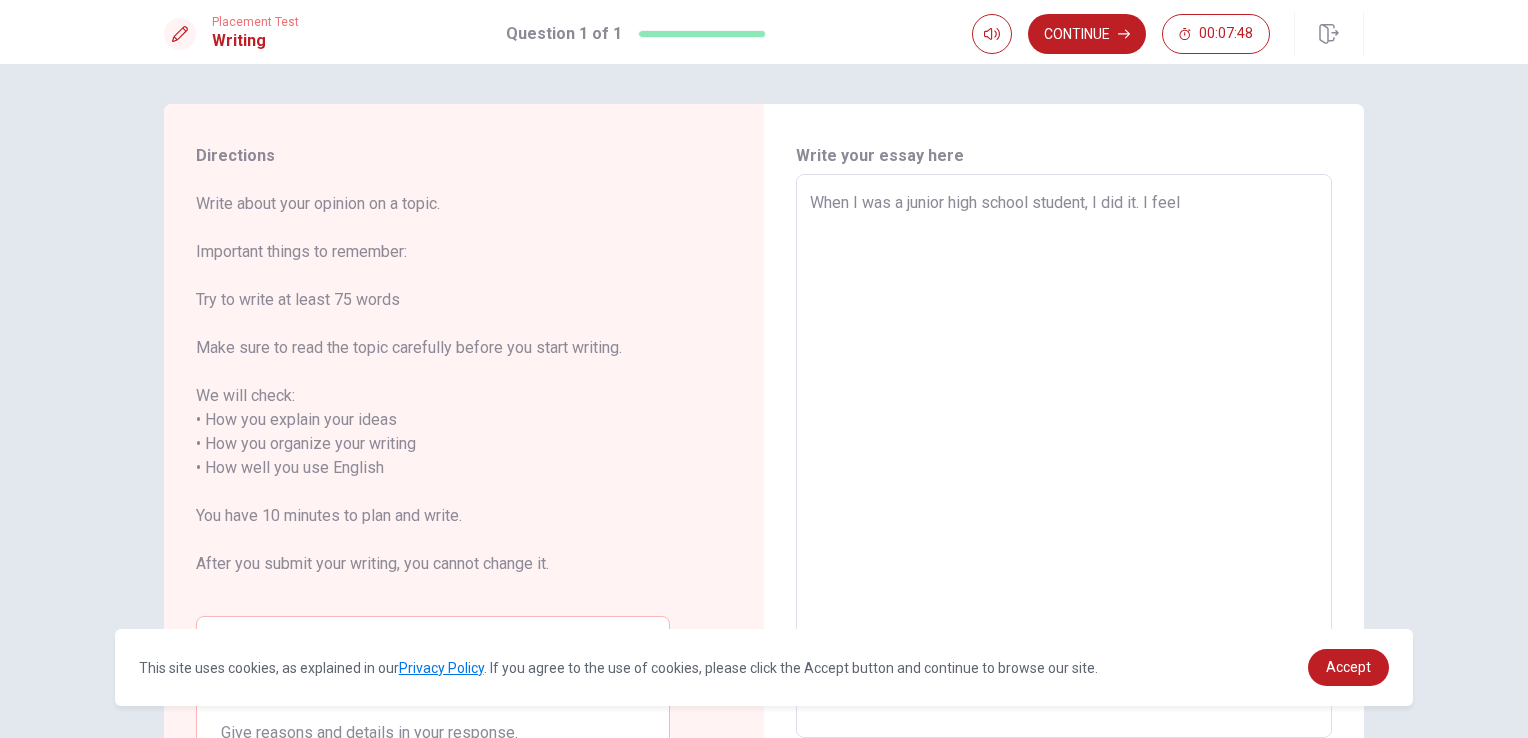 type on "x" 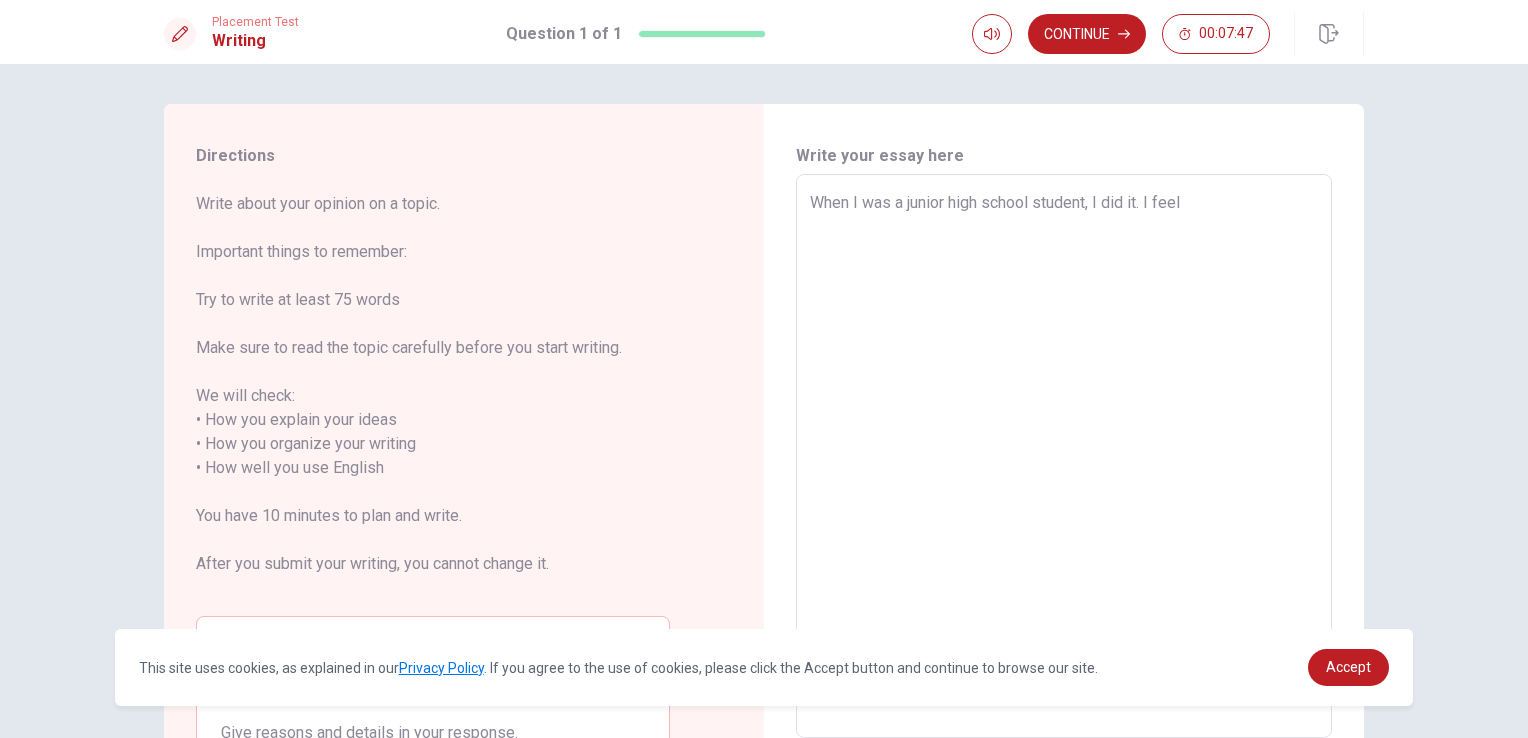 type on "When I was a junior high school student, I did it. I feel" 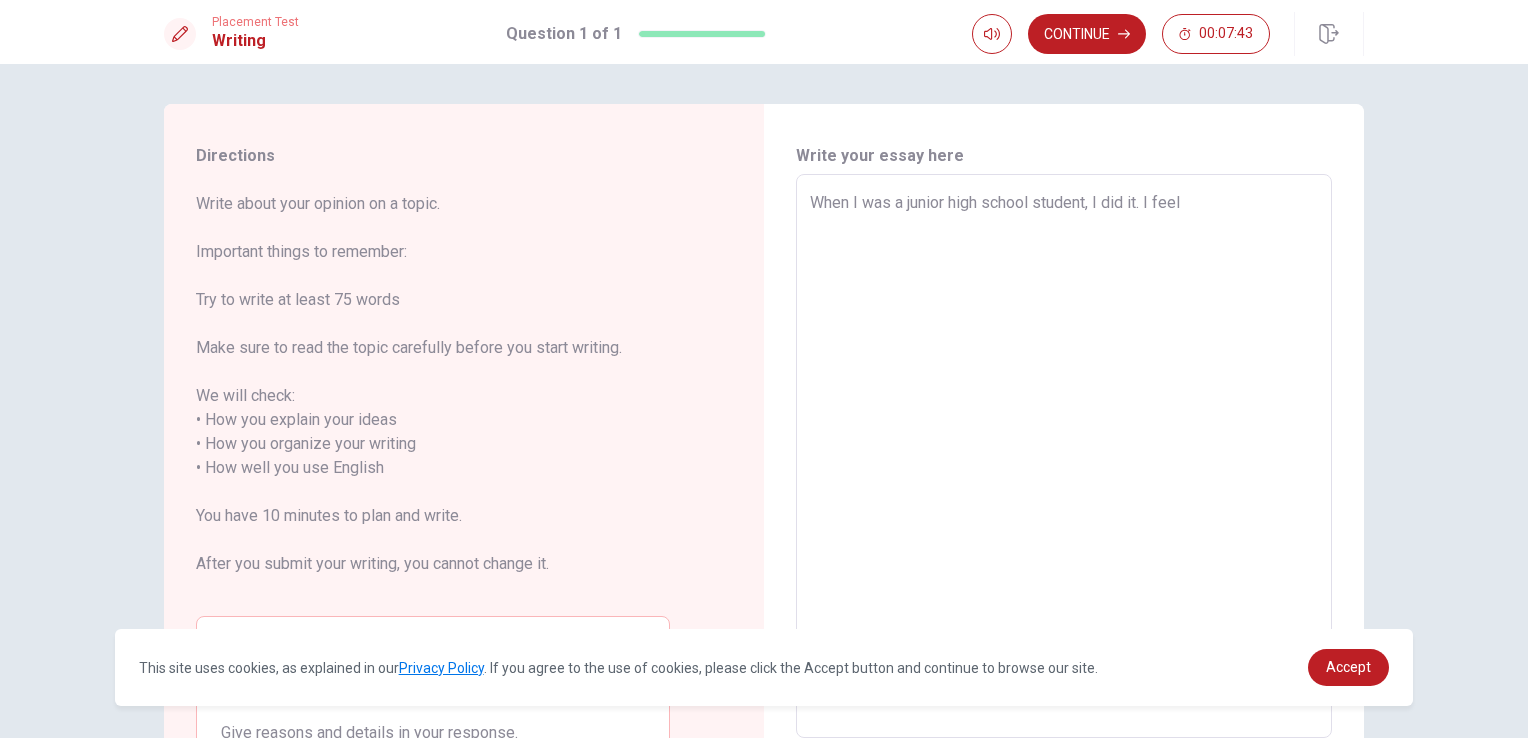 type on "x" 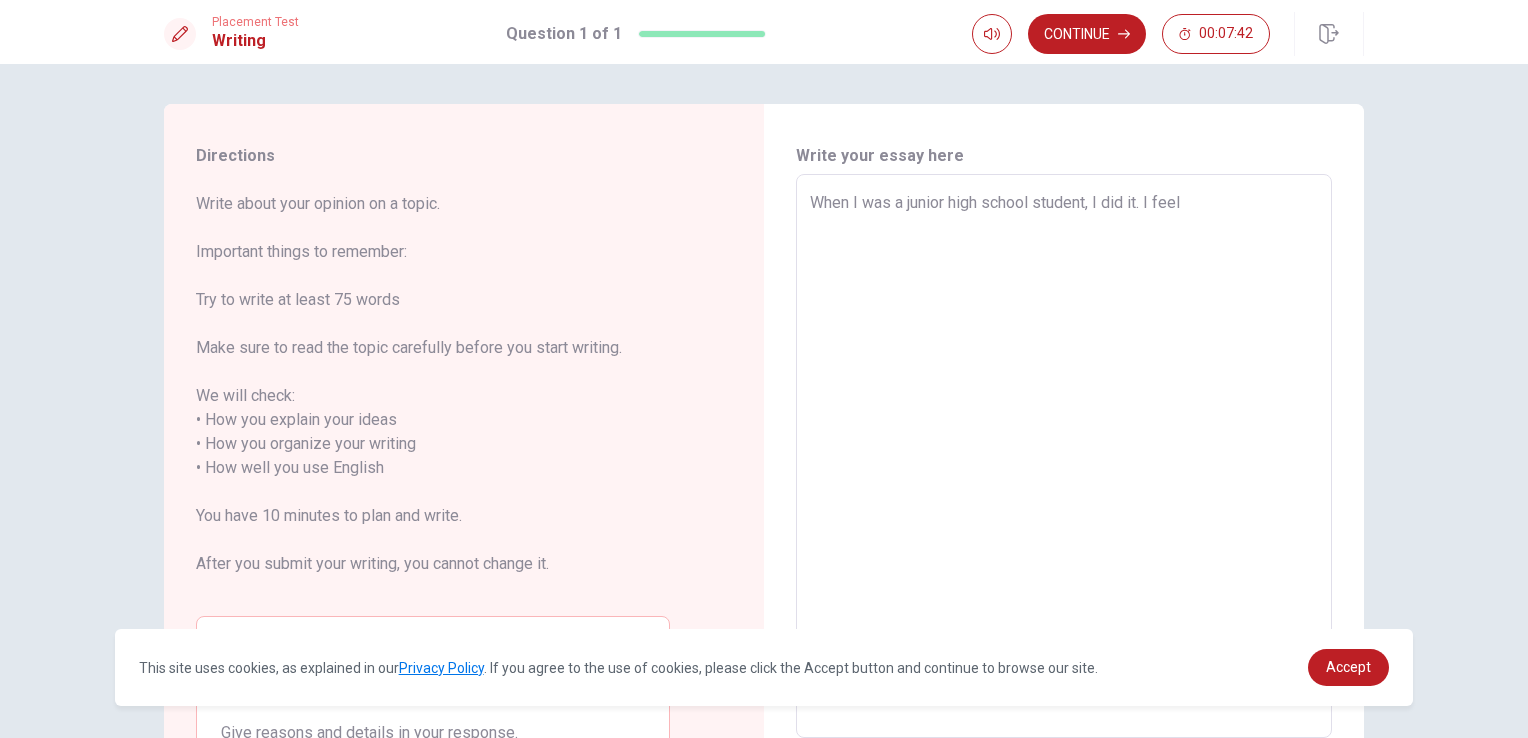 type on "When I was a junior high school student, I did it. I feel b" 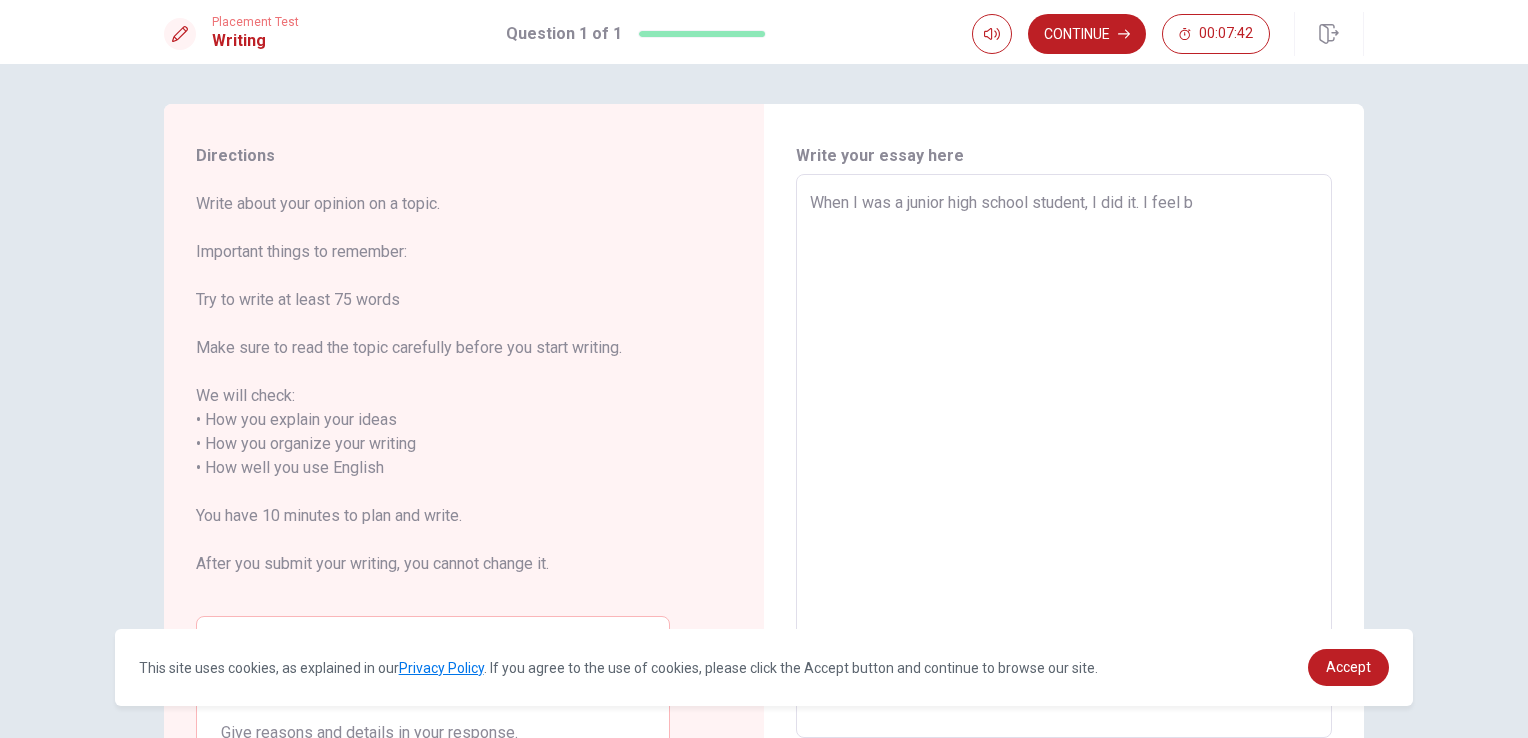 type on "x" 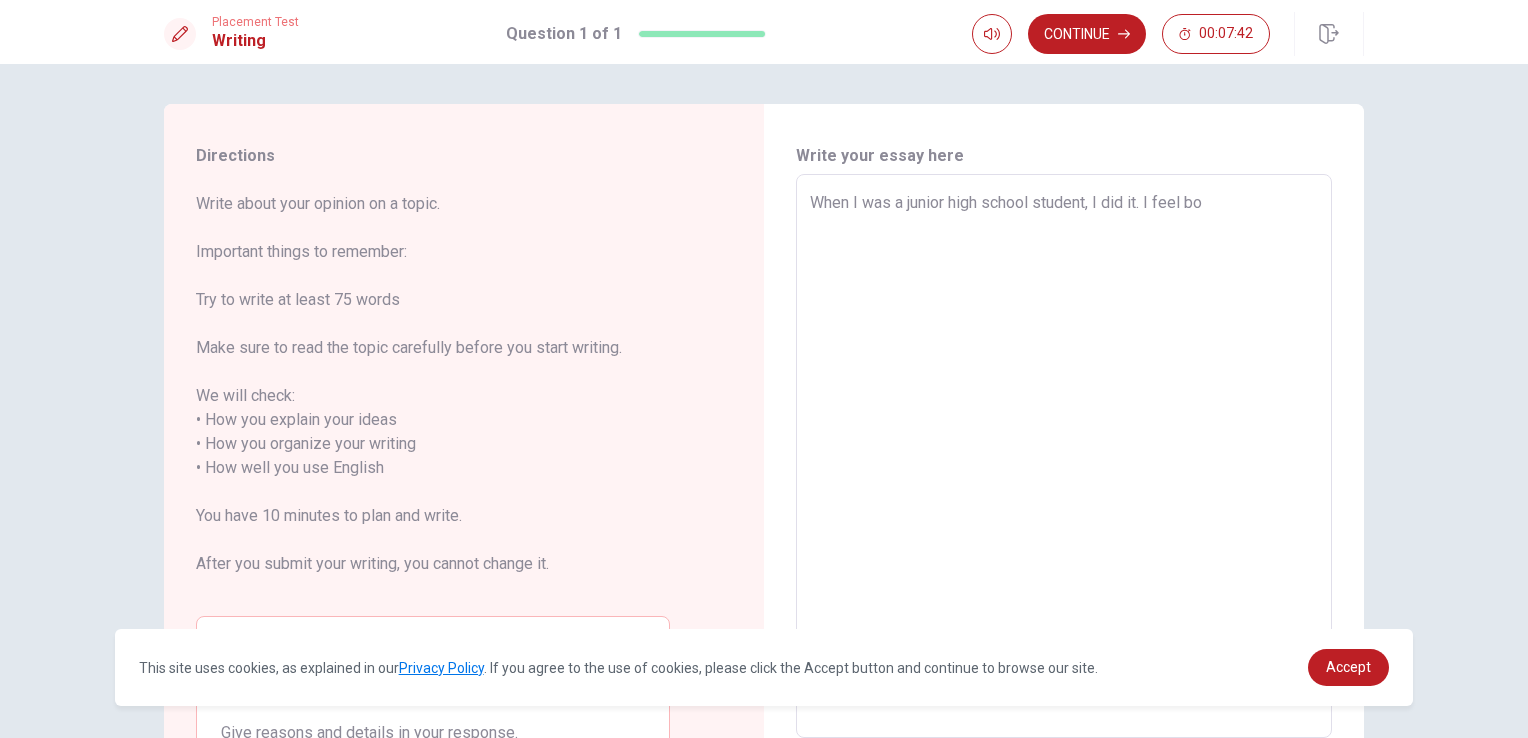 type on "x" 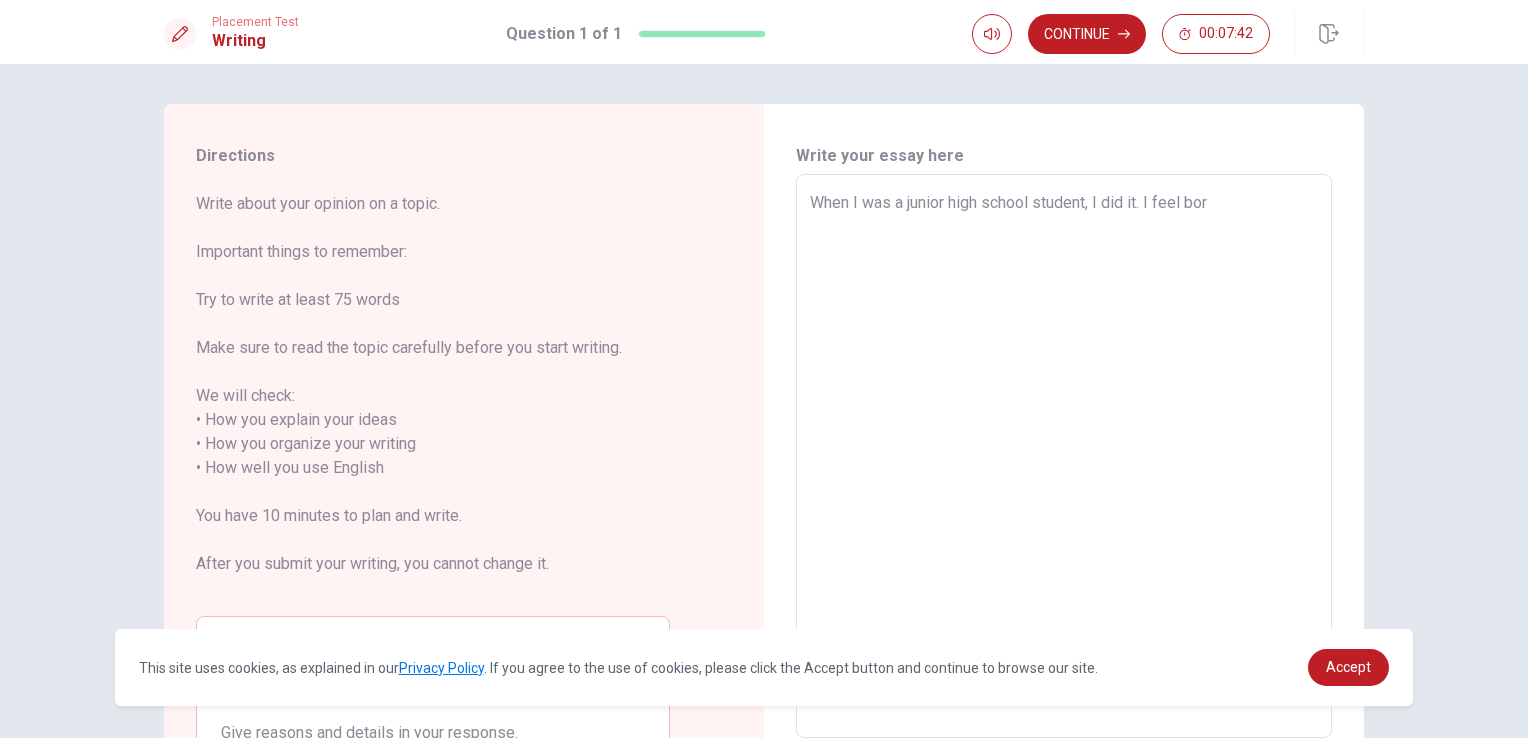 type on "x" 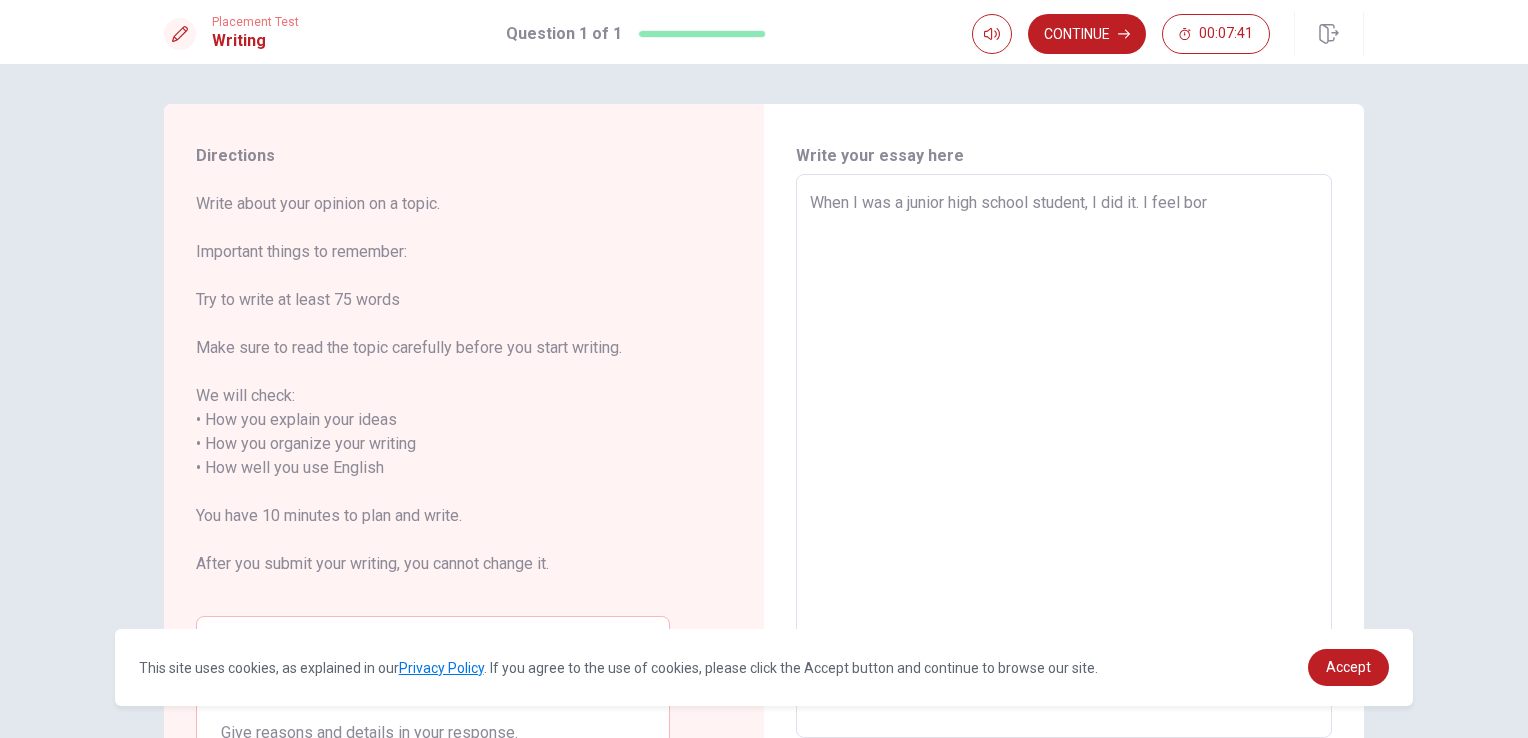 type on "When I was a junior high school student, I did it. I feel bori" 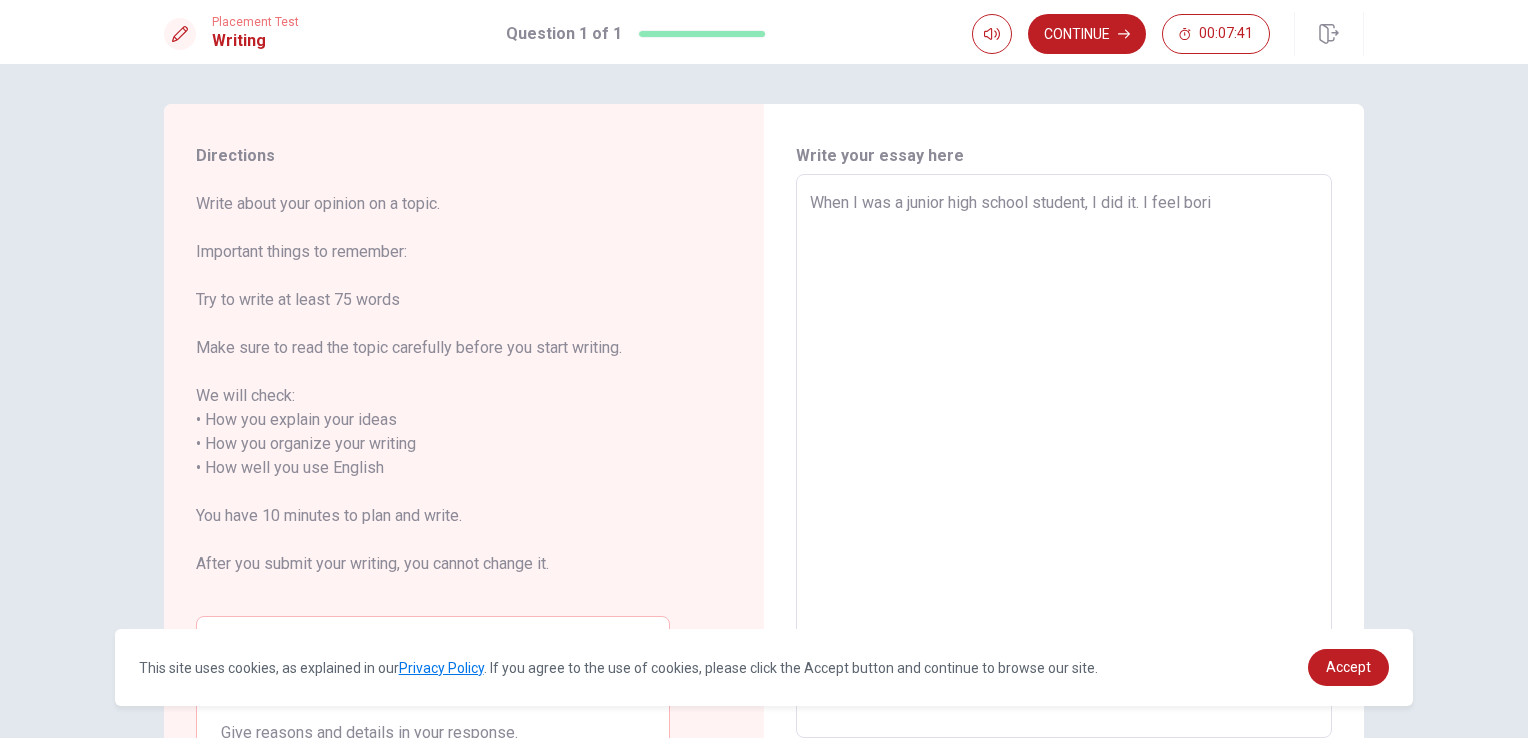 type on "x" 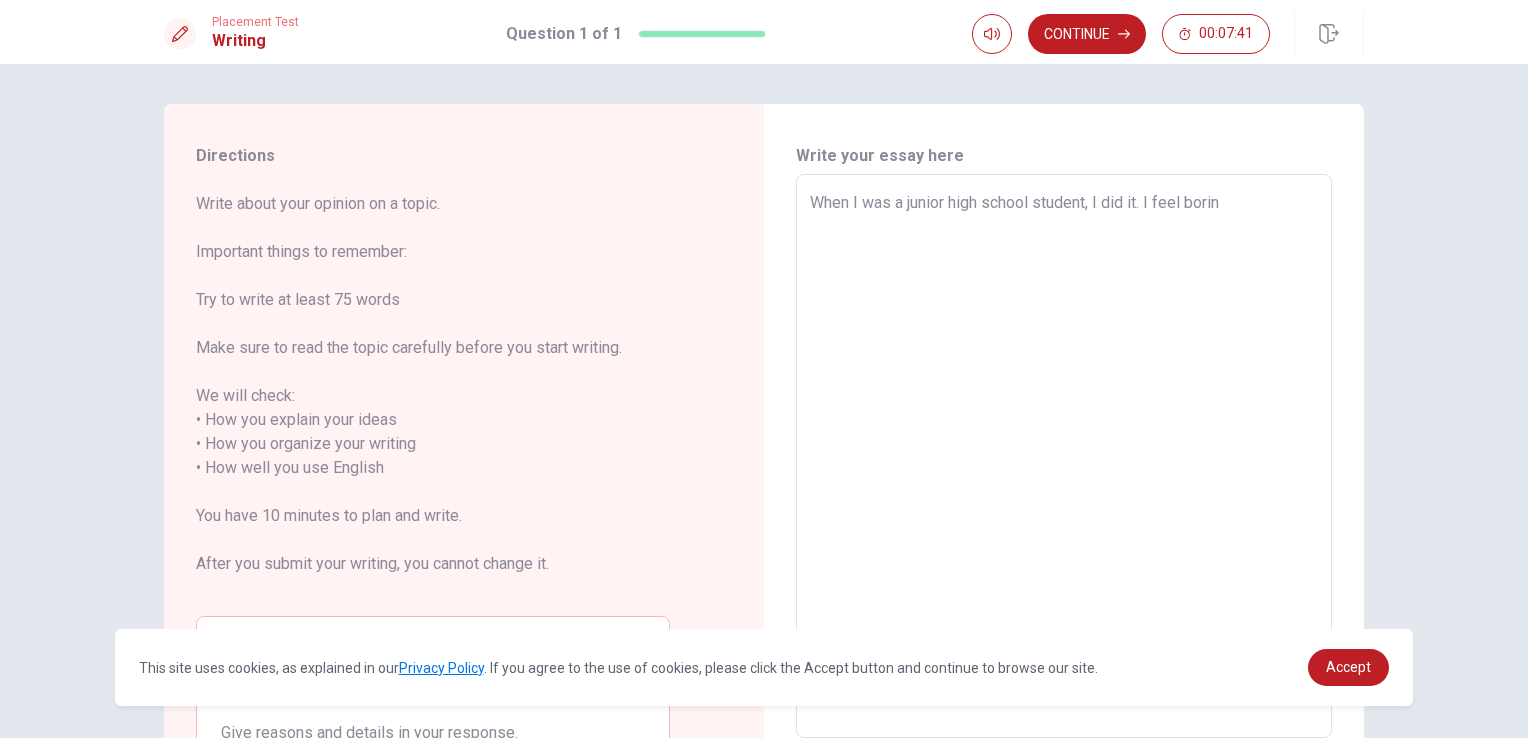 type on "x" 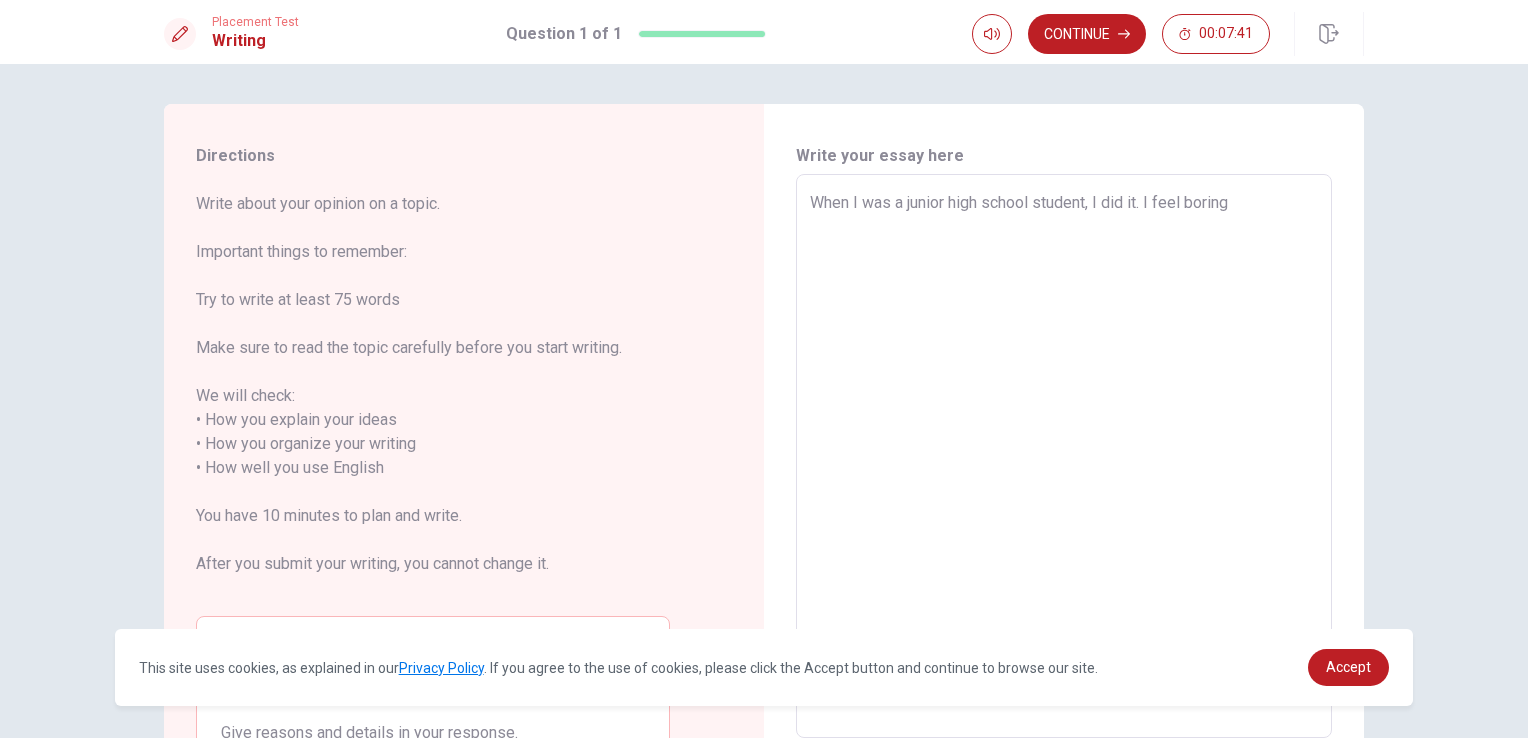 type on "x" 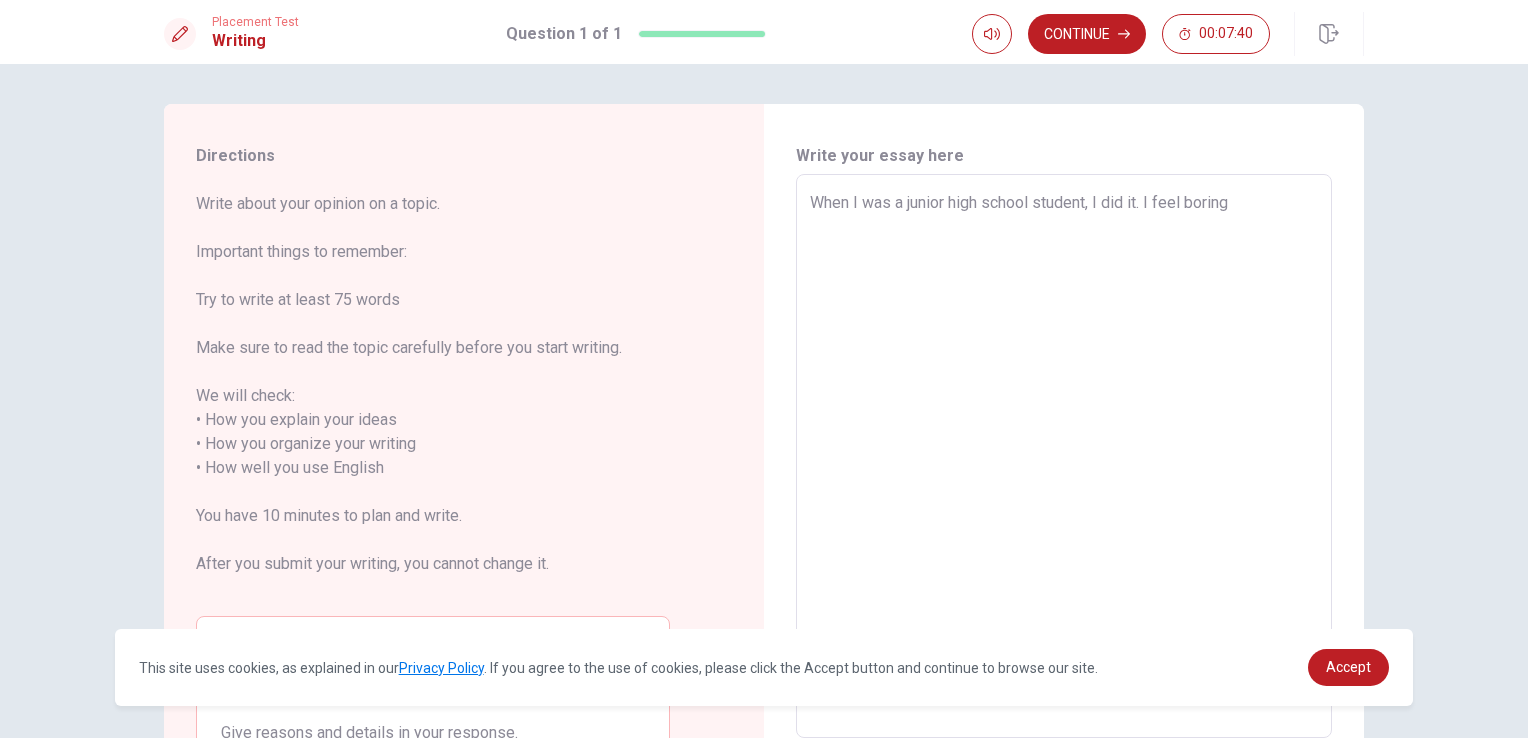 type on "When I was a junior high school student, I did it. I feel boring" 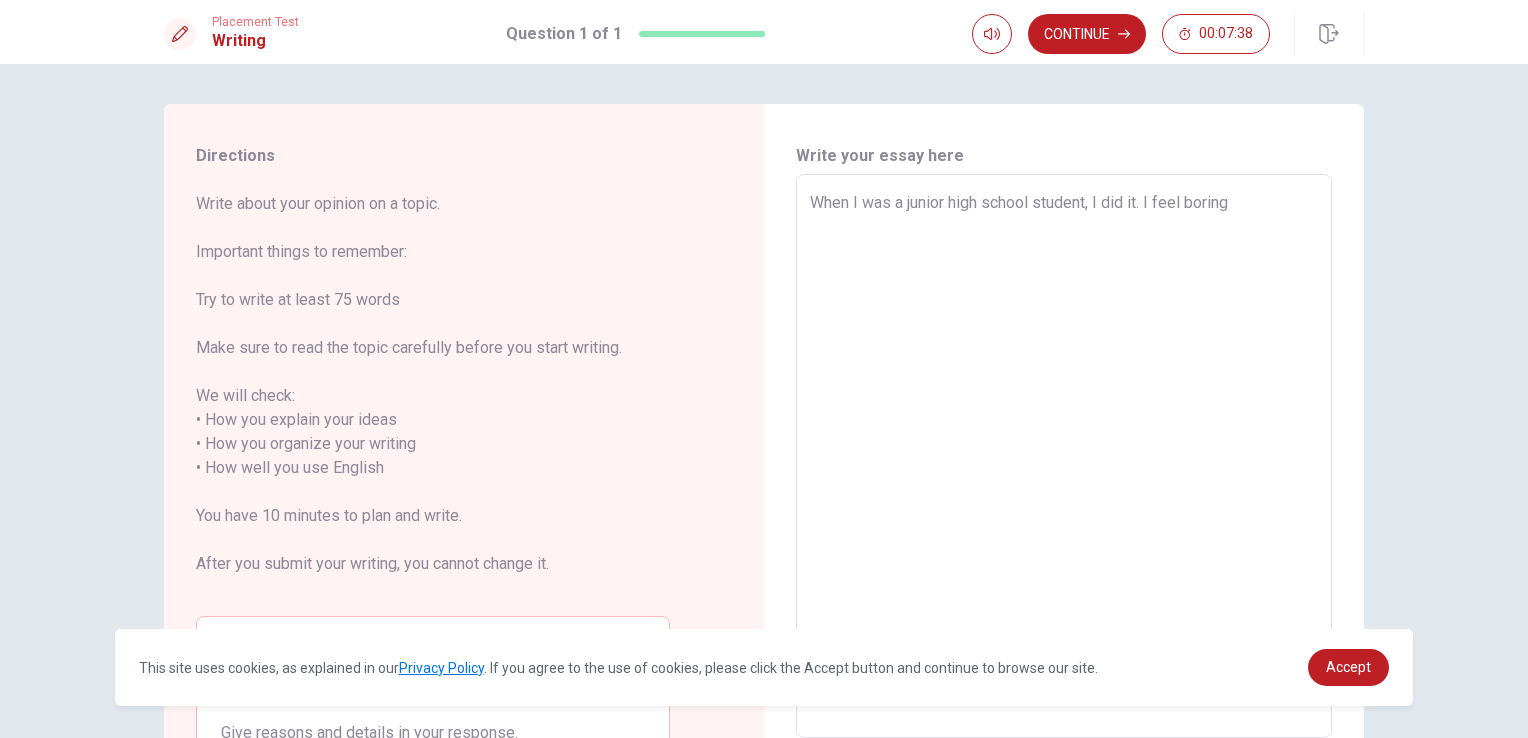 click on "When I was a junior high school student, I did it. I feel boring" at bounding box center [1064, 456] 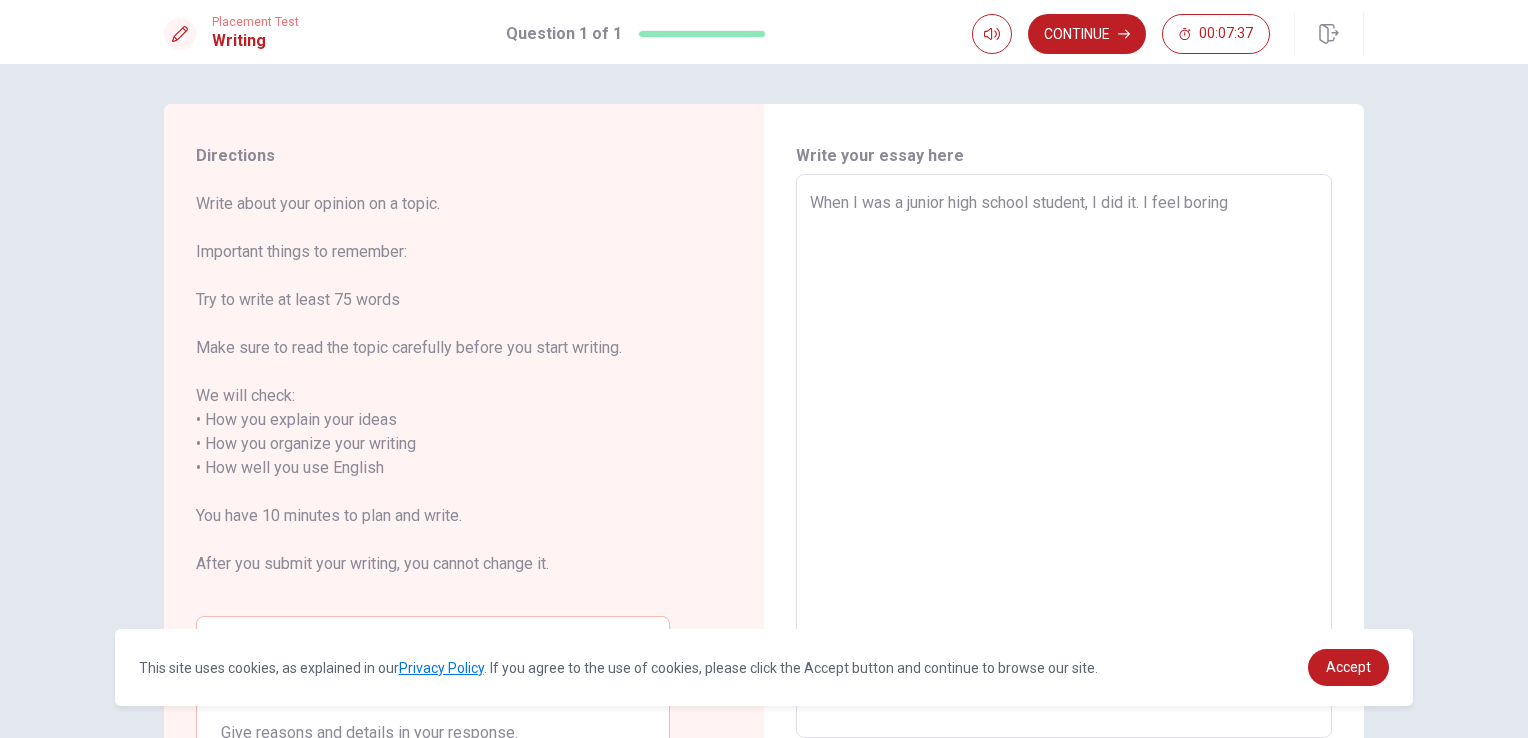 type on "x" 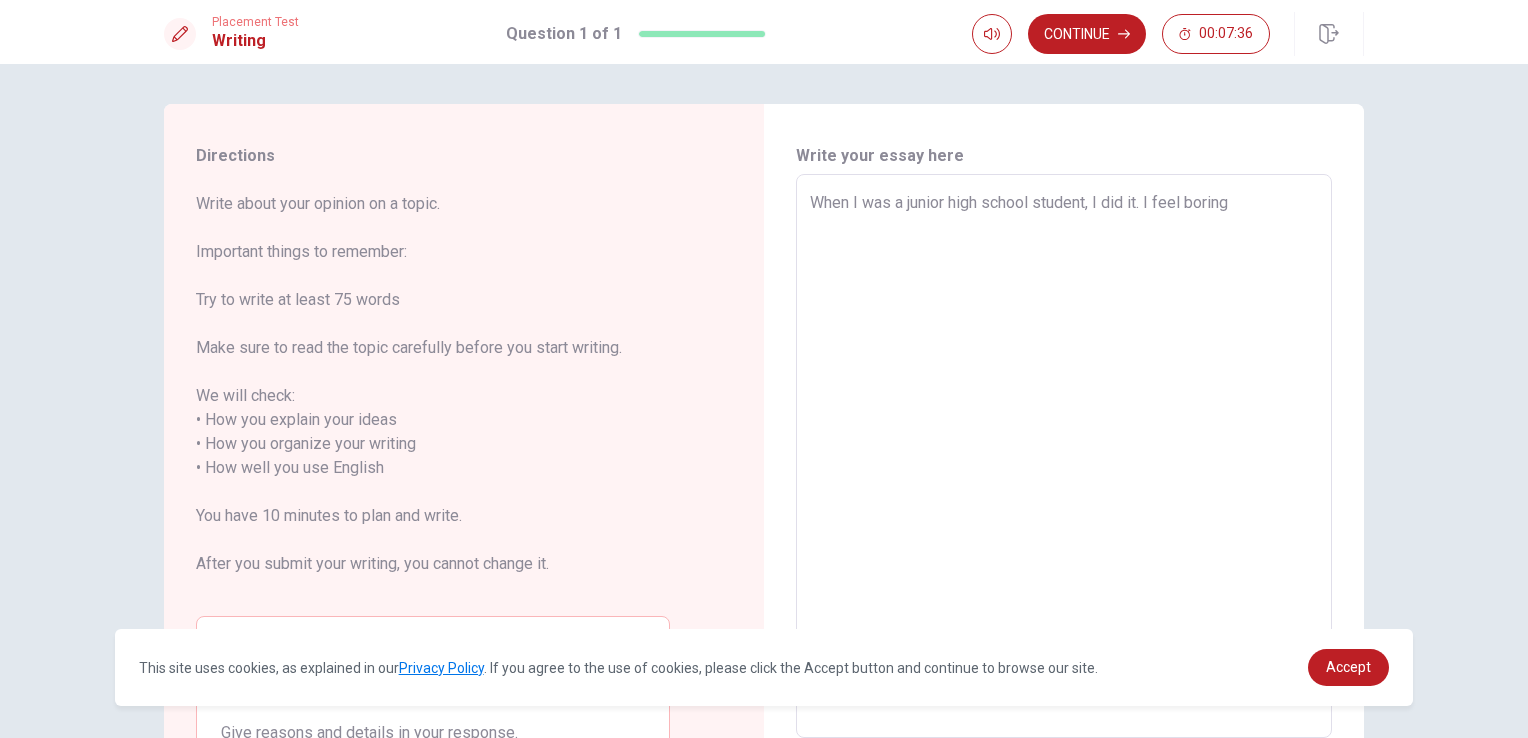 type on "When I was a junior high school student, I did it. I fee boring" 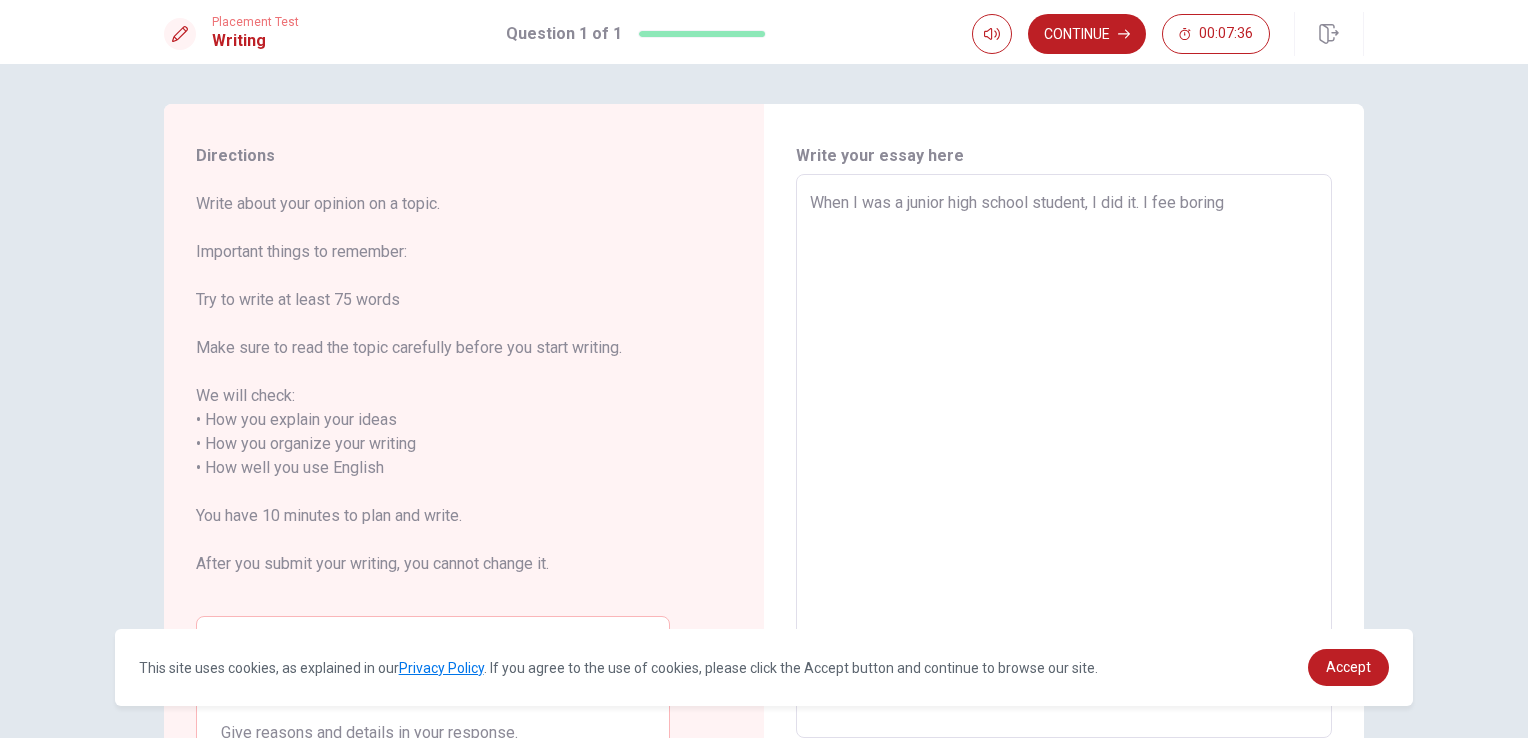type on "x" 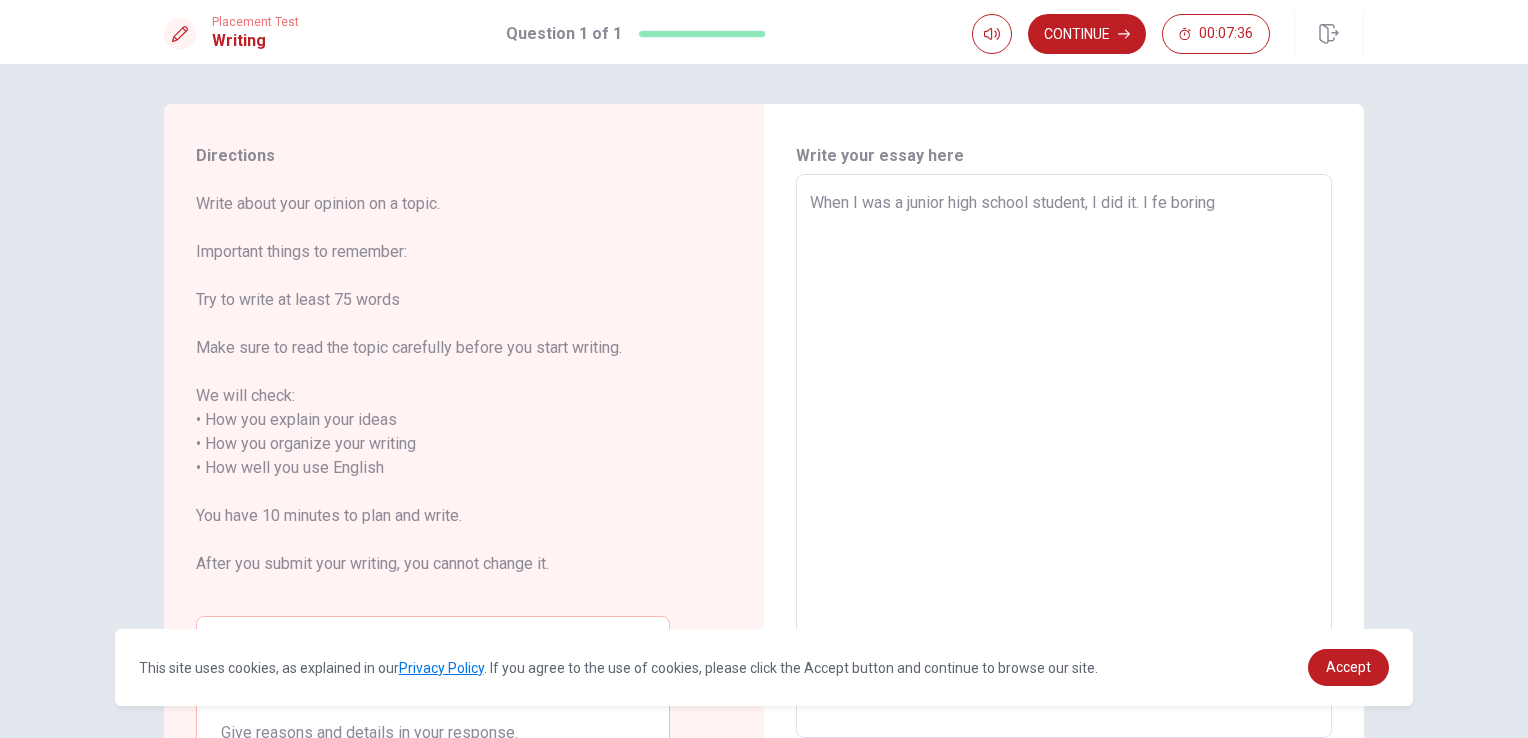 type on "x" 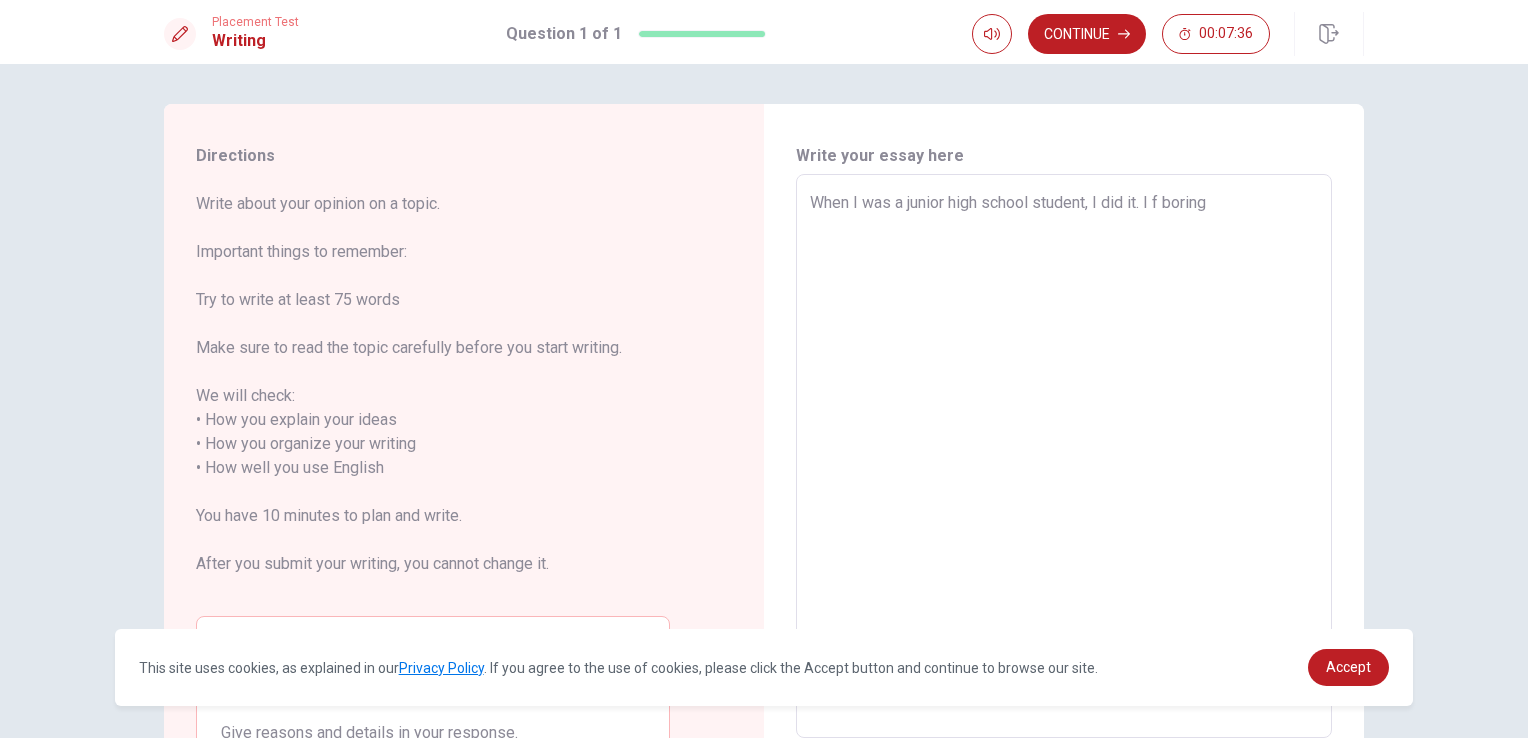 type on "x" 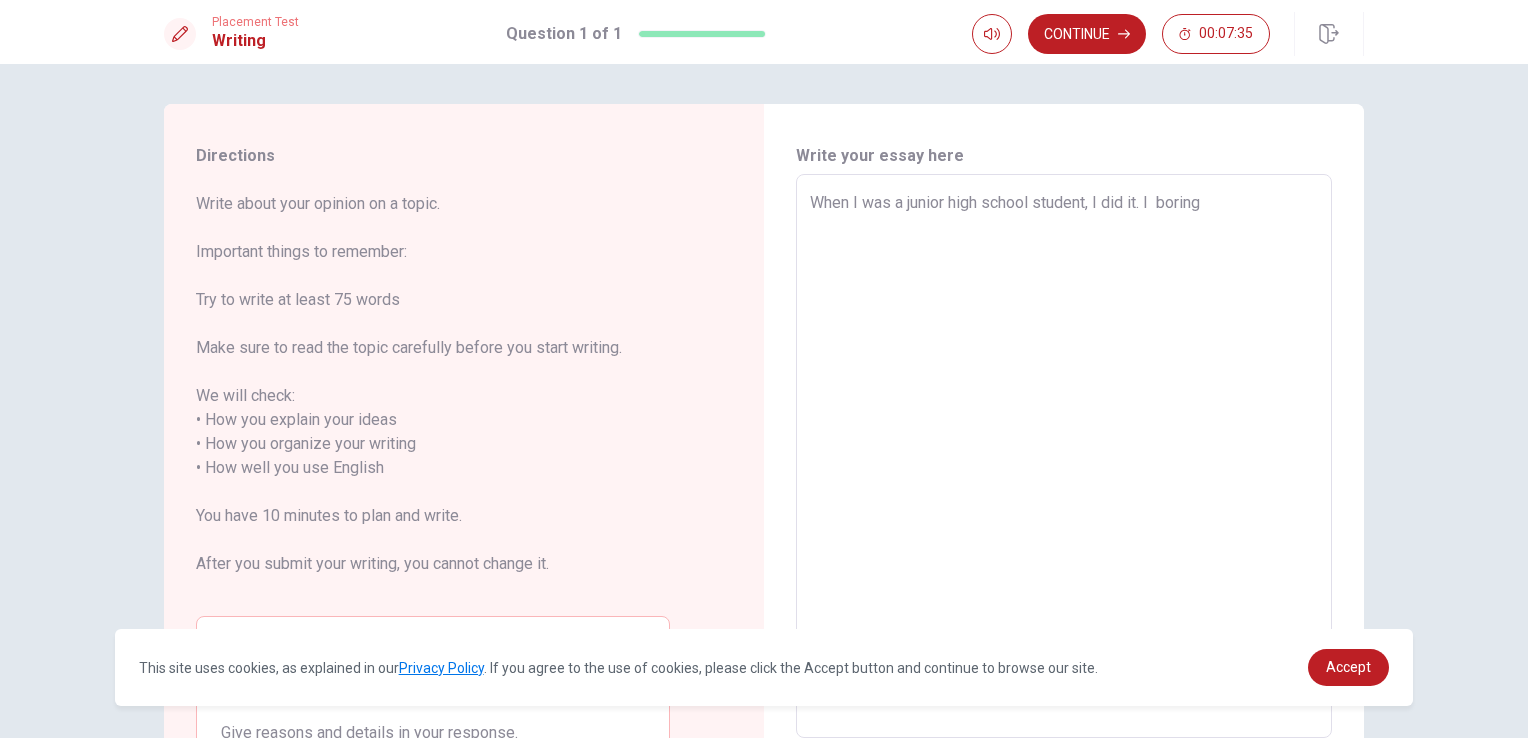 type on "x" 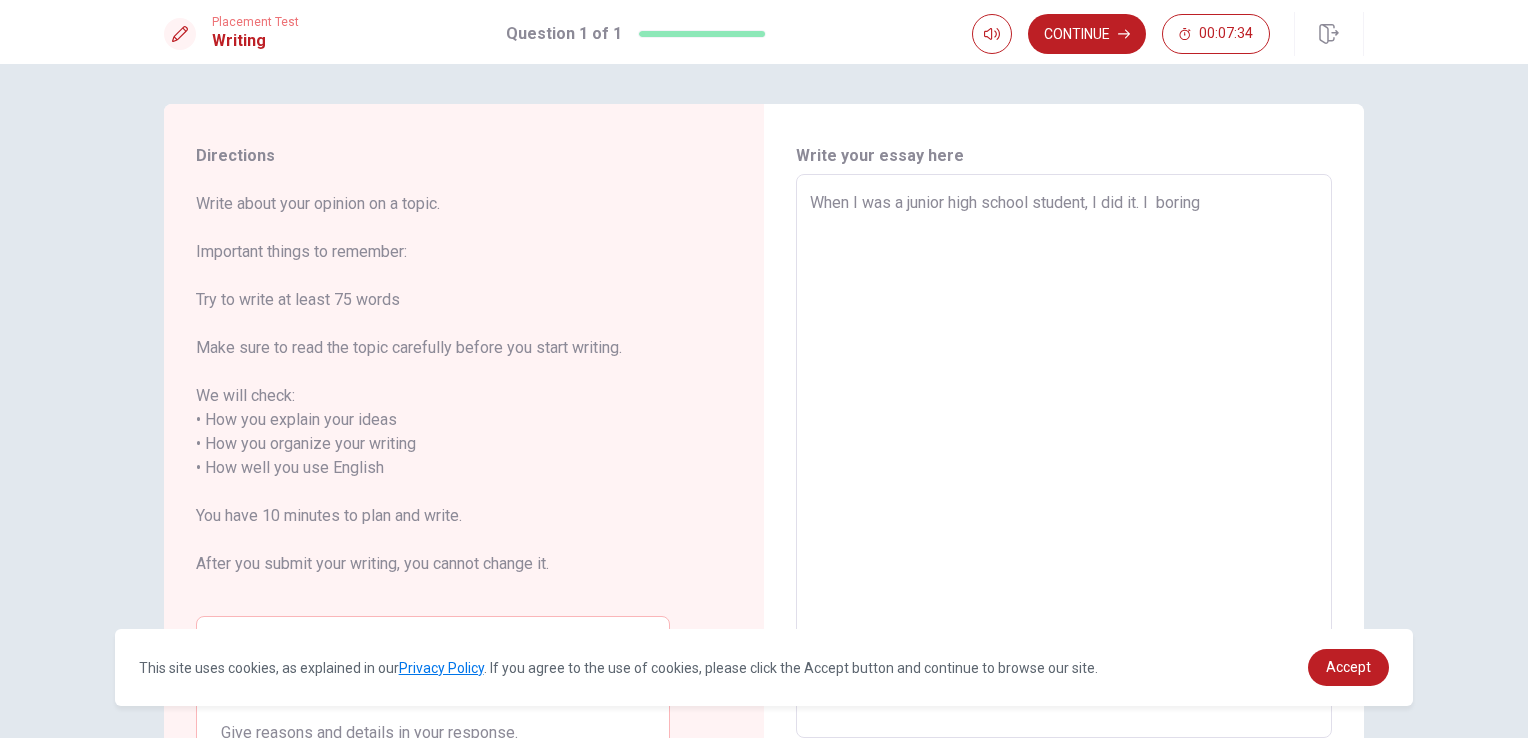 type on "When I was a junior high school student, I did it. I w boring" 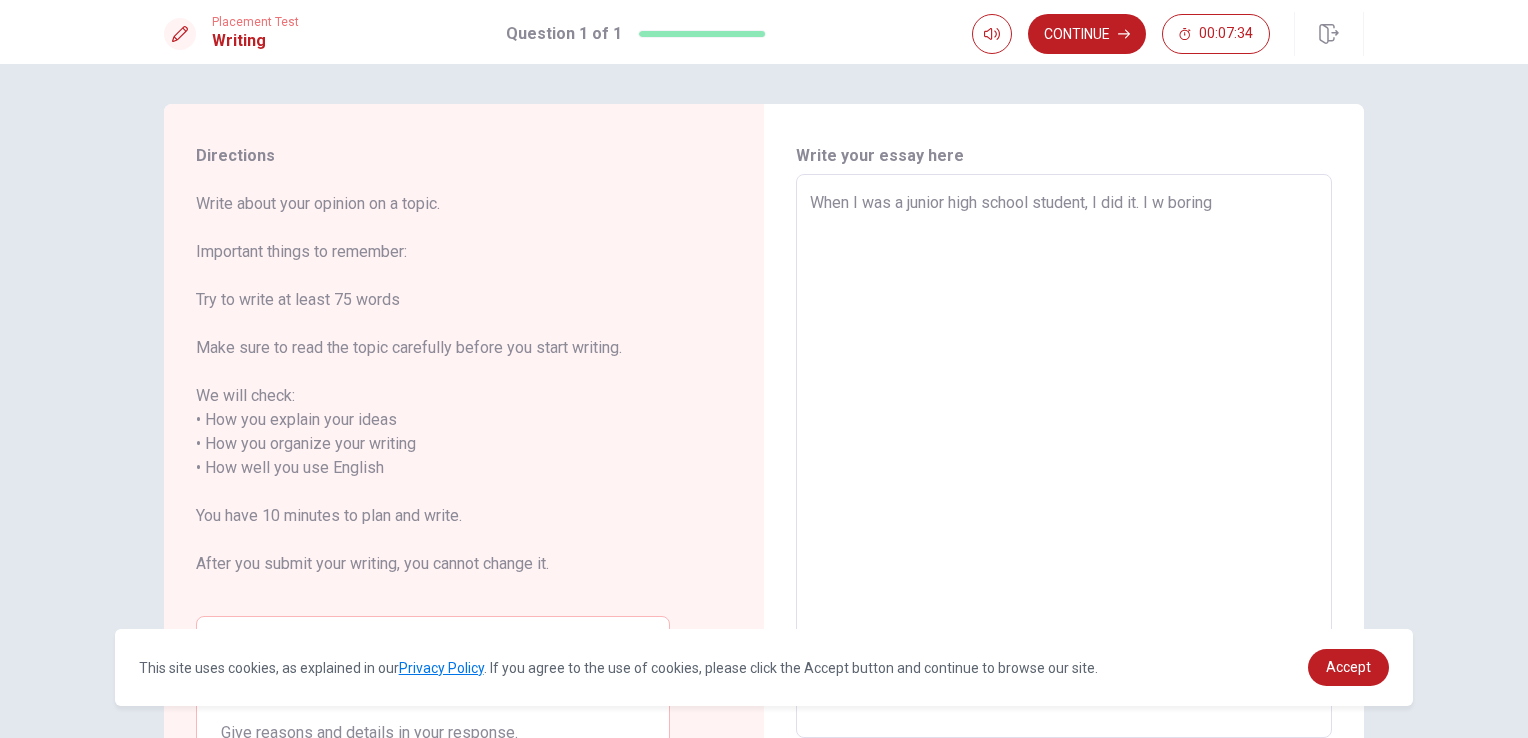 type on "x" 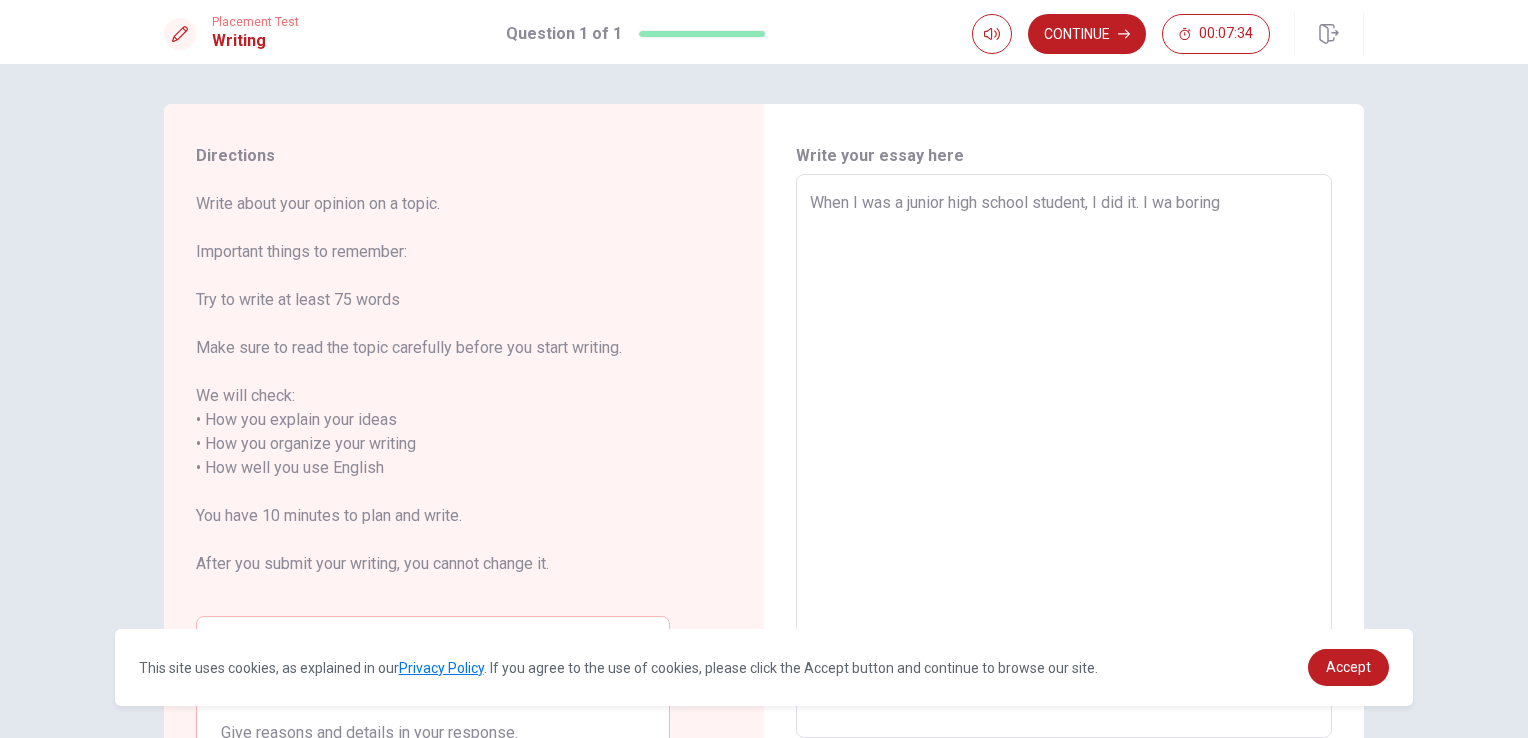 type on "x" 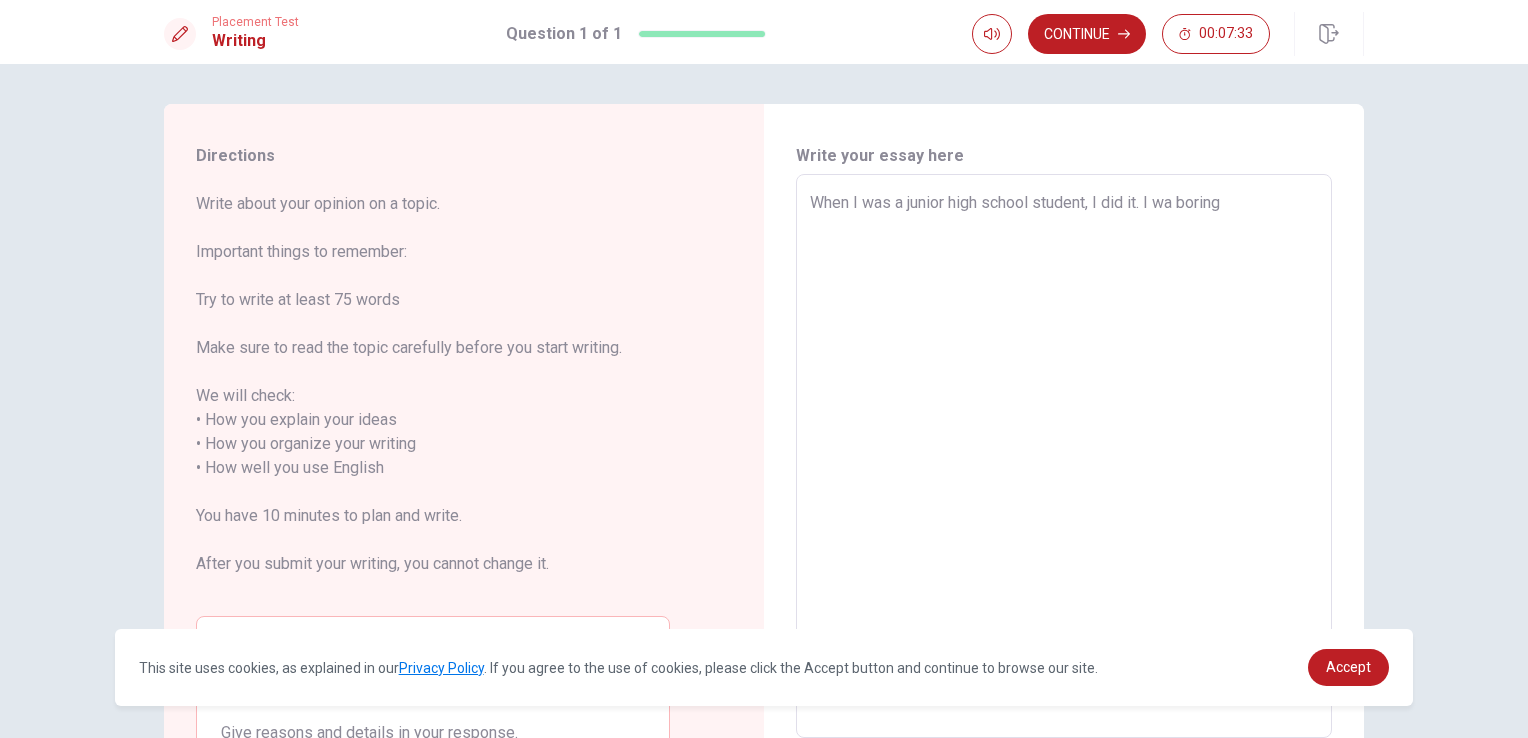 type on "When I was a junior high school student, I did it. I was boring" 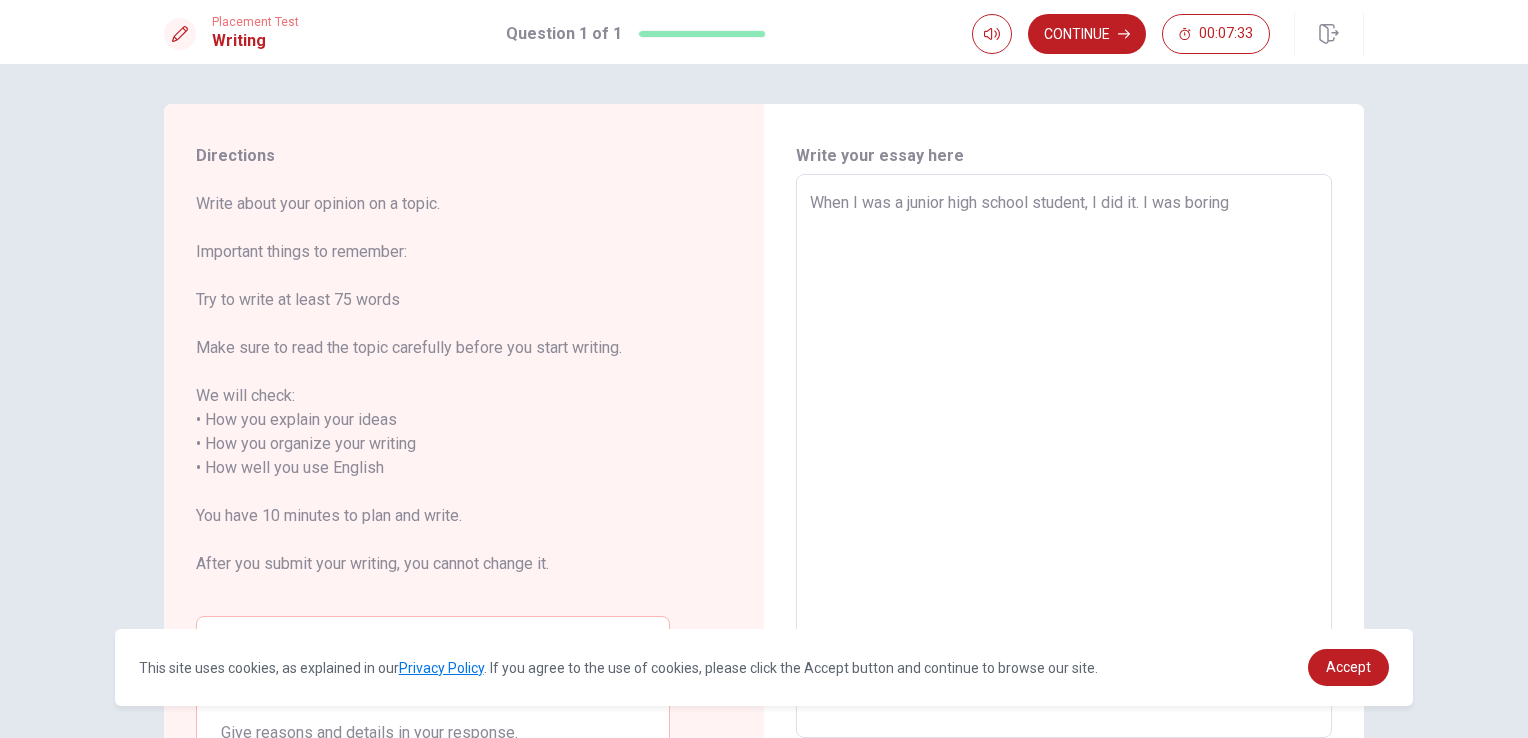 type on "x" 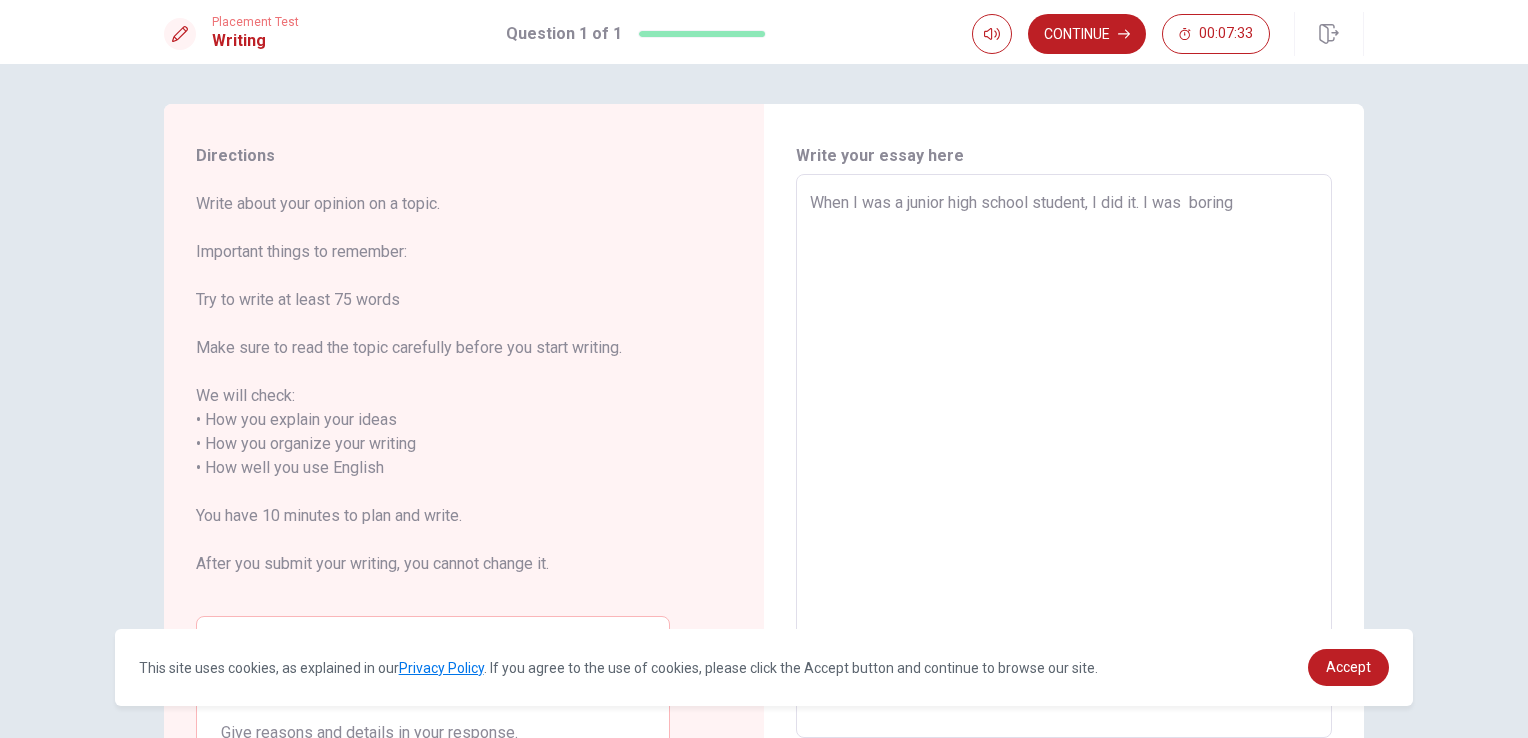 type on "x" 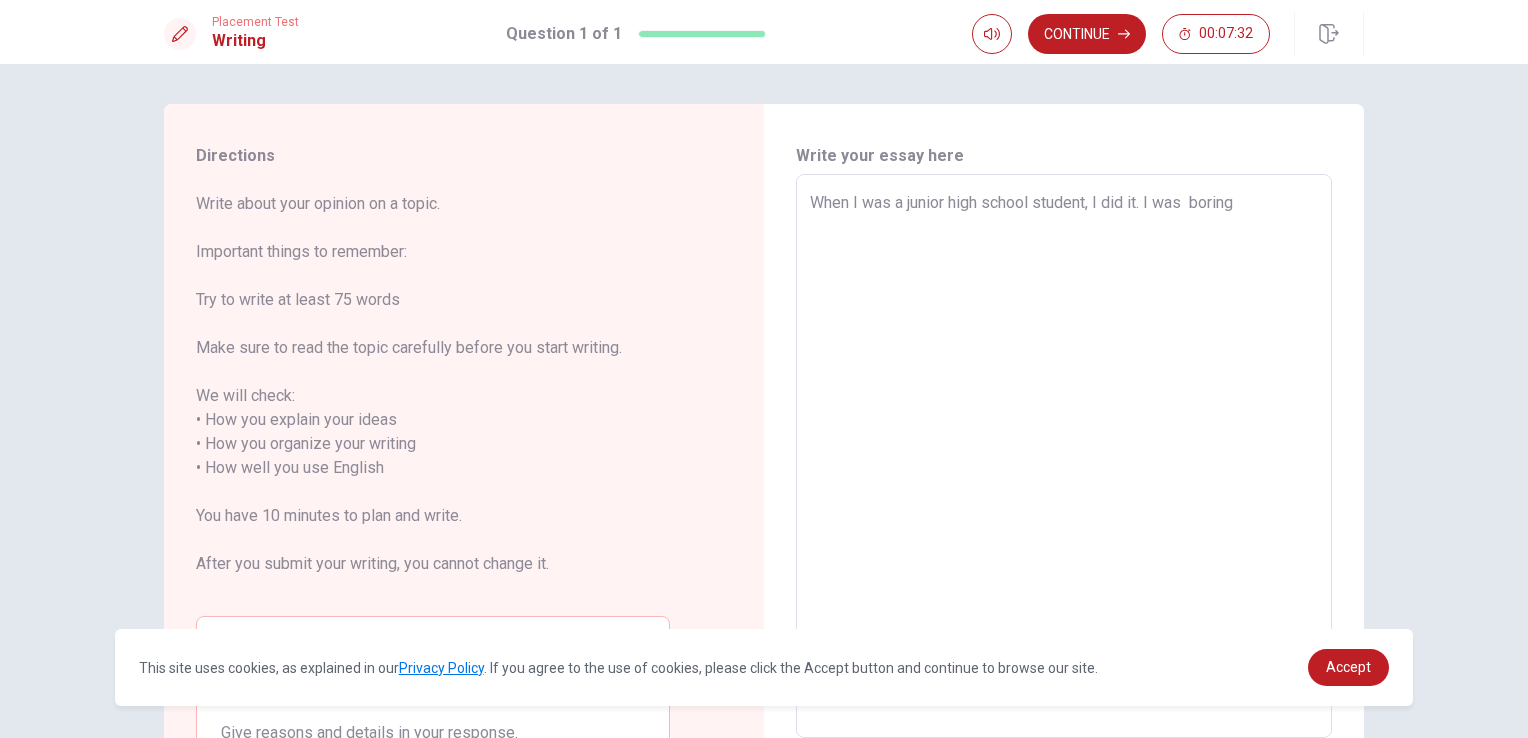 type on "When I was a junior high school student, I did it. I was boring" 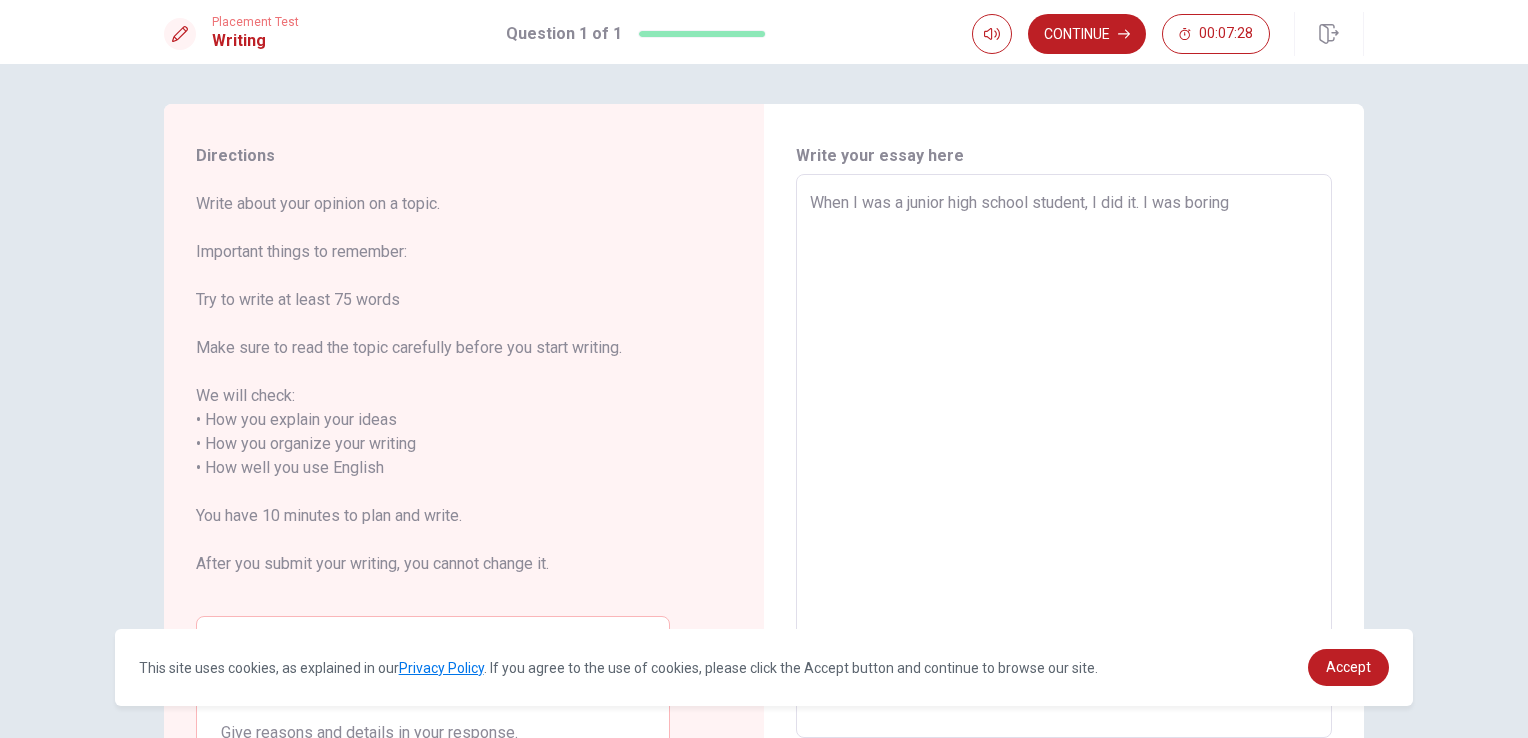 type on "x" 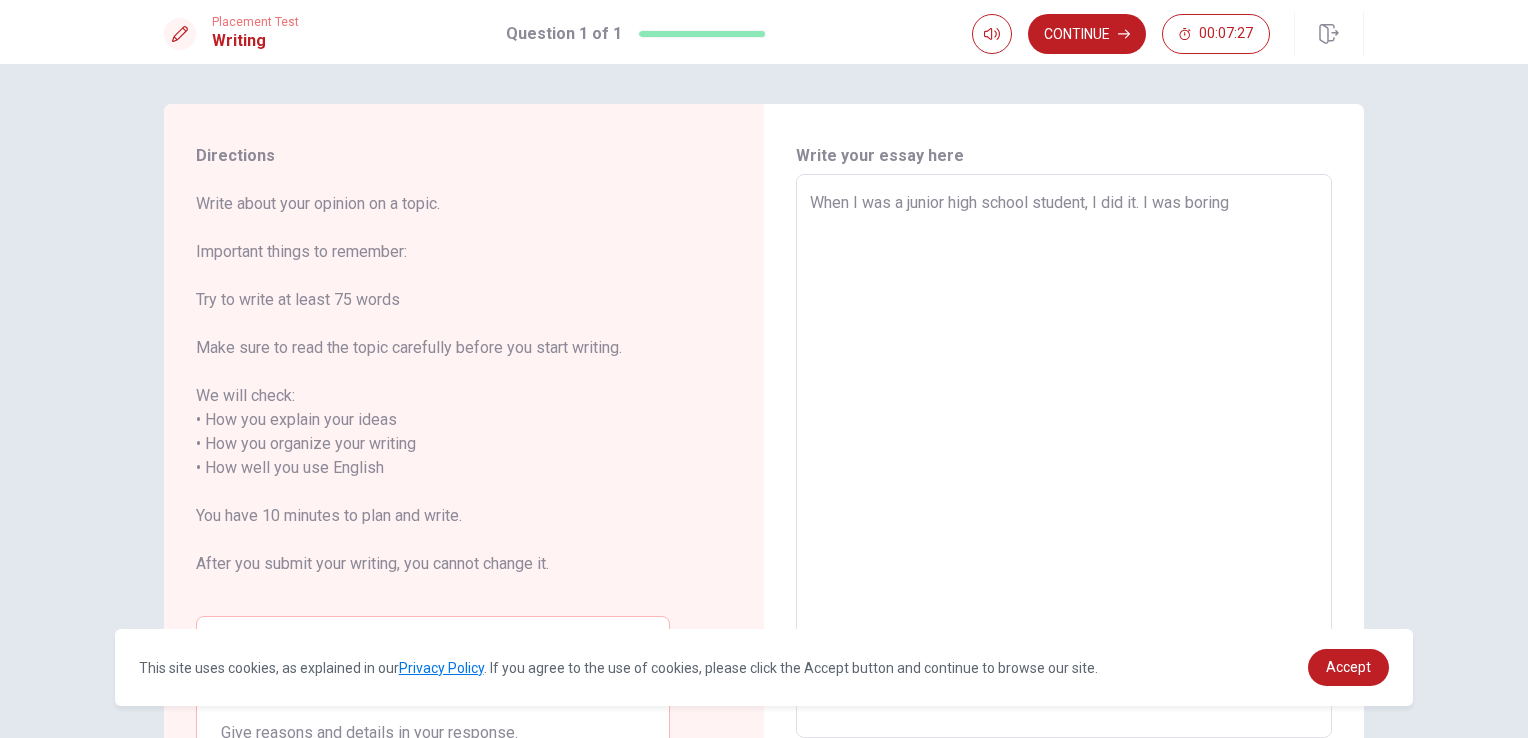 type on "When I was a junior high school student, I did it. I was boring i" 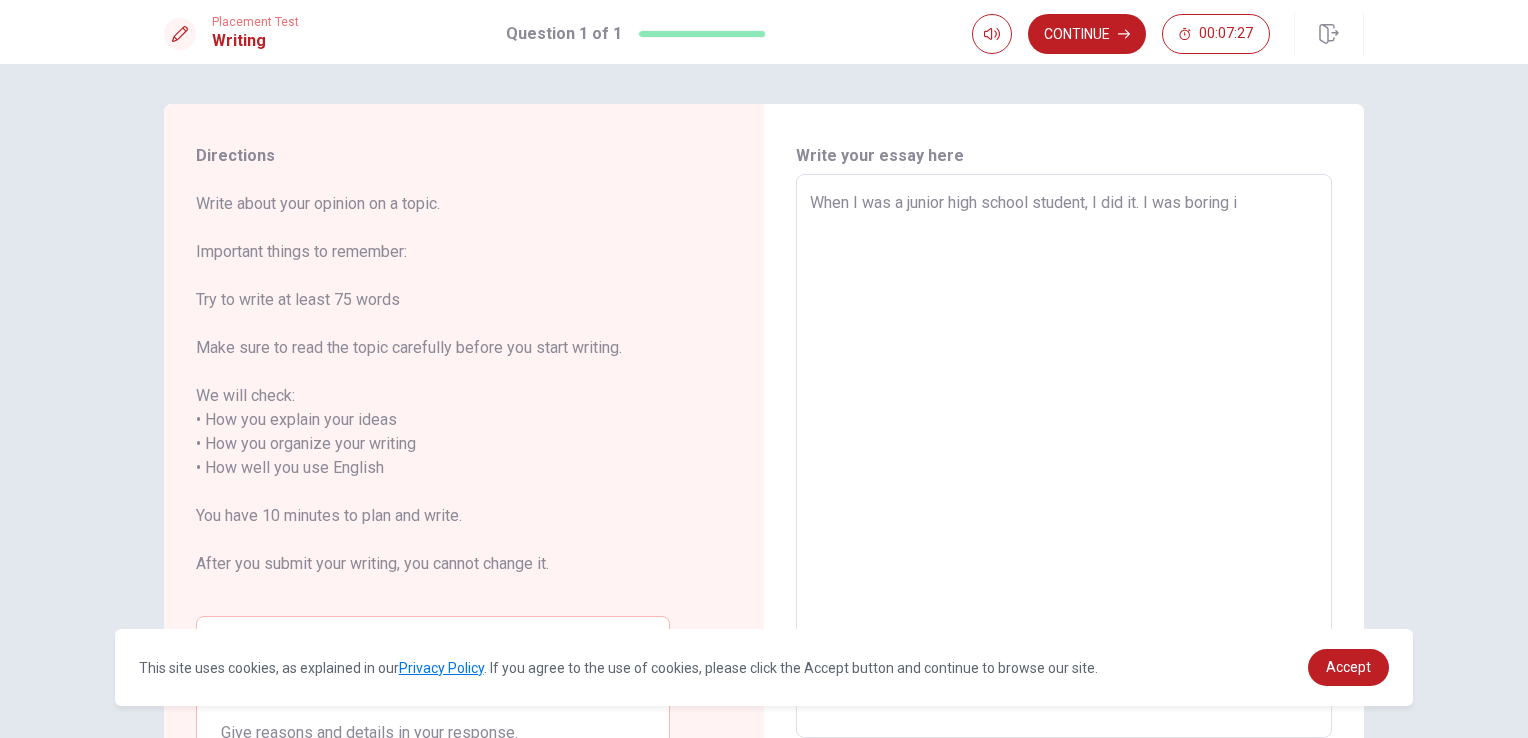 type on "x" 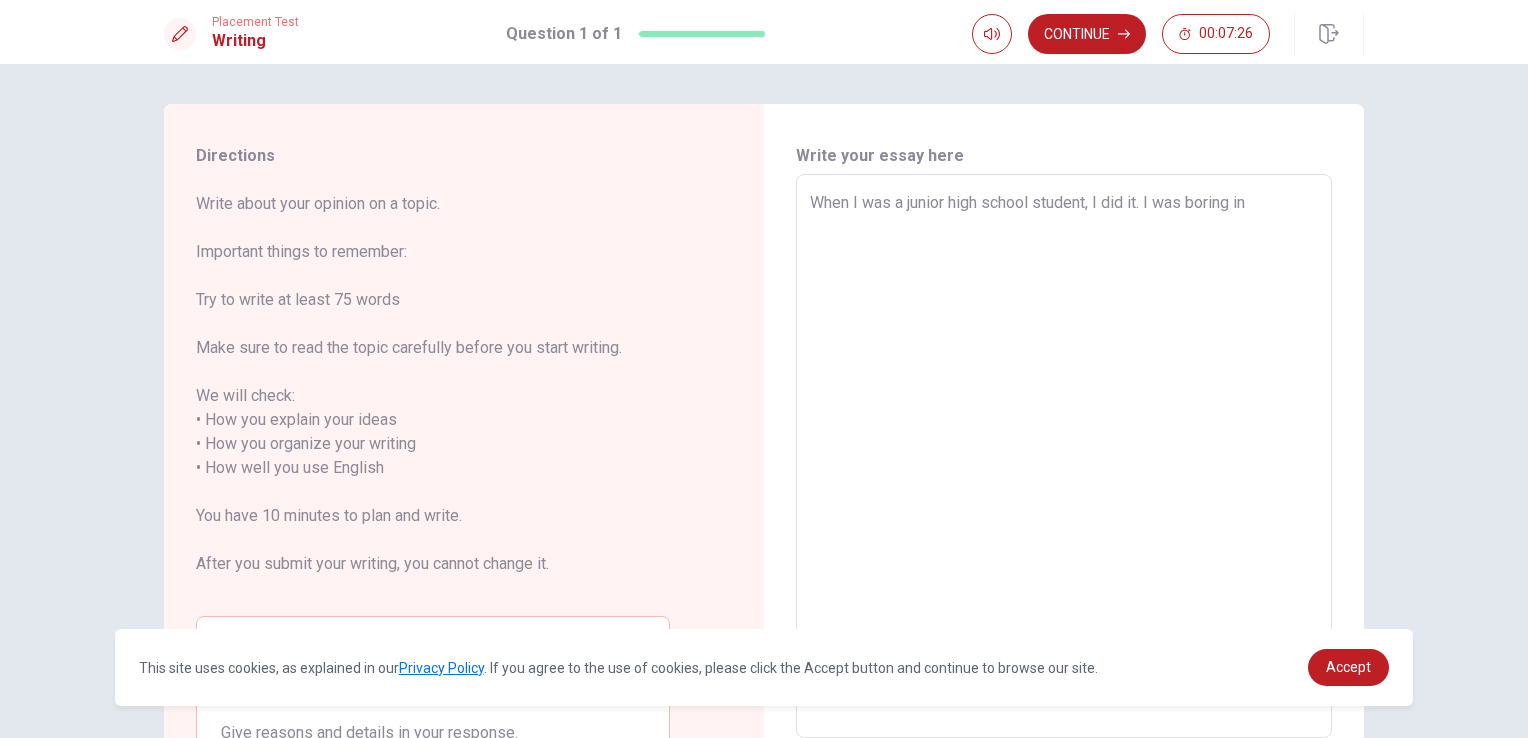 type on "x" 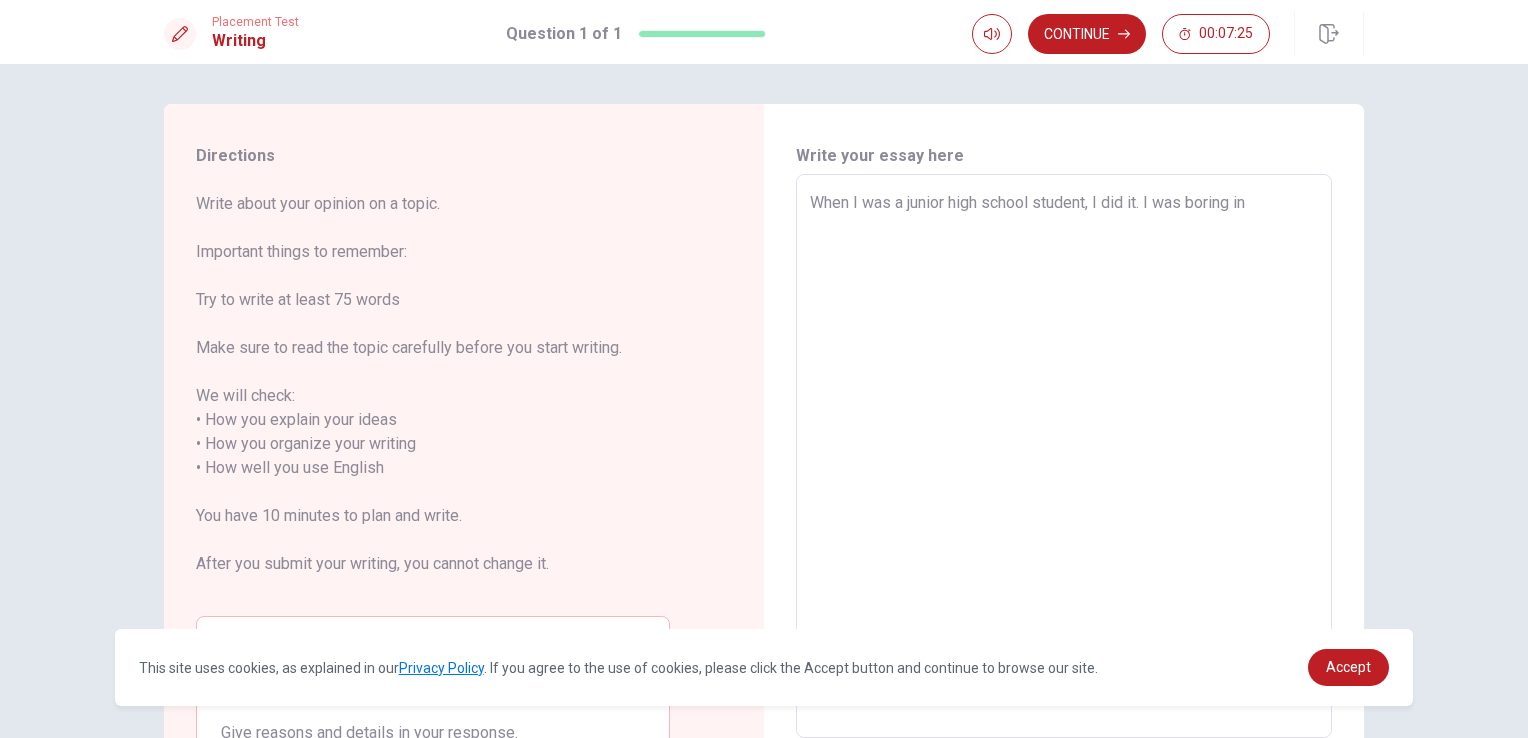 type on "x" 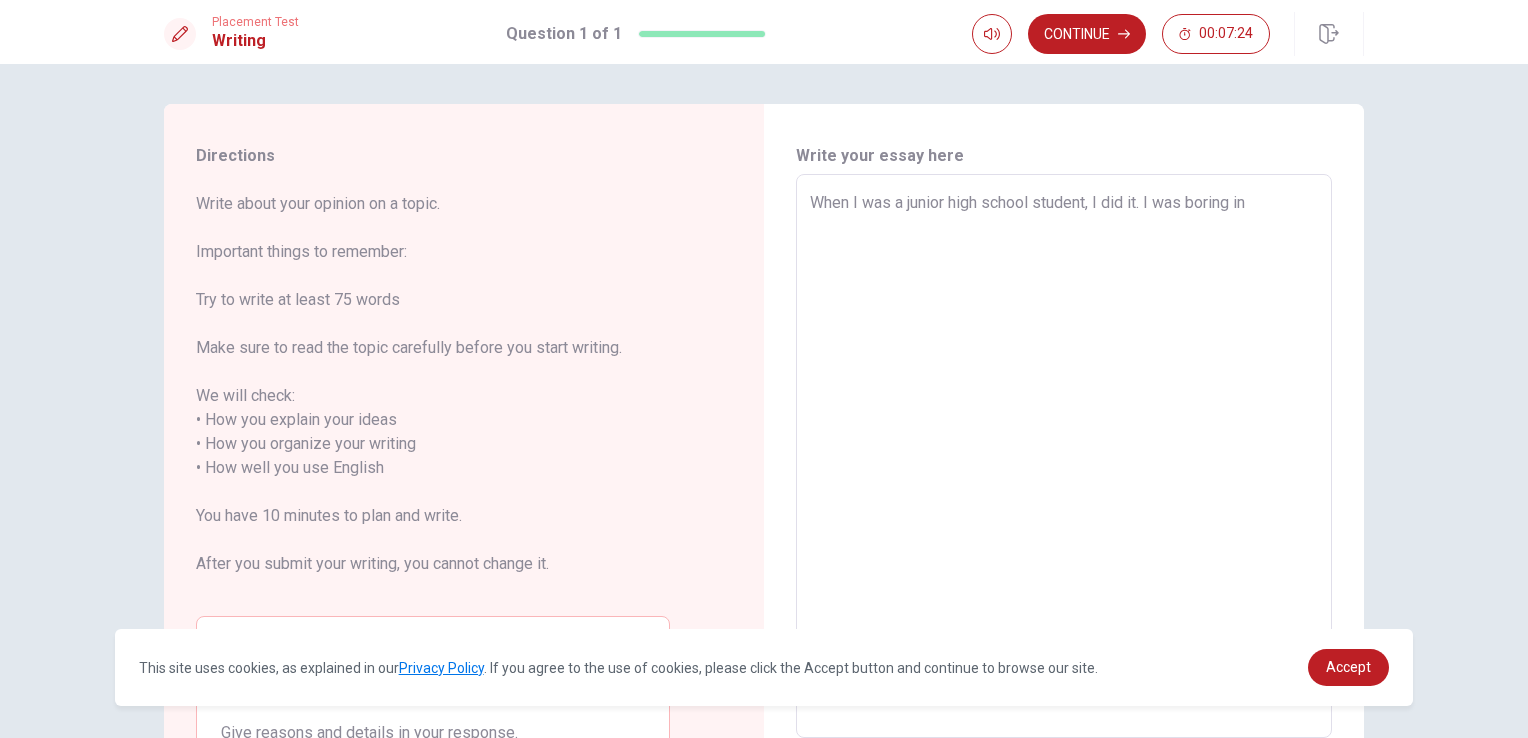 type on "When I was a junior high school student, I did it. I was boring in a" 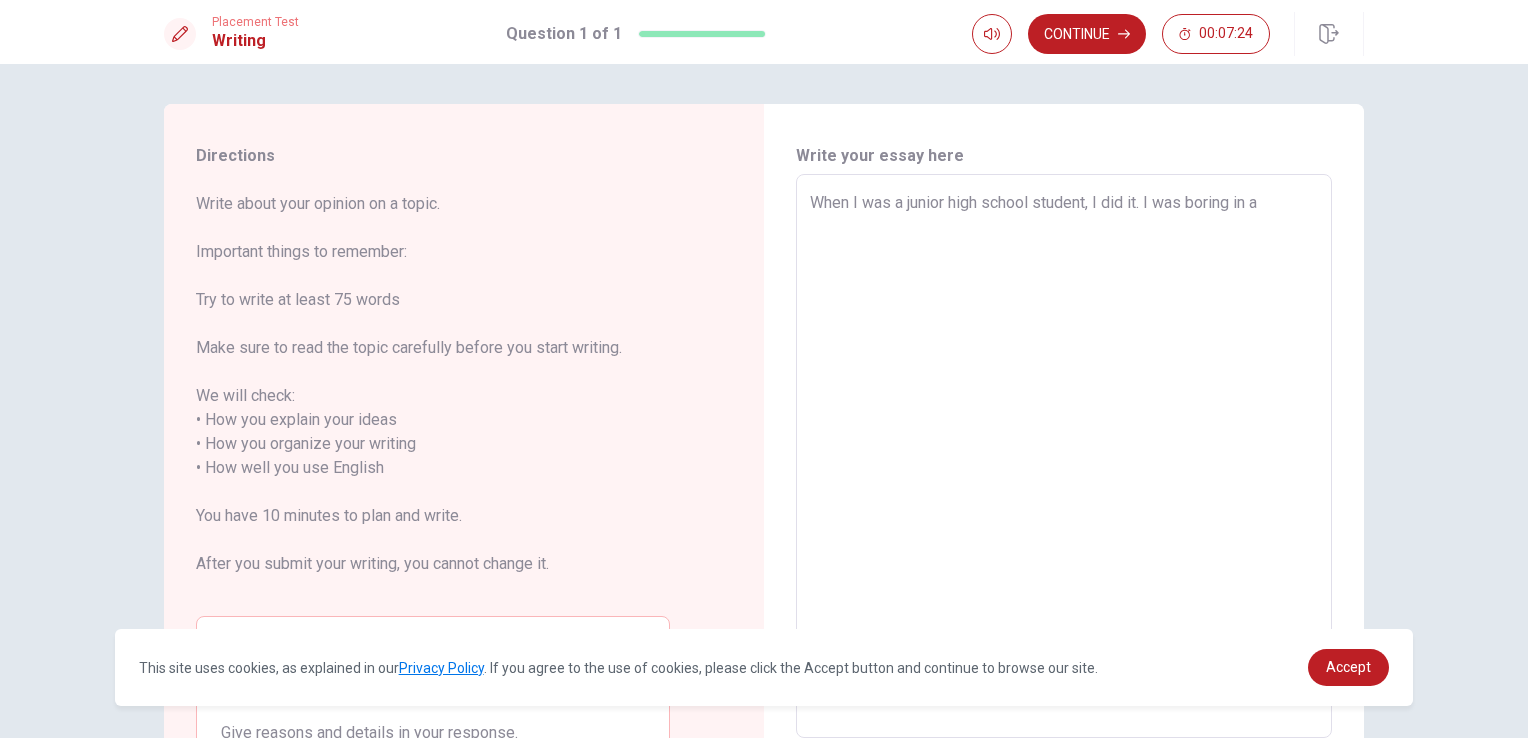 type on "x" 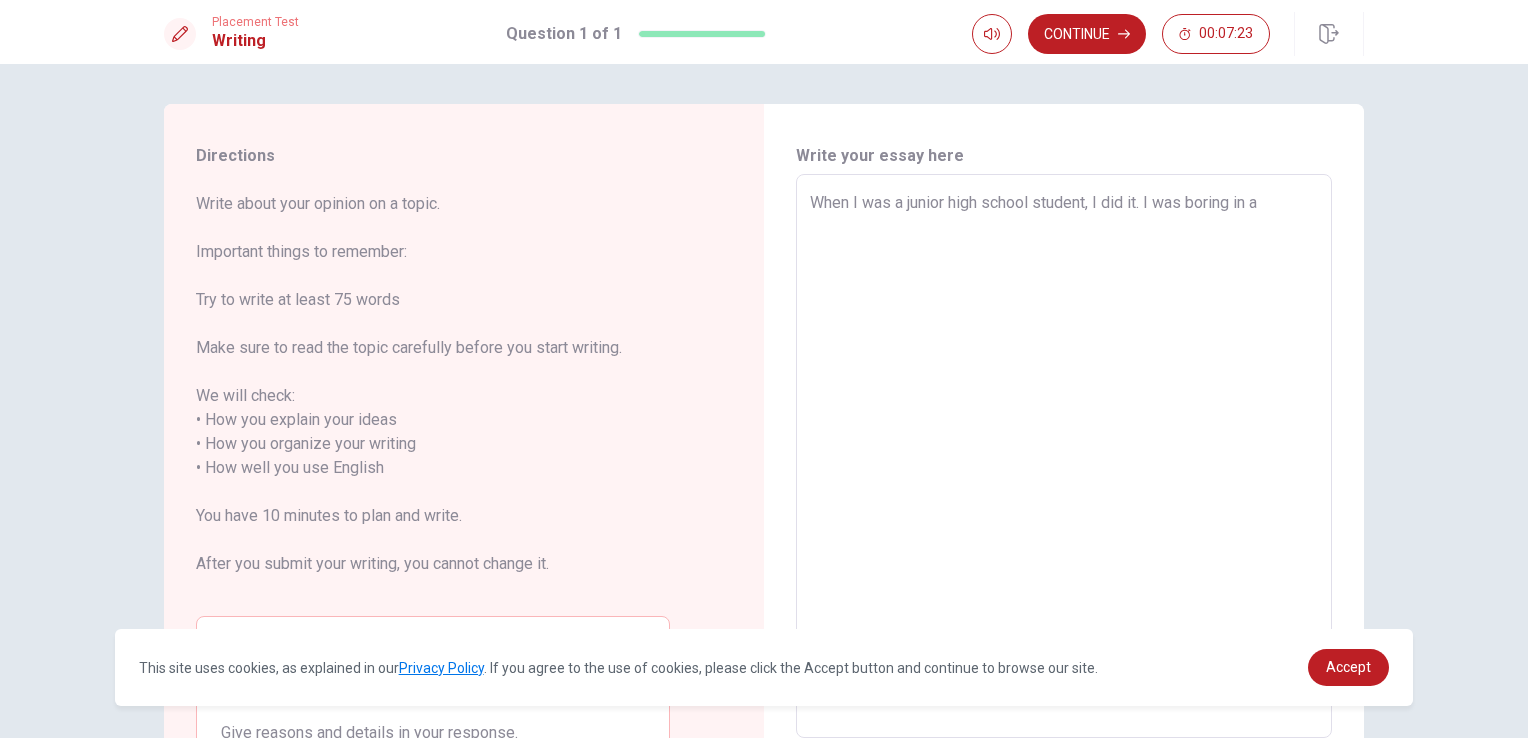 type on "When I was a junior high school student, I did it. I was boring in an" 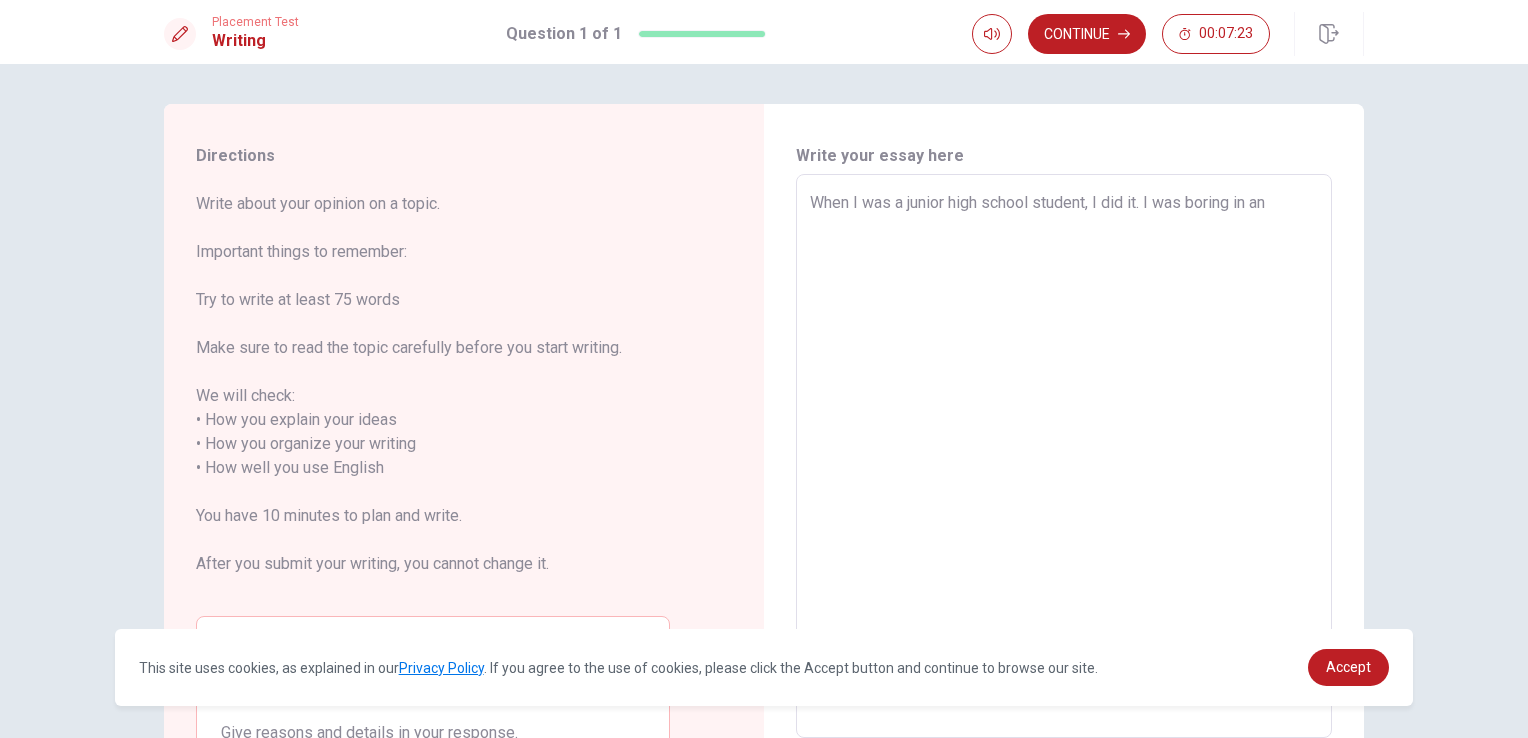 type on "x" 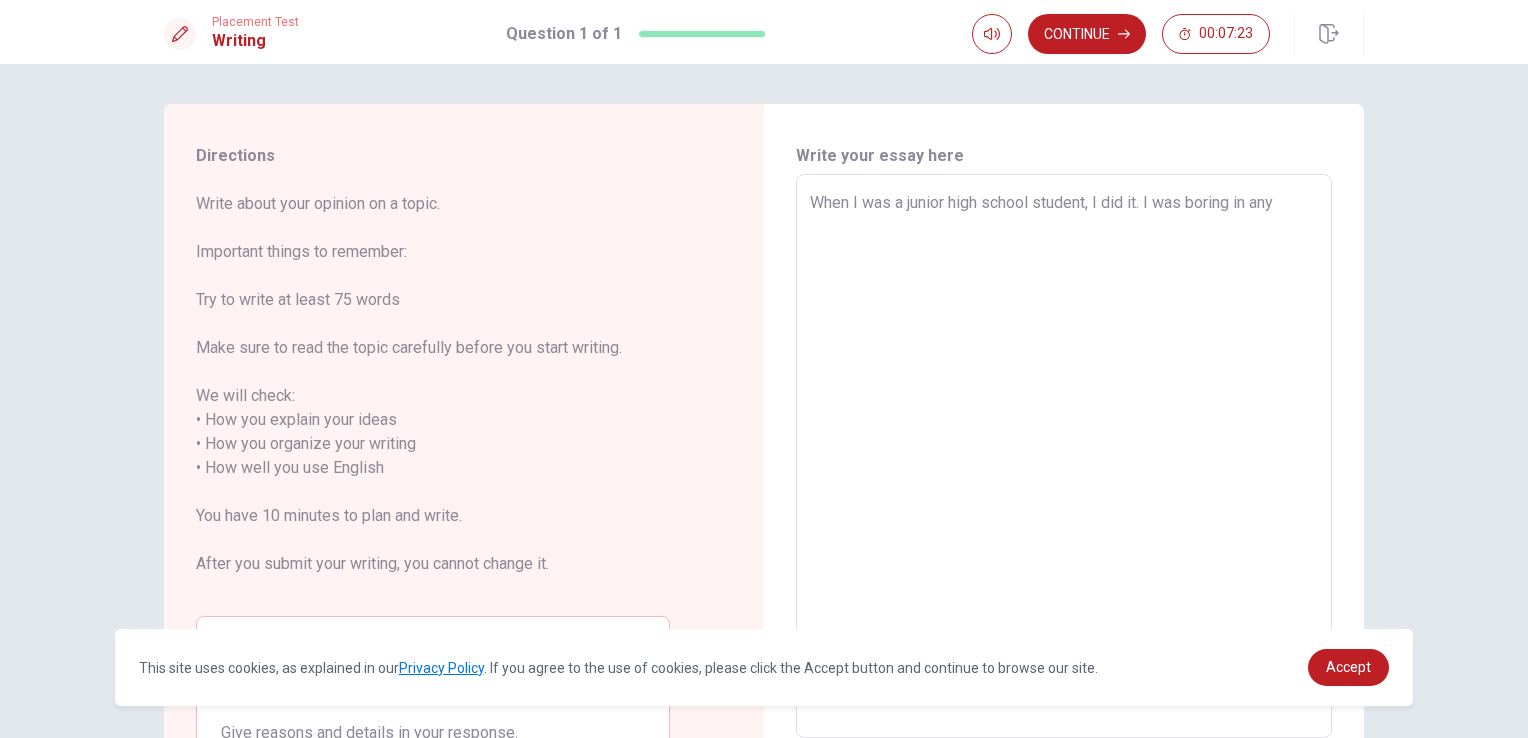 type on "x" 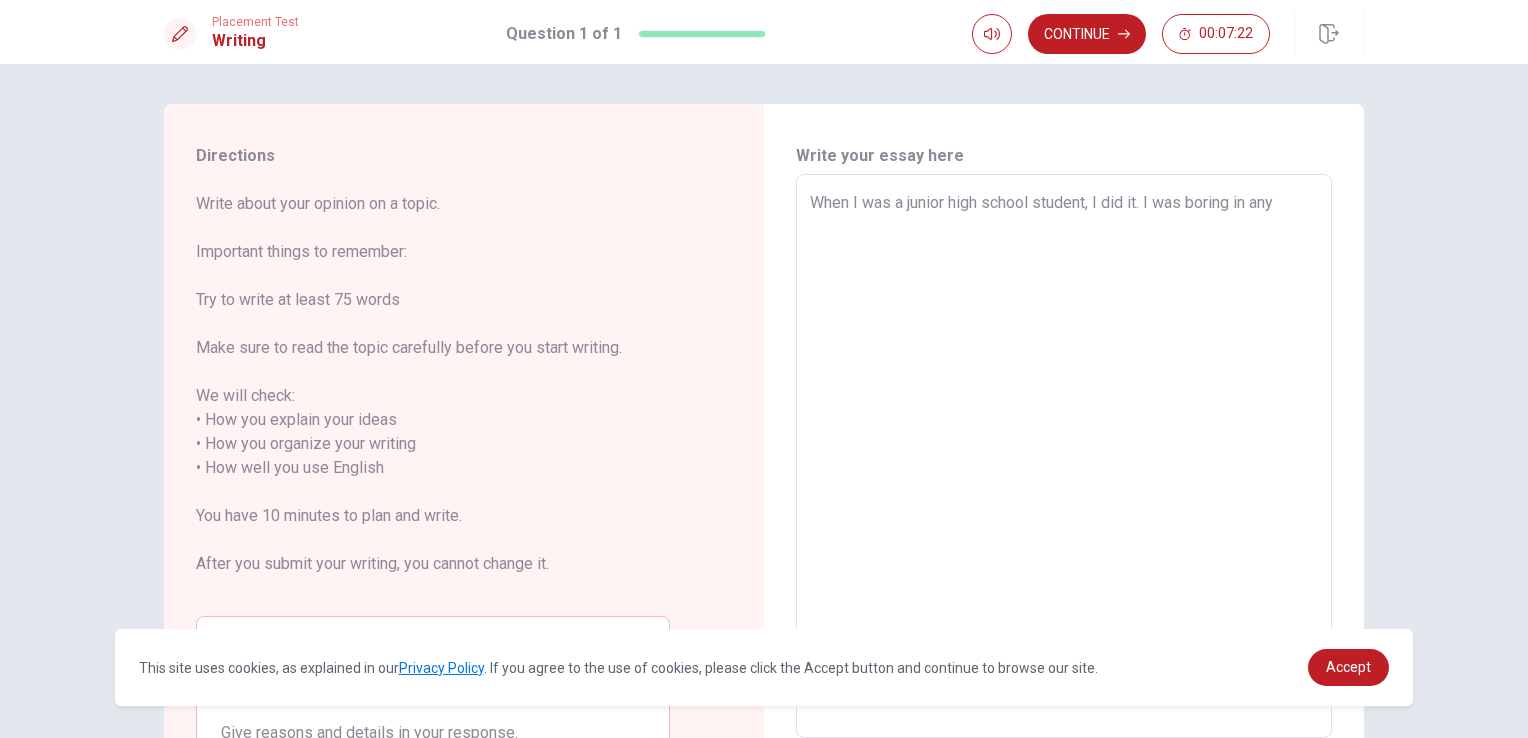 type on "When I was a junior high school student, I did it. I was boring in anyt" 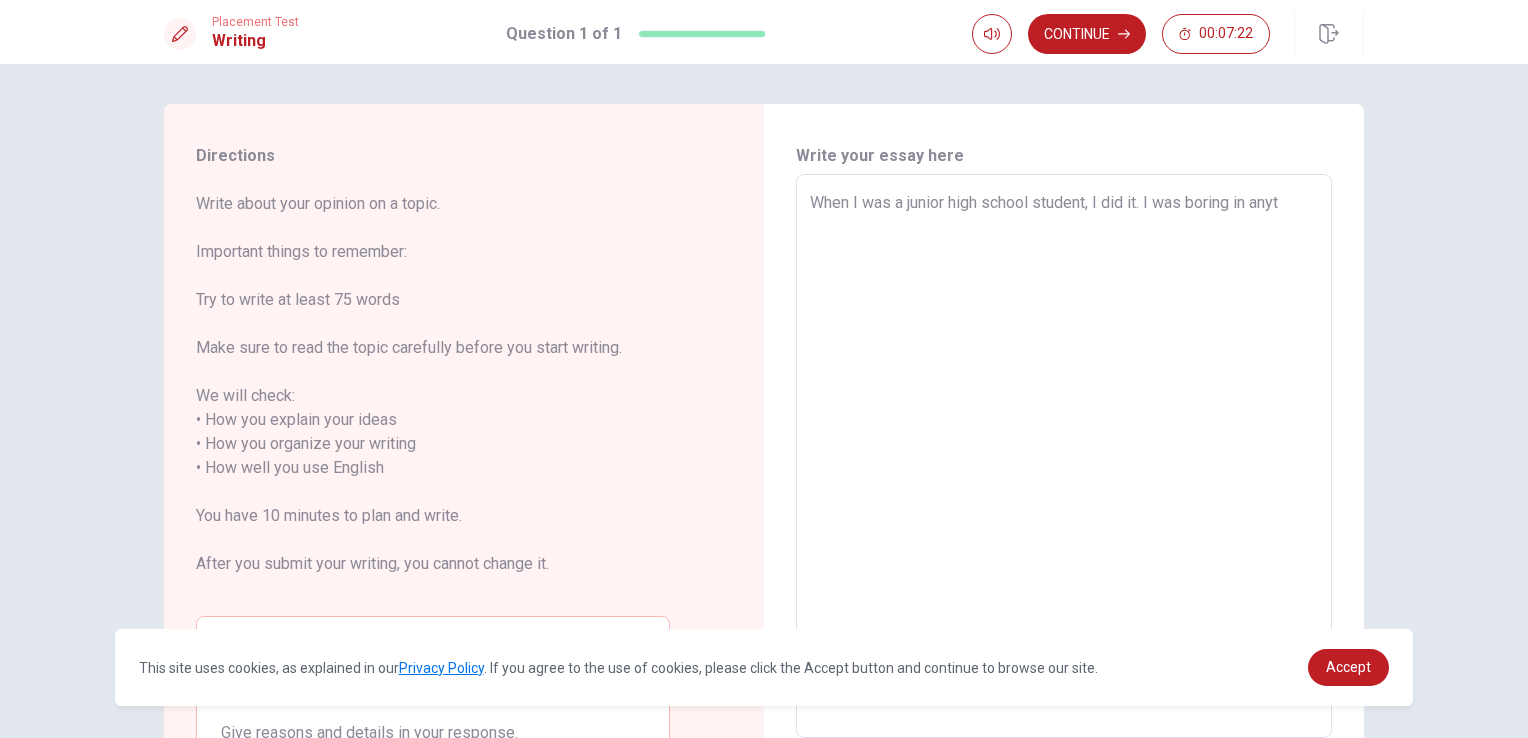 type on "x" 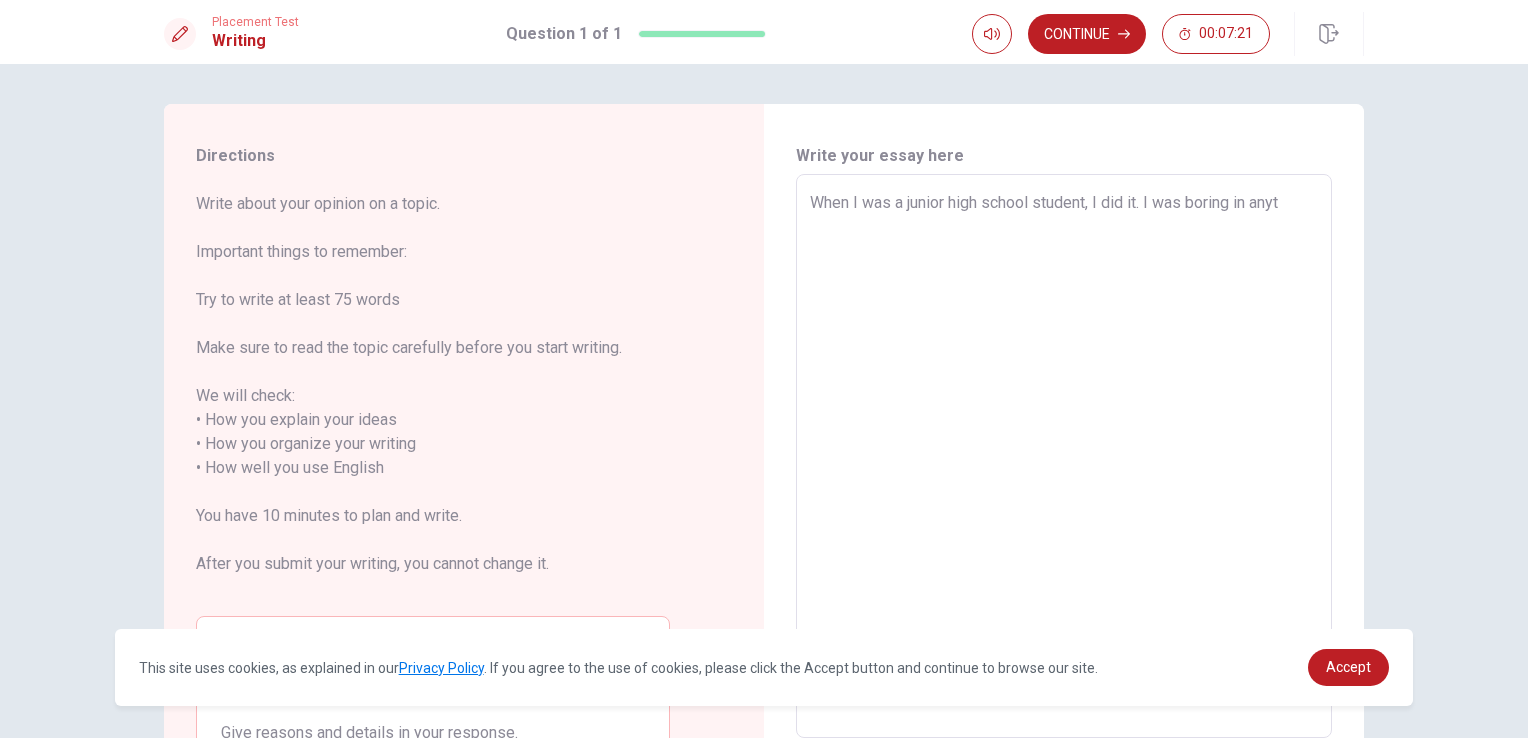 type on "When I was a junior high school student, I did it. I was boring in [GEOGRAPHIC_DATA]" 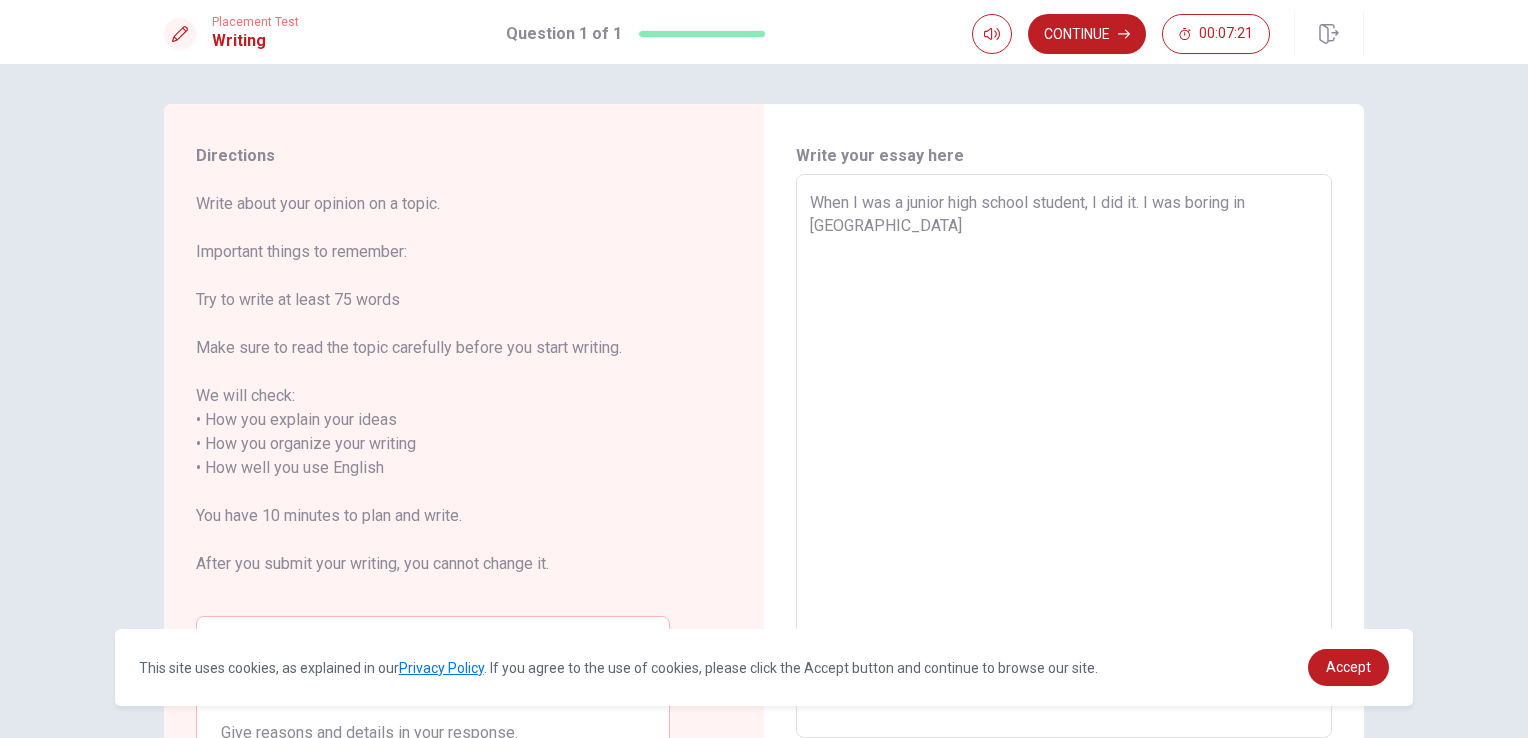 type on "x" 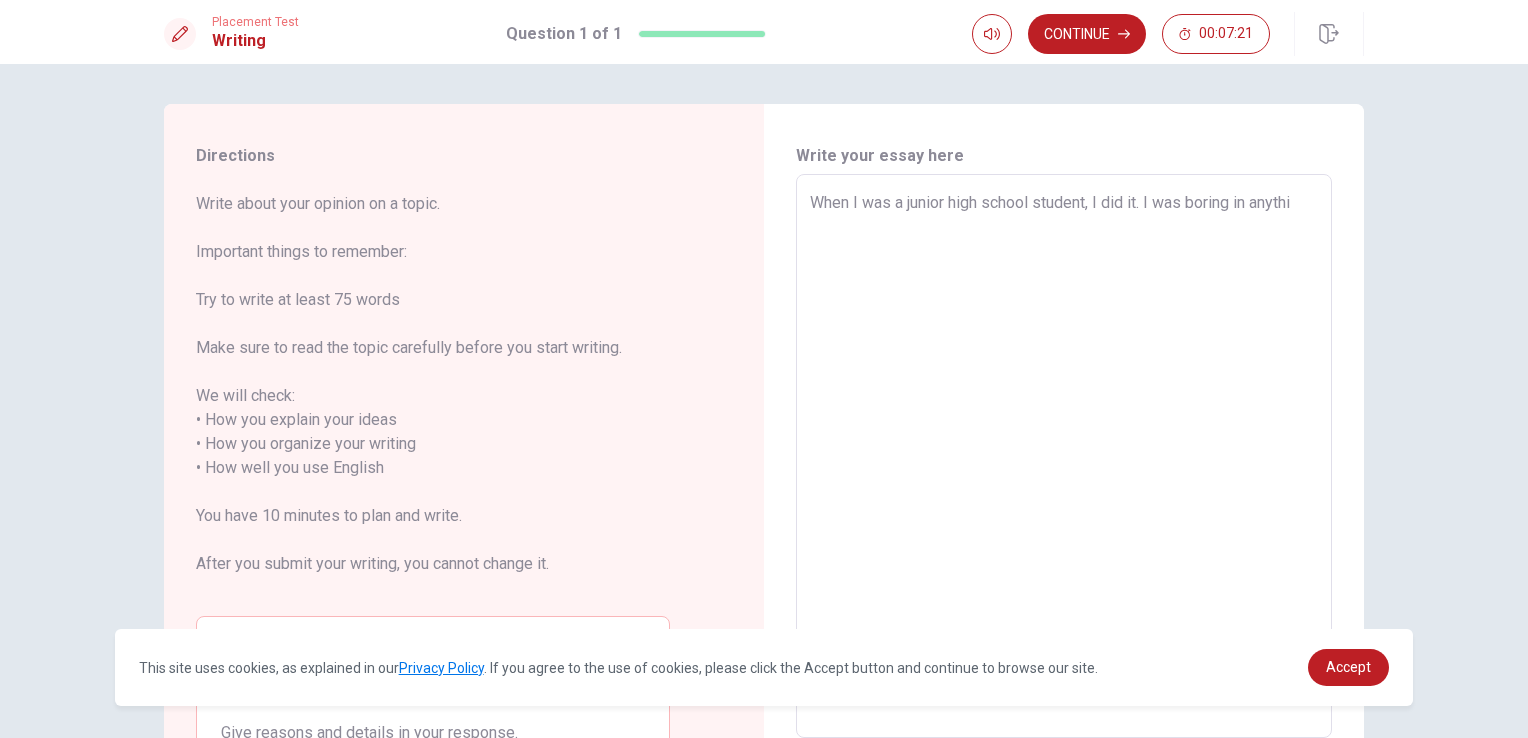 type on "x" 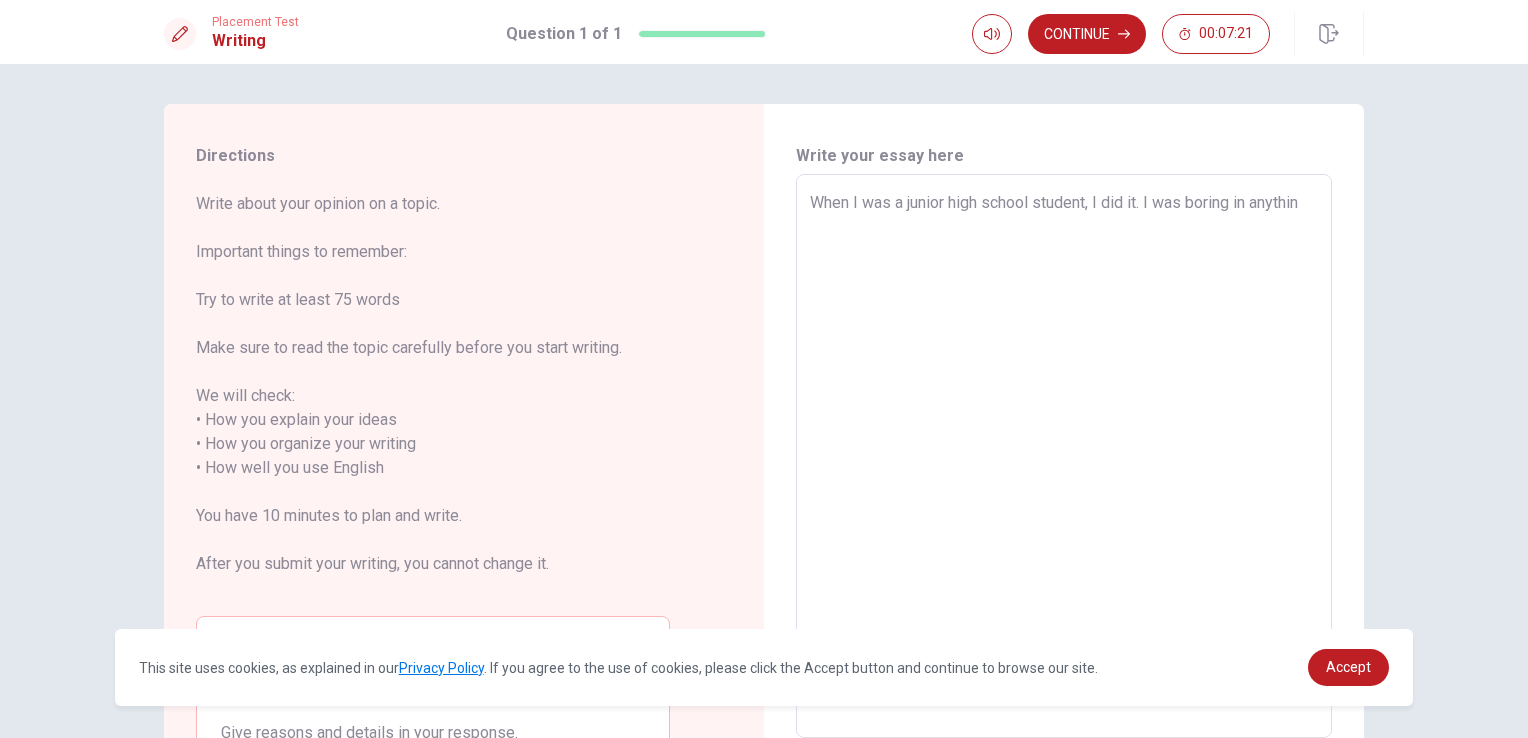 type on "x" 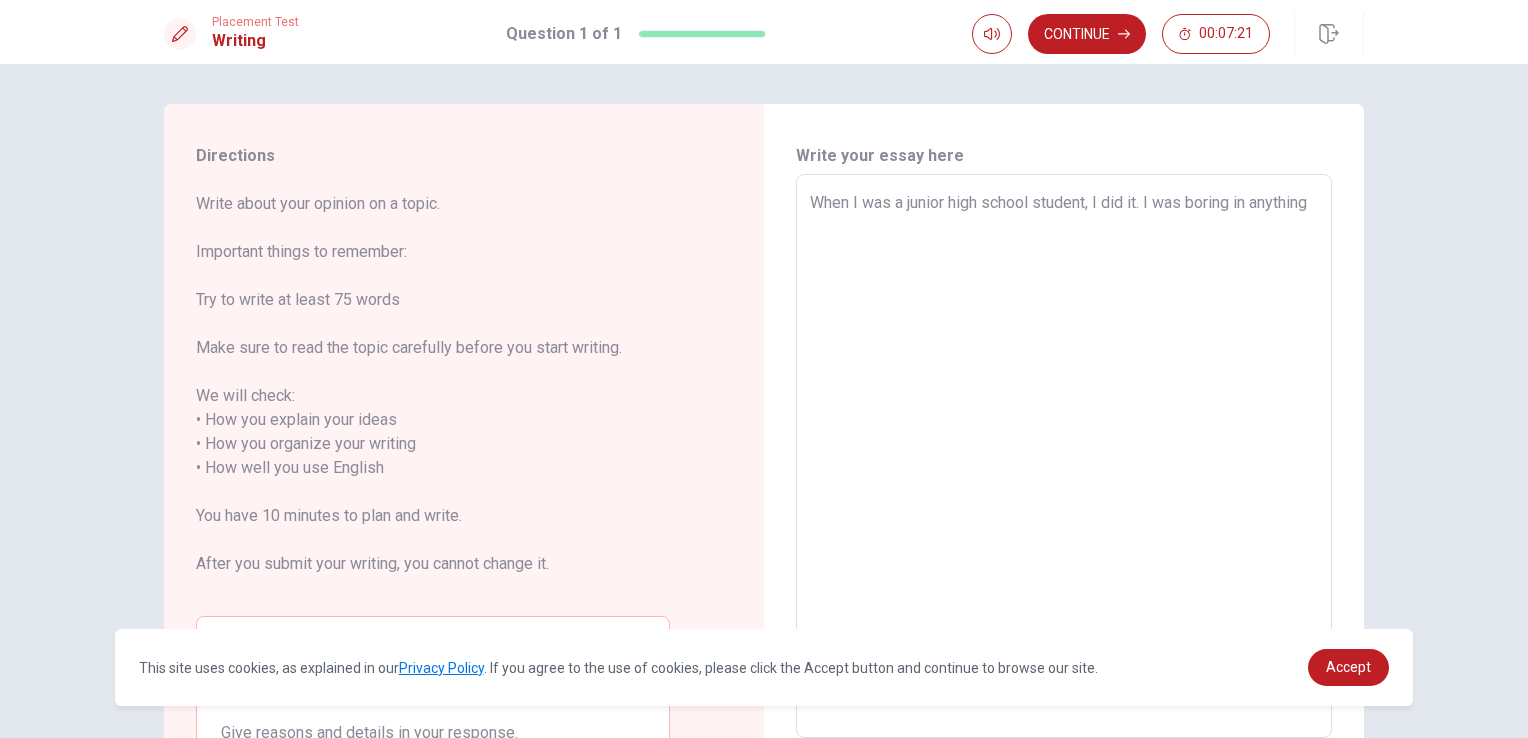 type on "x" 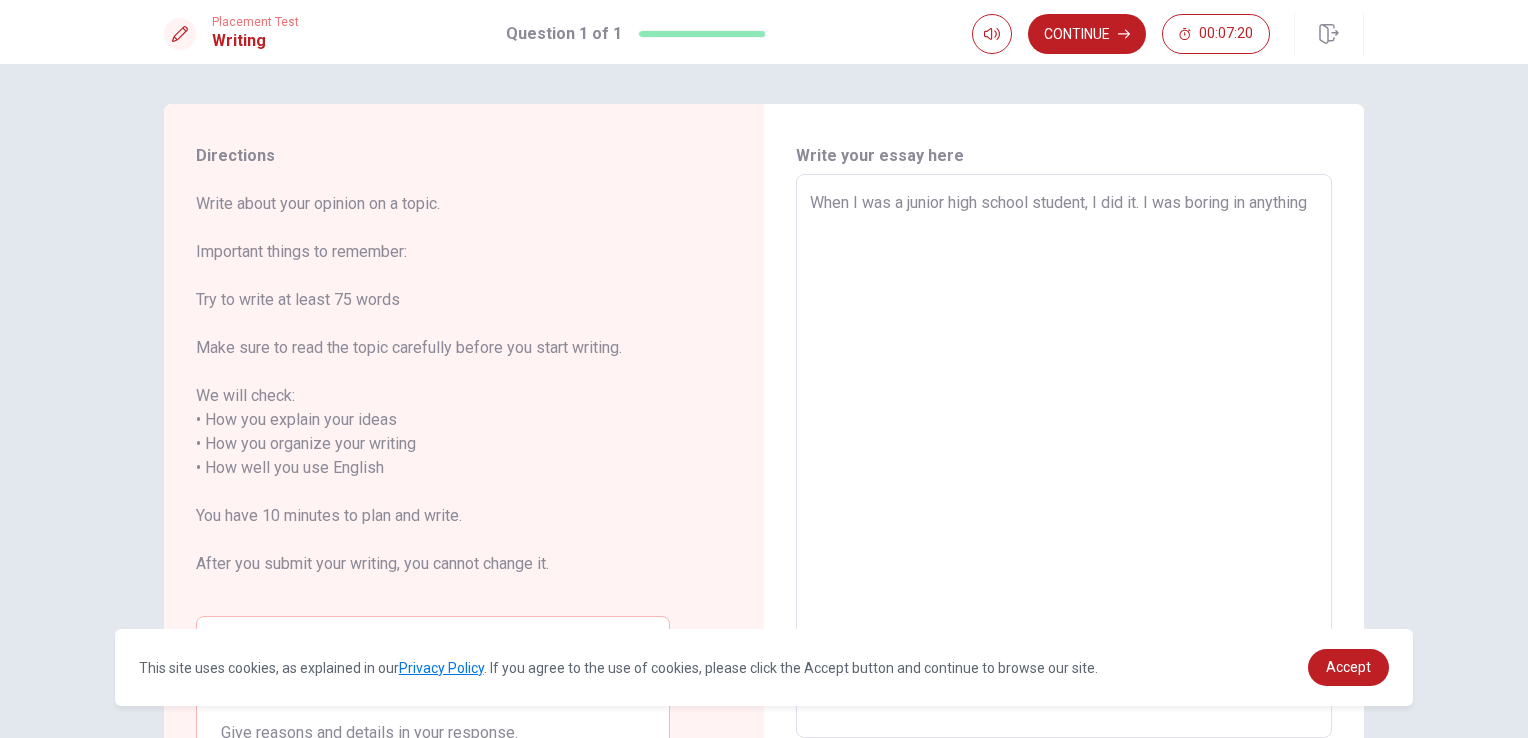 type on "When I was a junior high school student, I did it. I was boring in anythings" 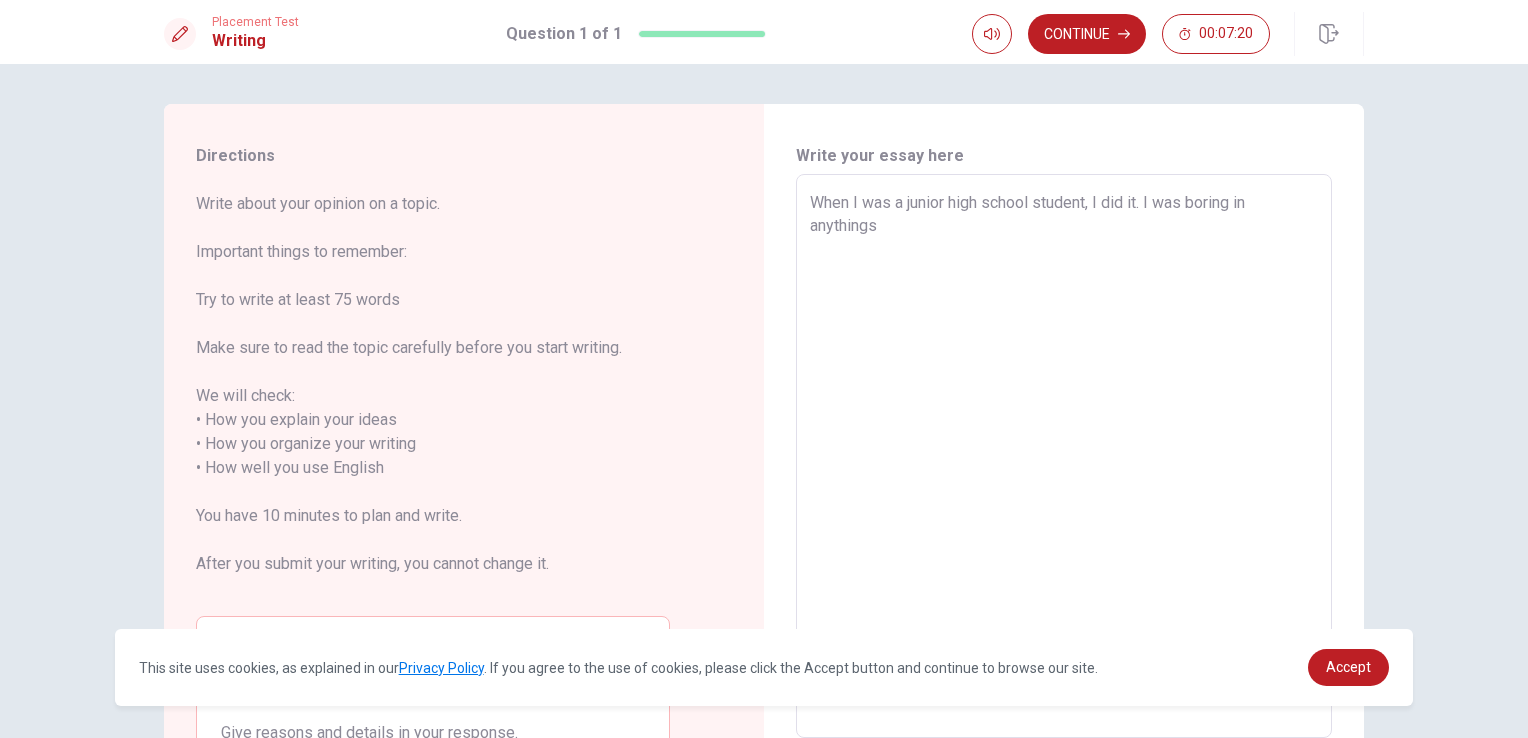 type on "x" 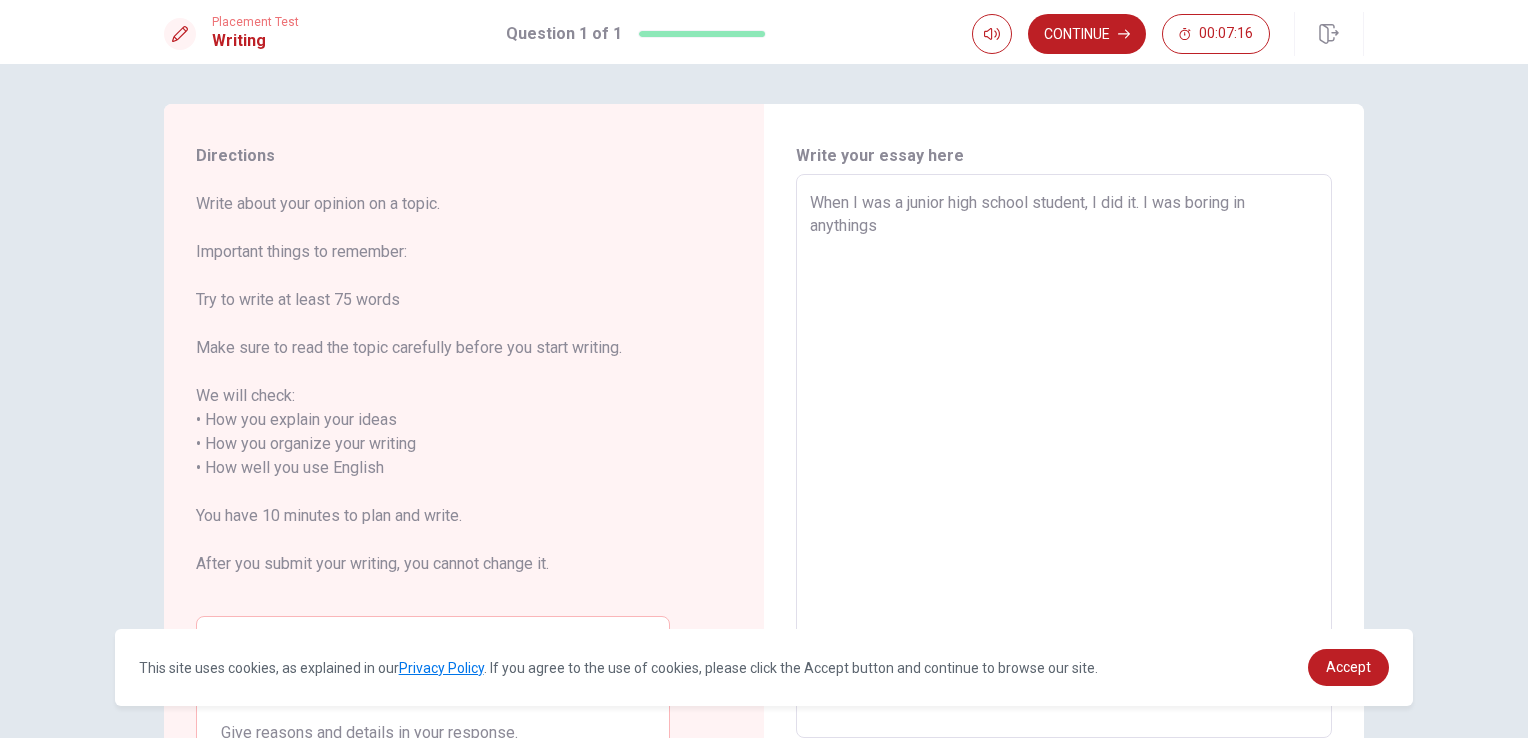 type on "x" 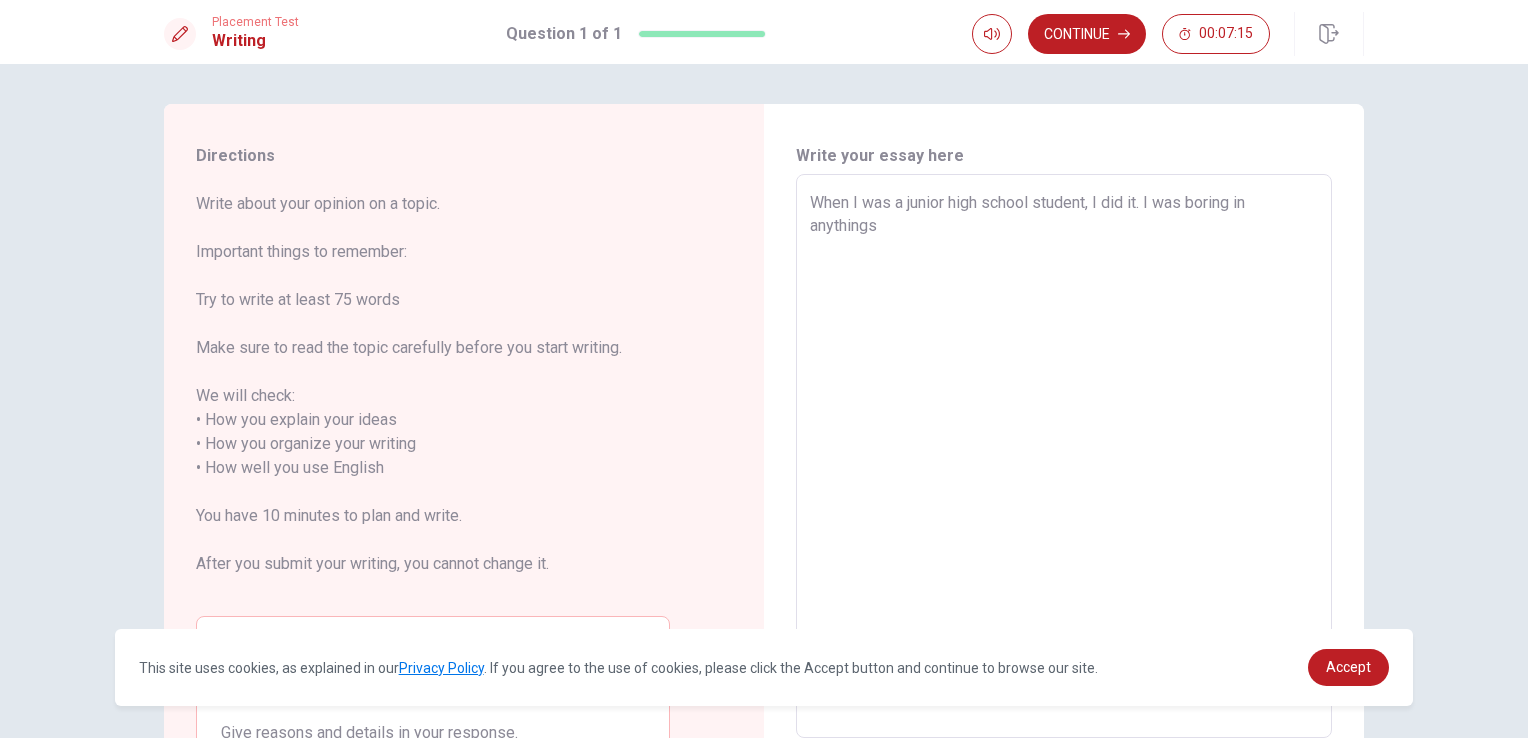 type on "When I was a junior high school student, I did it. I was boring in anythings w" 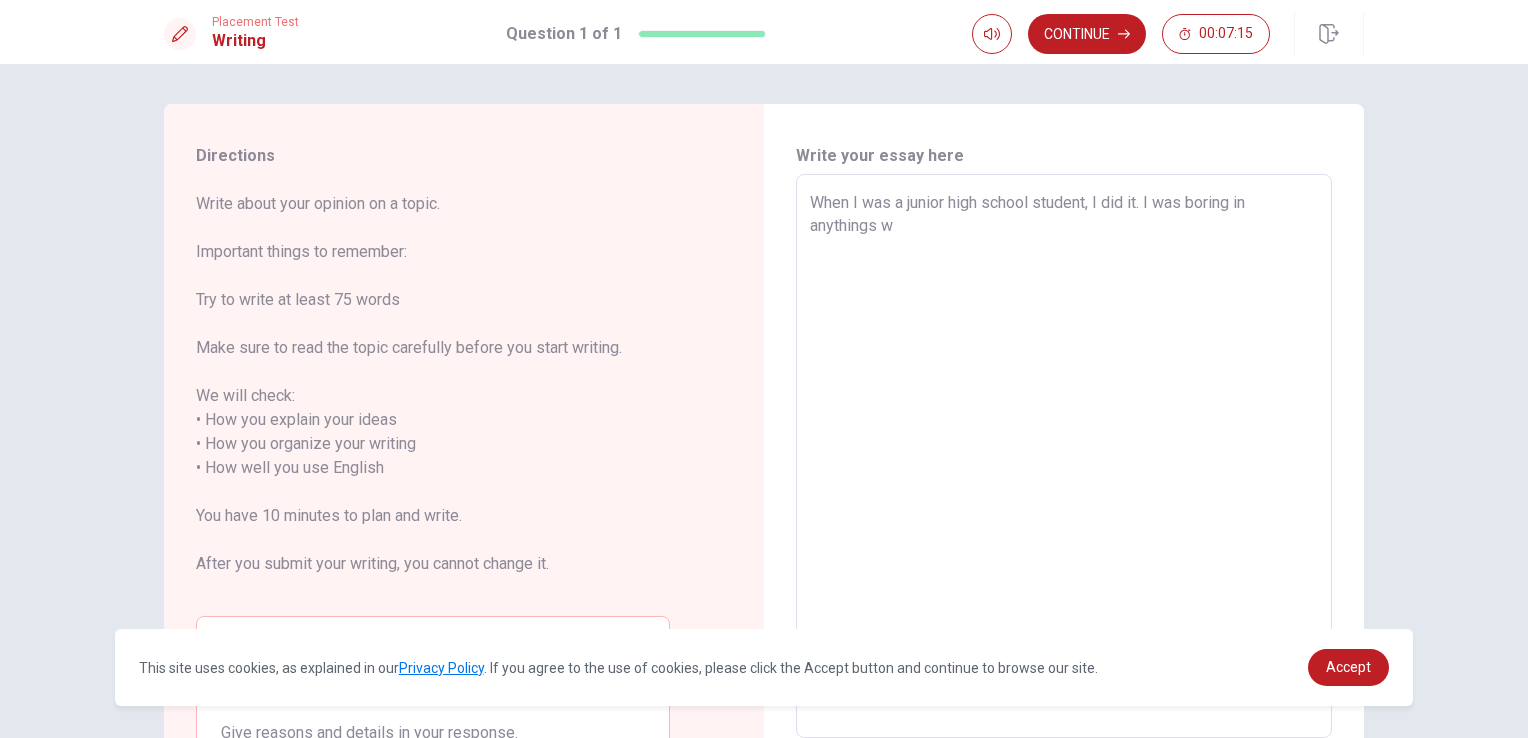 type on "x" 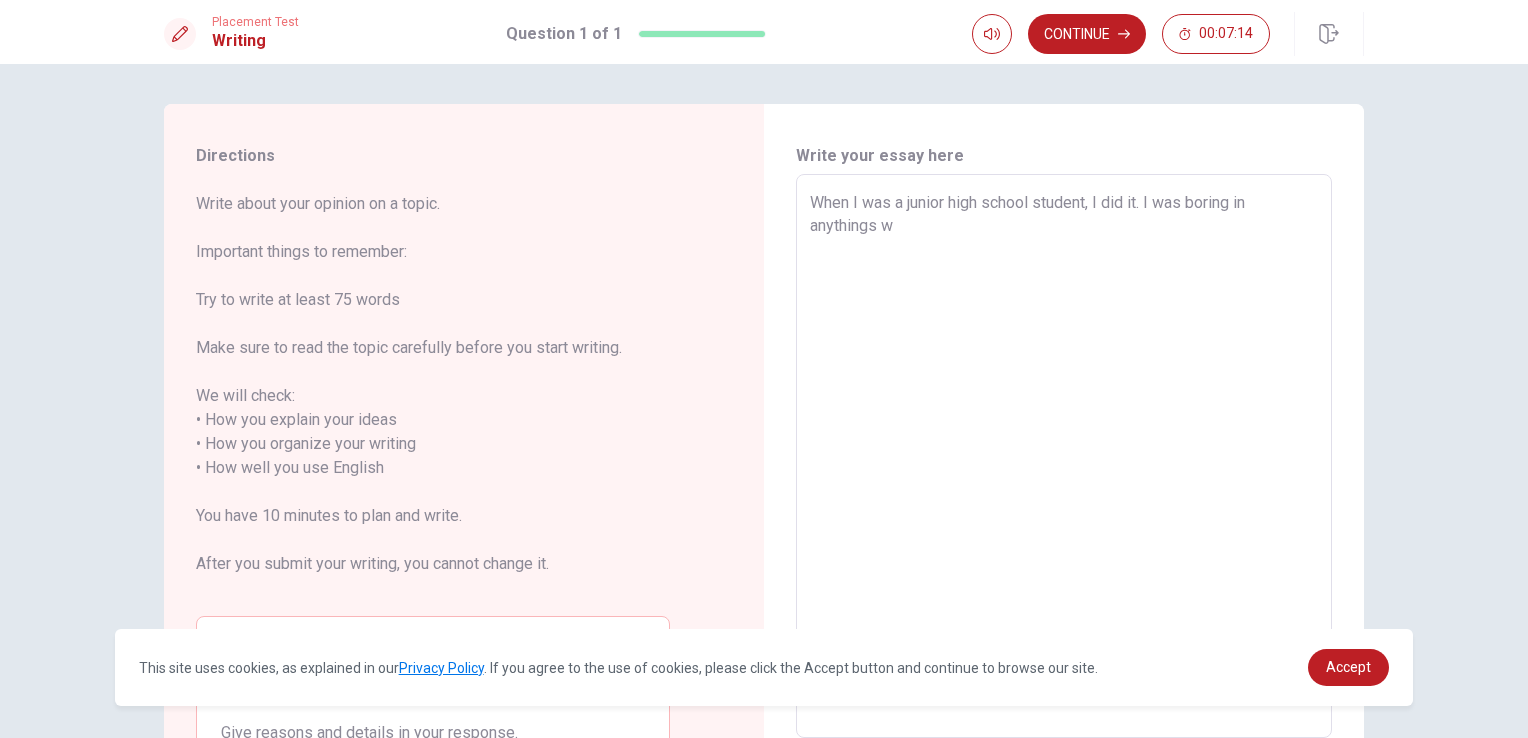 type on "When I was a junior high school student, I did it. I was boring in anythings wh" 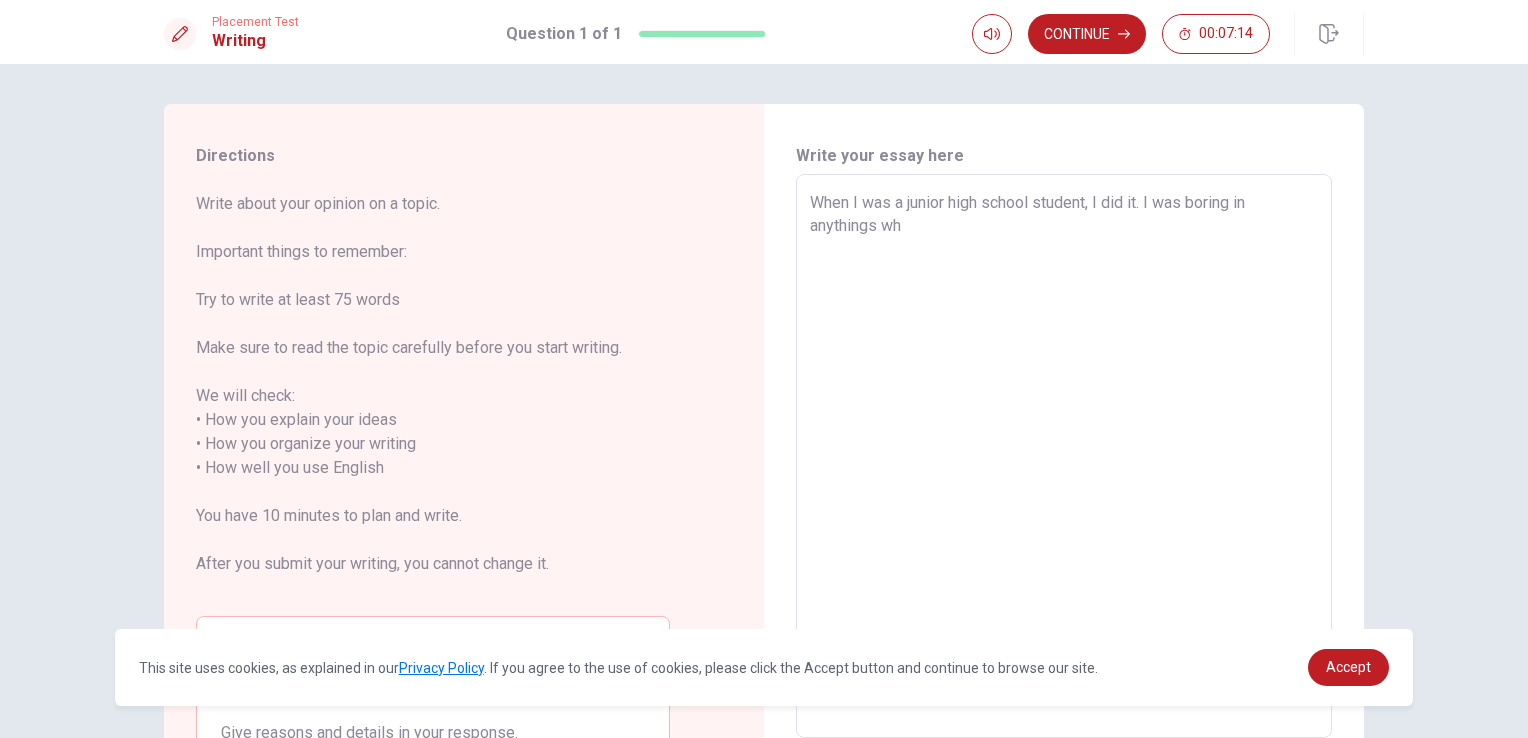 type on "x" 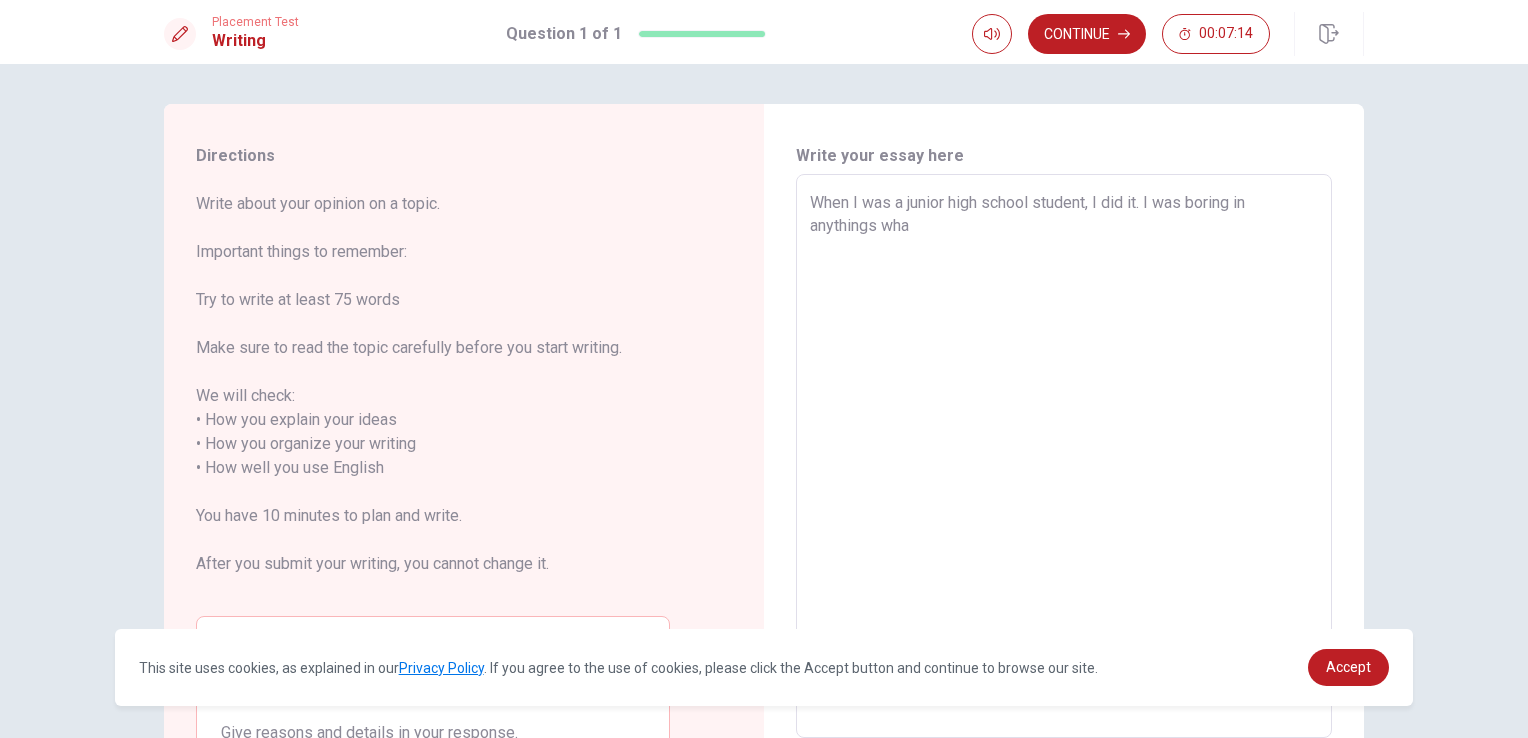 type on "x" 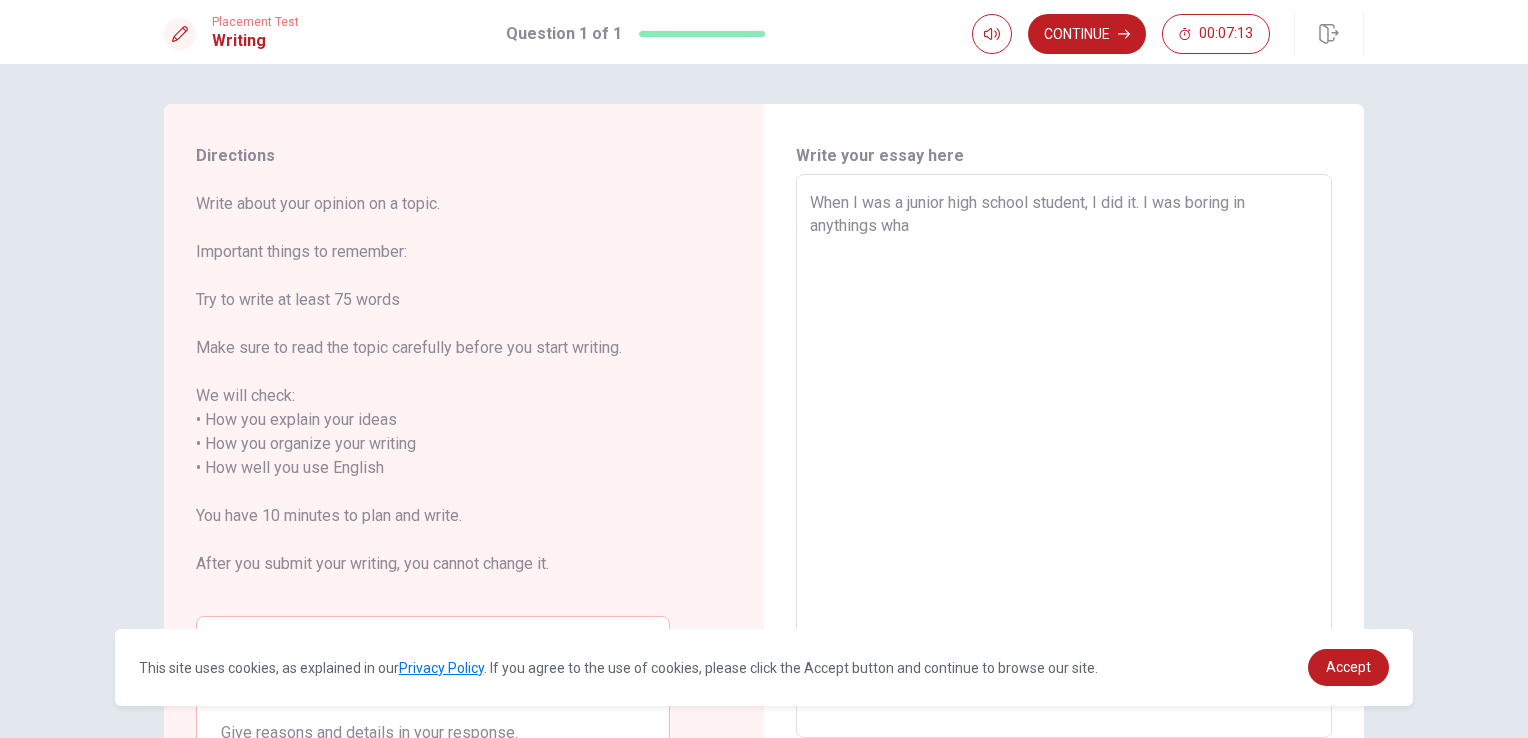 type on "When I was a junior high school student, I did it. I was boring in anythings what" 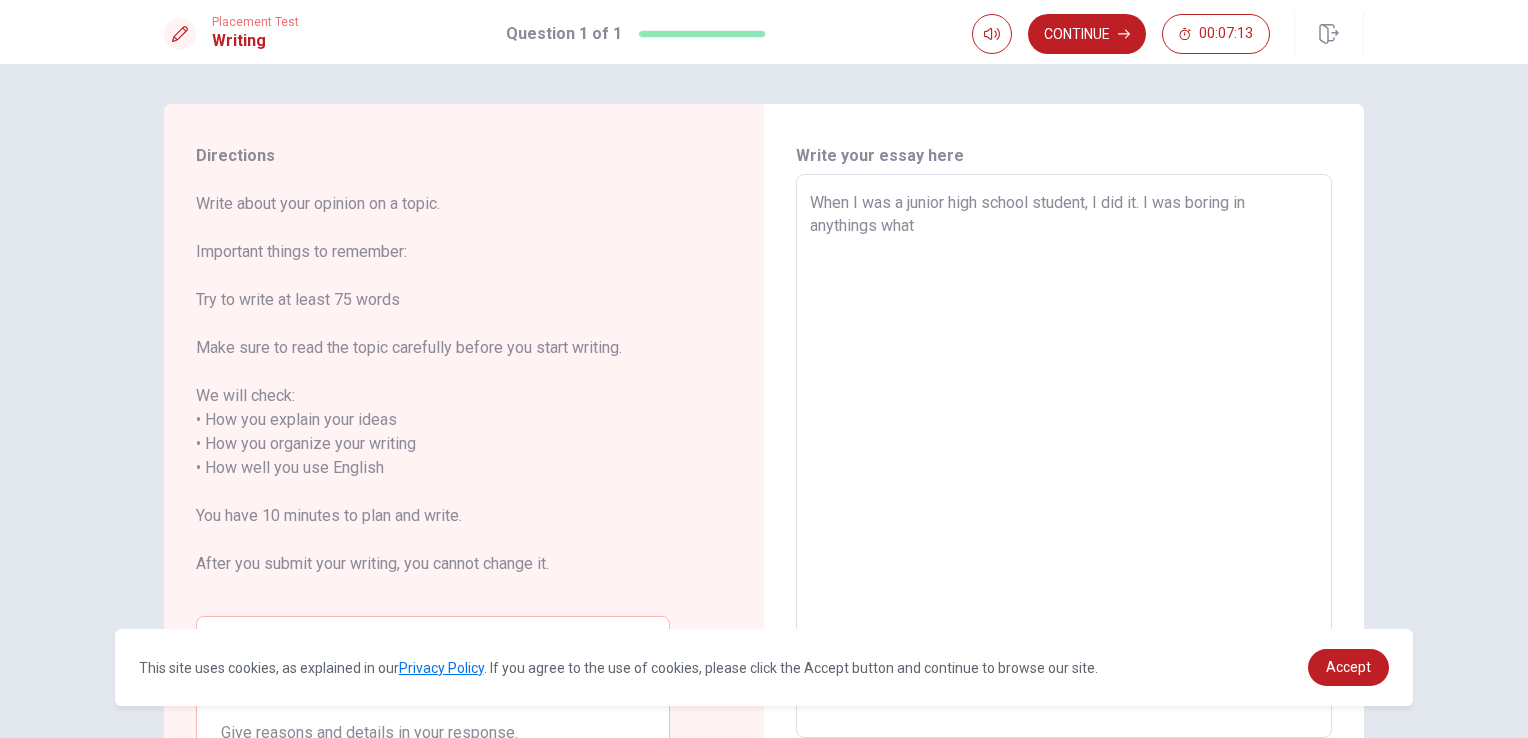 type on "x" 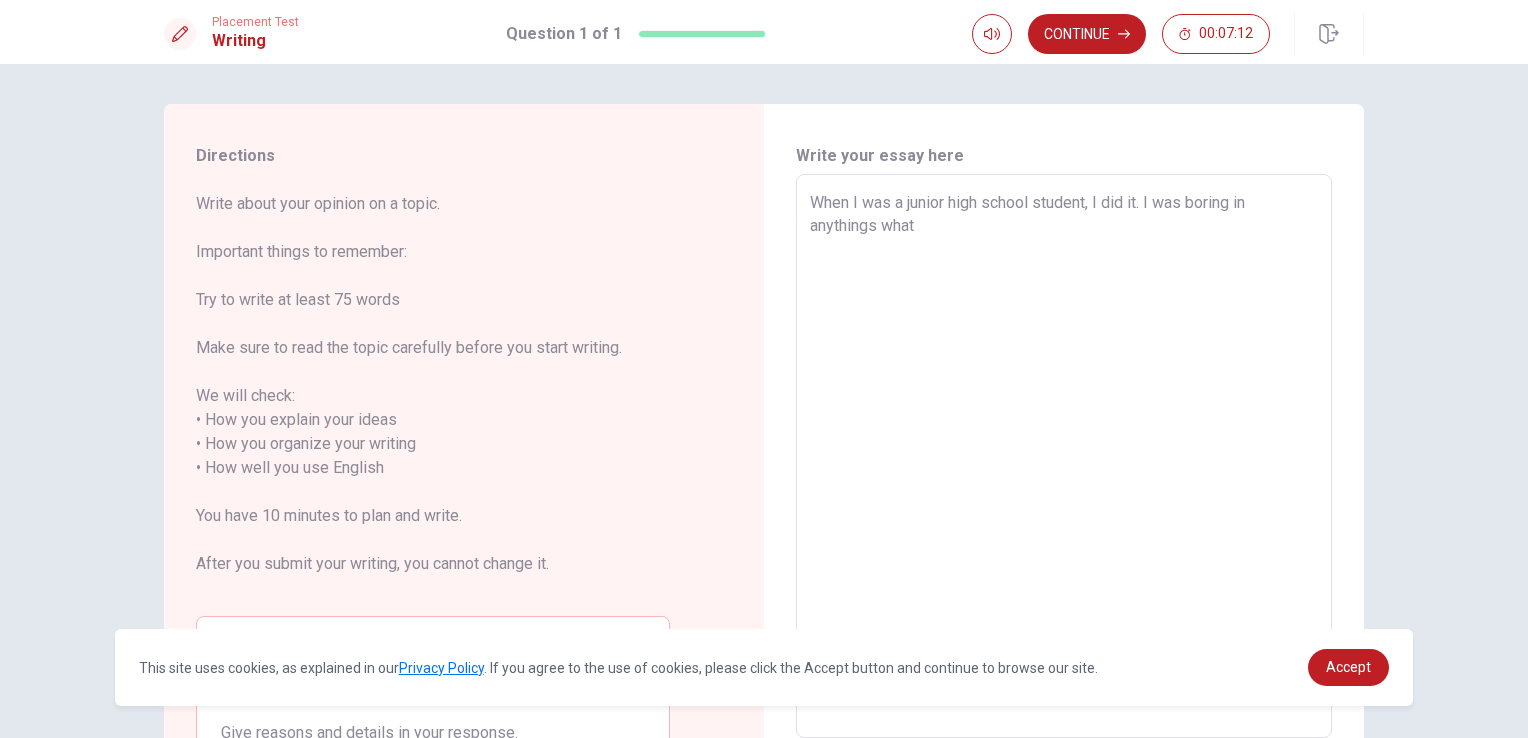 type on "When I was a junior high school student, I did it. I was boring in anythings what" 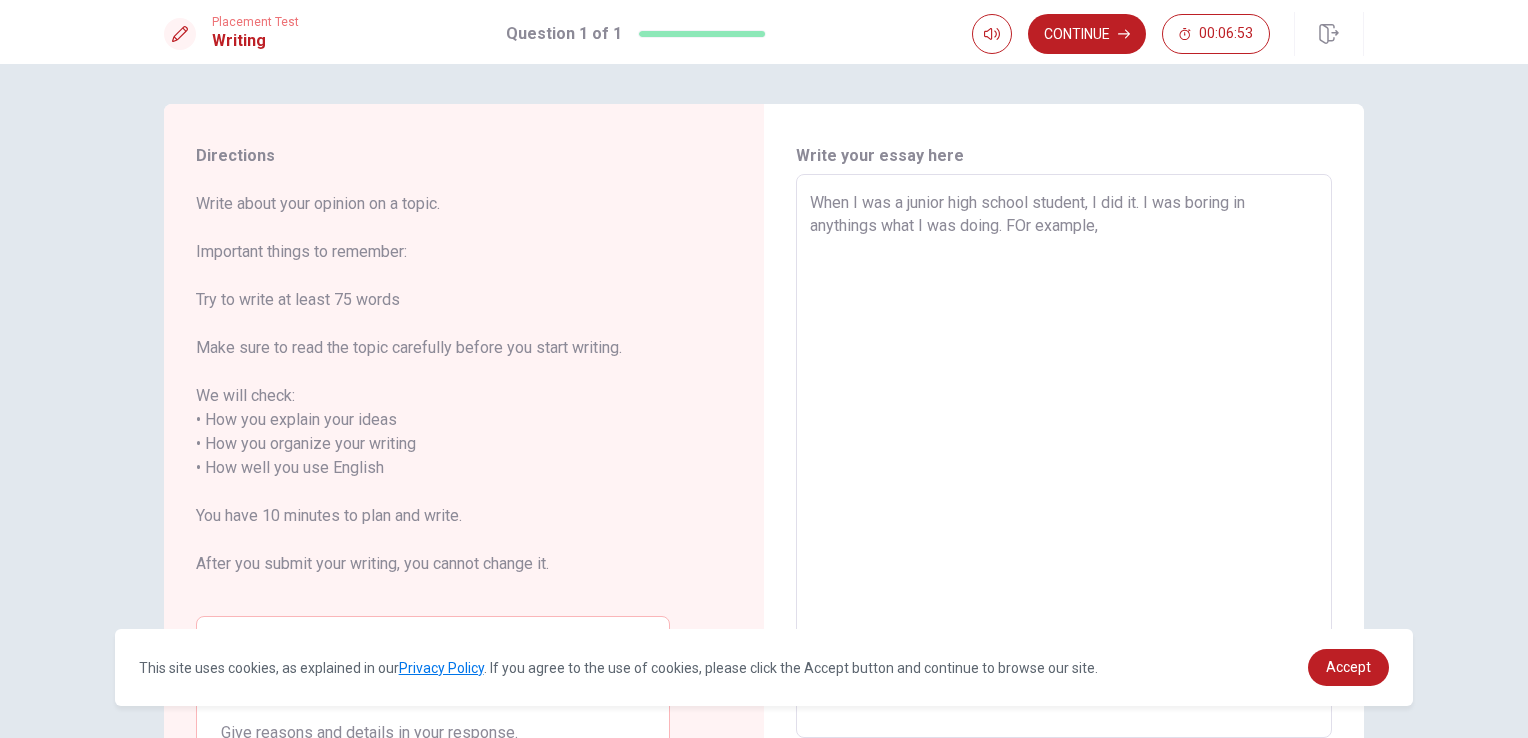 click on "When I was a junior high school student, I did it. I was boring in anythings what I was doing. FOr example," at bounding box center (1064, 456) 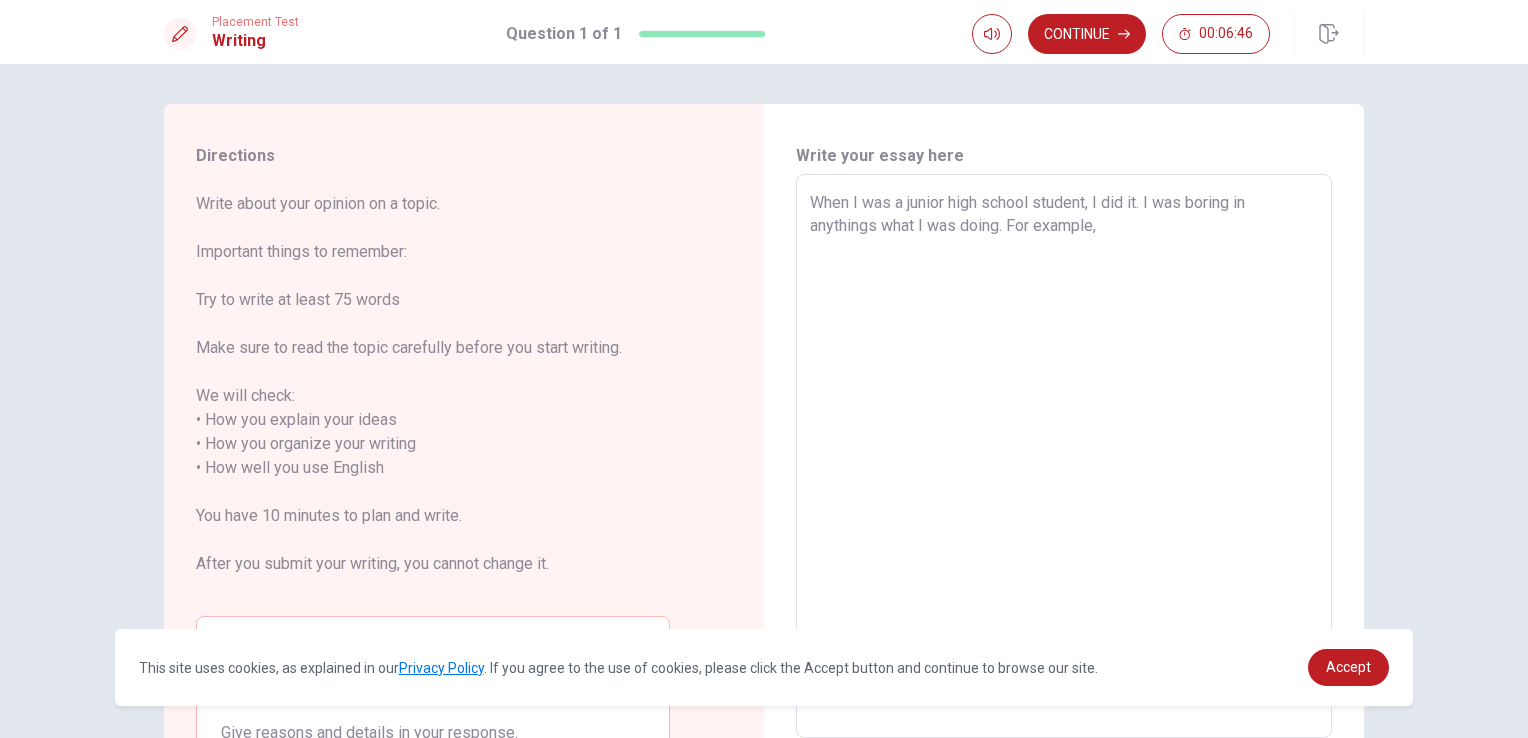 scroll, scrollTop: 0, scrollLeft: 0, axis: both 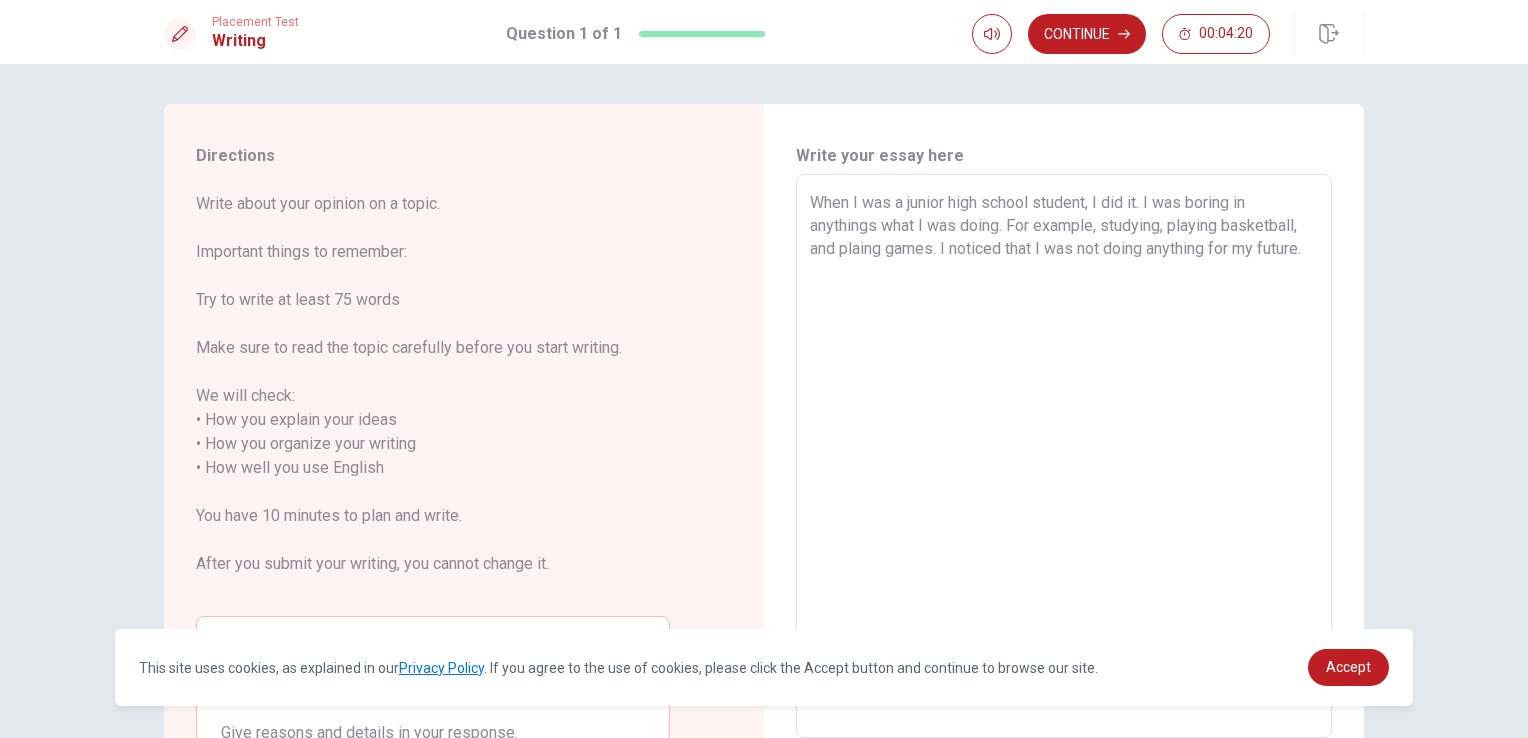 drag, startPoint x: 1000, startPoint y: 245, endPoint x: 950, endPoint y: 246, distance: 50.01 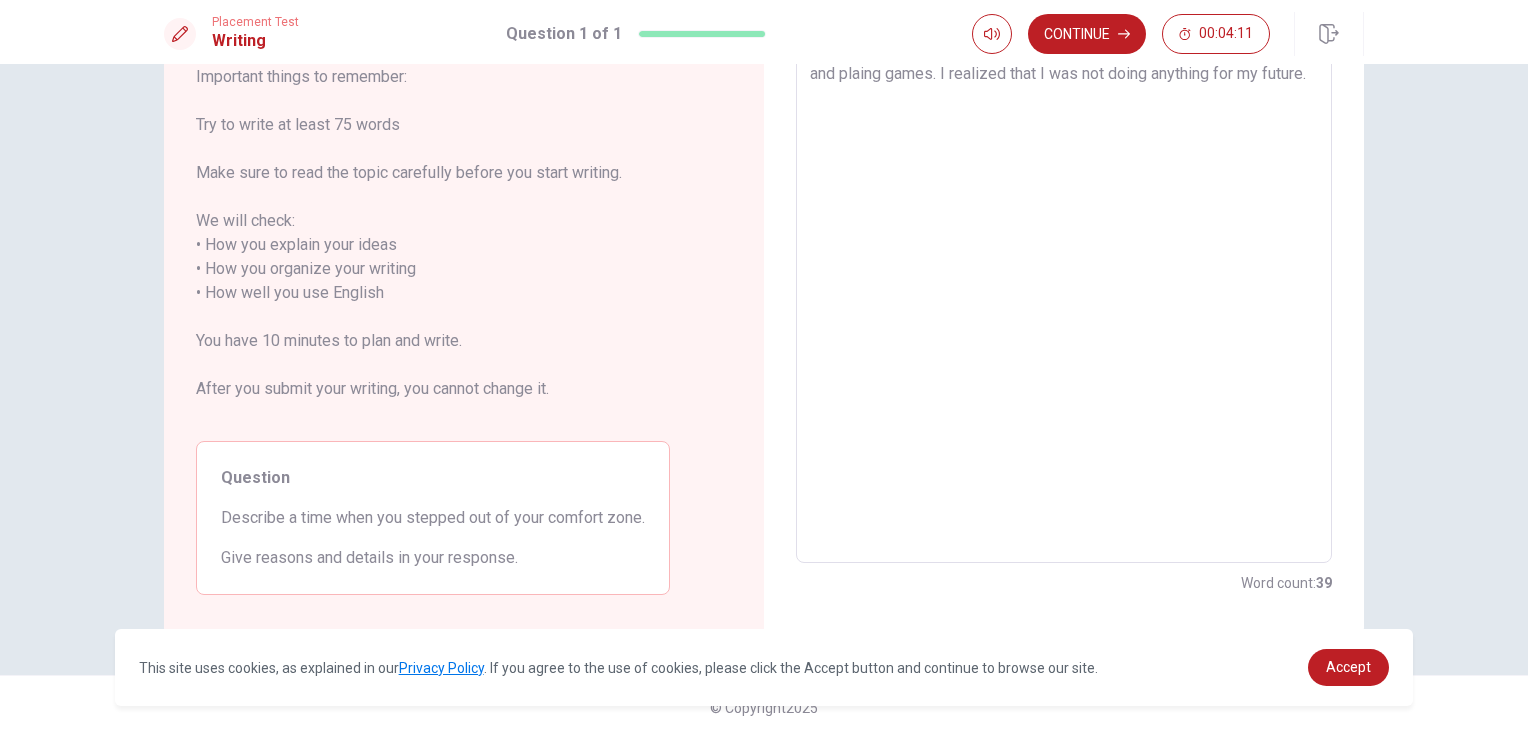 scroll, scrollTop: 0, scrollLeft: 0, axis: both 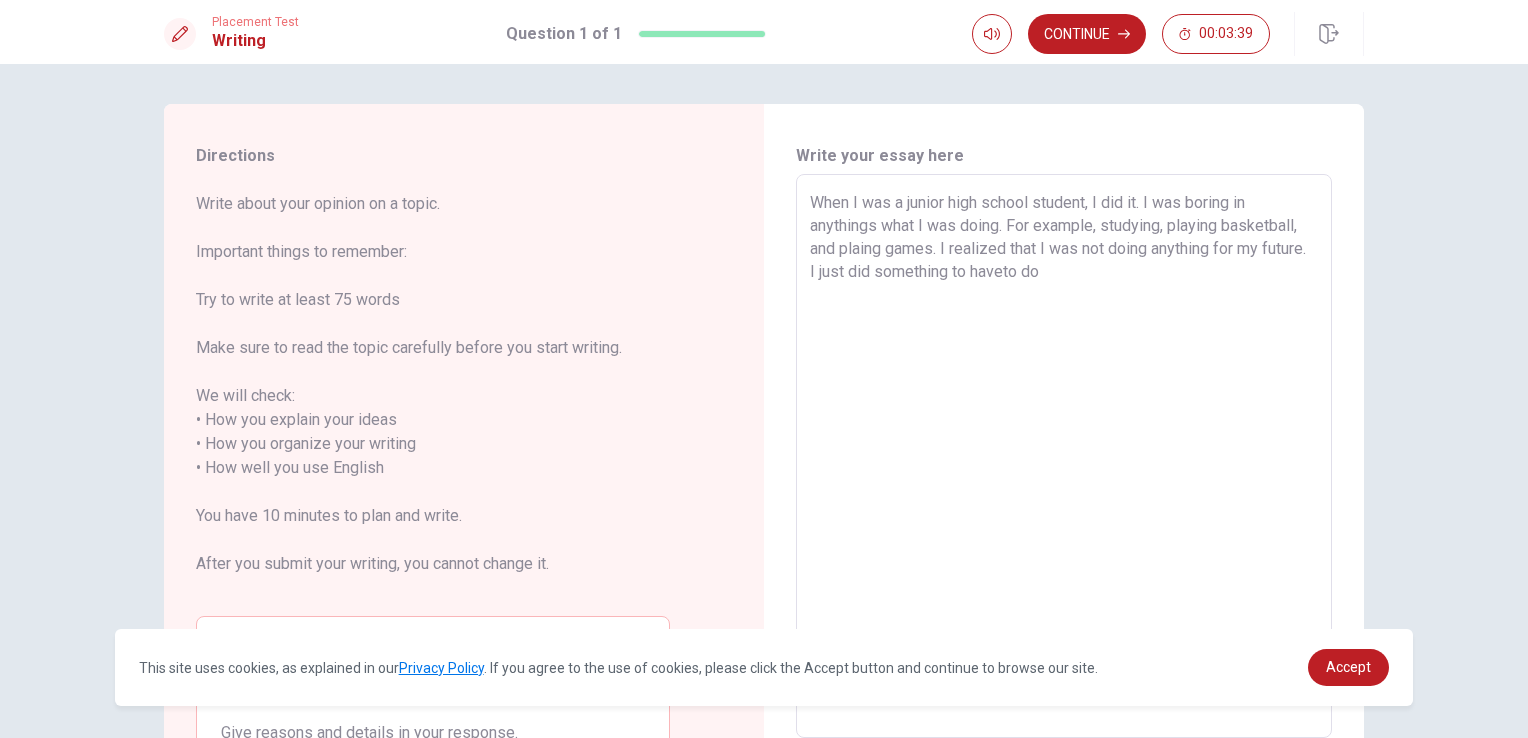 click on "When I was a junior high school student, I did it. I was boring in anythings what I was doing. For example, studying, playing basketball, and plaing games. I realized that I was not doing anything for my future. I just did something to haveto do" at bounding box center [1064, 456] 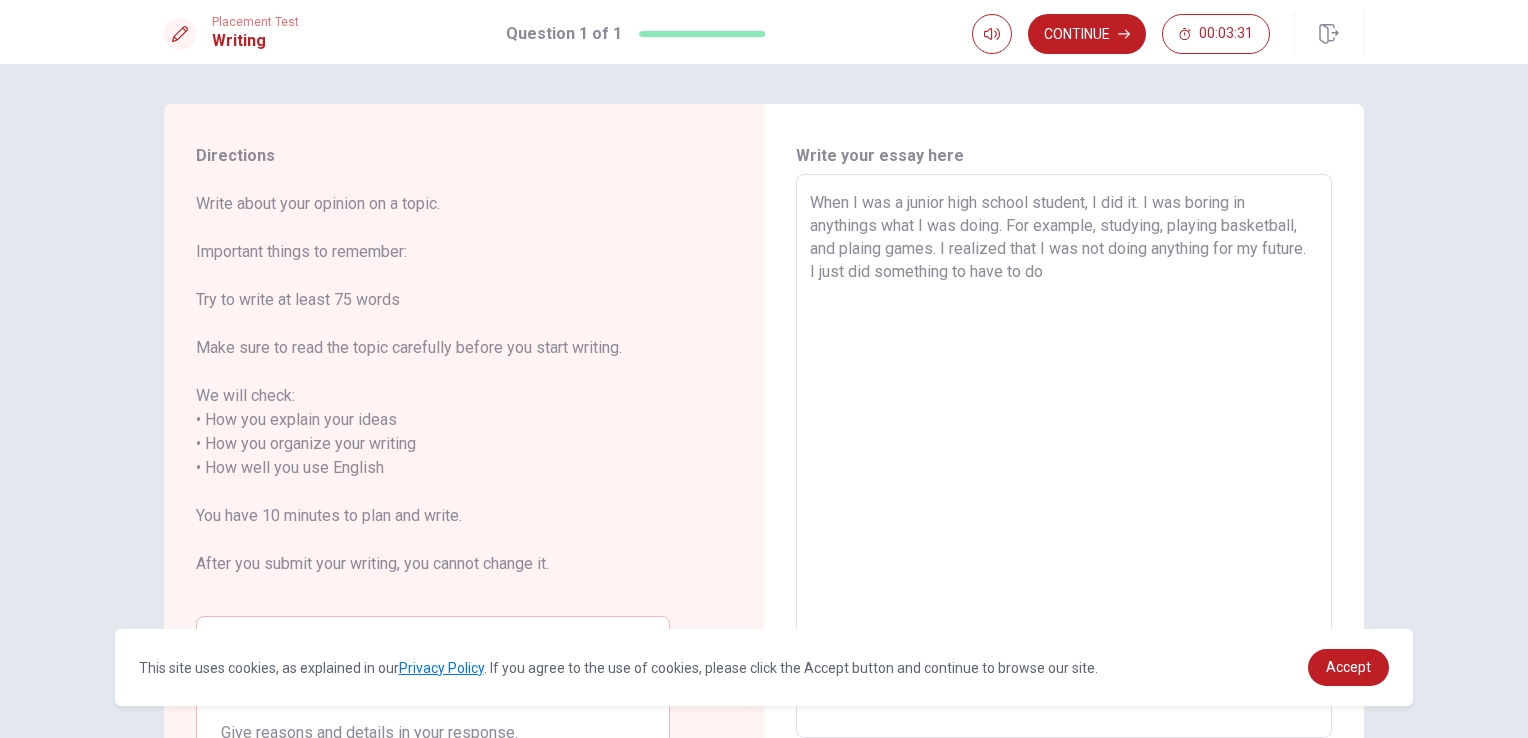 click on "When I was a junior high school student, I did it. I was boring in anythings what I was doing. For example, studying, playing basketball, and plaing games. I realized that I was not doing anything for my future. I just did something to have to do" at bounding box center (1064, 456) 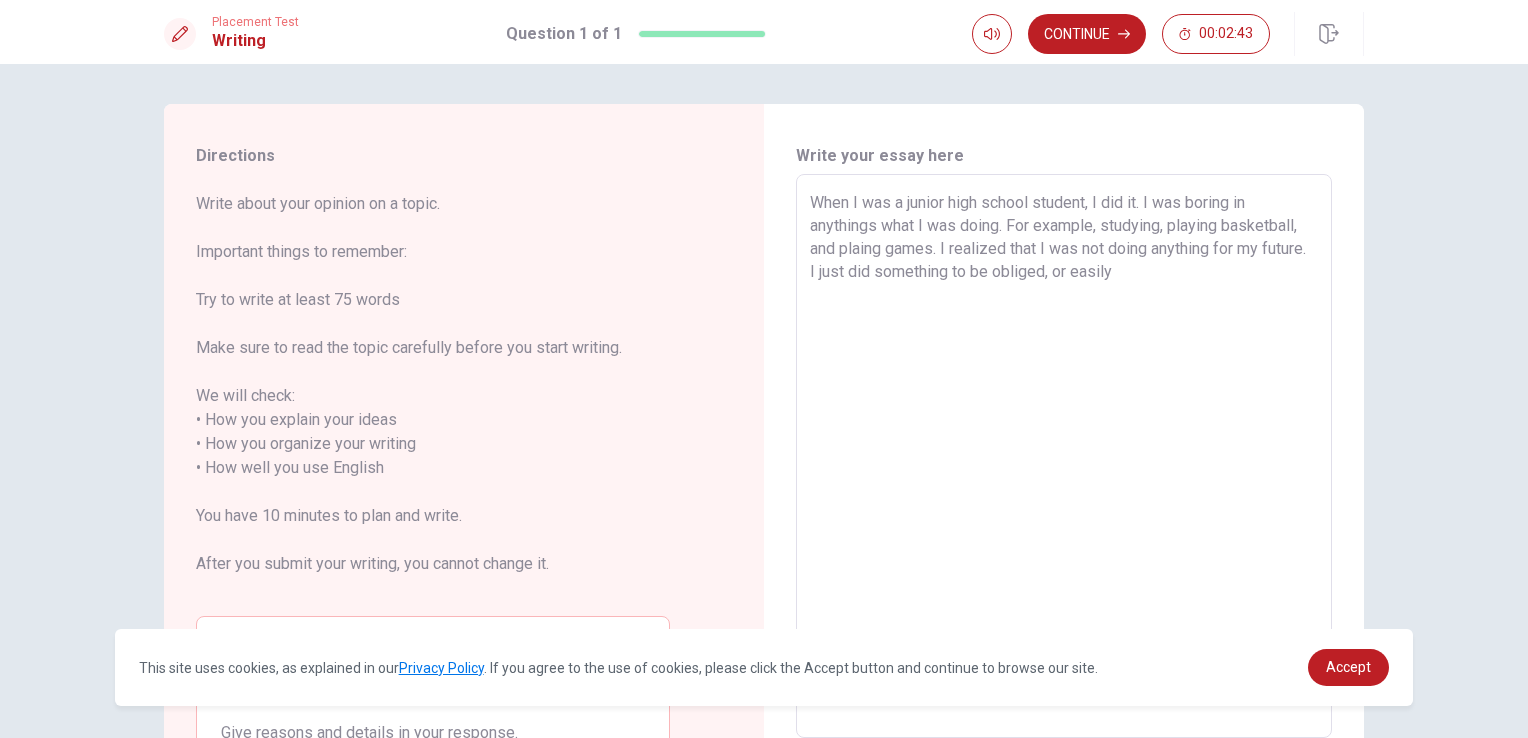 click on "When I was a junior high school student, I did it. I was boring in anythings what I was doing. For example, studying, playing basketball, and plaing games. I realized that I was not doing anything for my future. I just did something to be obliged, or easily" at bounding box center [1064, 456] 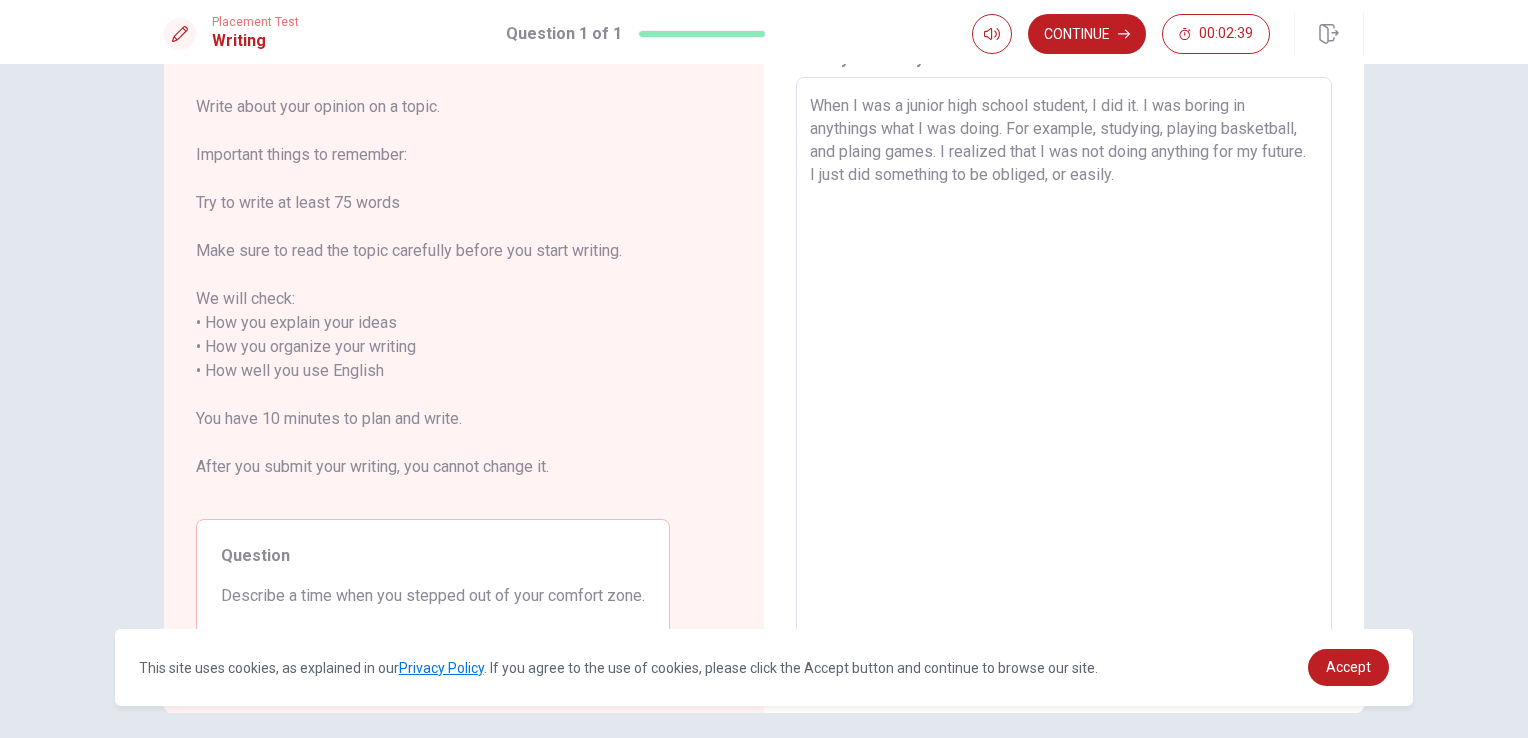scroll, scrollTop: 0, scrollLeft: 0, axis: both 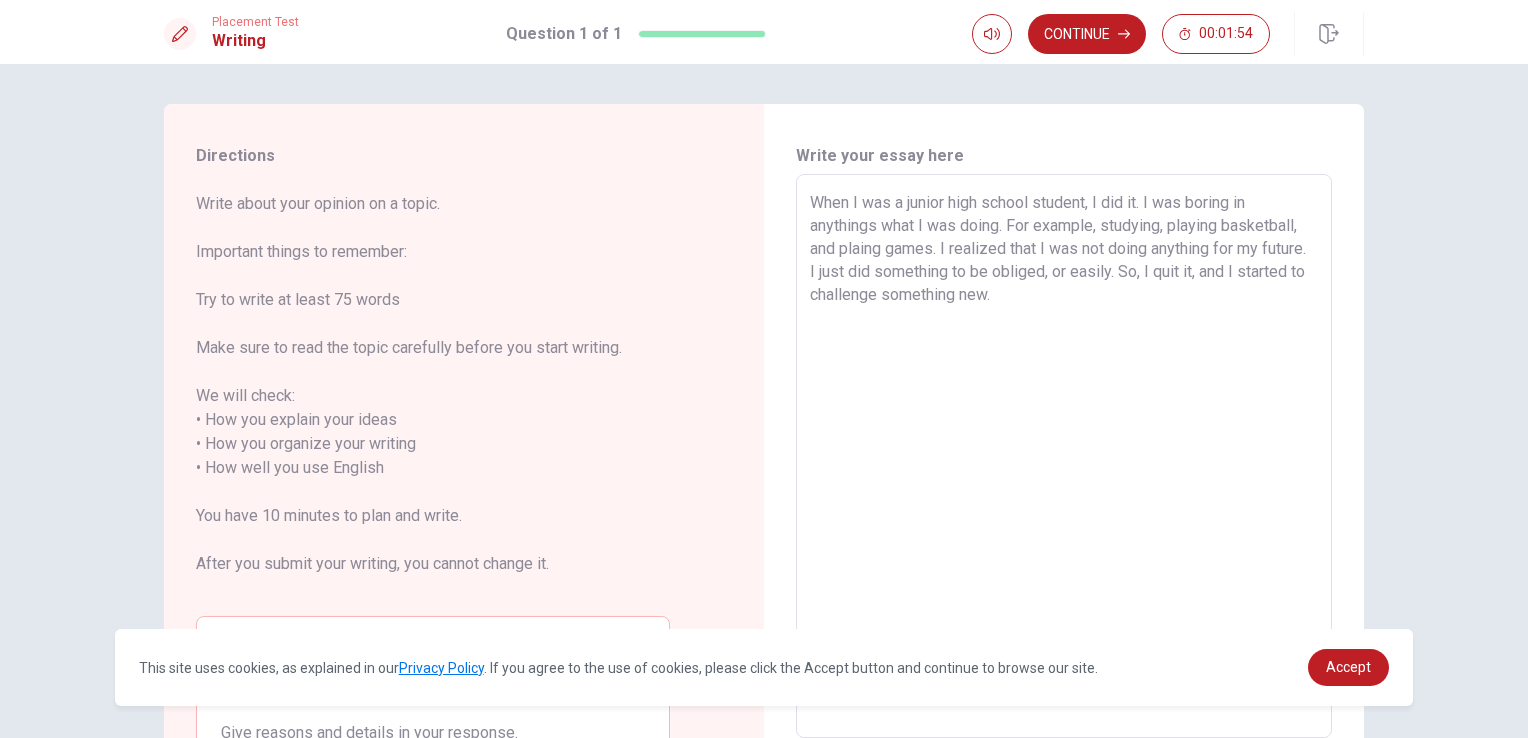 click on "When I was a junior high school student, I did it. I was boring in anythings what I was doing. For example, studying, playing basketball, and plaing games. I realized that I was not doing anything for my future. I just did something to be obliged, or easily. So, I quit it, and I started to challenge something new." at bounding box center (1064, 456) 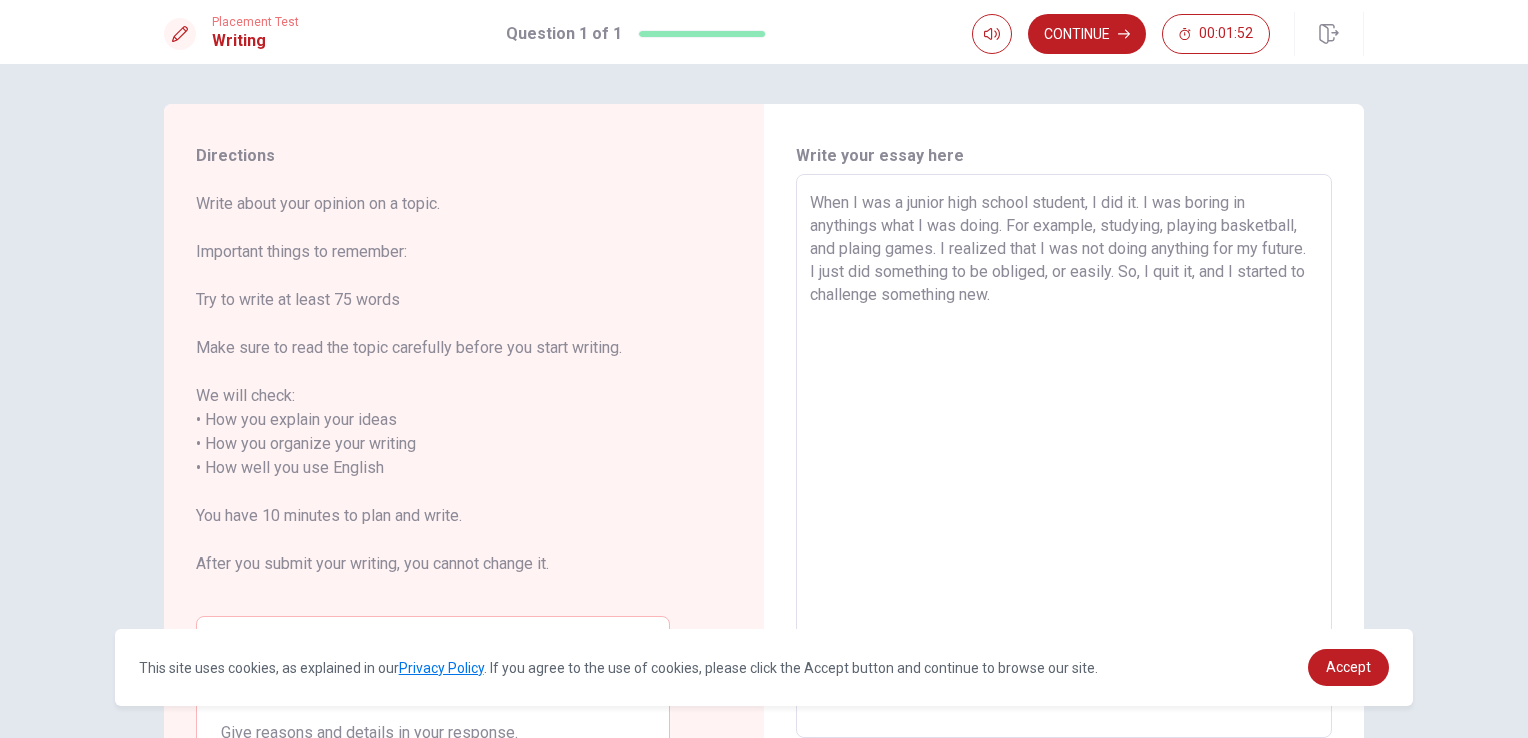 click on "When I was a junior high school student, I did it. I was boring in anythings what I was doing. For example, studying, playing basketball, and plaing games. I realized that I was not doing anything for my future. I just did something to be obliged, or easily. So, I quit it, and I started to challenge something new." at bounding box center [1064, 456] 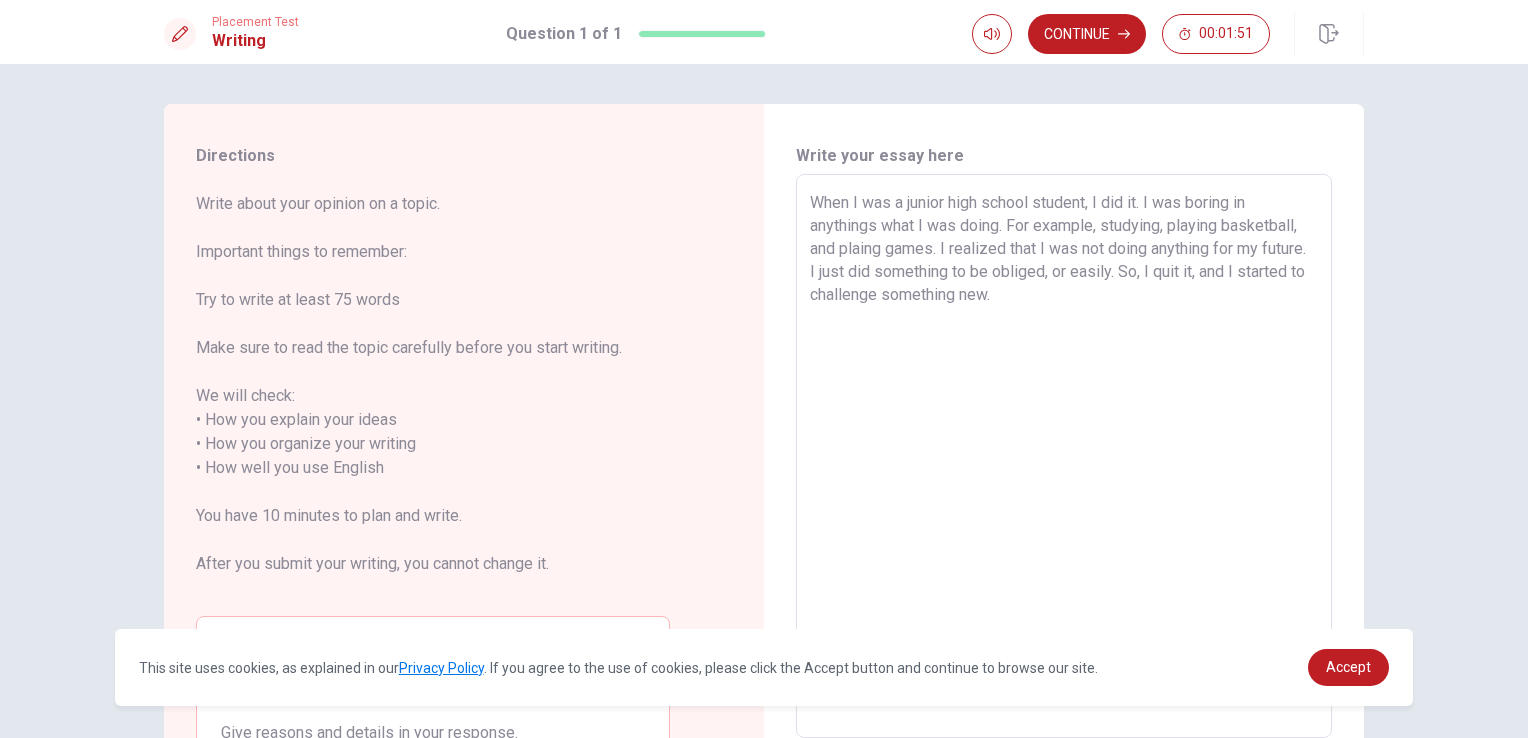 click on "When I was a junior high school student, I did it. I was boring in anythings what I was doing. For example, studying, playing basketball, and plaing games. I realized that I was not doing anything for my future. I just did something to be obliged, or easily. So, I quit it, and I started to challenge something new." at bounding box center (1064, 456) 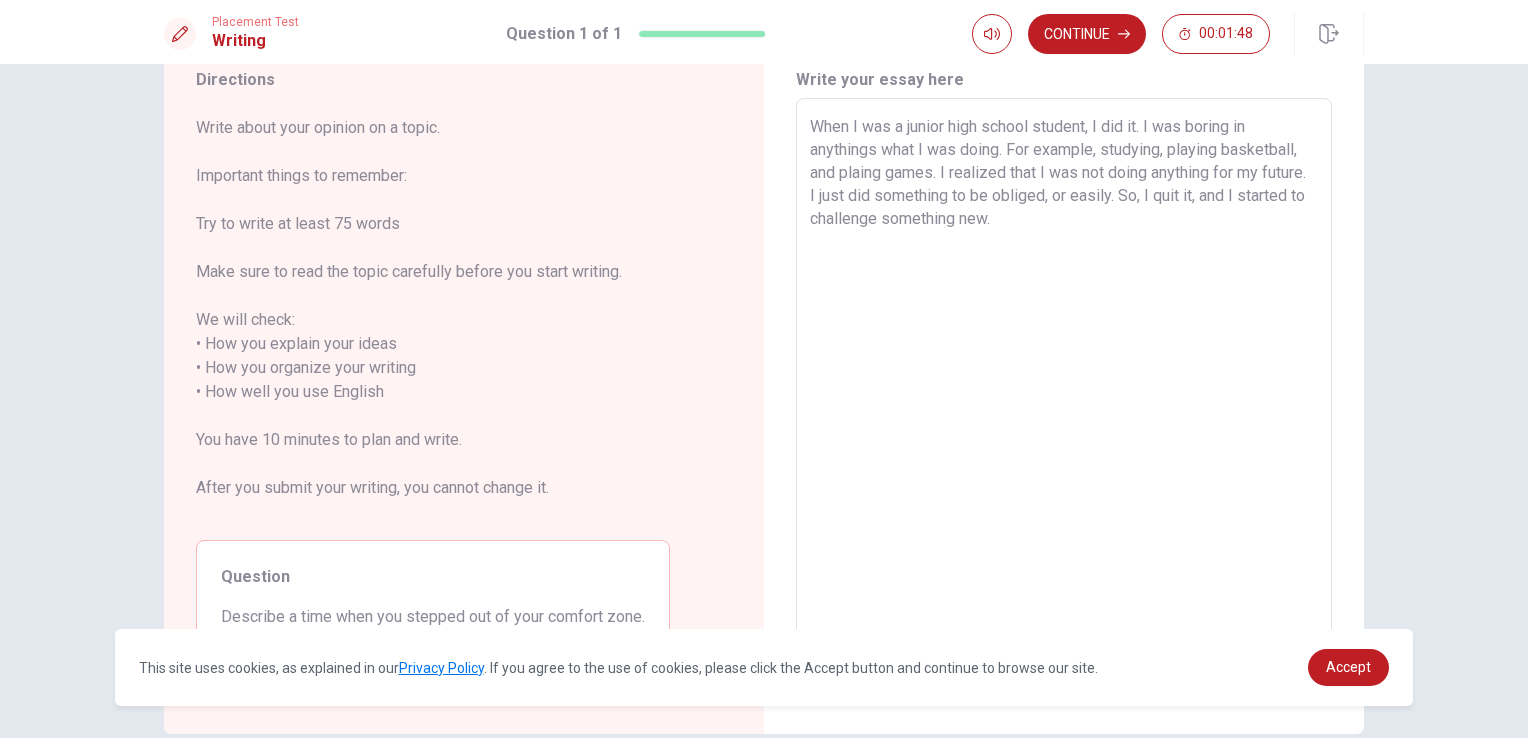 scroll, scrollTop: 0, scrollLeft: 0, axis: both 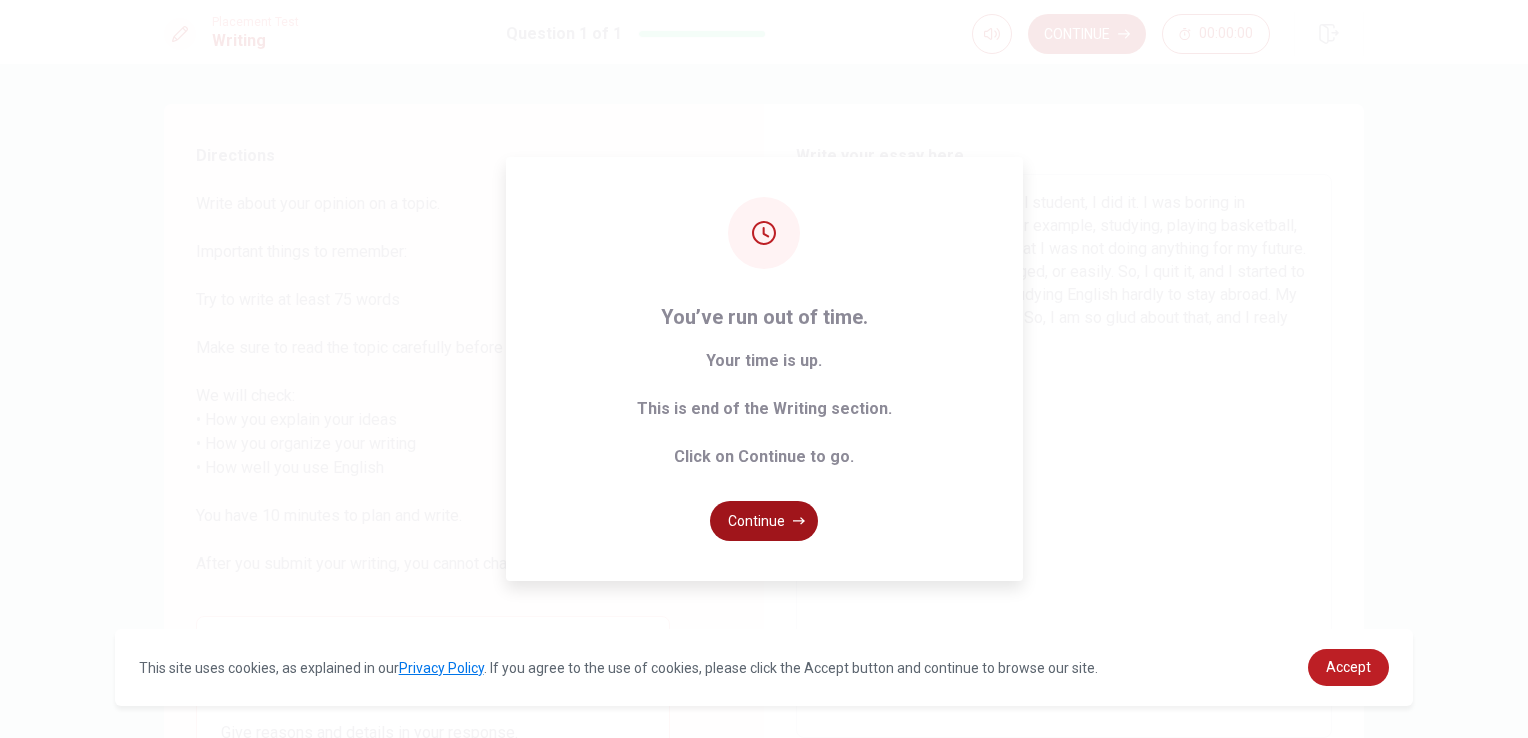 click on "Continue" at bounding box center (764, 521) 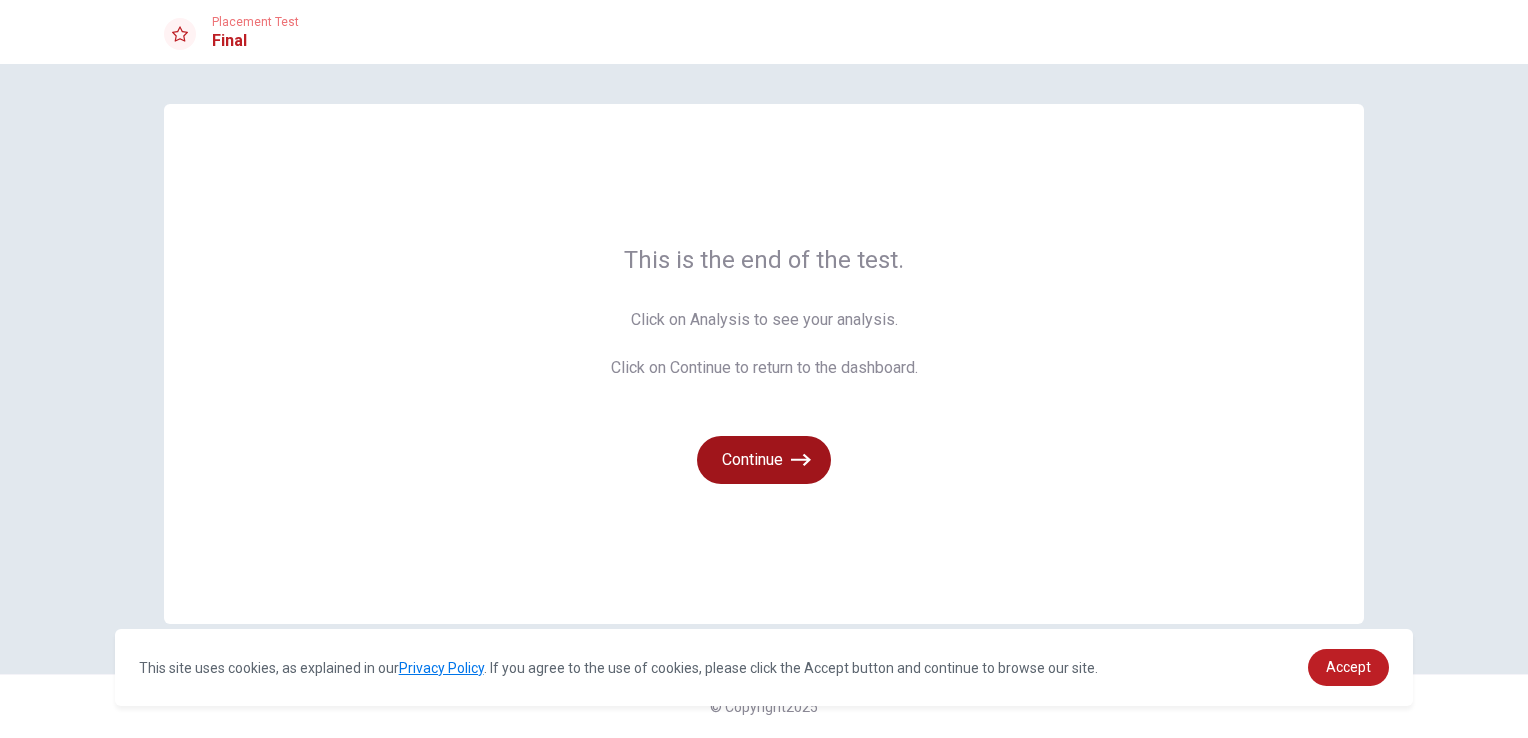 click 